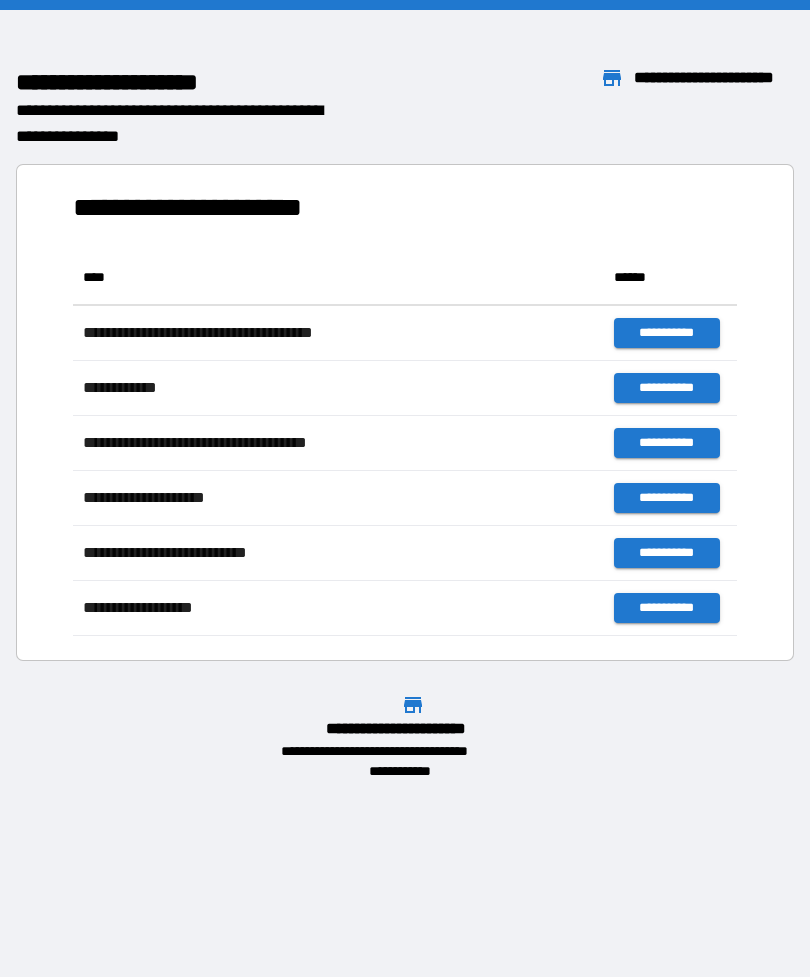 scroll, scrollTop: 0, scrollLeft: 0, axis: both 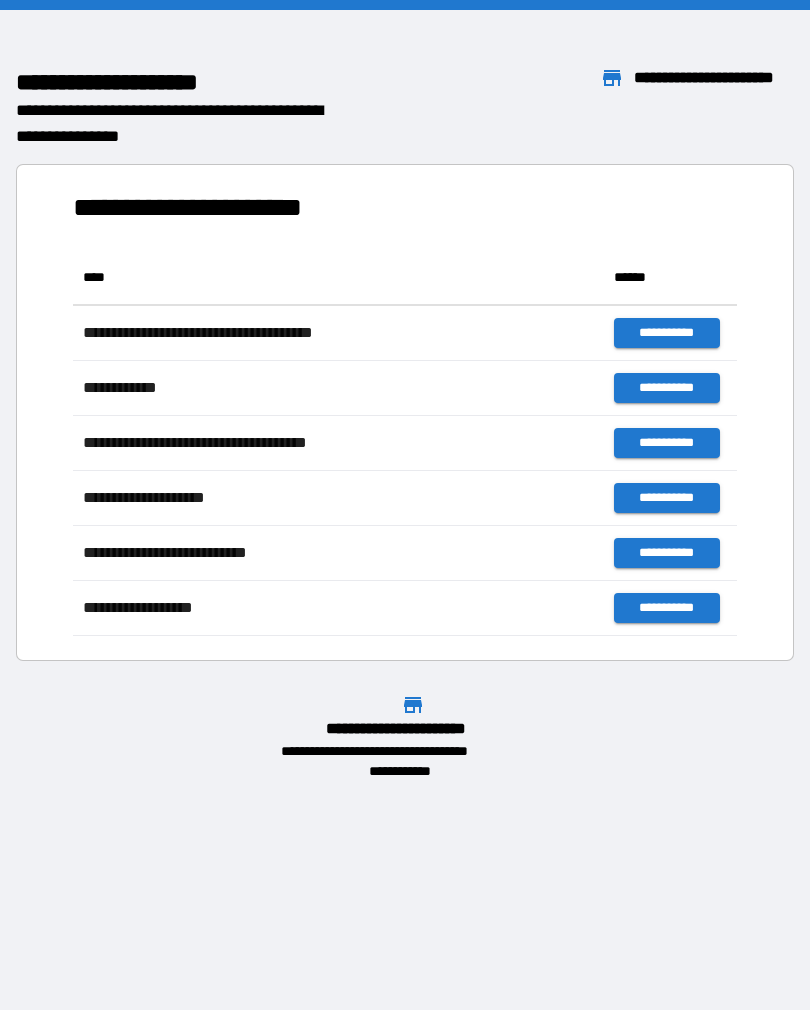 click on "**********" at bounding box center [405, 505] 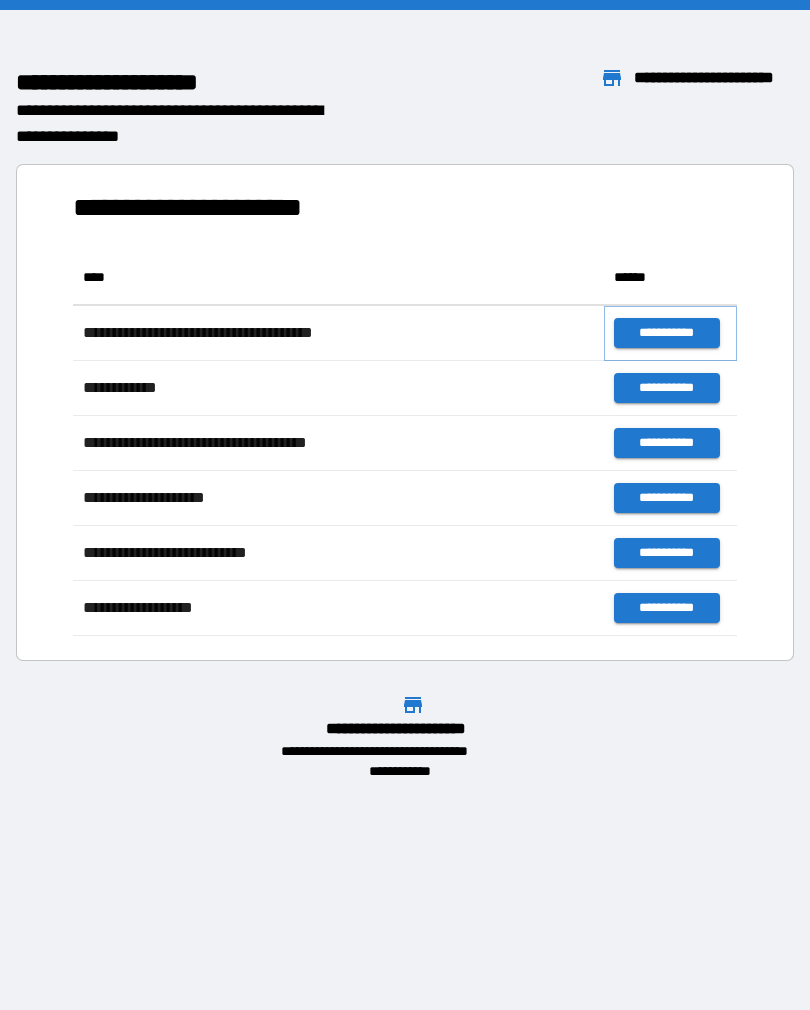 click on "**********" at bounding box center [666, 333] 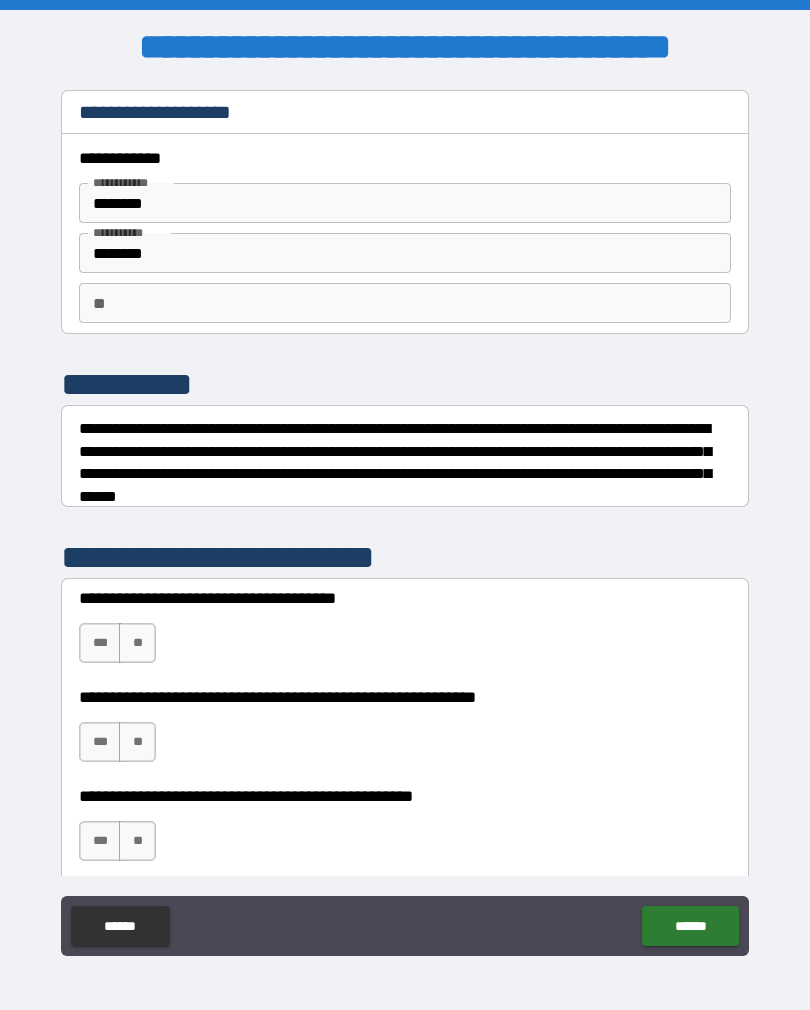 click on "**" at bounding box center [405, 303] 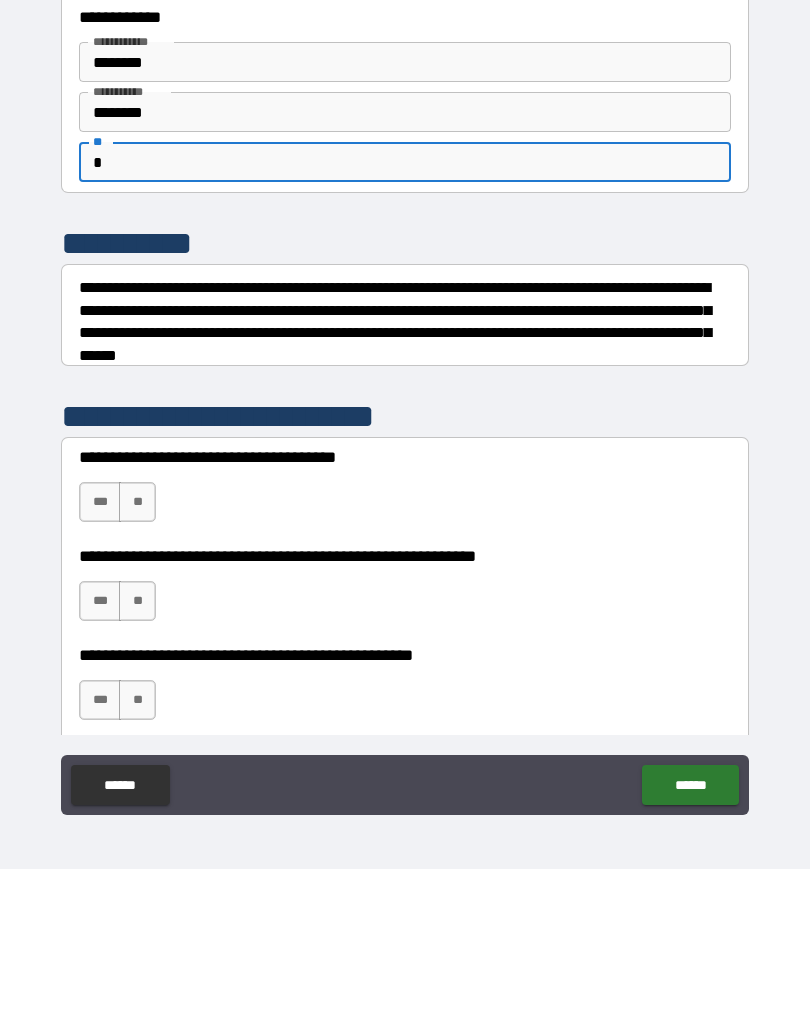 type on "*" 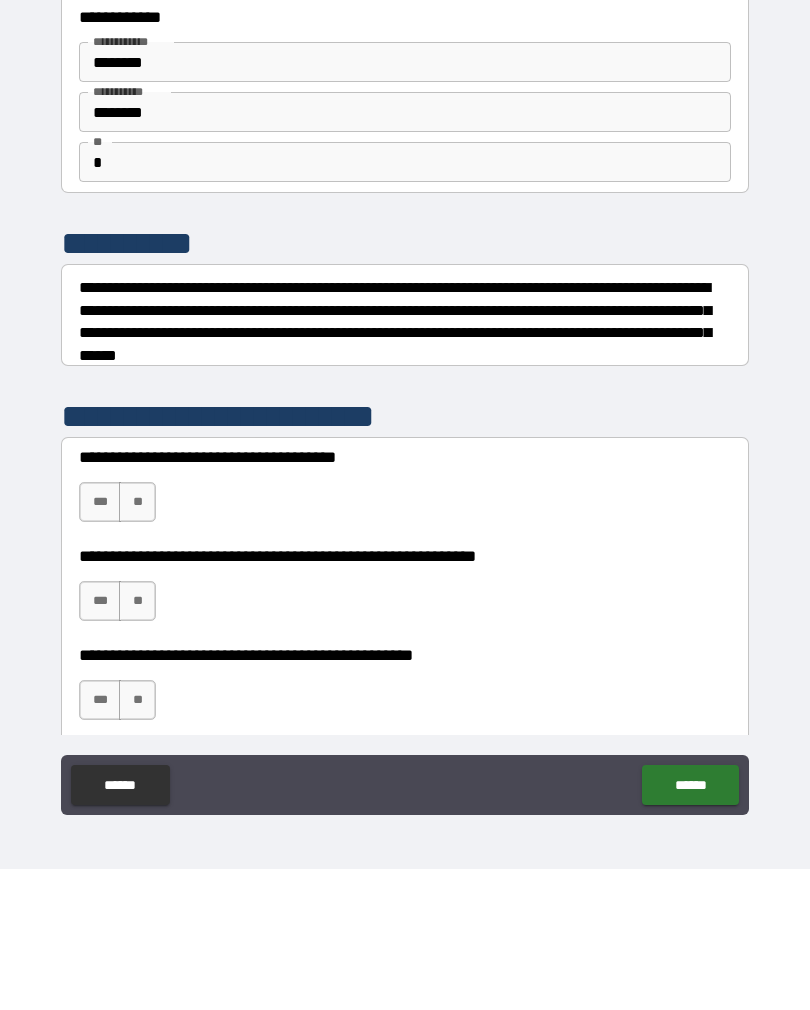 scroll, scrollTop: 31, scrollLeft: 0, axis: vertical 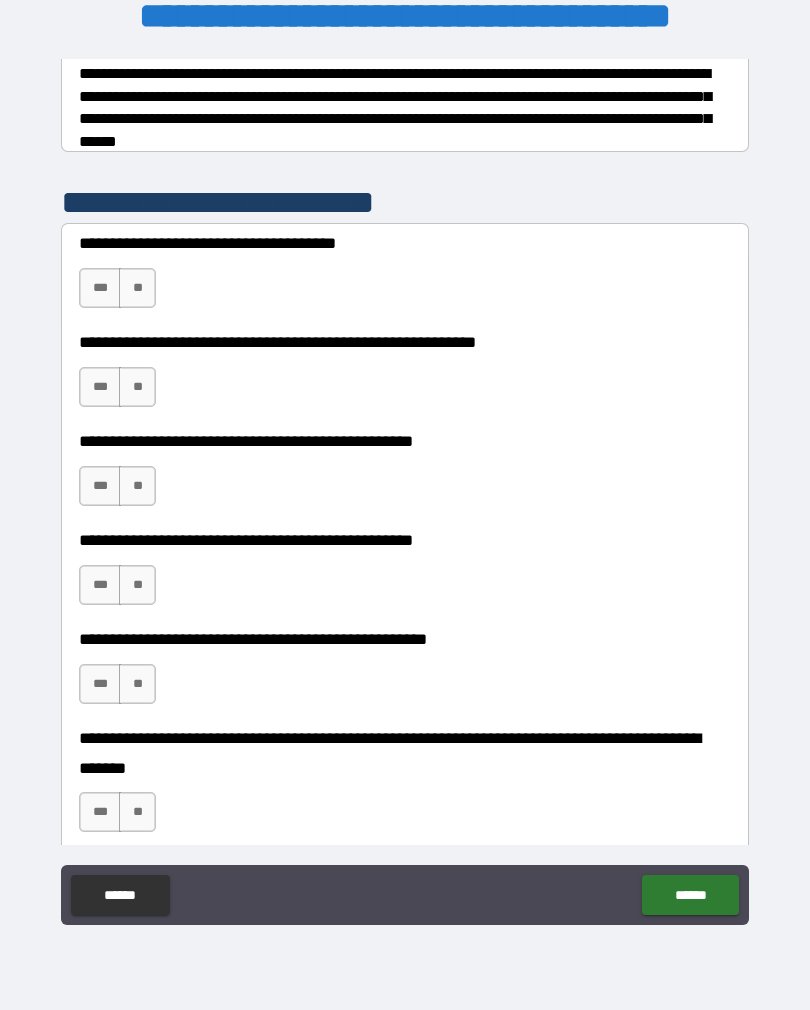 click on "**" at bounding box center (137, 288) 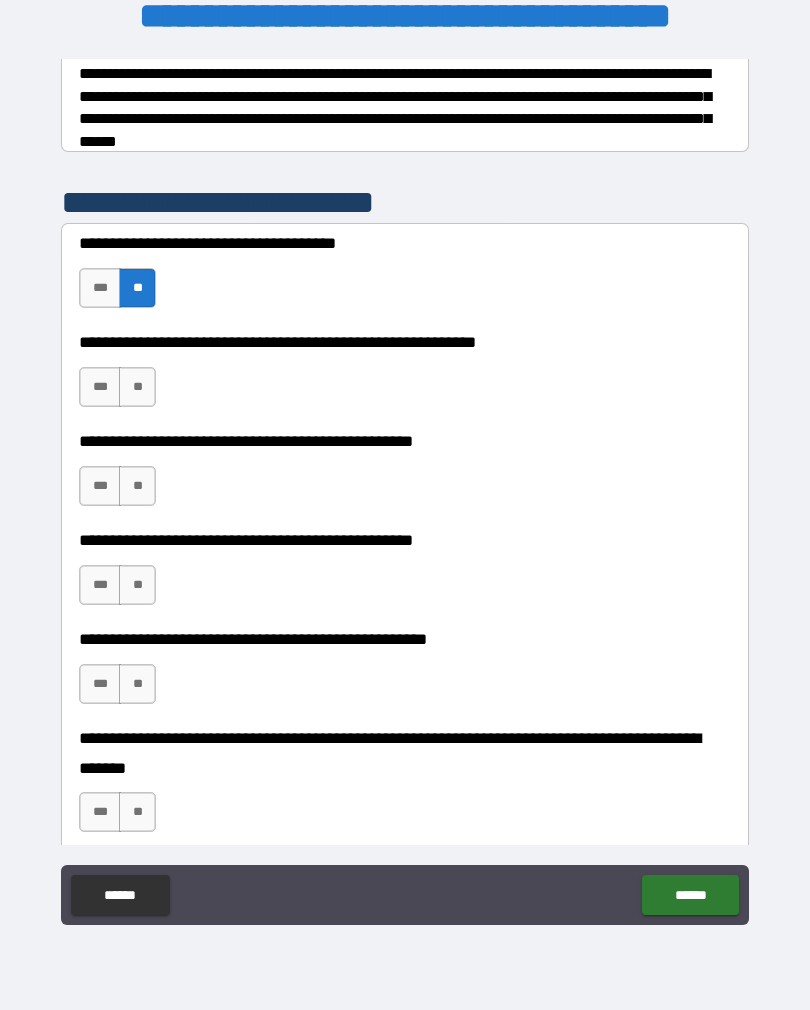 click on "**" at bounding box center (137, 387) 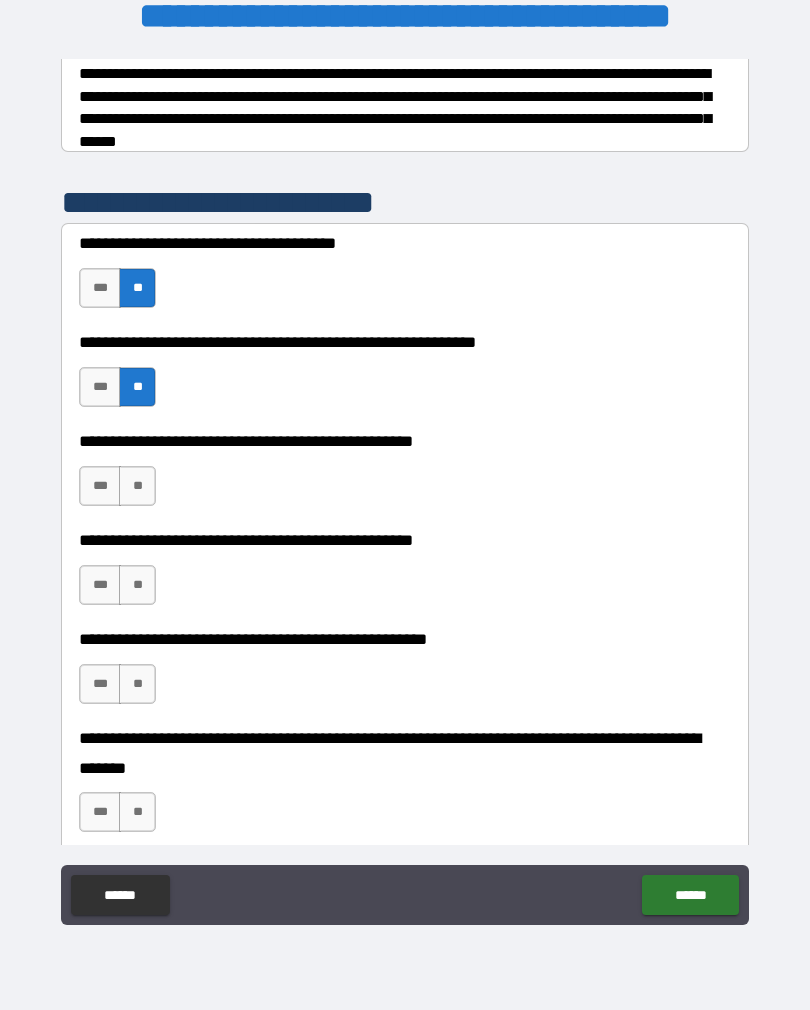 click on "**" at bounding box center [137, 486] 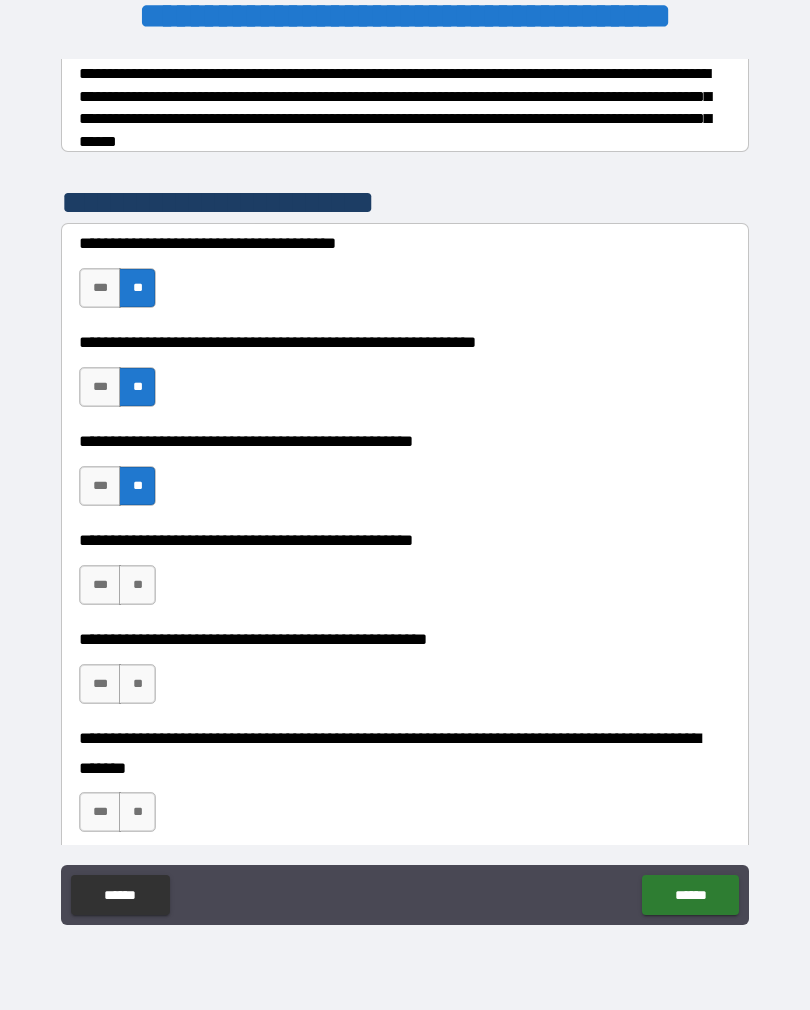 click on "**" at bounding box center [137, 585] 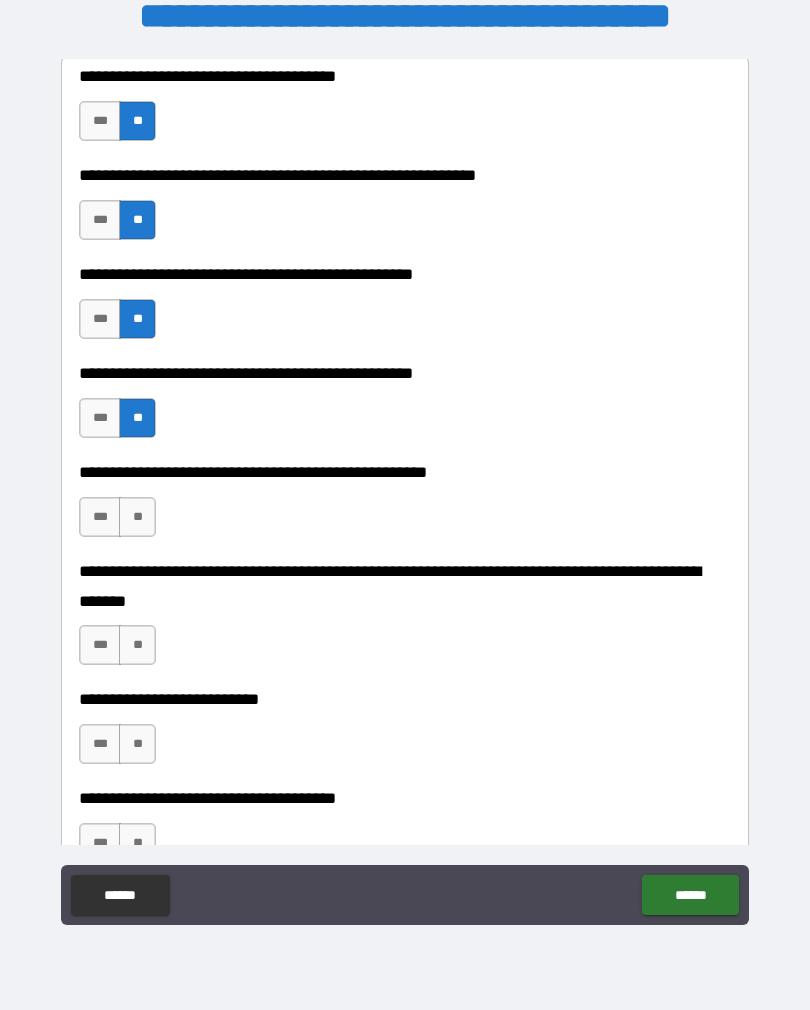 scroll, scrollTop: 500, scrollLeft: 0, axis: vertical 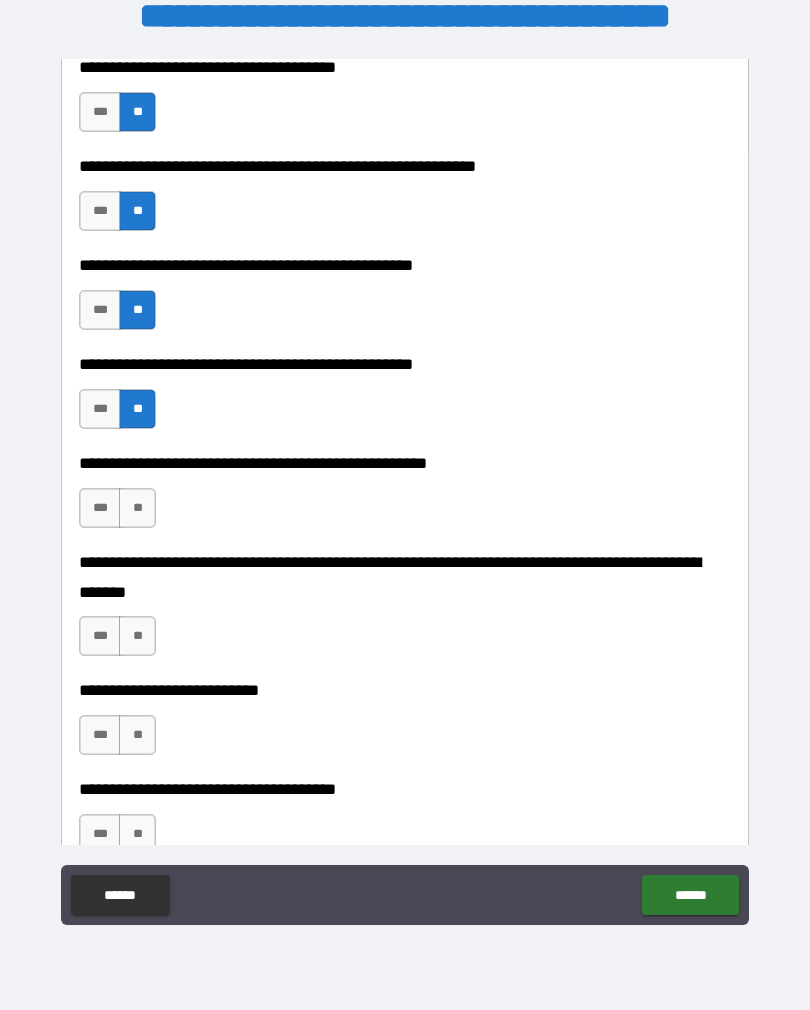 click on "**" at bounding box center [137, 508] 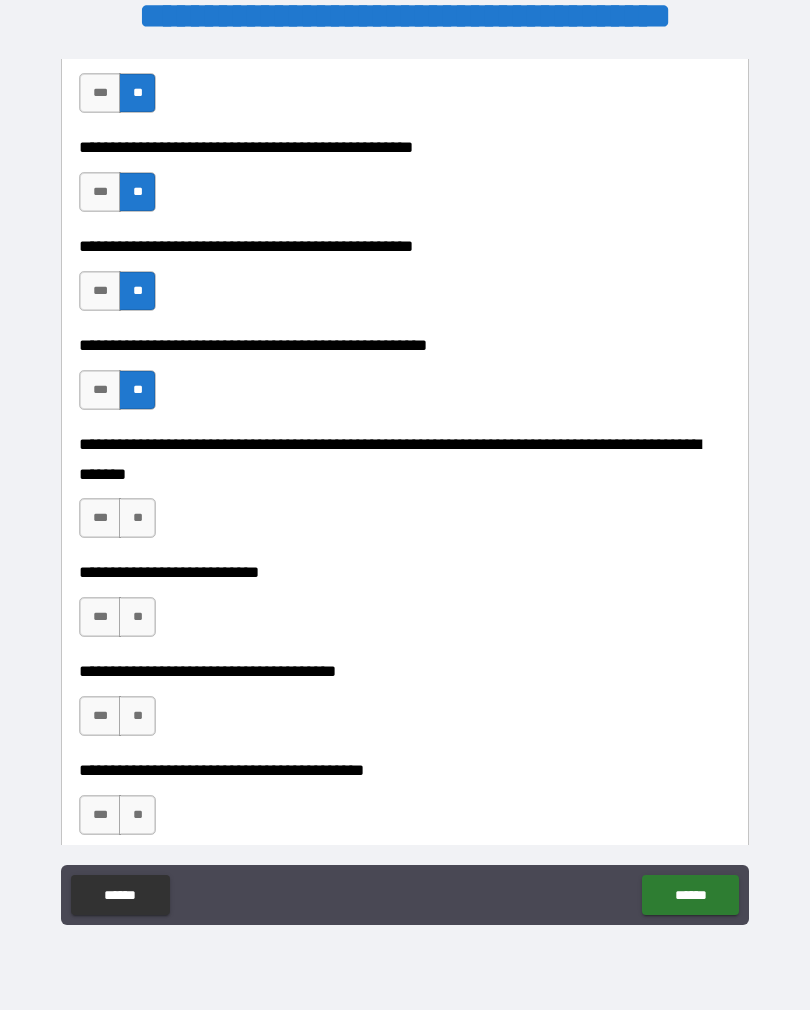 scroll, scrollTop: 660, scrollLeft: 0, axis: vertical 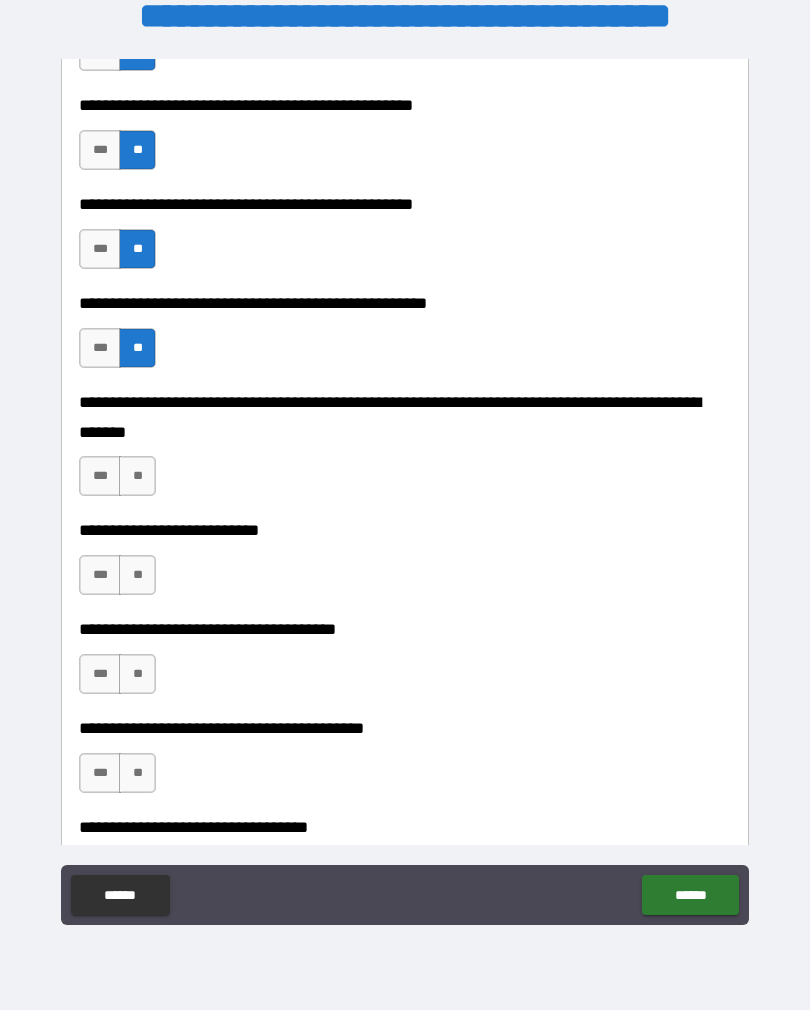 click on "**" at bounding box center [137, 476] 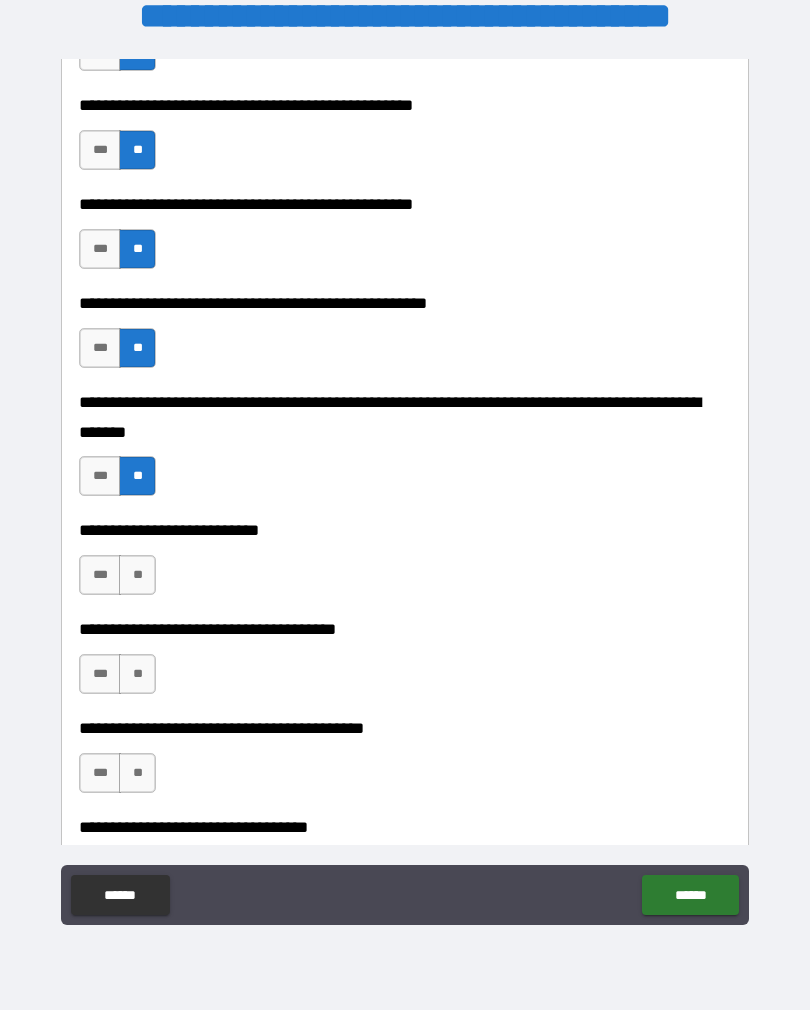 click on "**" at bounding box center [137, 575] 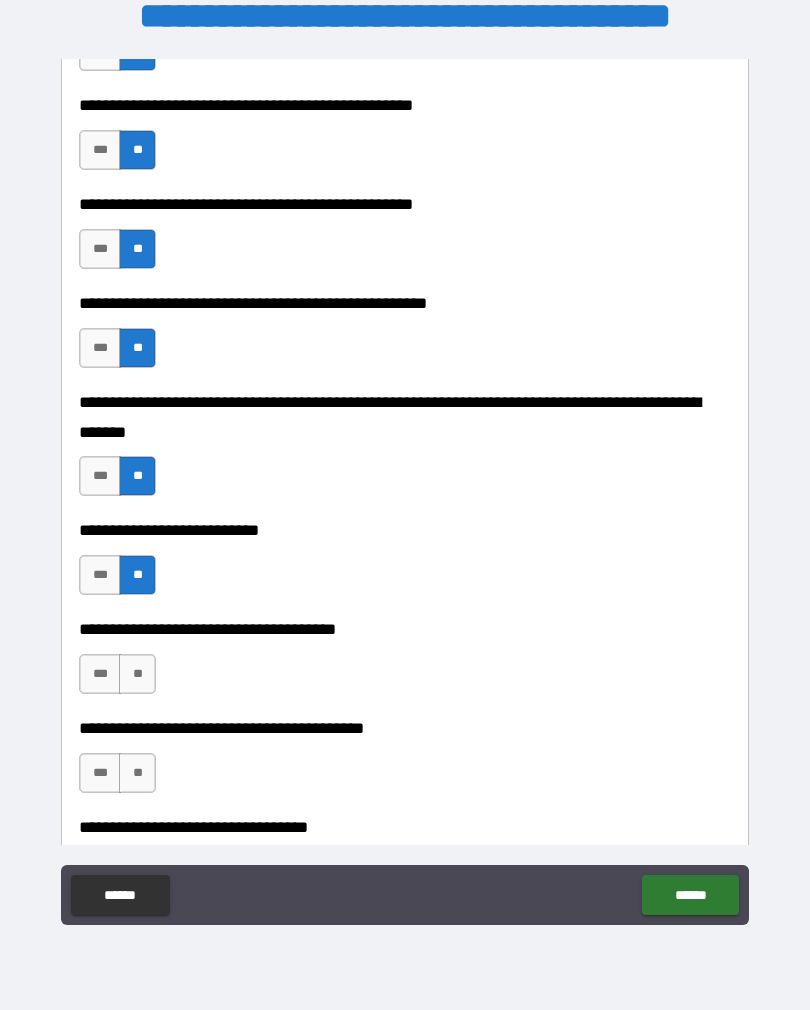click on "**" at bounding box center [137, 674] 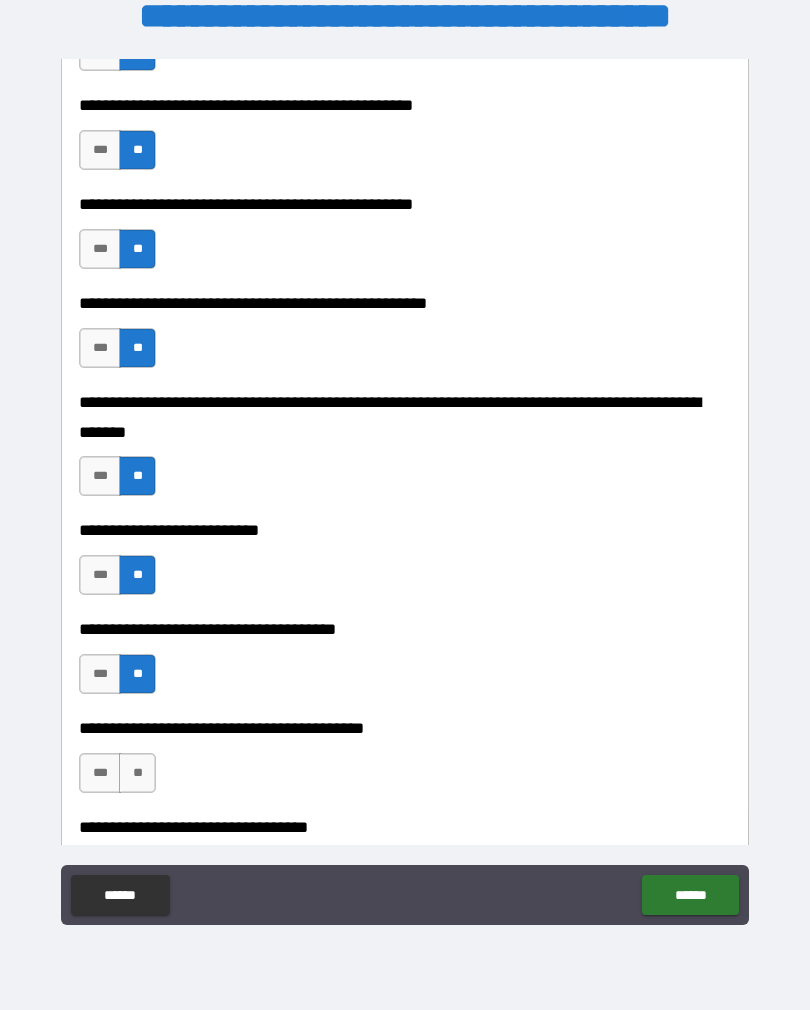 scroll, scrollTop: 892, scrollLeft: 0, axis: vertical 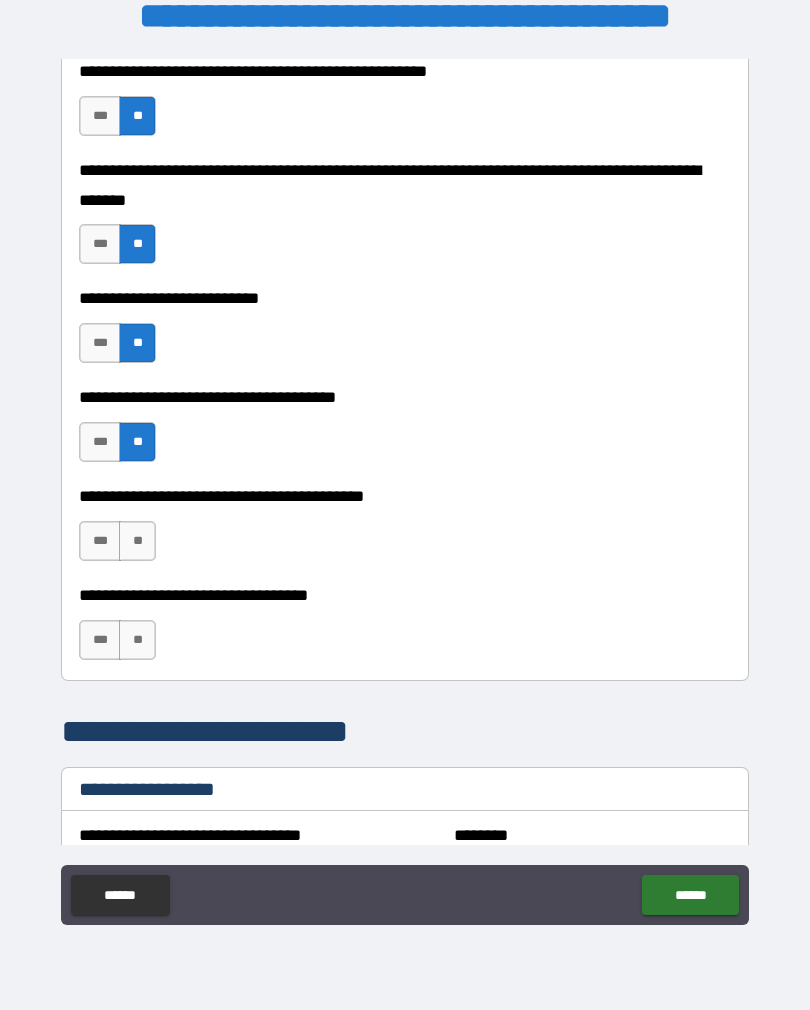 click on "**" at bounding box center [137, 541] 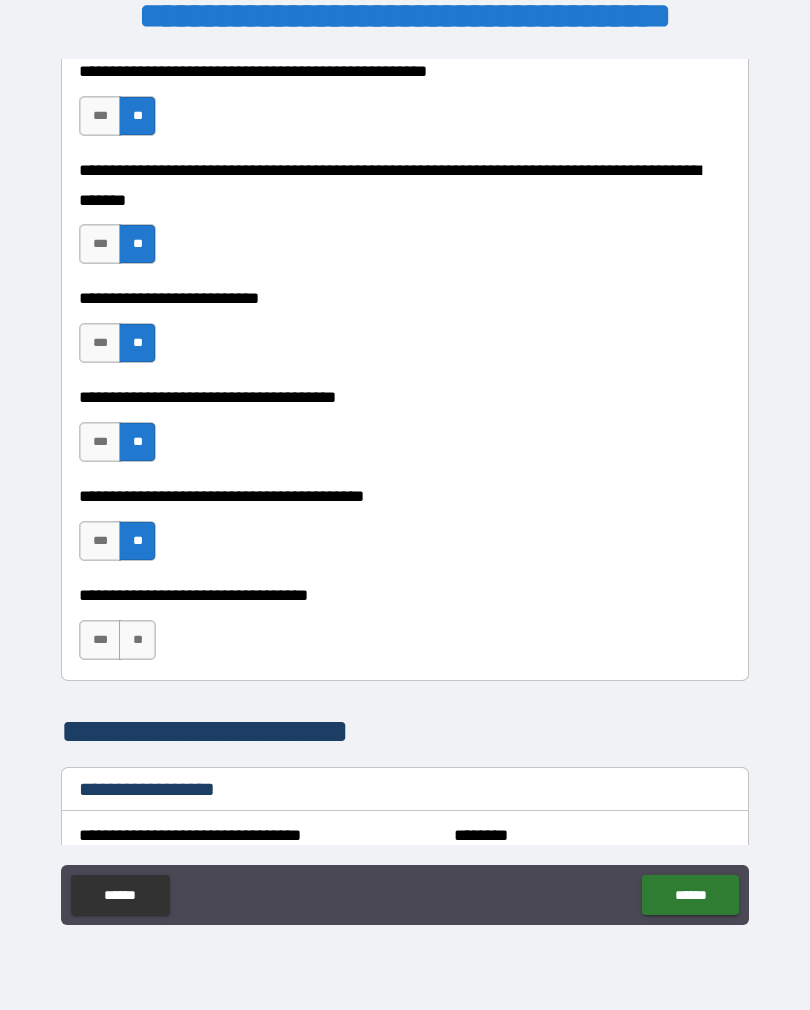 click on "**" at bounding box center [137, 640] 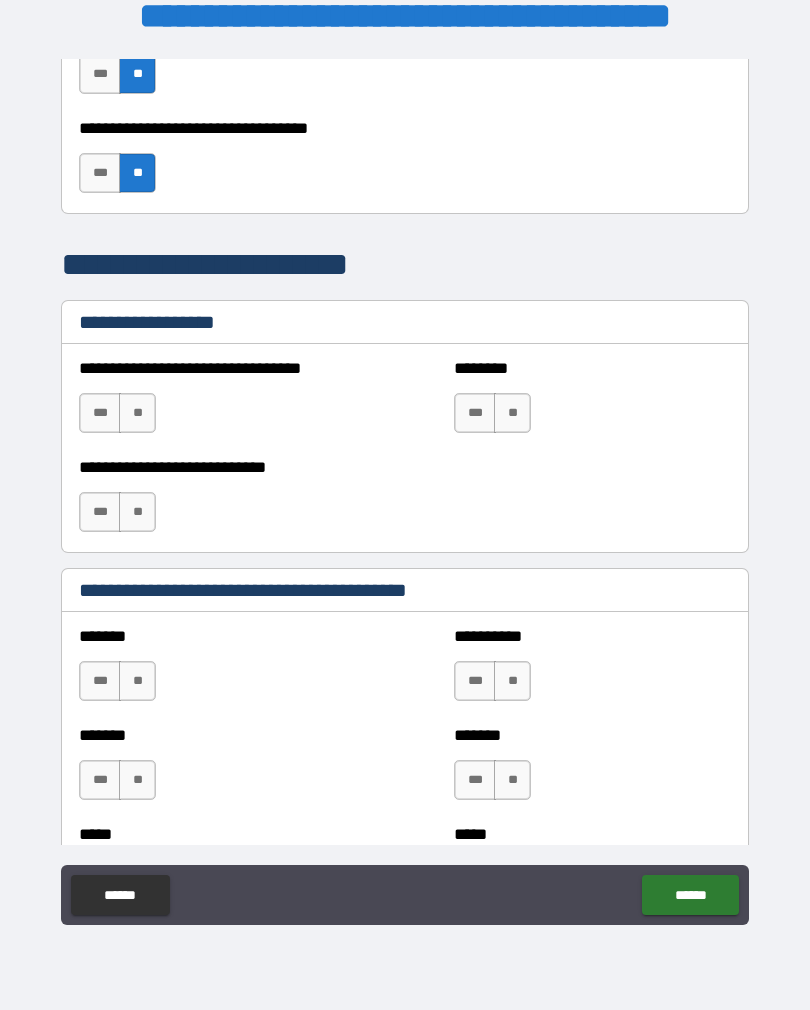 scroll, scrollTop: 1361, scrollLeft: 0, axis: vertical 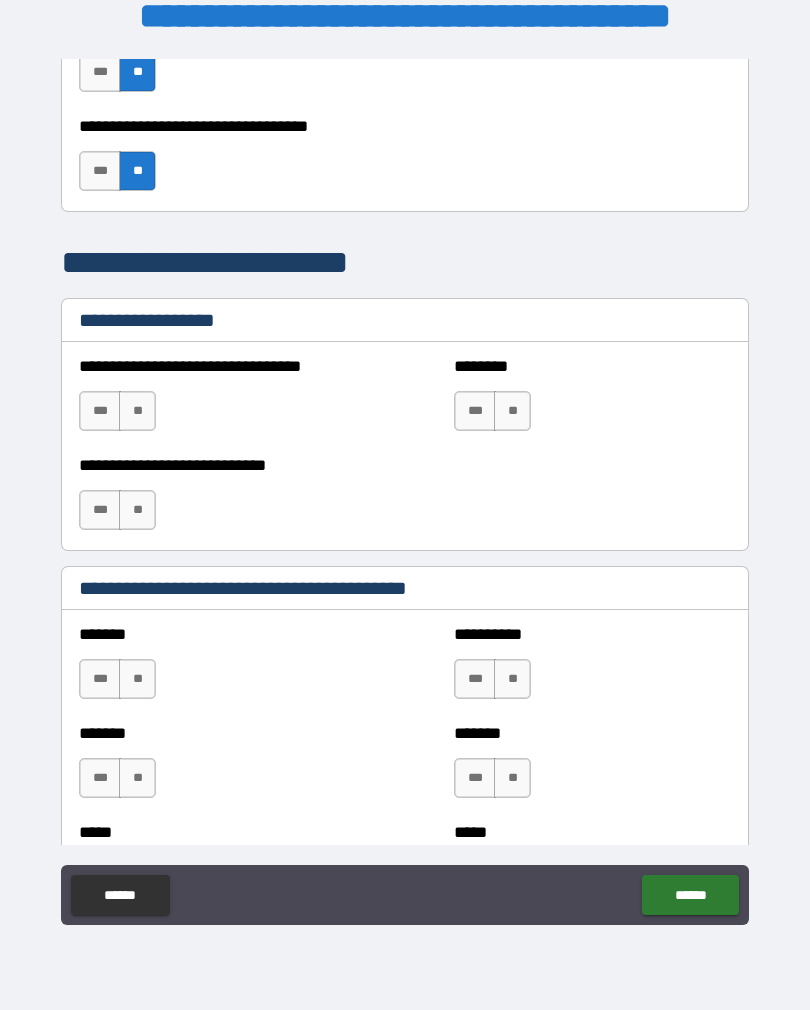click on "**" at bounding box center [137, 411] 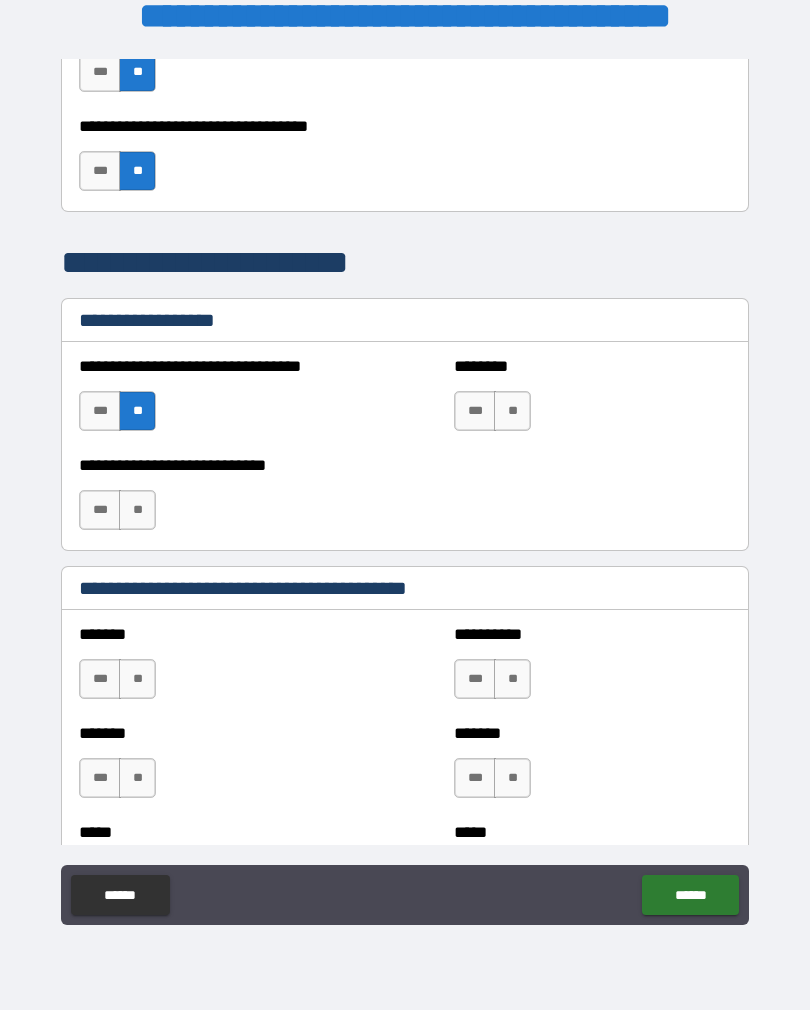 click on "**" at bounding box center [512, 411] 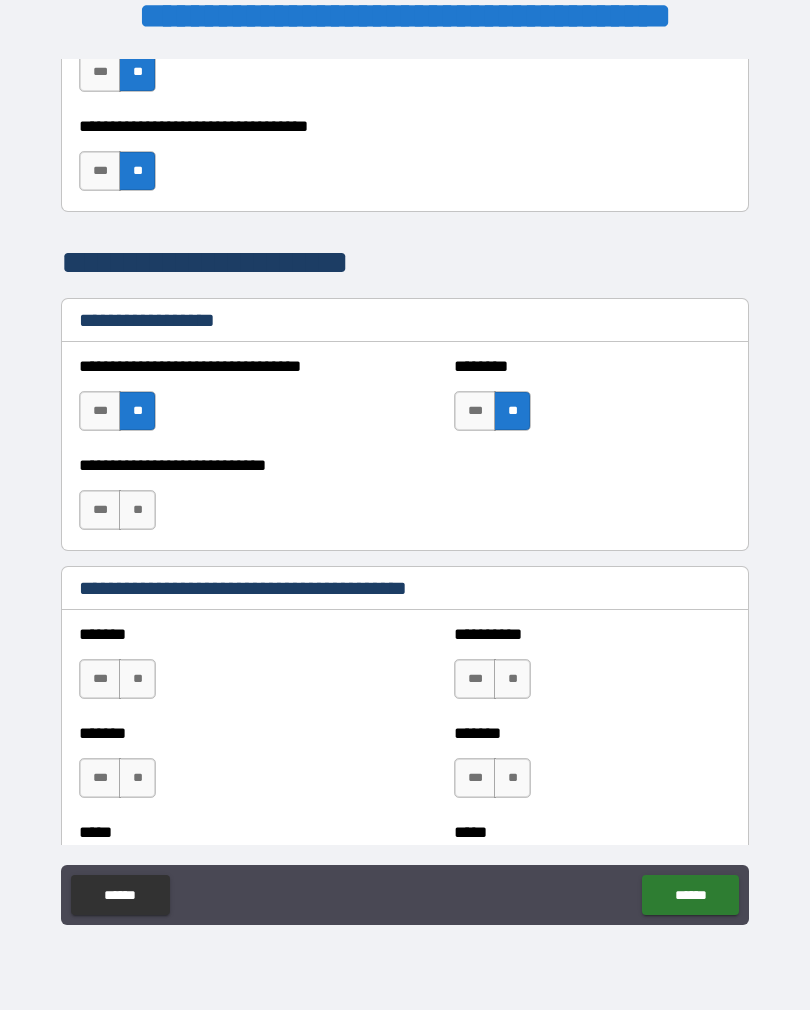 click on "**" at bounding box center (137, 510) 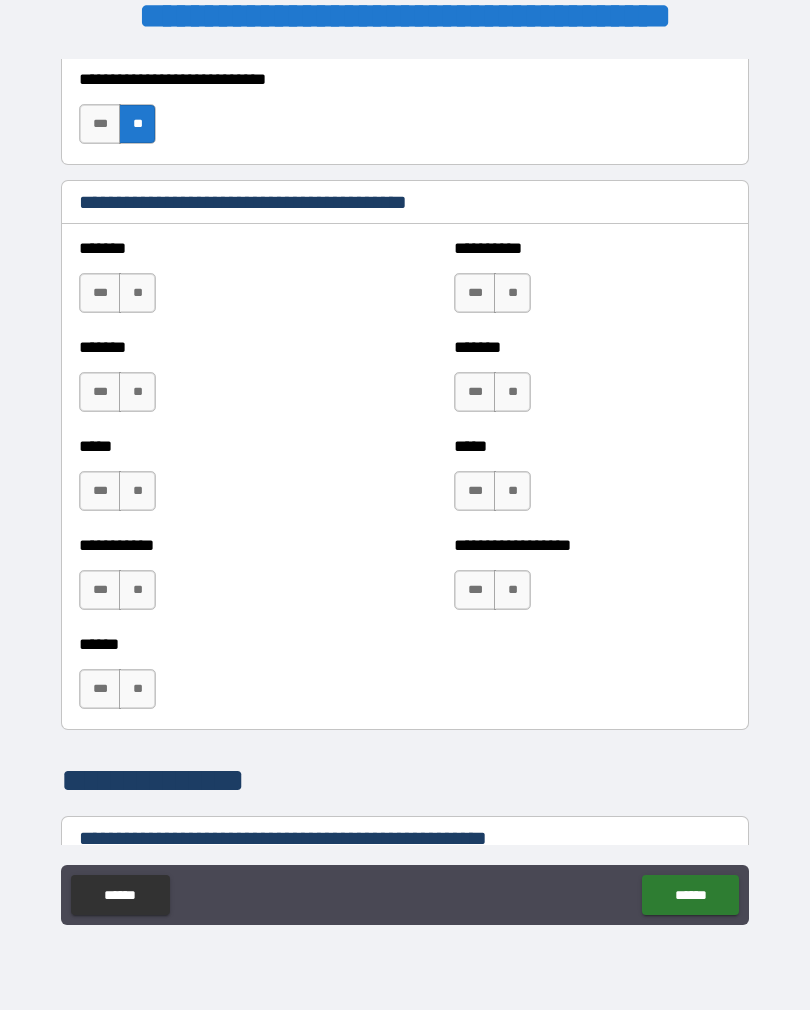 scroll, scrollTop: 1753, scrollLeft: 0, axis: vertical 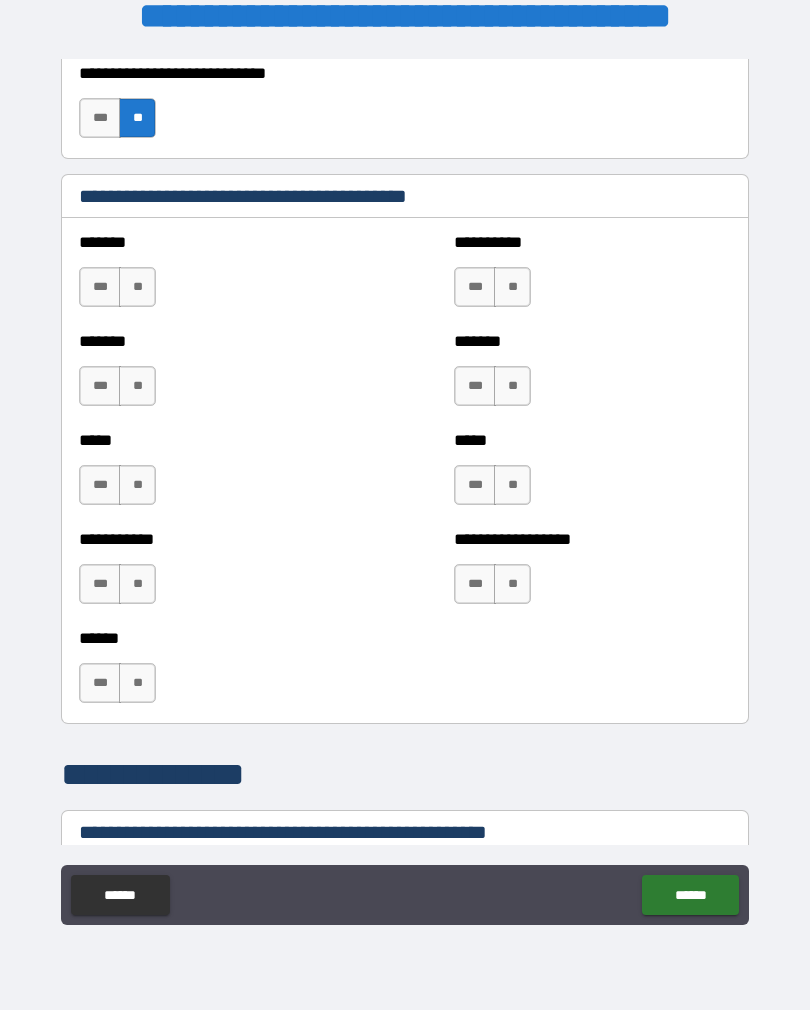 click on "**" at bounding box center (137, 287) 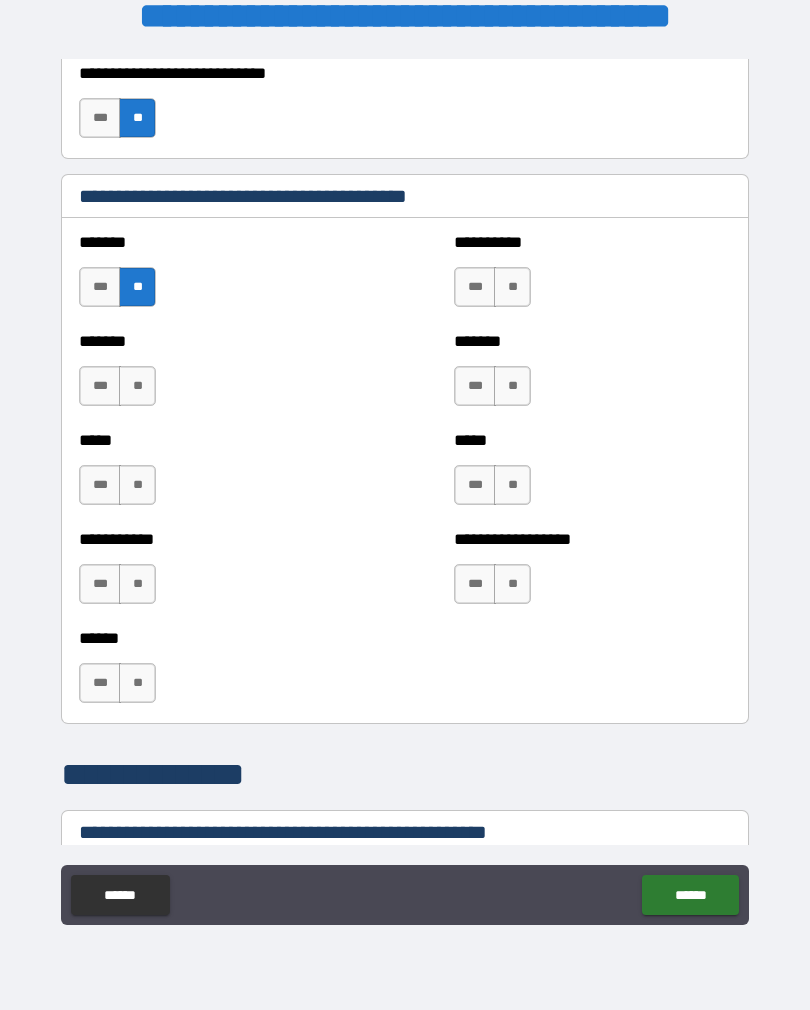 click on "**" at bounding box center (512, 287) 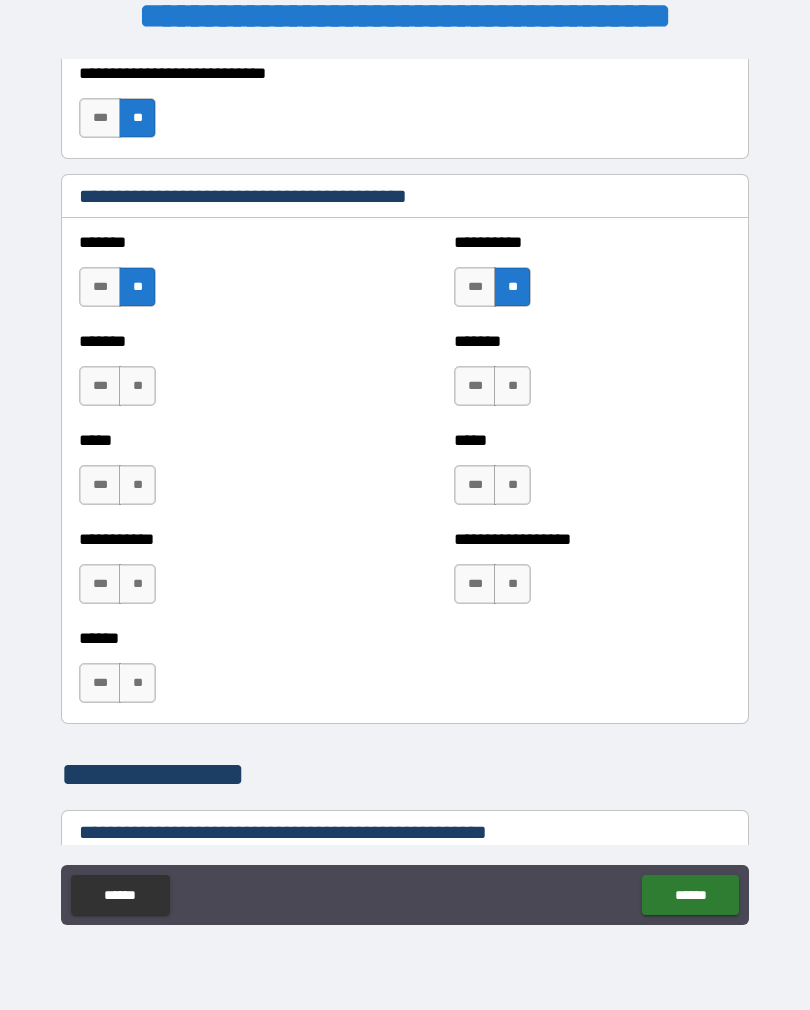 click on "**" at bounding box center [137, 386] 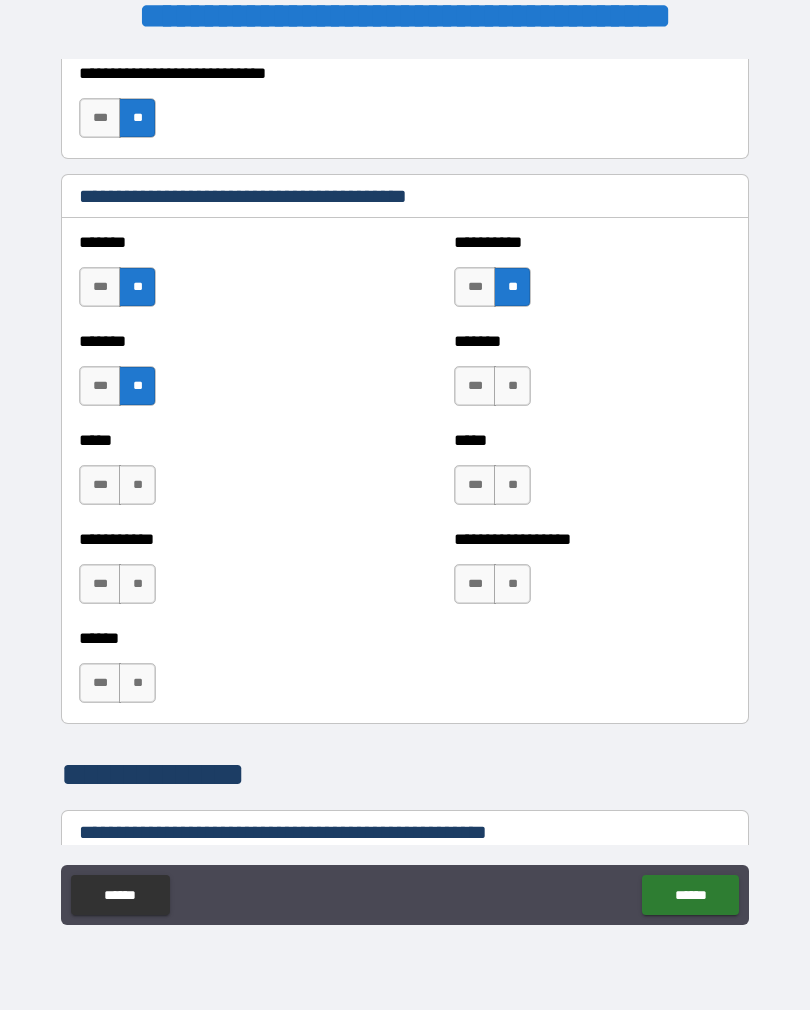 click on "**" at bounding box center [512, 386] 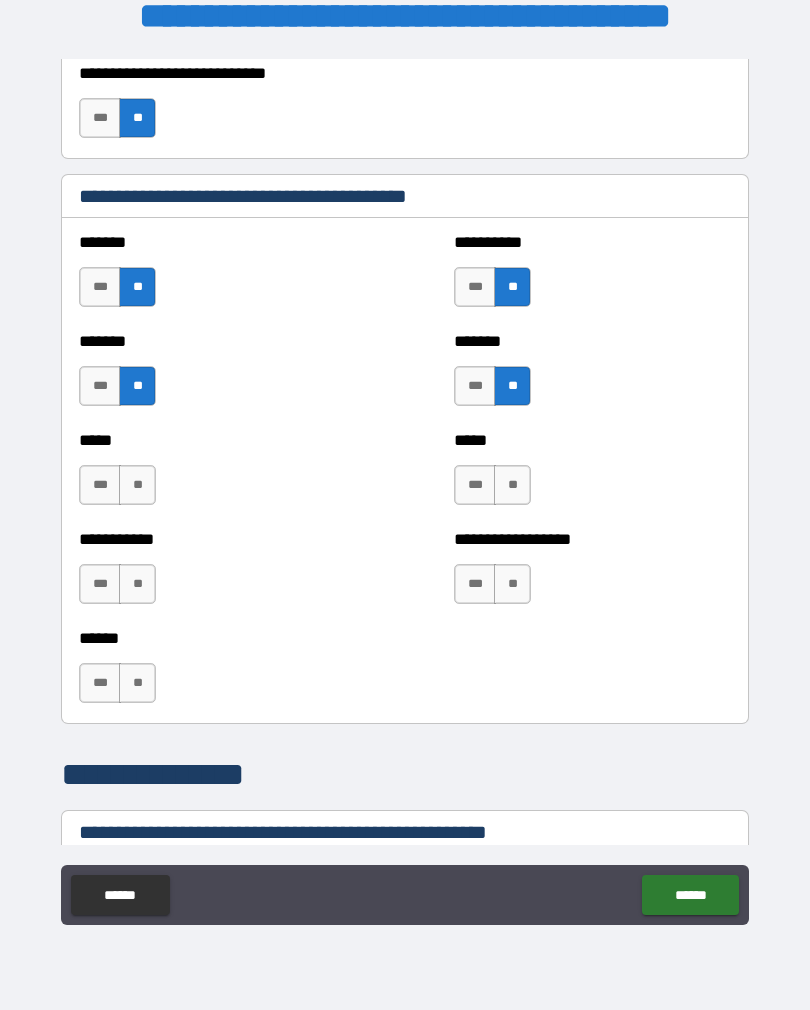 click on "**" at bounding box center [137, 485] 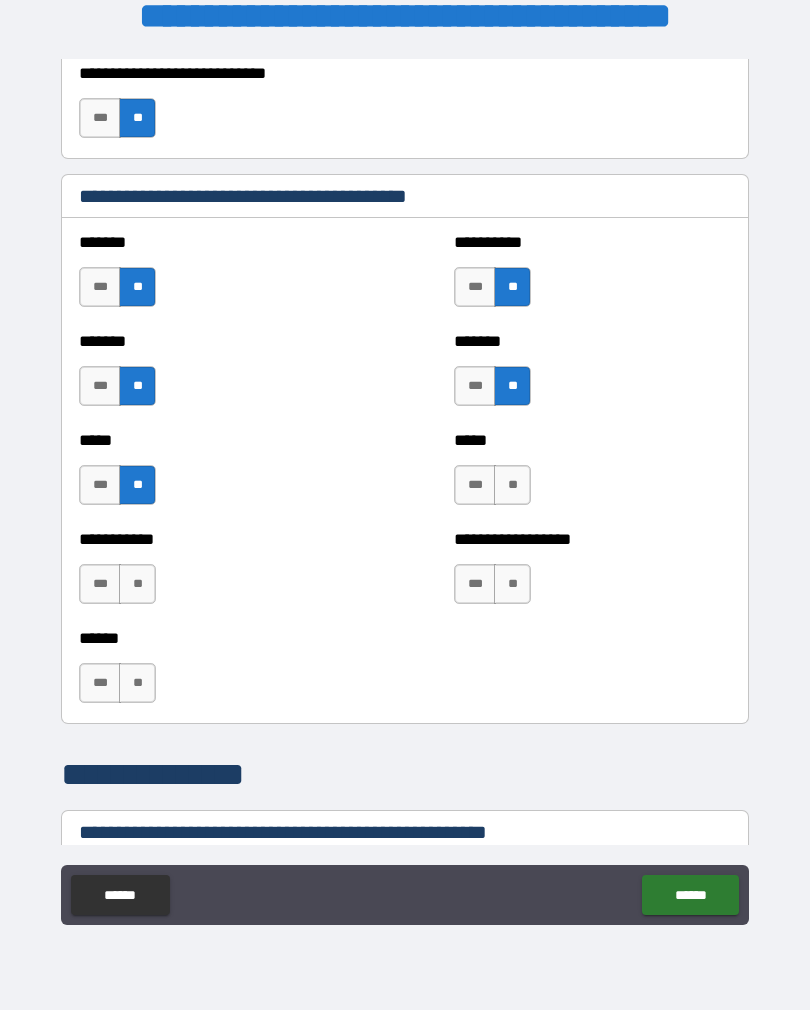 click on "**" at bounding box center [512, 485] 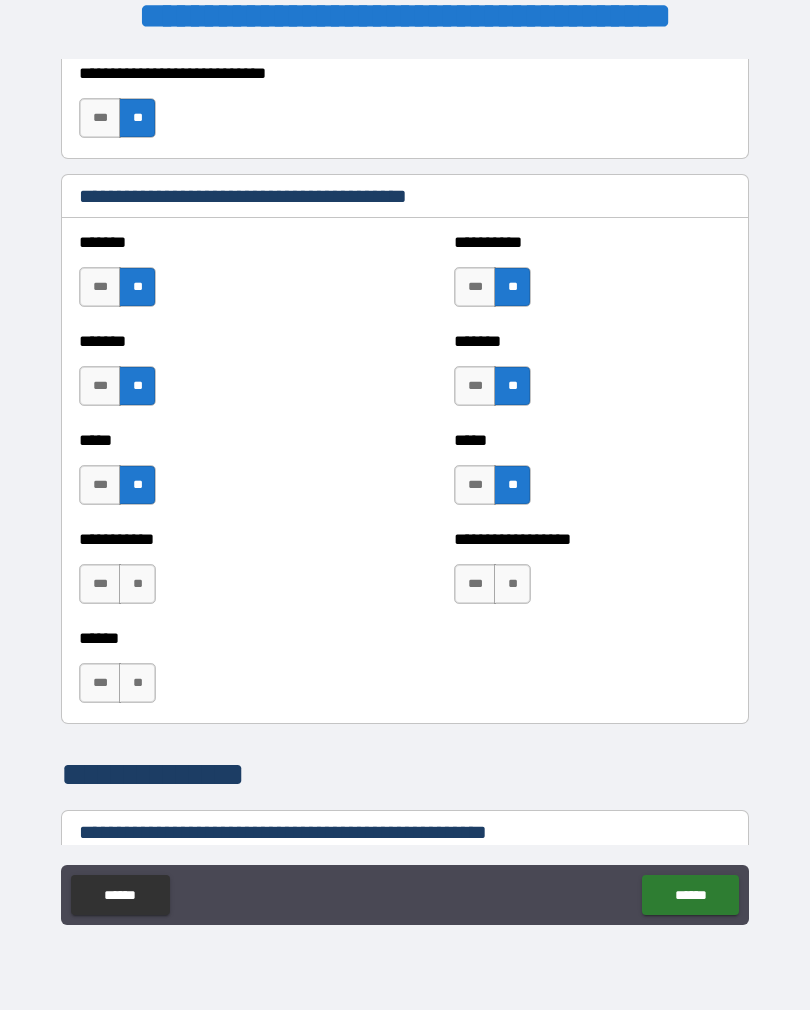 click on "**" at bounding box center [137, 584] 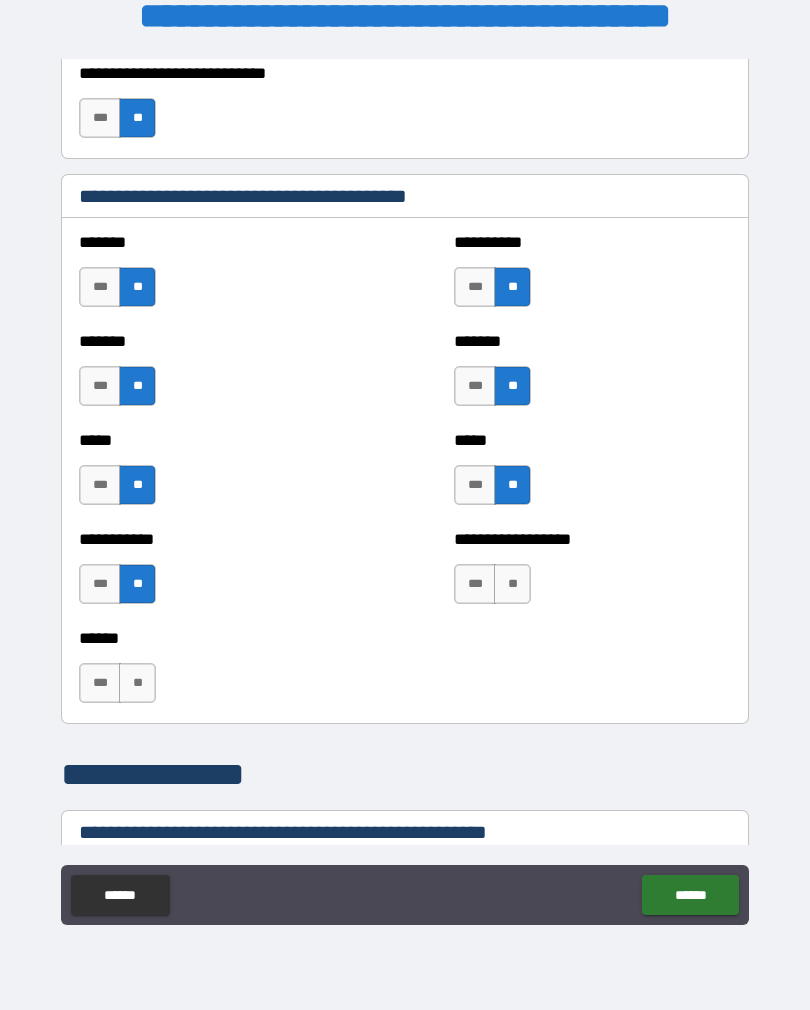 click on "**" at bounding box center (512, 584) 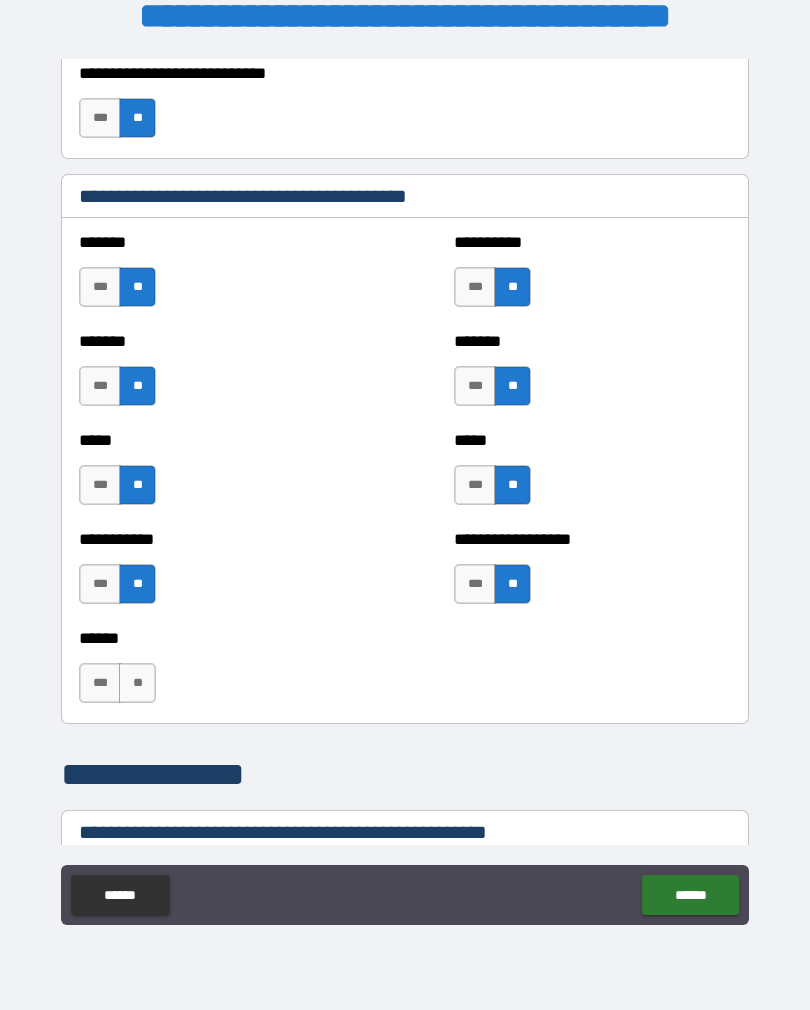 click on "**" at bounding box center (137, 683) 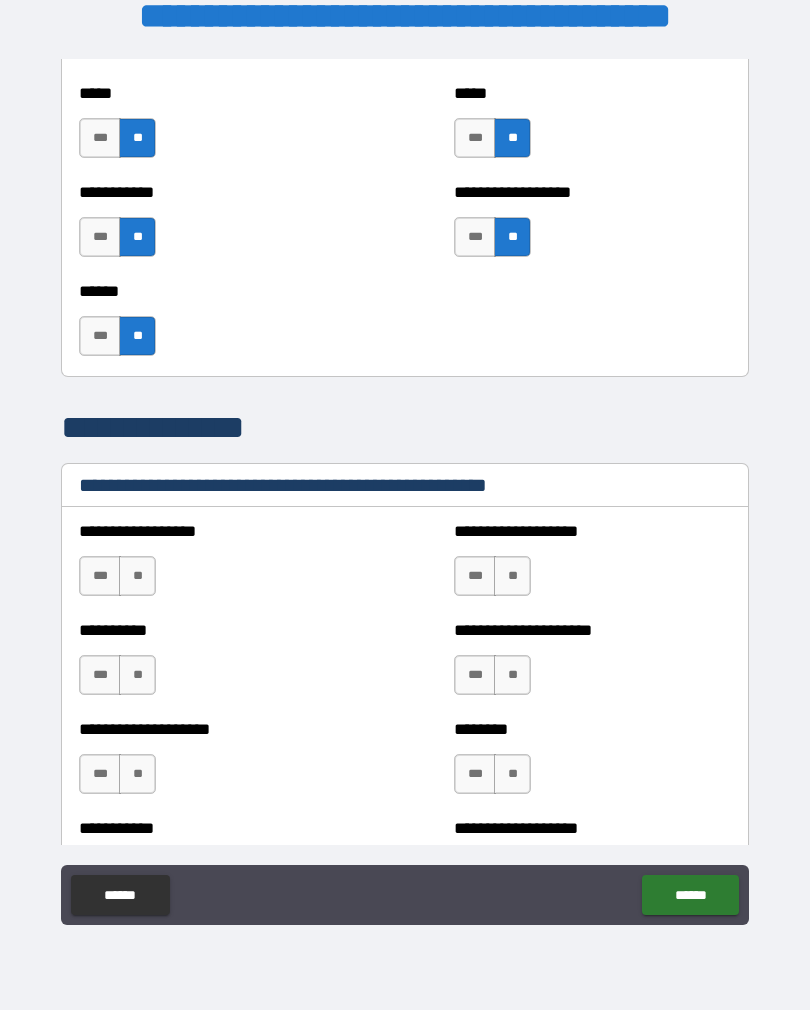 scroll, scrollTop: 2113, scrollLeft: 0, axis: vertical 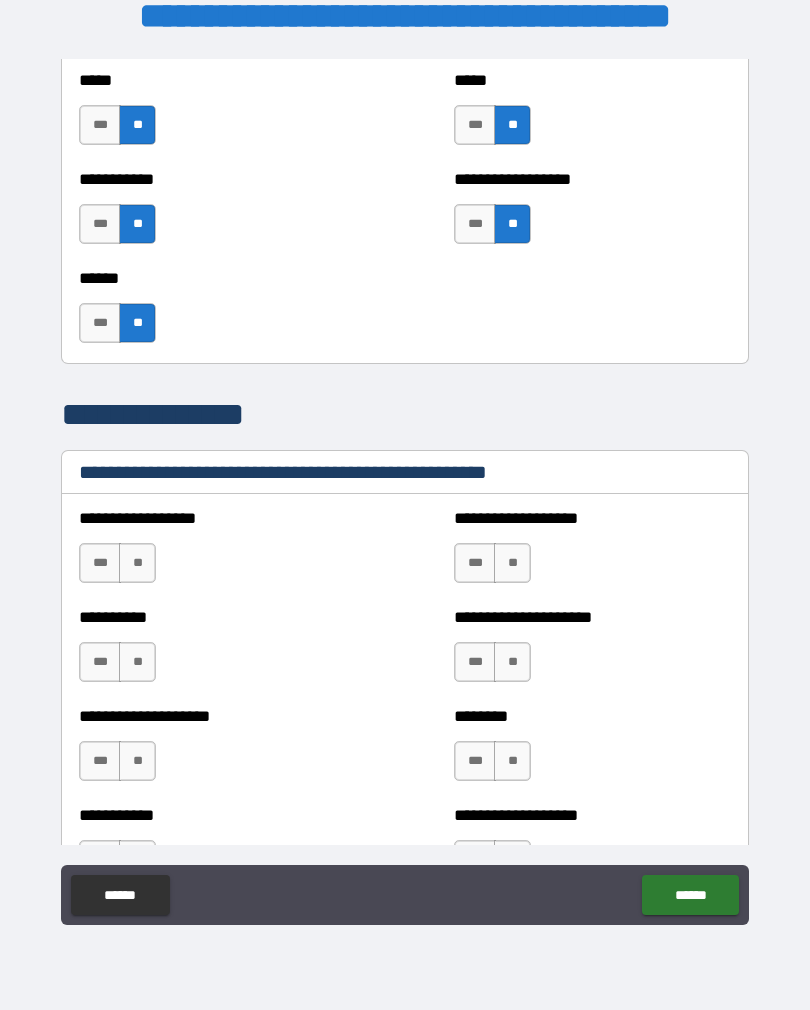 click on "**" at bounding box center [137, 323] 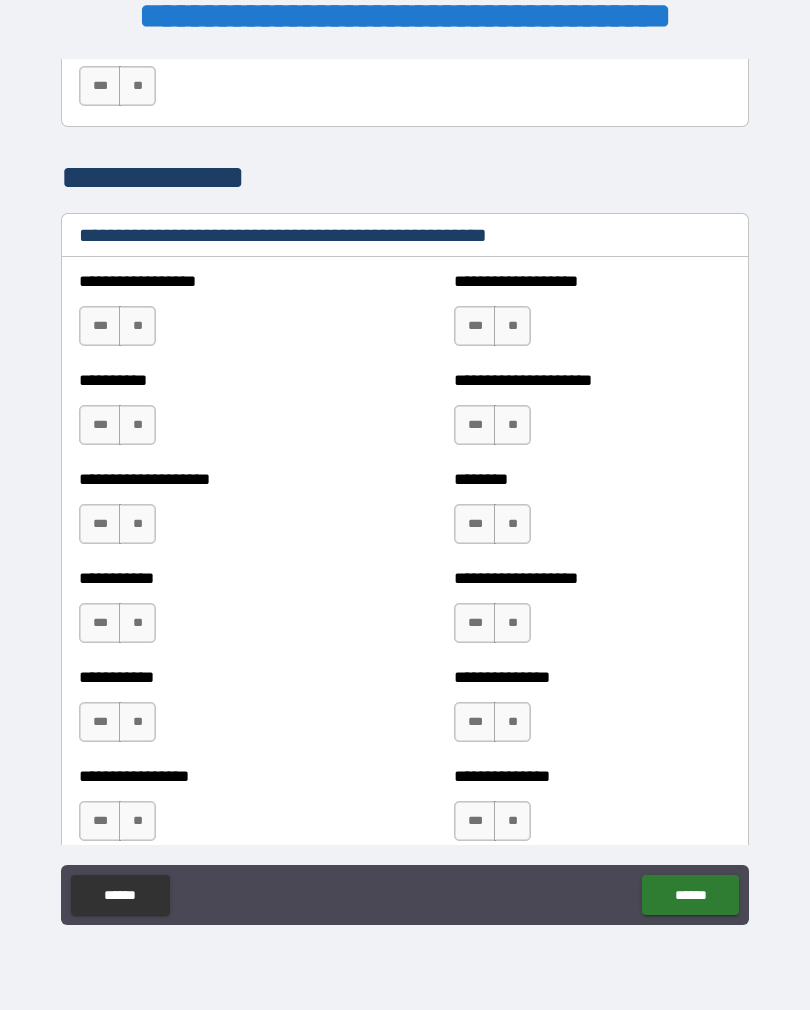 scroll, scrollTop: 2353, scrollLeft: 0, axis: vertical 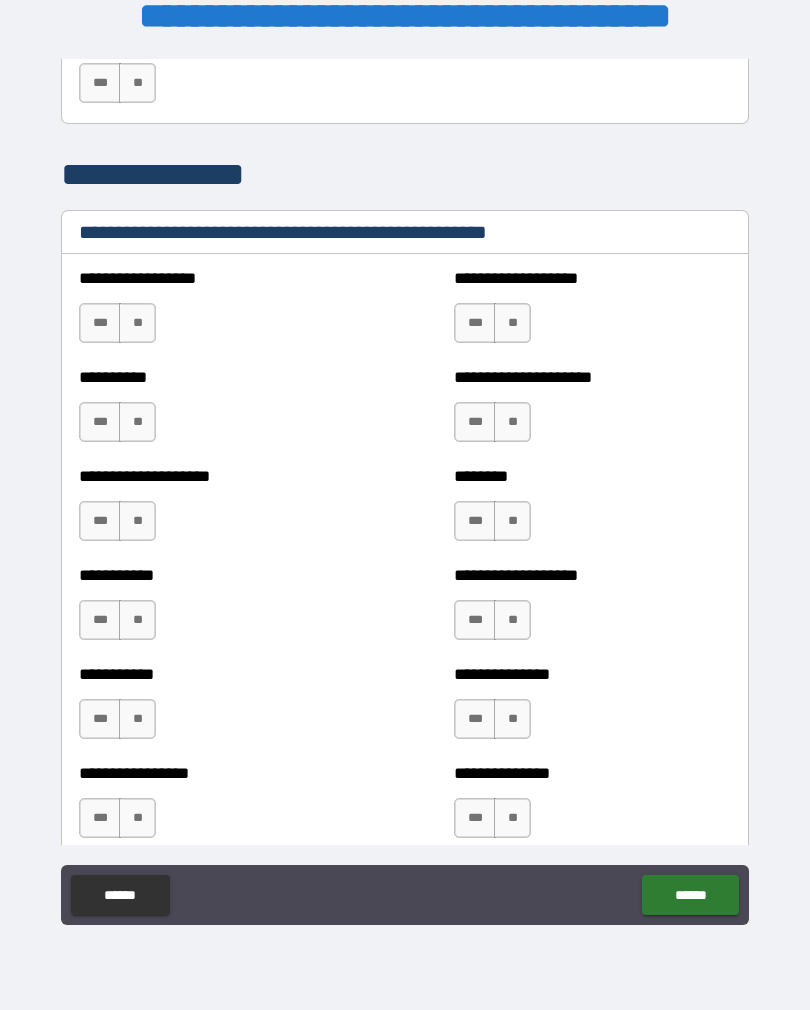 click on "**" at bounding box center [137, 323] 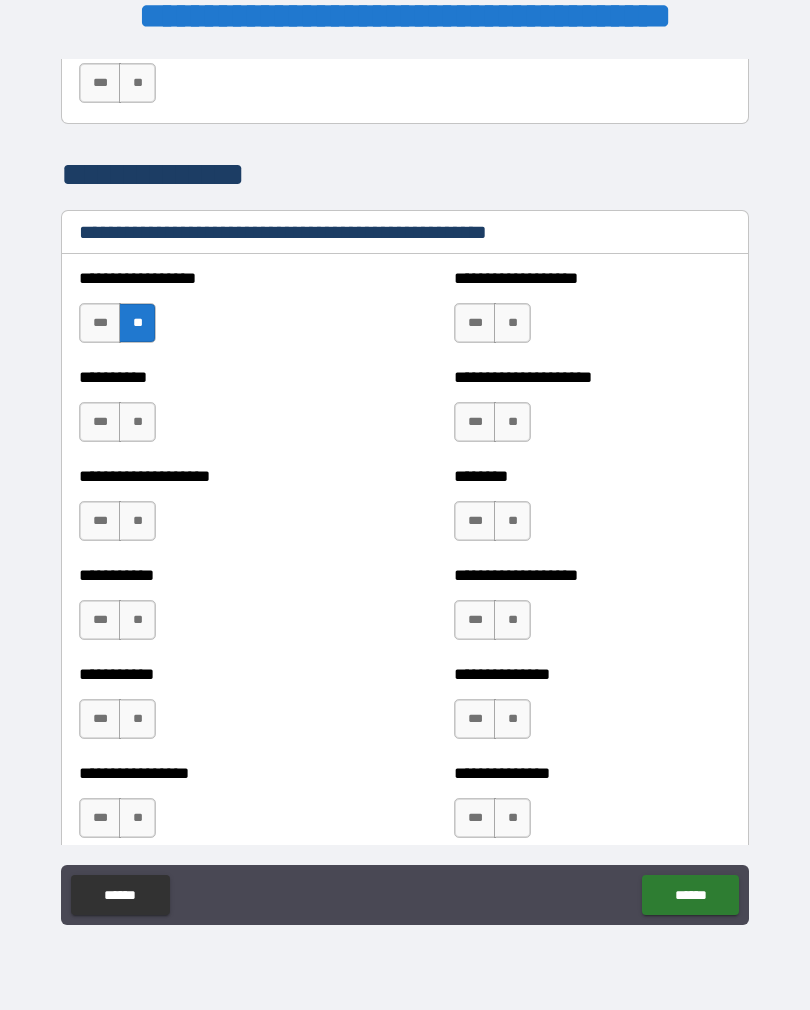click on "**" at bounding box center [137, 422] 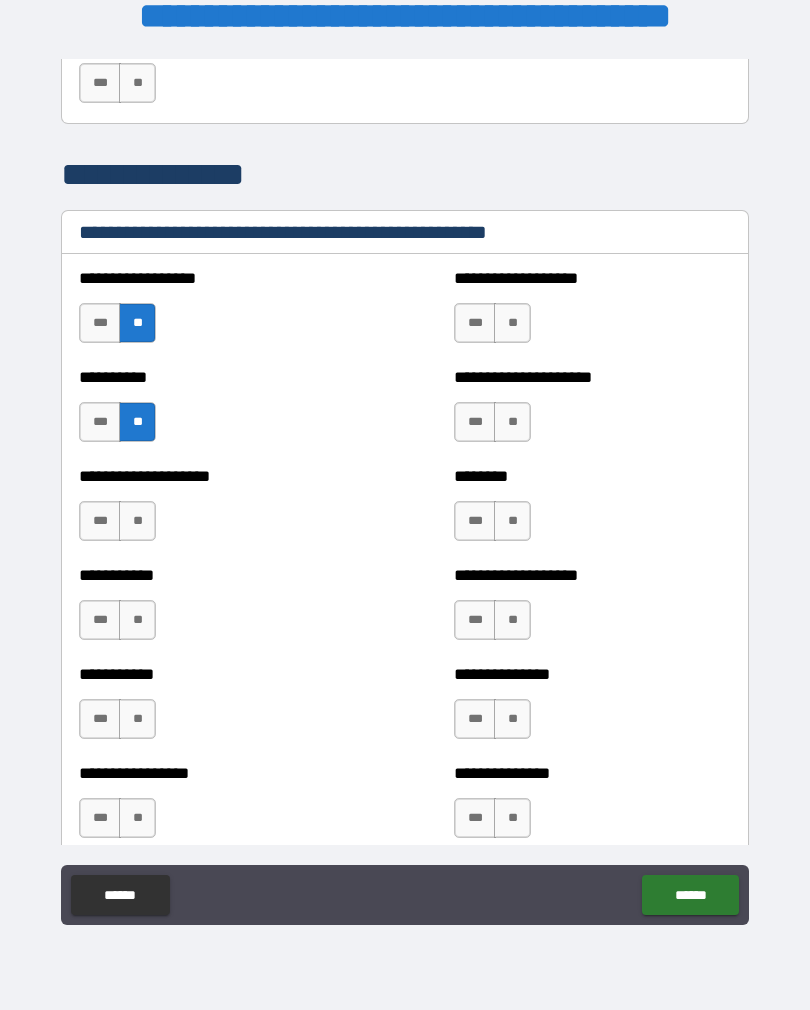 click on "**" at bounding box center [137, 521] 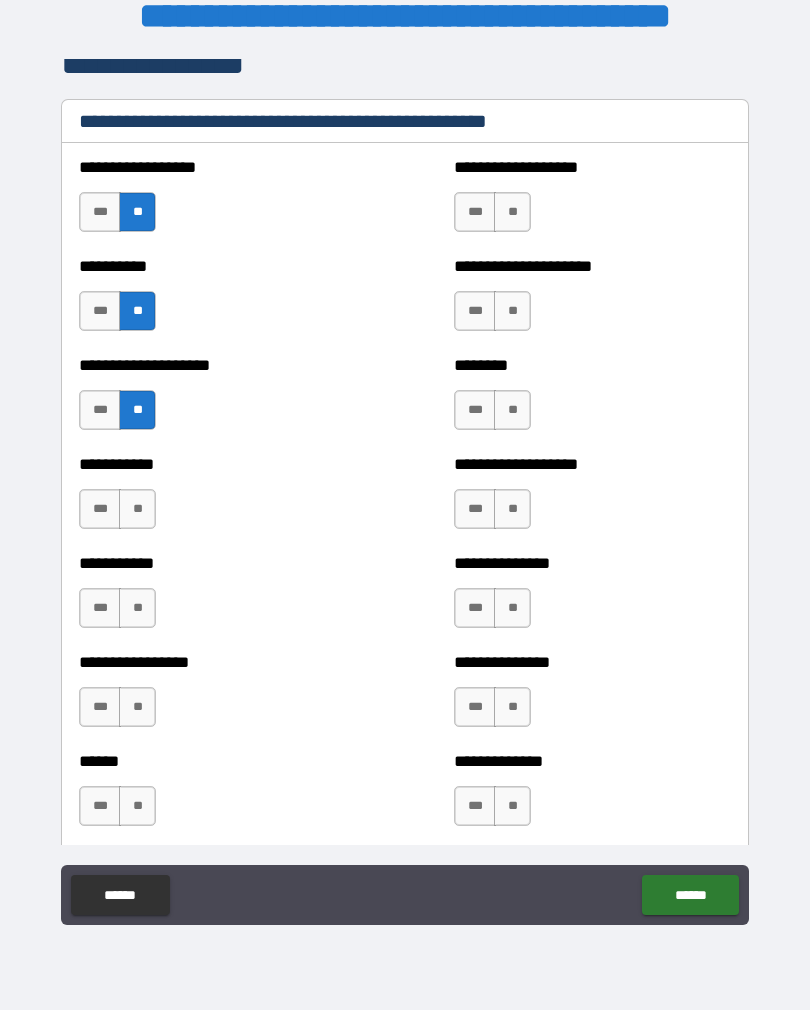 scroll, scrollTop: 2543, scrollLeft: 0, axis: vertical 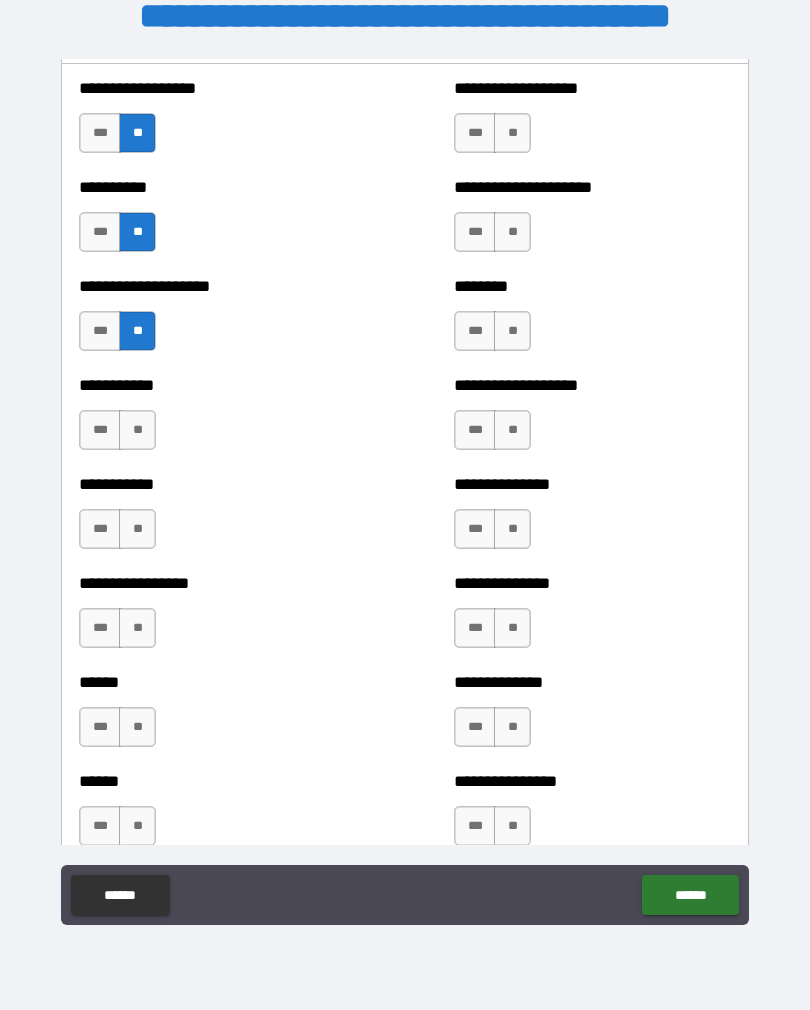 click on "**" at bounding box center [137, 430] 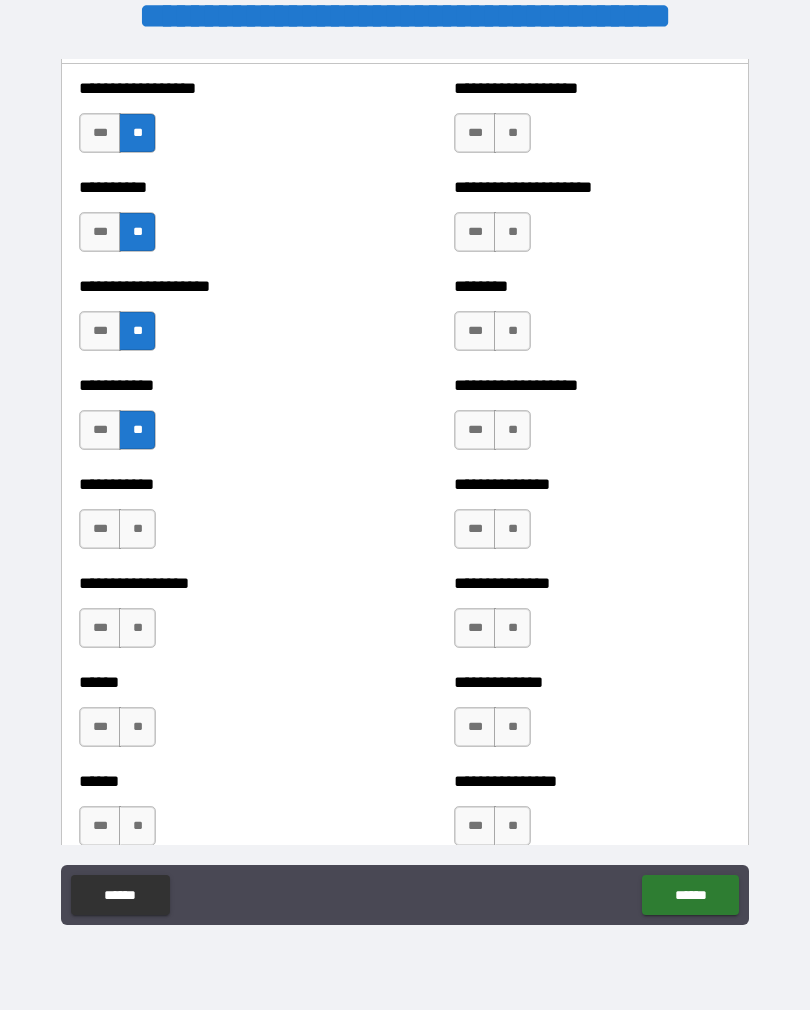click on "**" at bounding box center [137, 529] 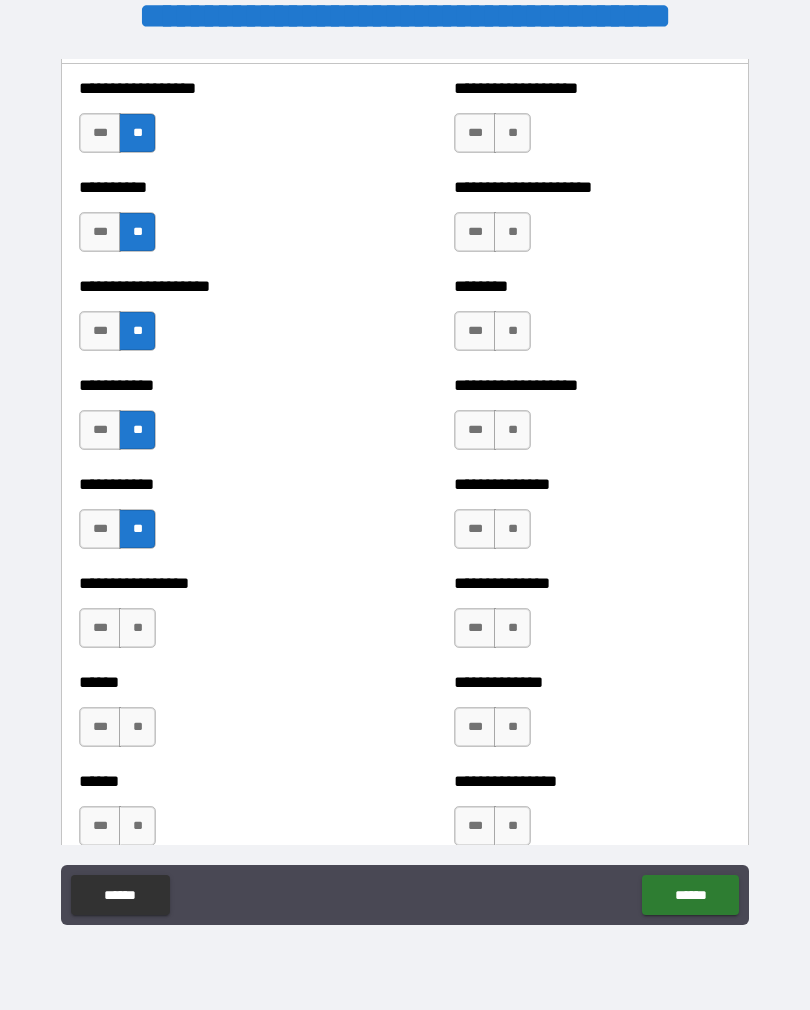 click on "**" at bounding box center (137, 628) 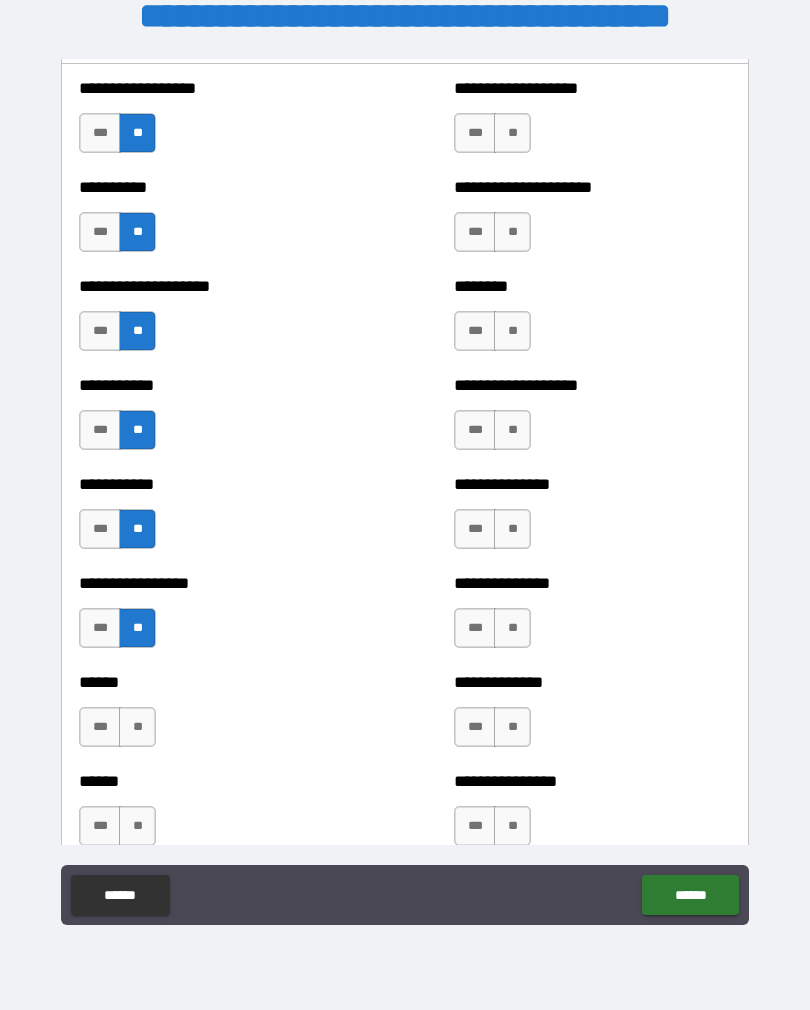 click on "**" at bounding box center [137, 727] 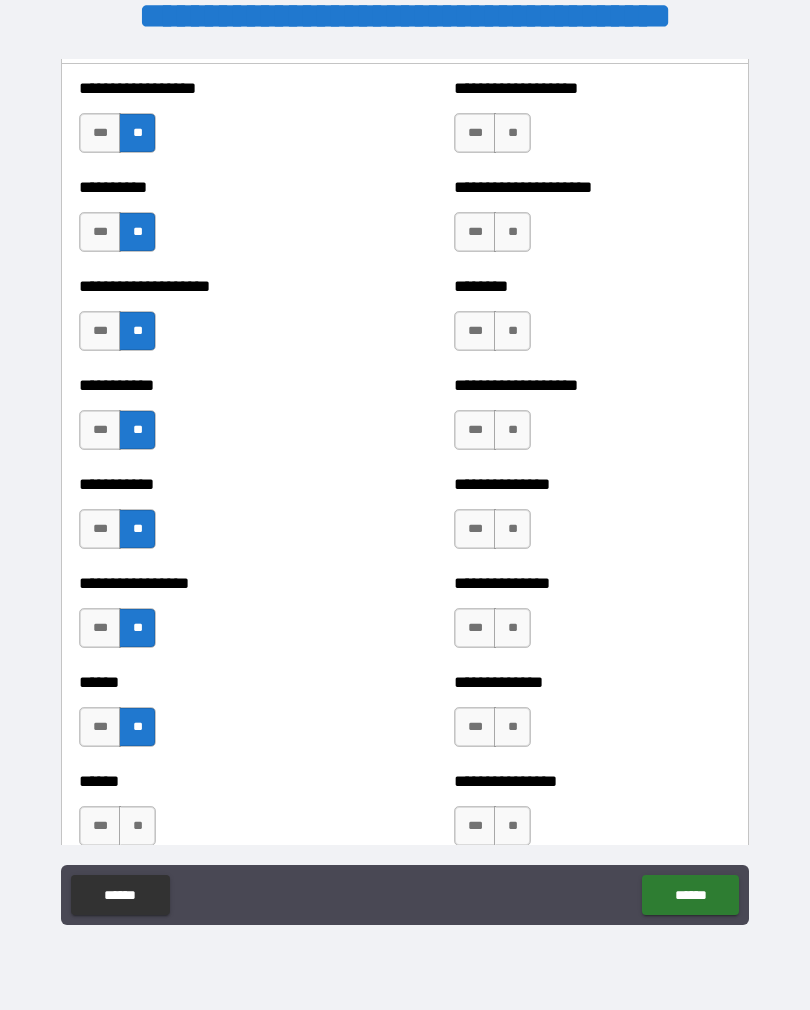 click on "**" at bounding box center (137, 826) 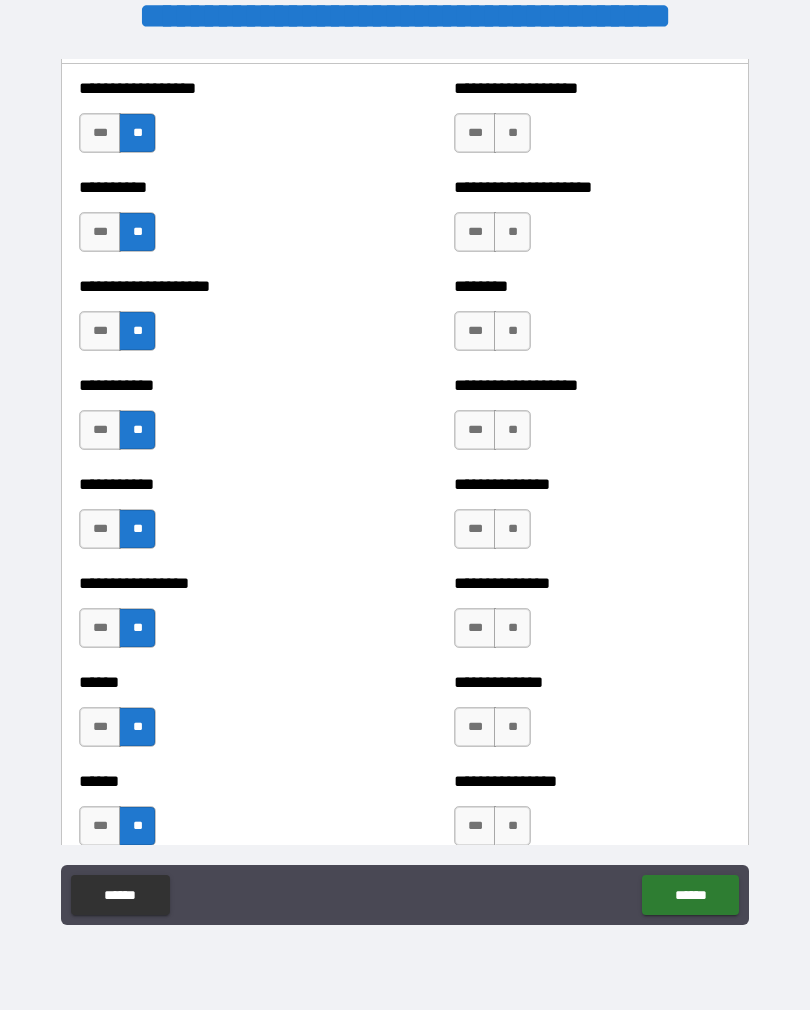 click on "**" at bounding box center [512, 133] 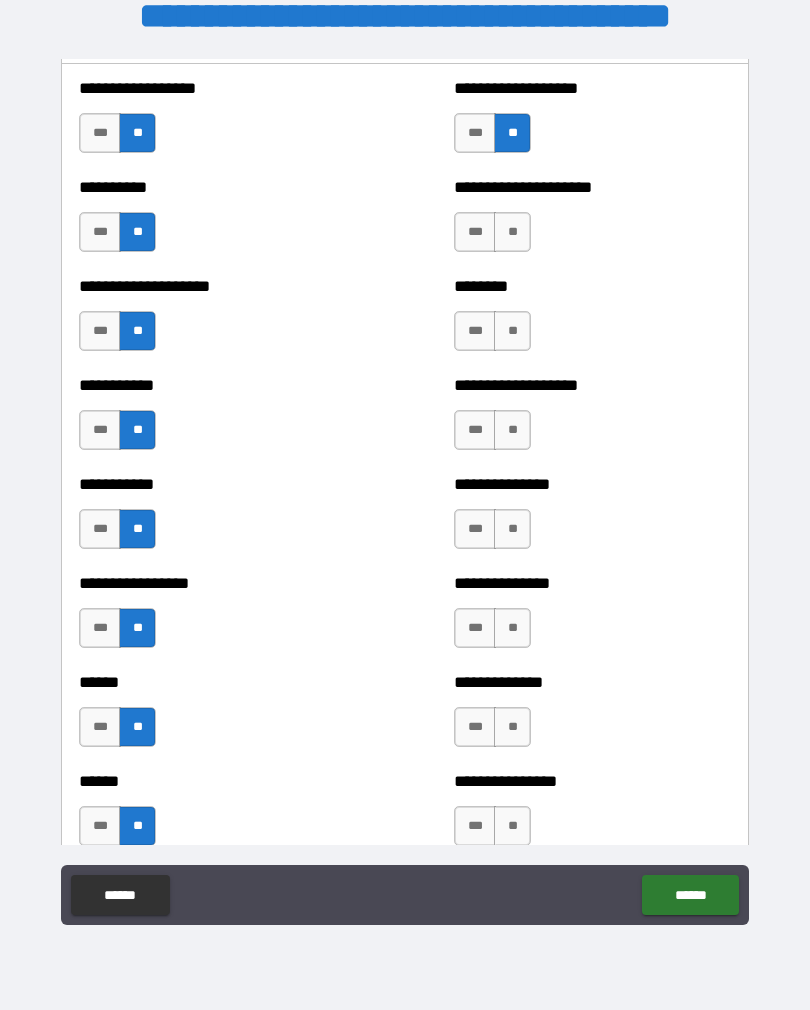 click on "**" at bounding box center (512, 232) 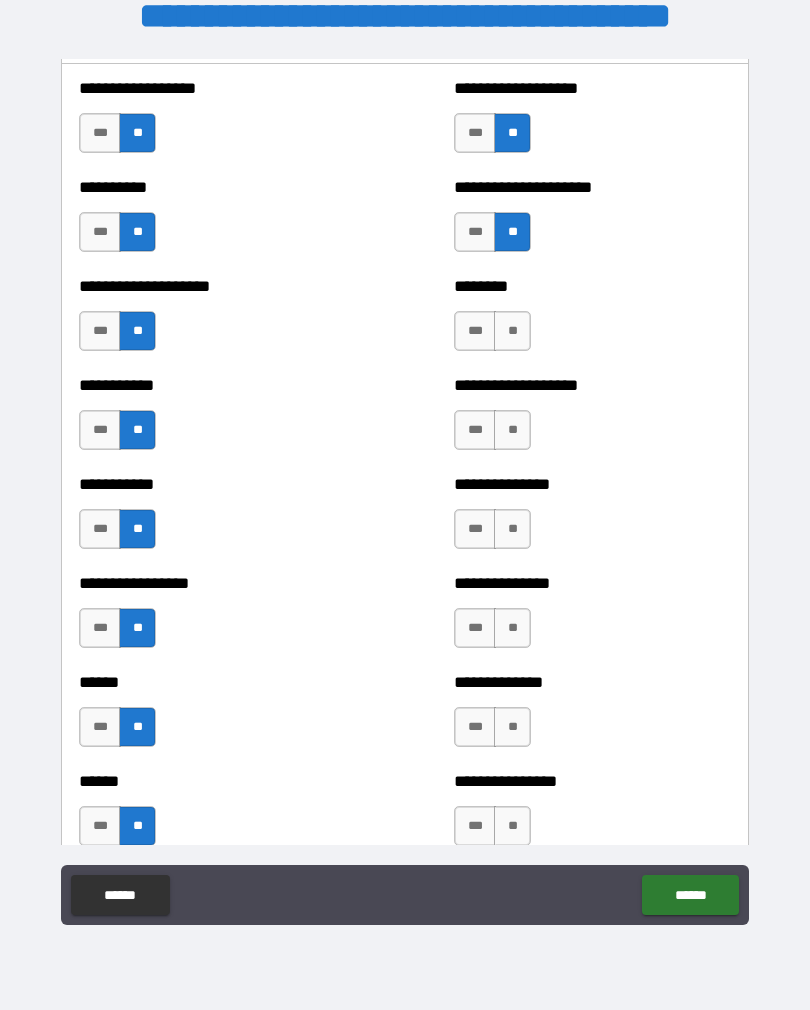 click on "**" at bounding box center (512, 331) 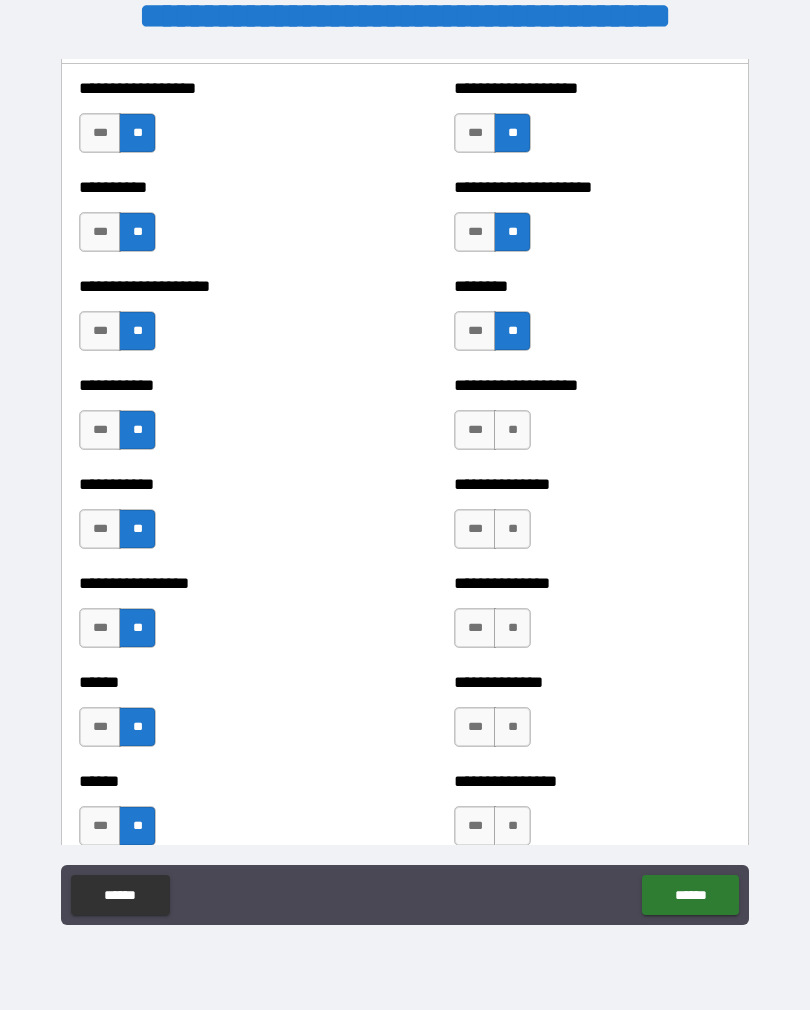 click on "**" at bounding box center (512, 430) 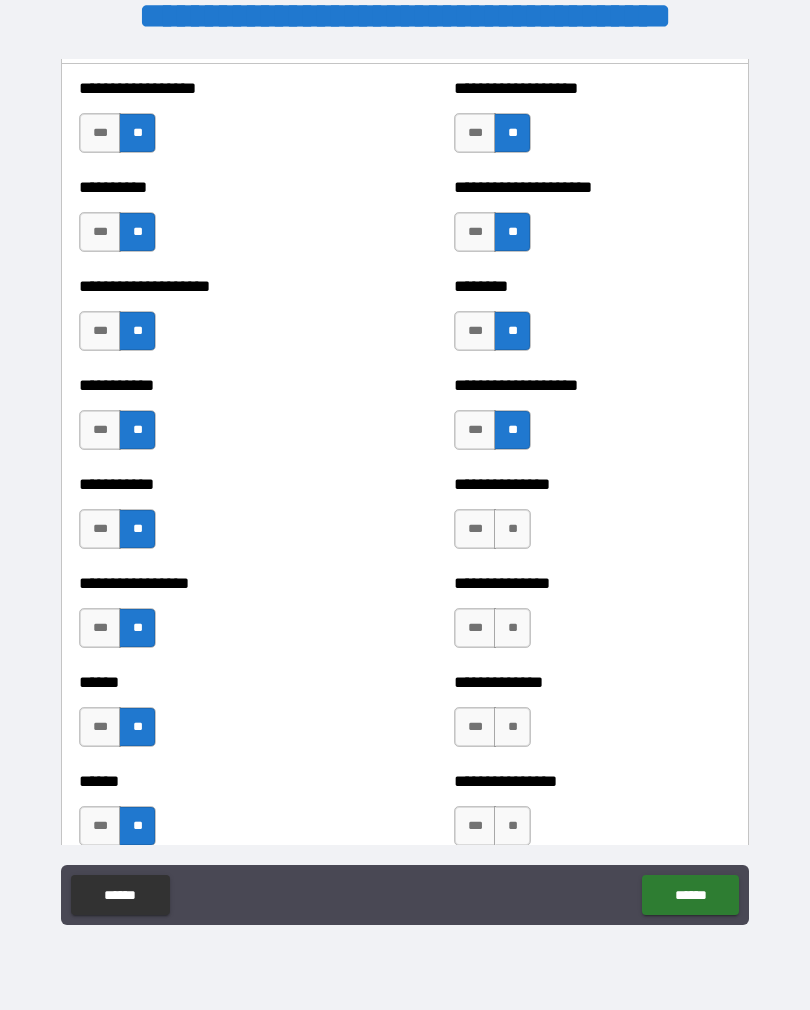 click on "**" at bounding box center [512, 529] 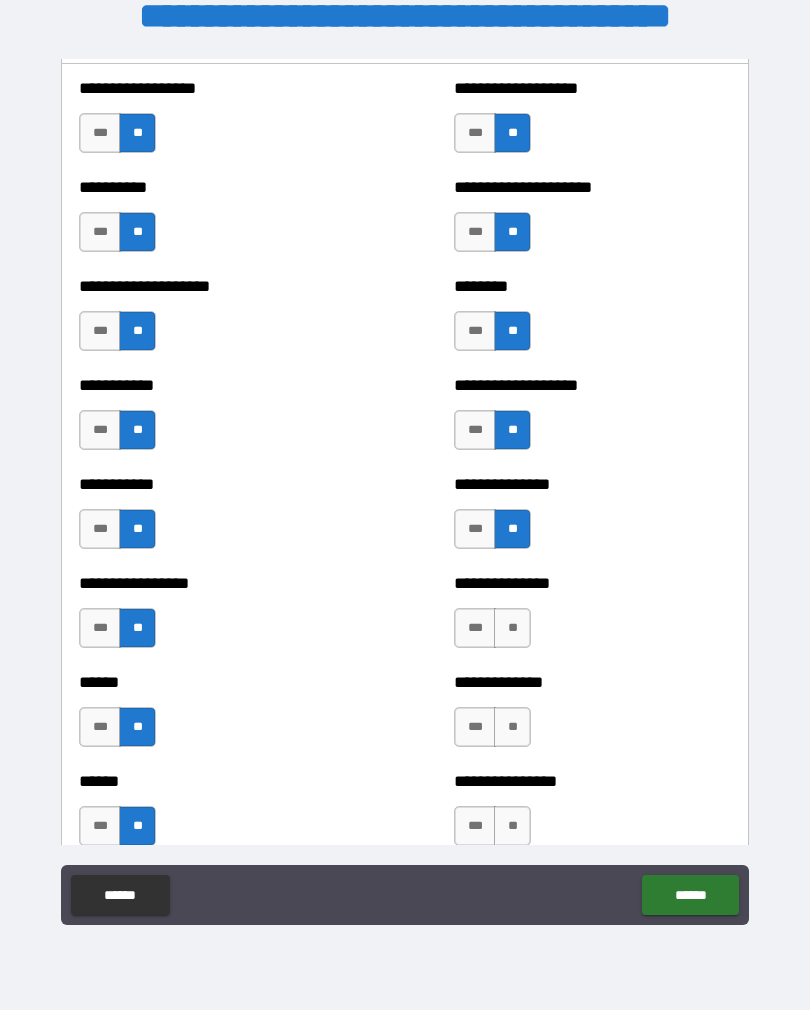 click on "**" at bounding box center (512, 628) 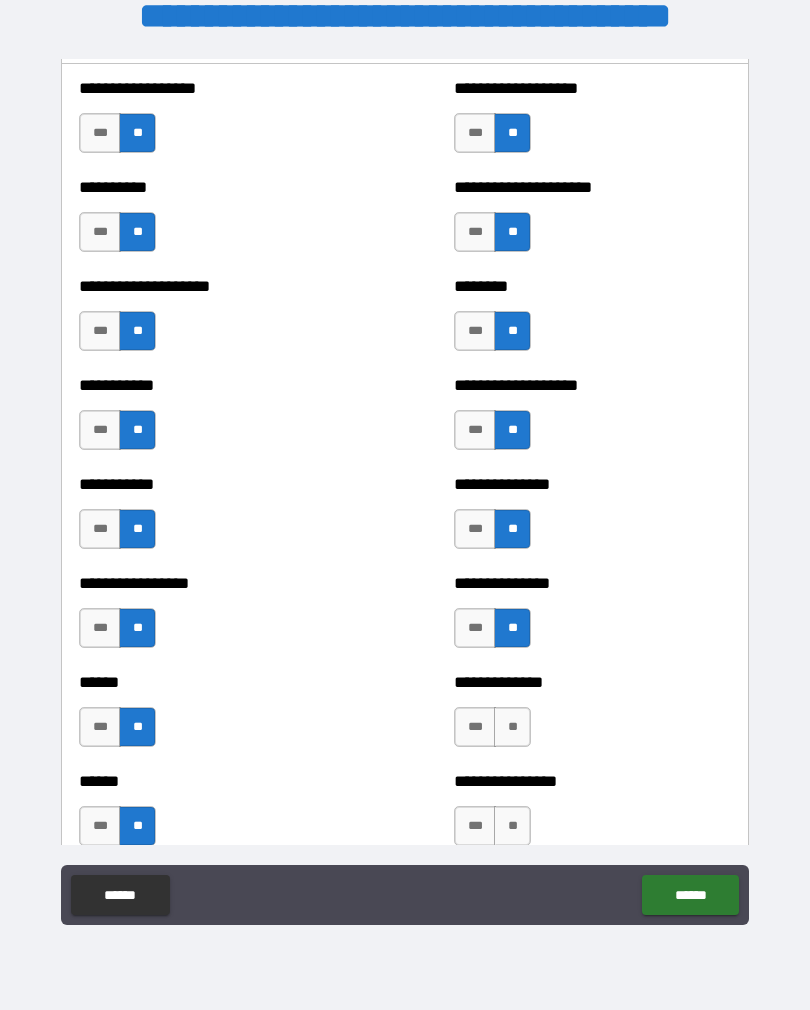 click on "**" at bounding box center (512, 727) 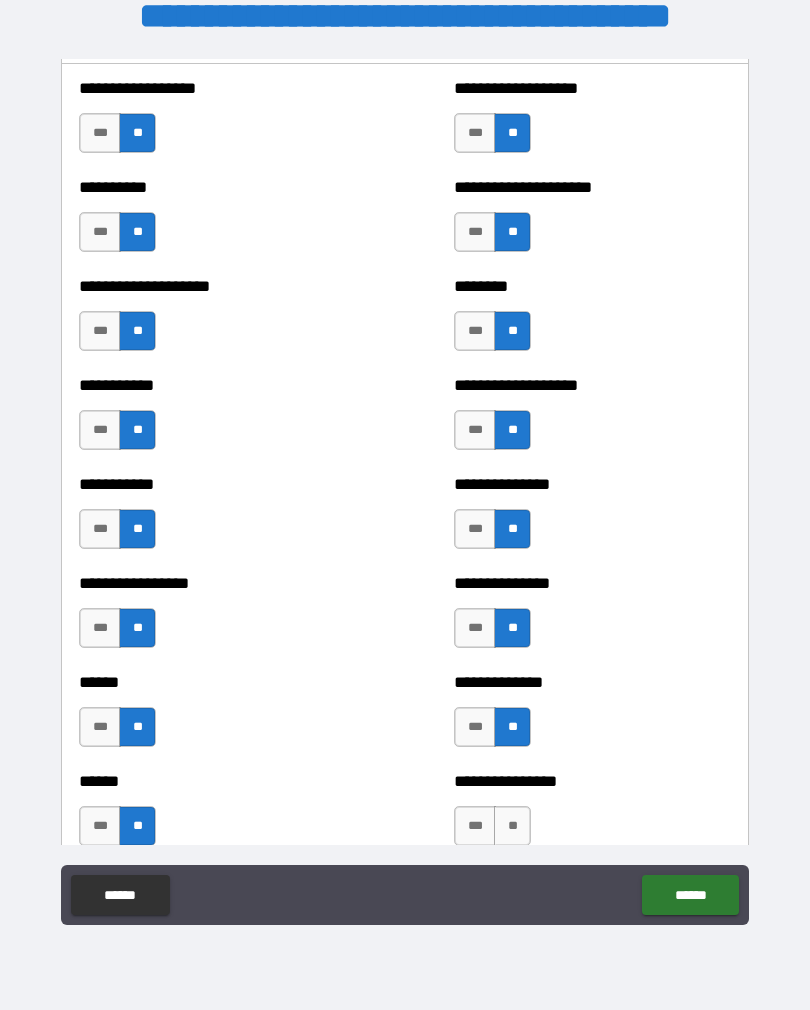 click on "**" at bounding box center (512, 826) 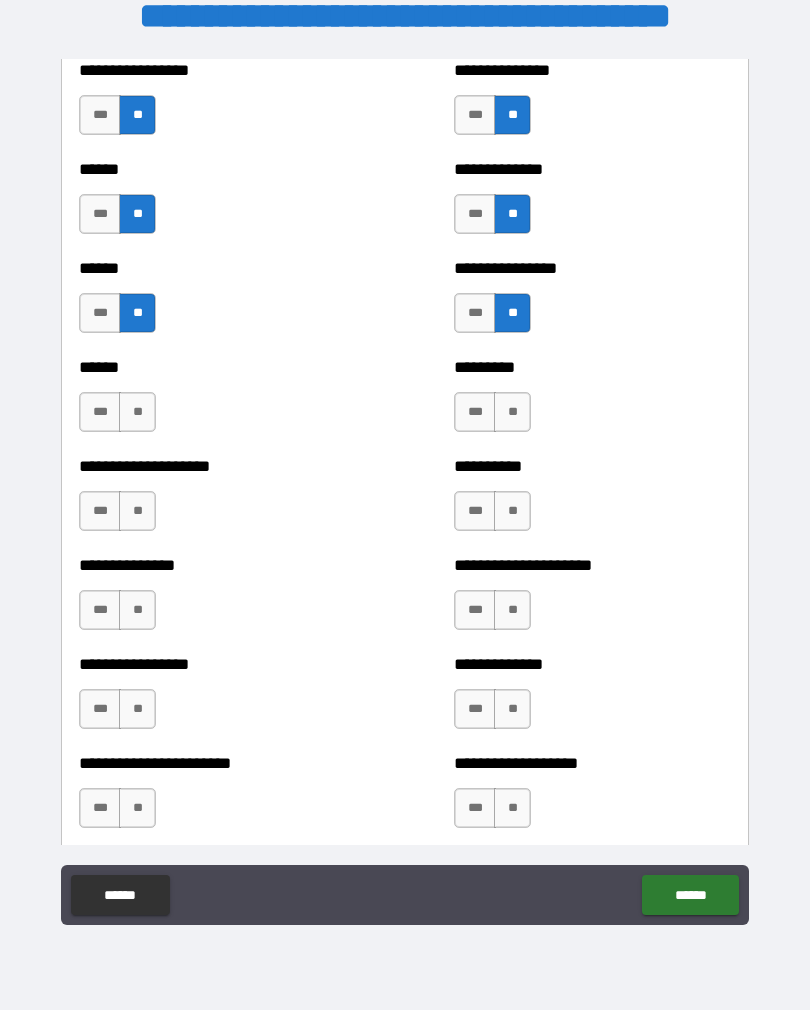 scroll, scrollTop: 3092, scrollLeft: 0, axis: vertical 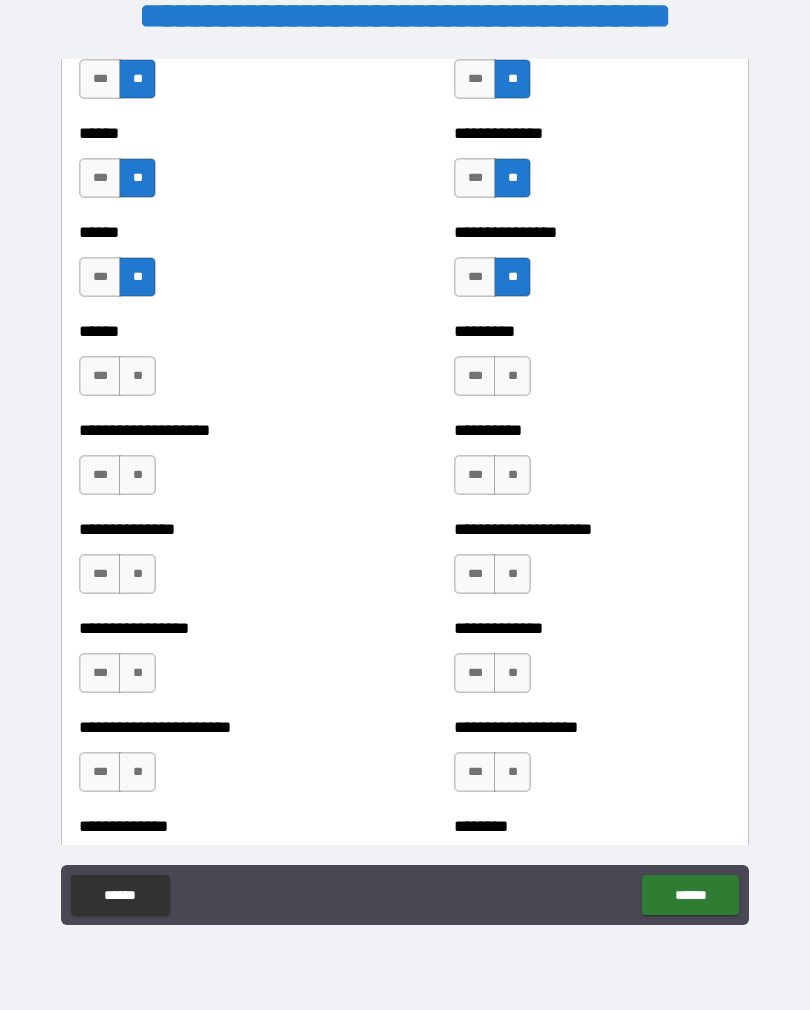 click on "**" at bounding box center [137, 376] 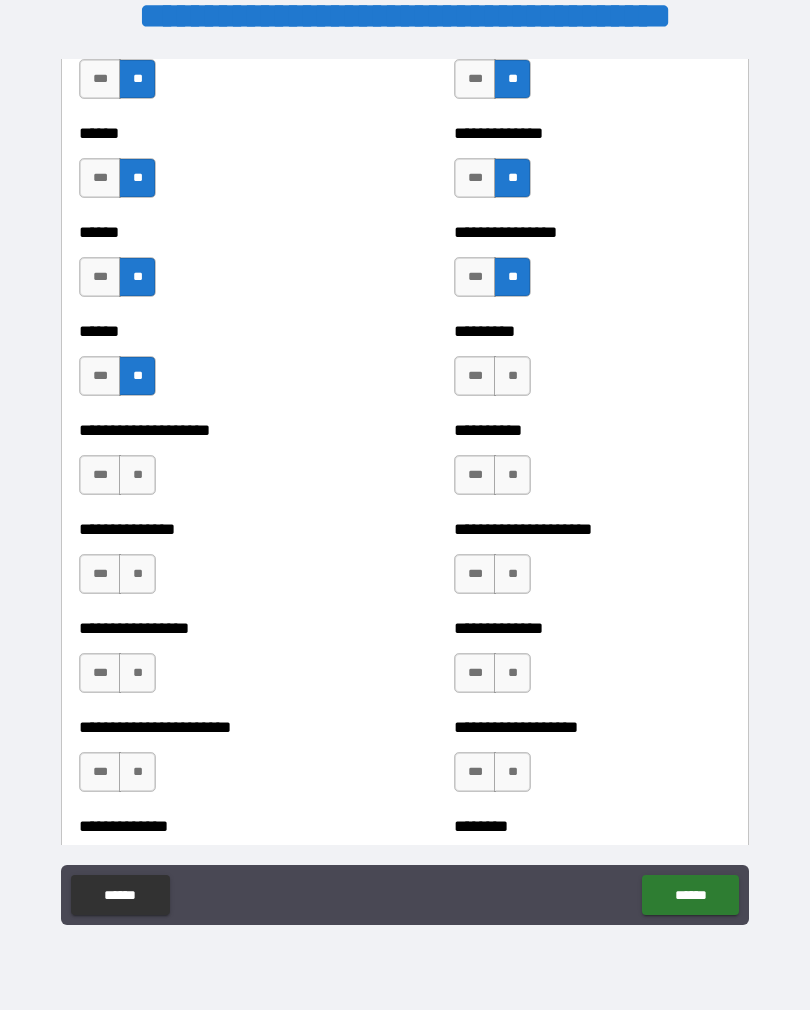 click on "**" at bounding box center (512, 376) 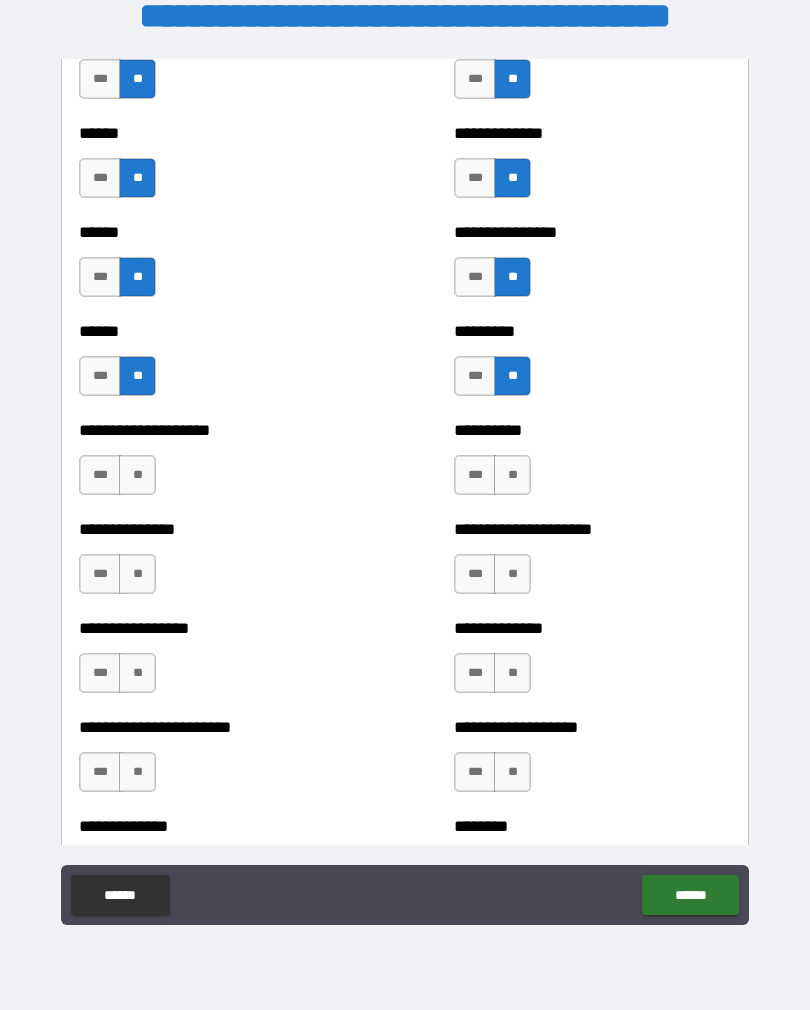 click on "**" at bounding box center [512, 475] 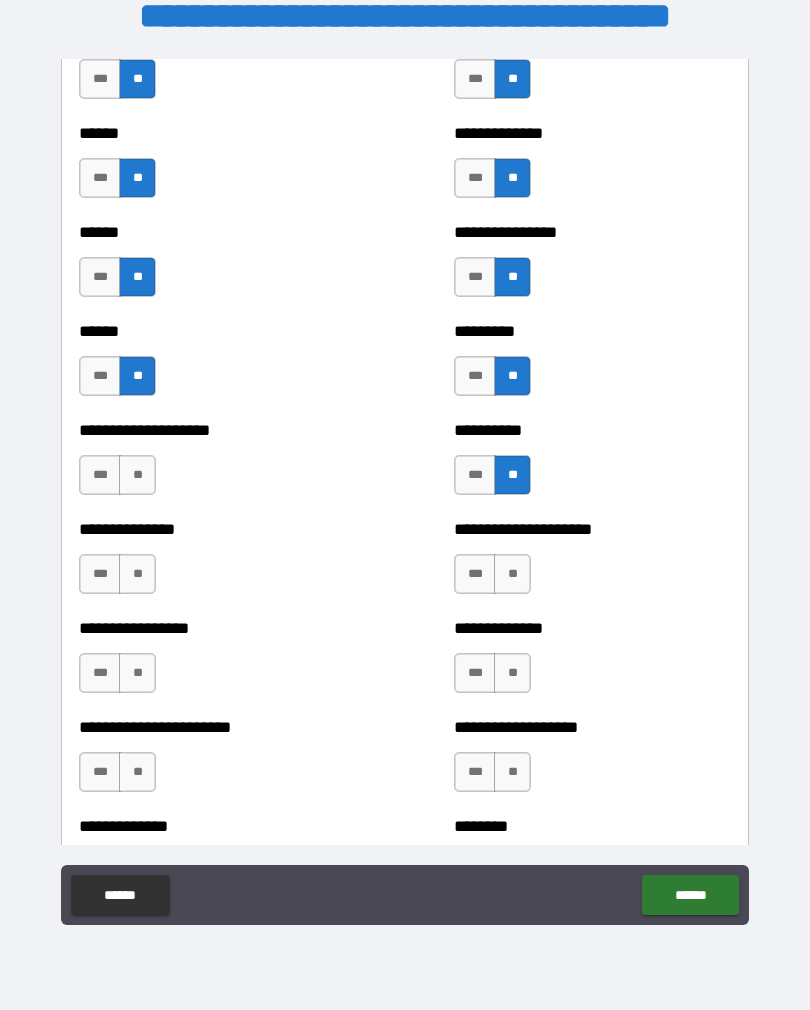 click on "**" at bounding box center (137, 475) 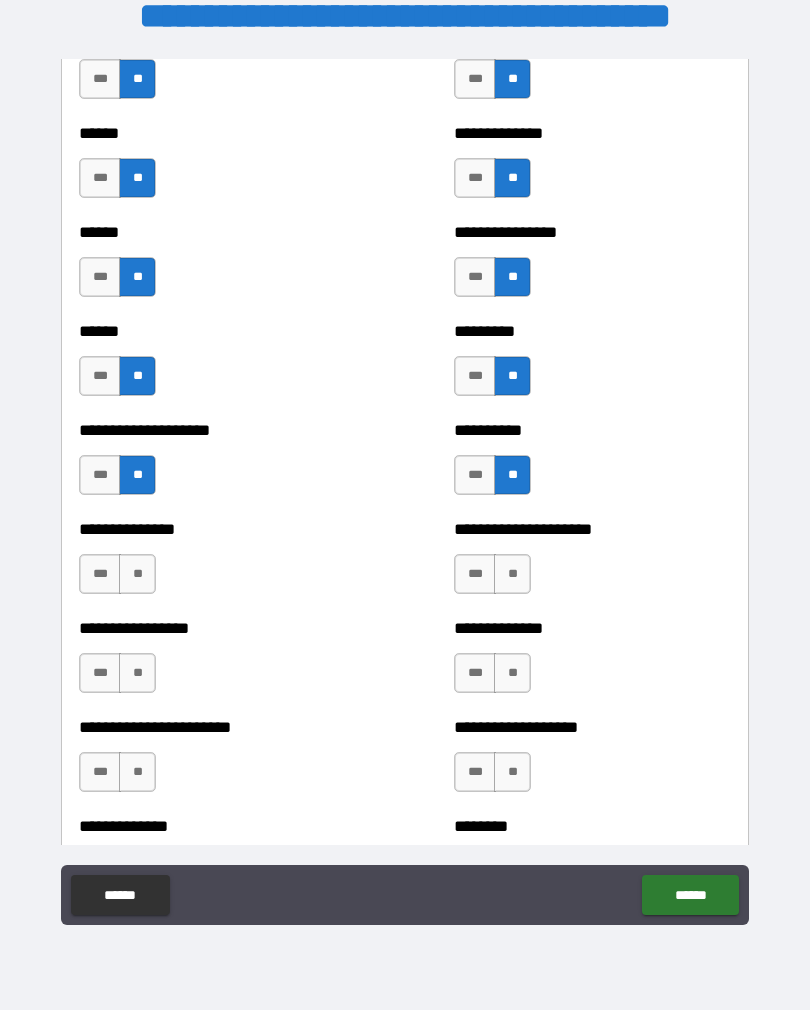 click on "**" at bounding box center [137, 574] 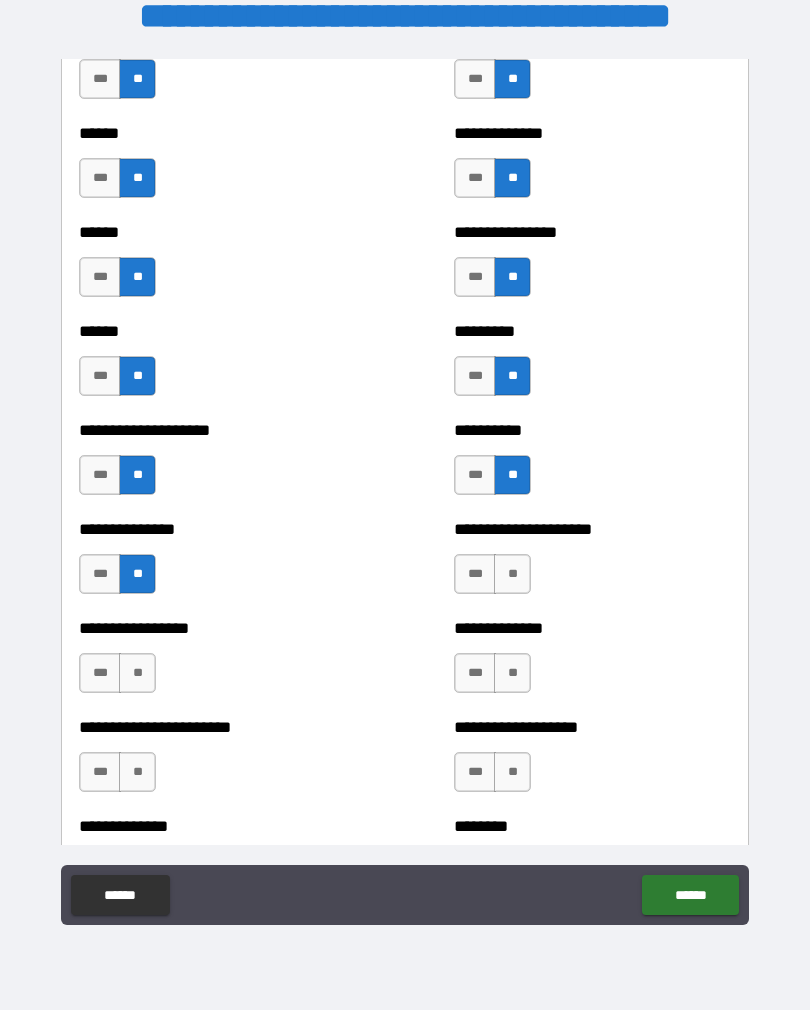 click on "**" at bounding box center [512, 574] 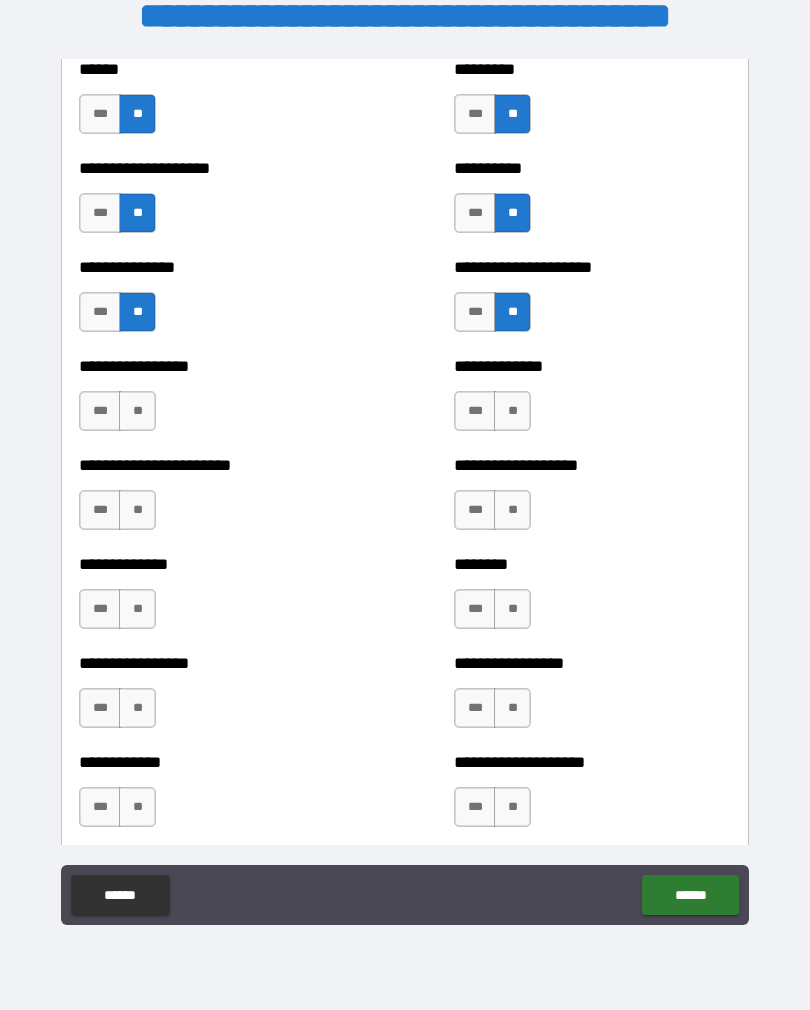 scroll, scrollTop: 3364, scrollLeft: 0, axis: vertical 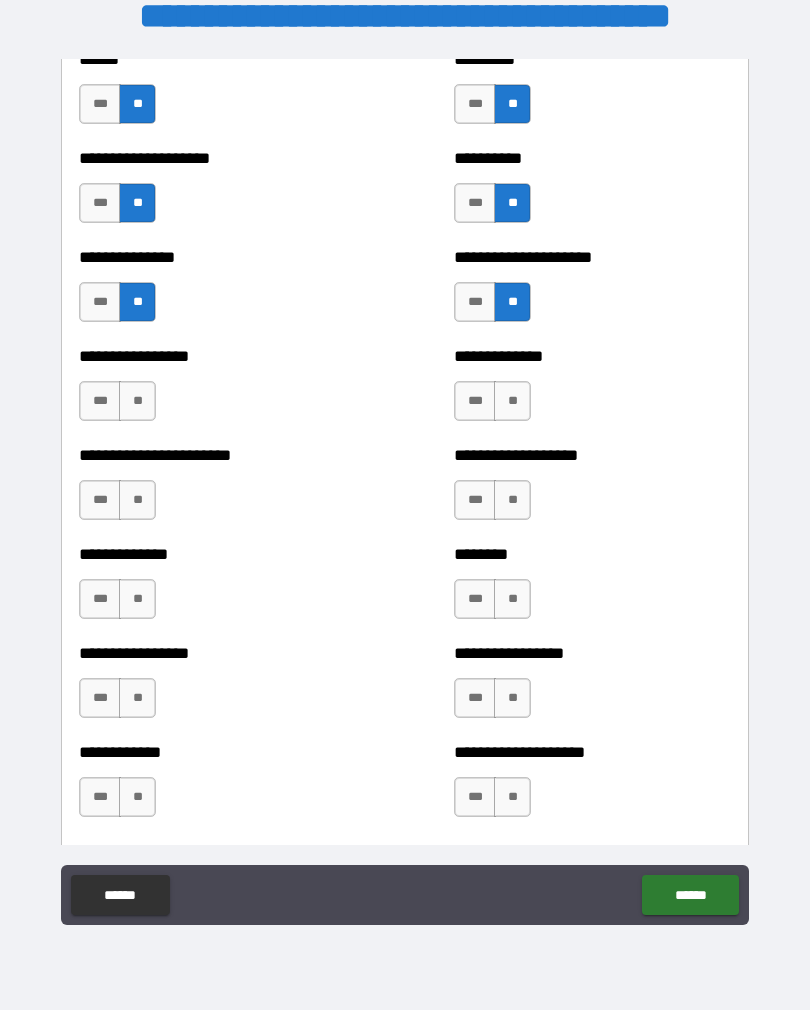 click on "**" at bounding box center (137, 401) 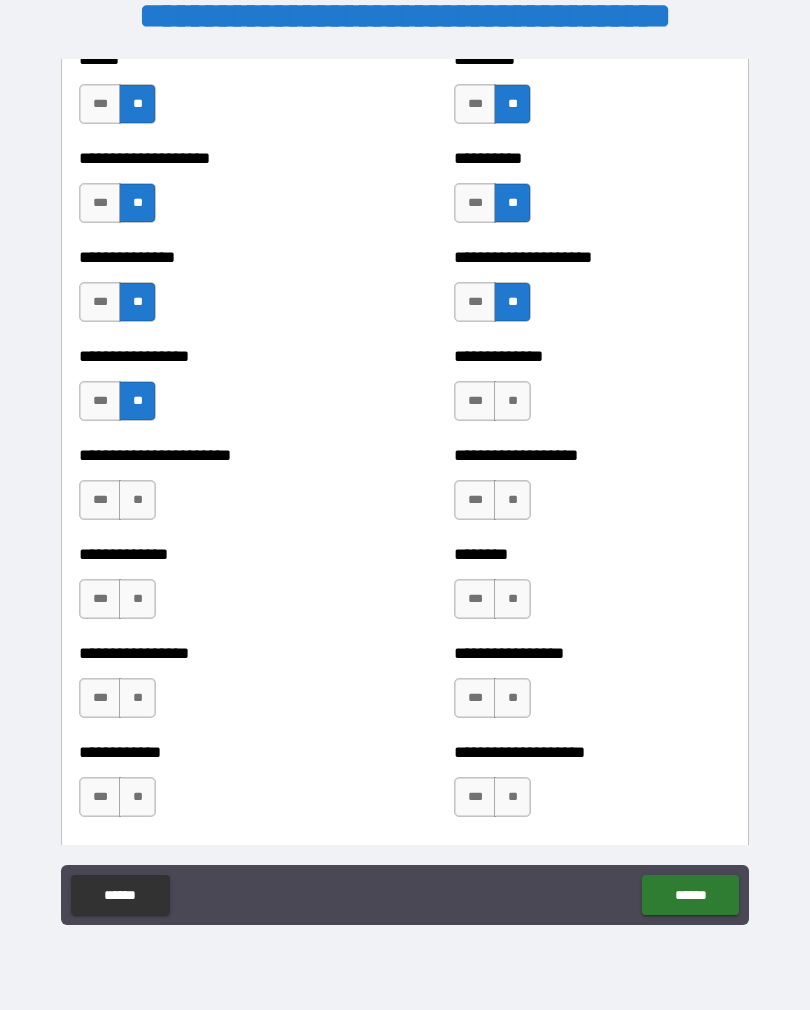 click on "**" at bounding box center [512, 401] 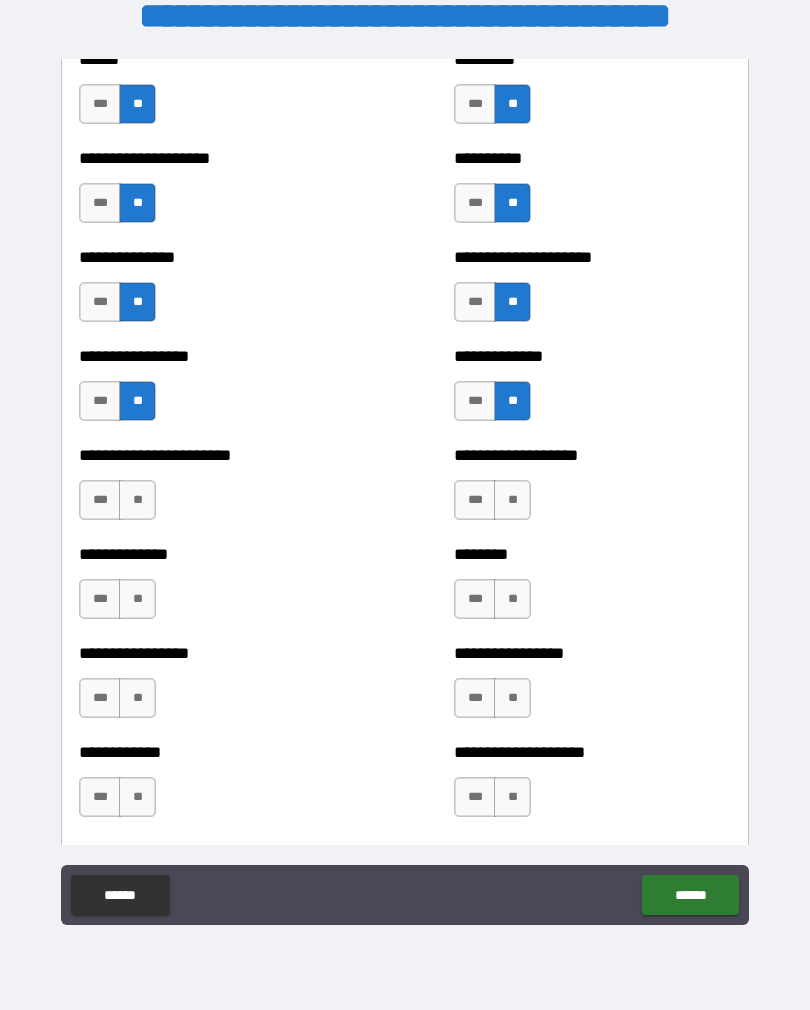 click on "**" at bounding box center (512, 500) 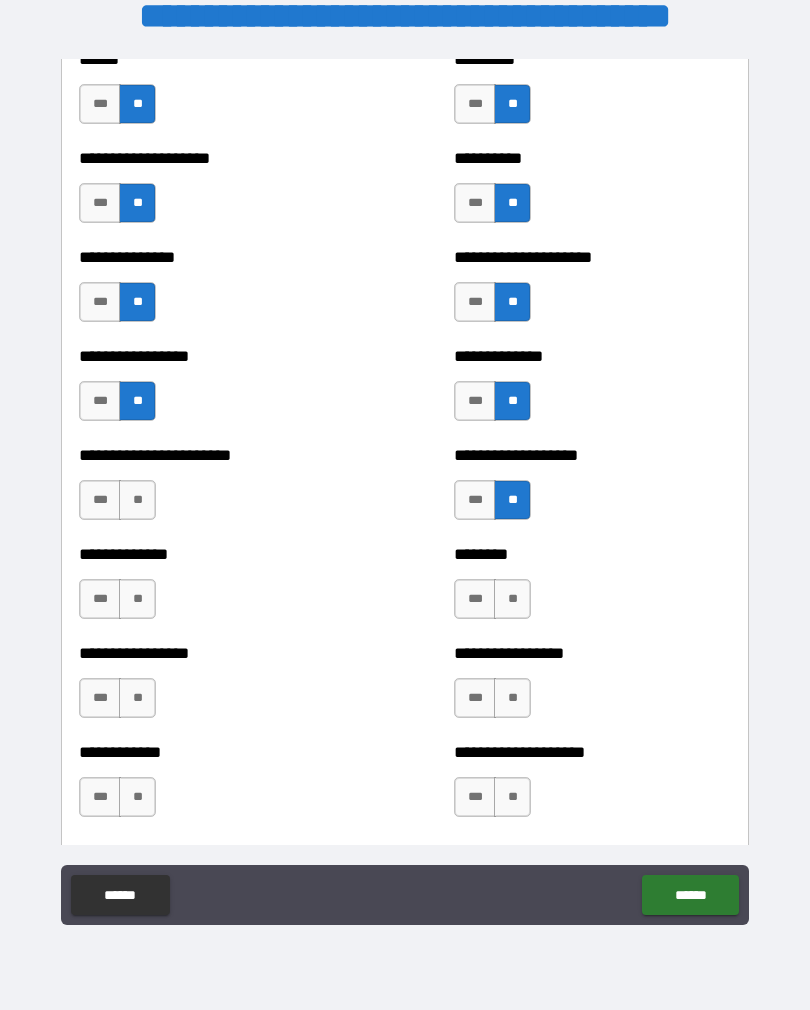 click on "**" at bounding box center (137, 500) 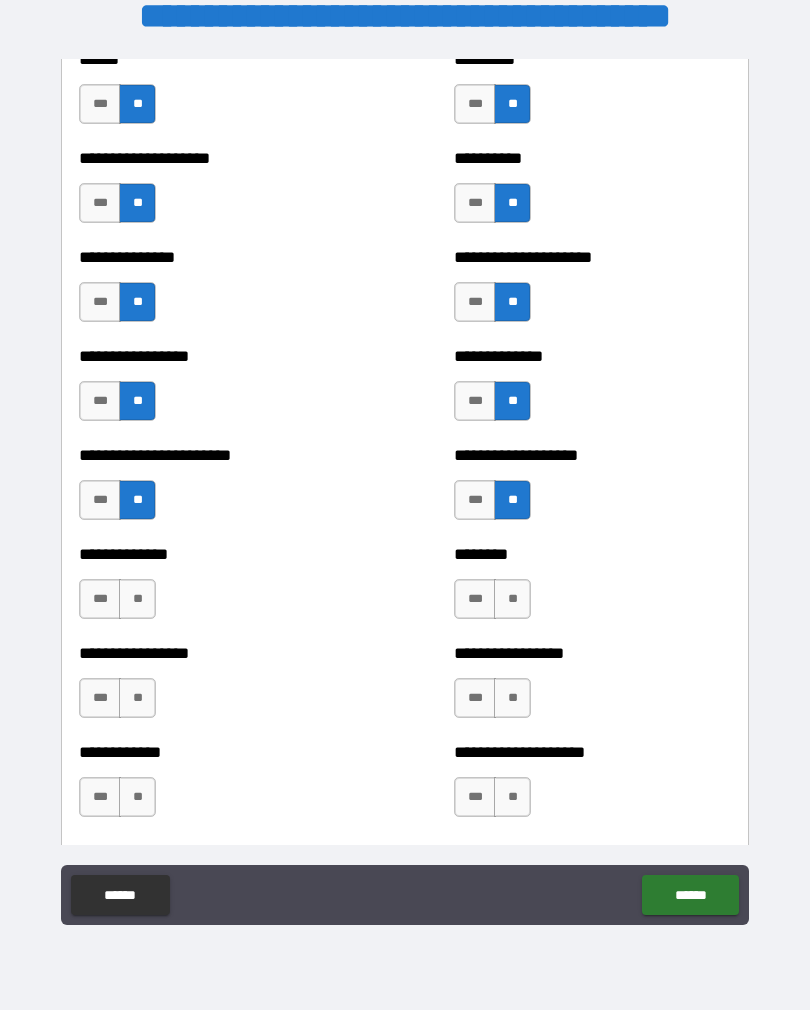 click on "**" at bounding box center (137, 599) 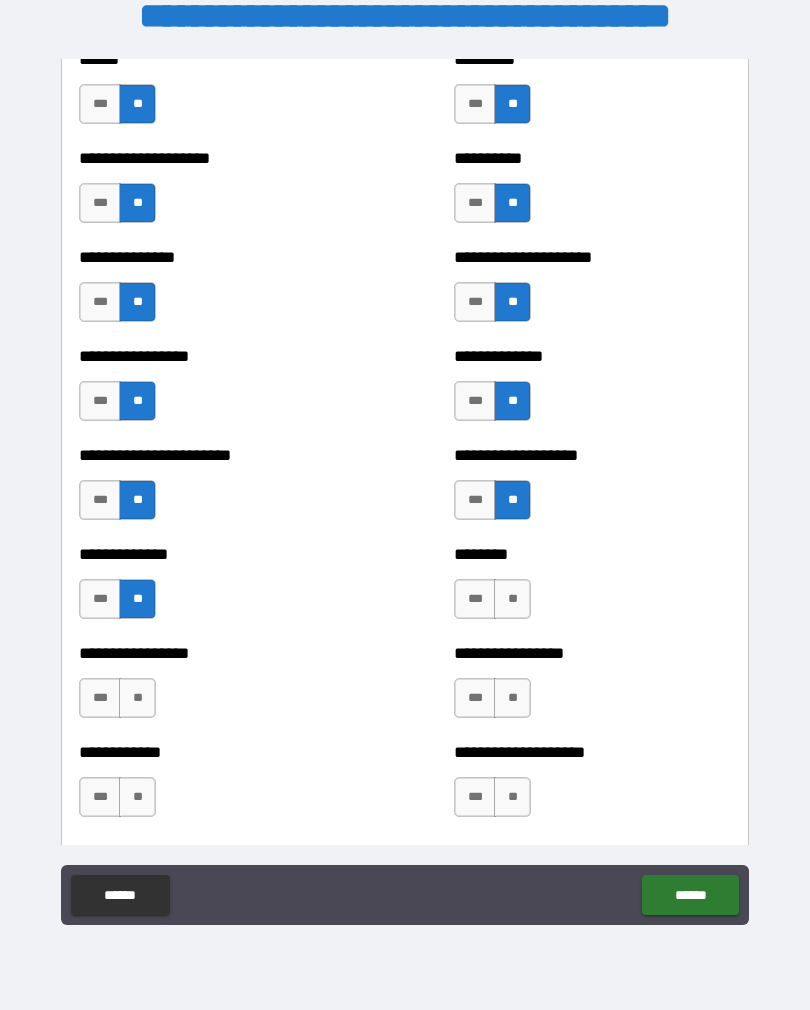 click on "**" at bounding box center [512, 599] 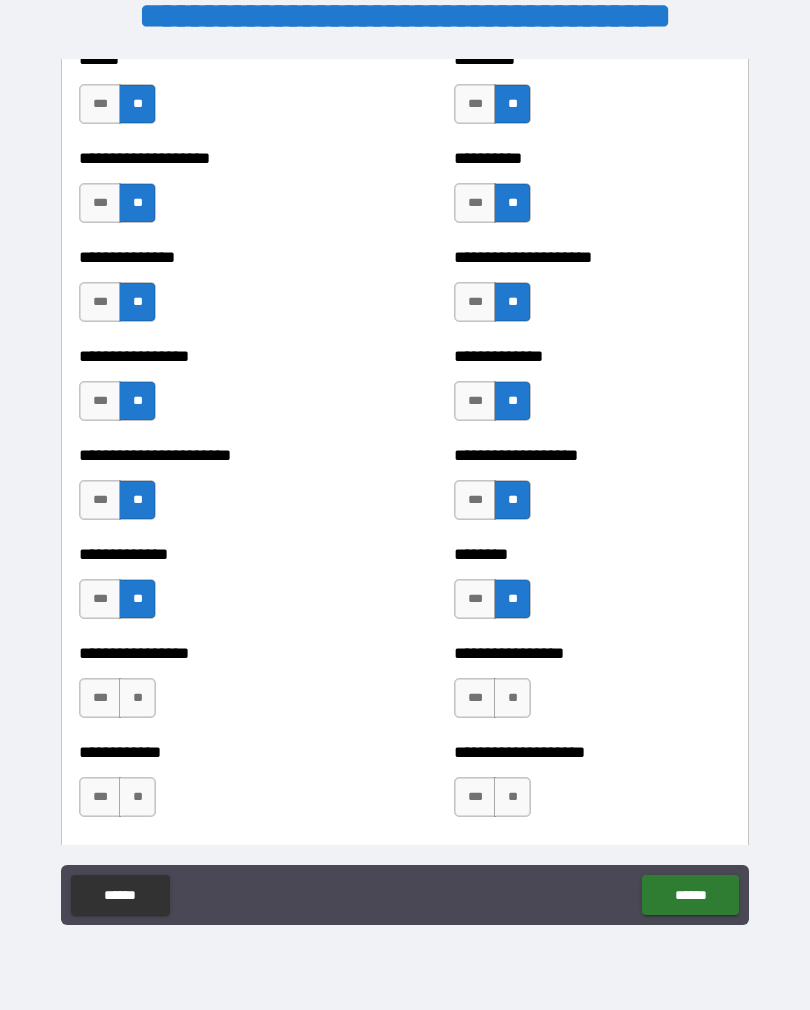 click on "**" at bounding box center [512, 698] 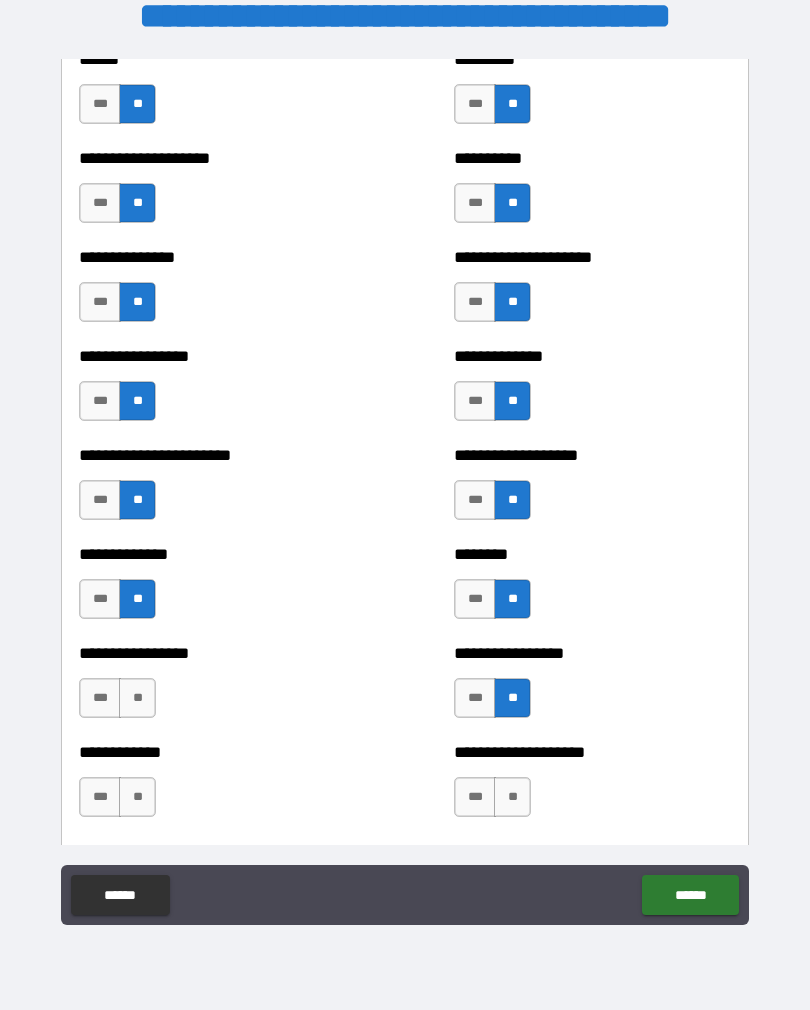 click on "**" at bounding box center (137, 698) 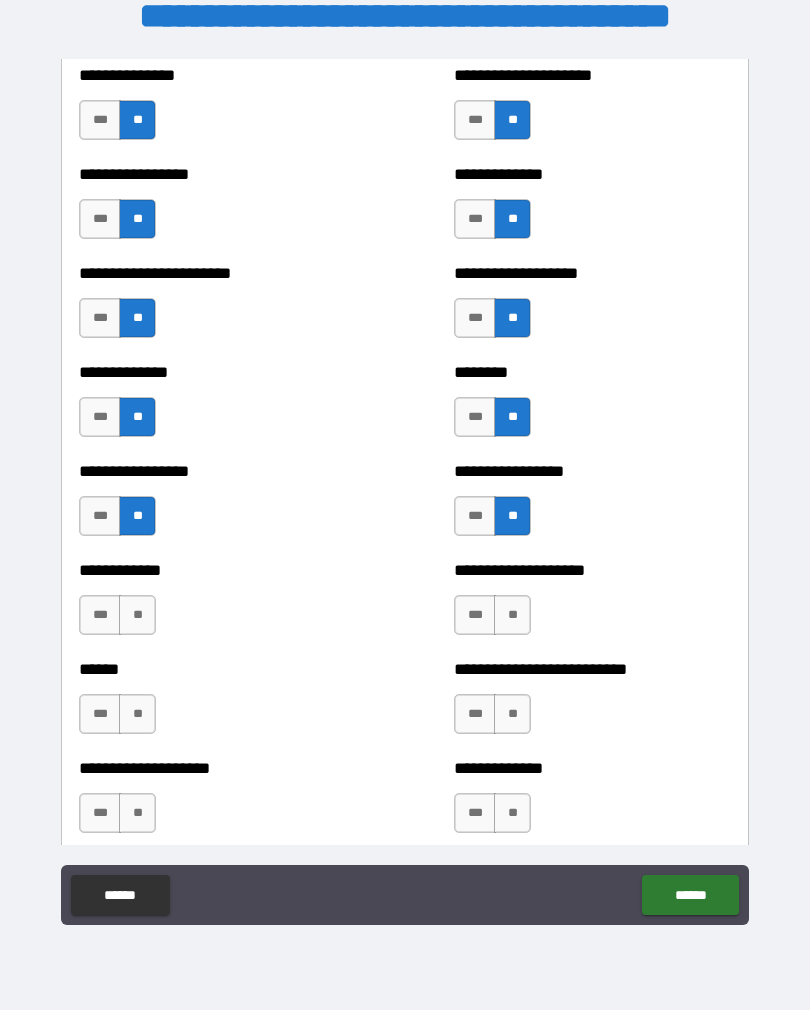 scroll, scrollTop: 3604, scrollLeft: 0, axis: vertical 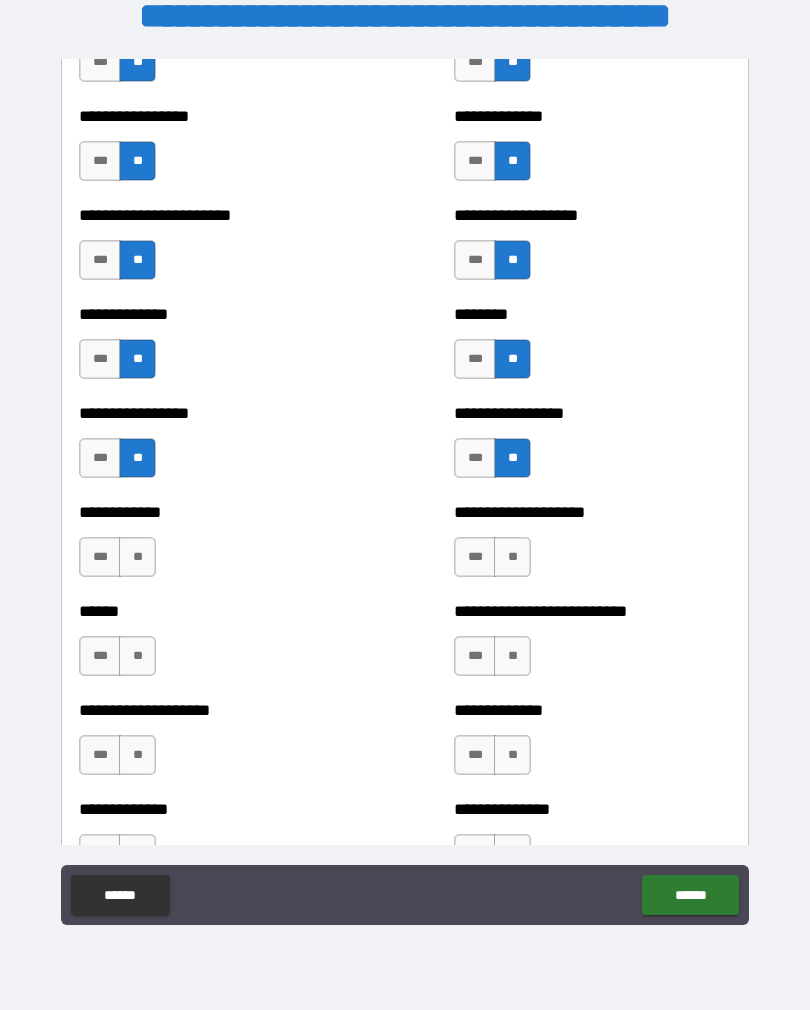 click on "**" at bounding box center [137, 557] 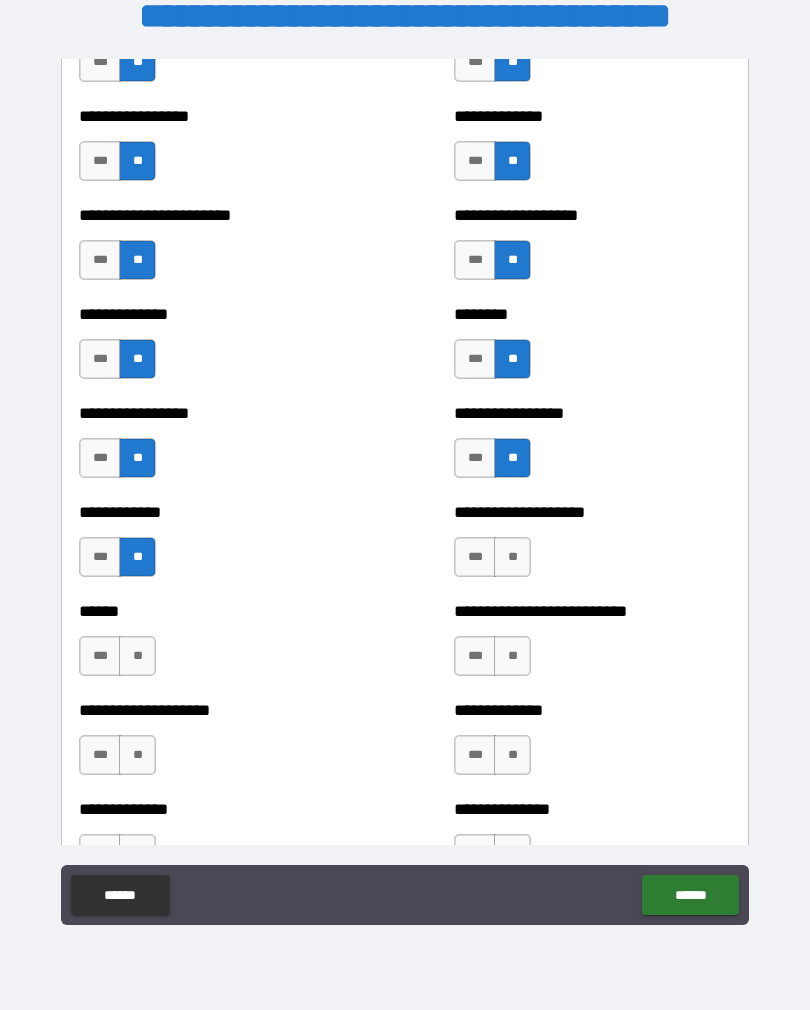 click on "**" at bounding box center (512, 557) 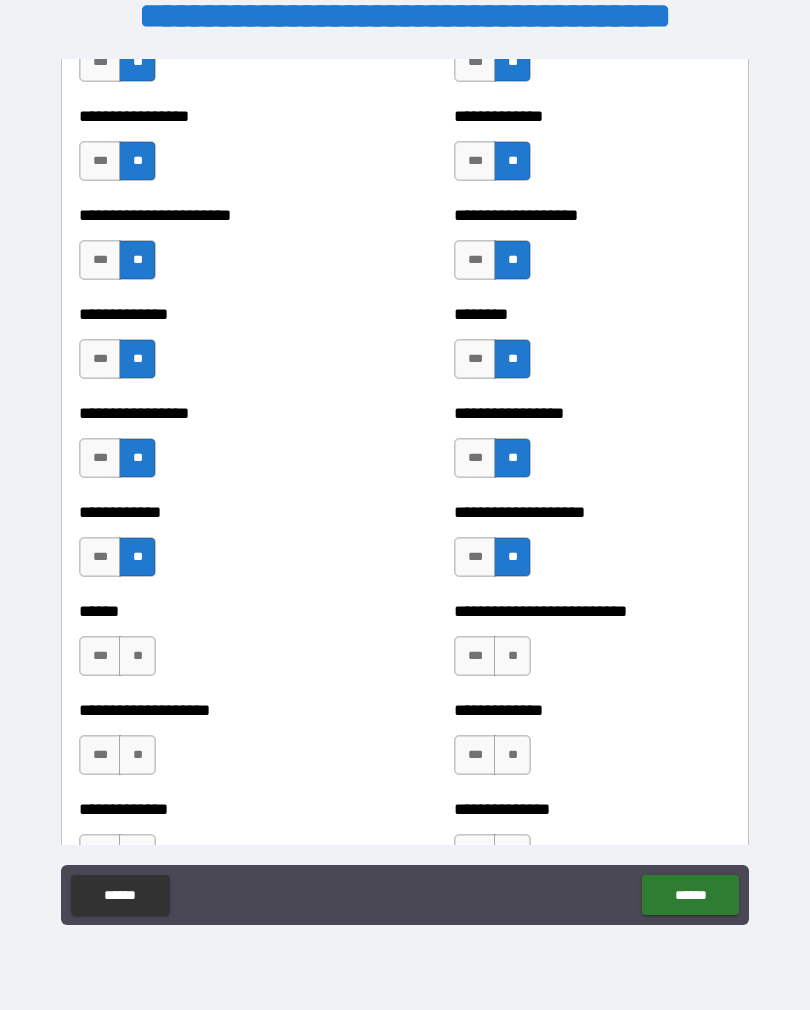 click on "**********" at bounding box center [592, 646] 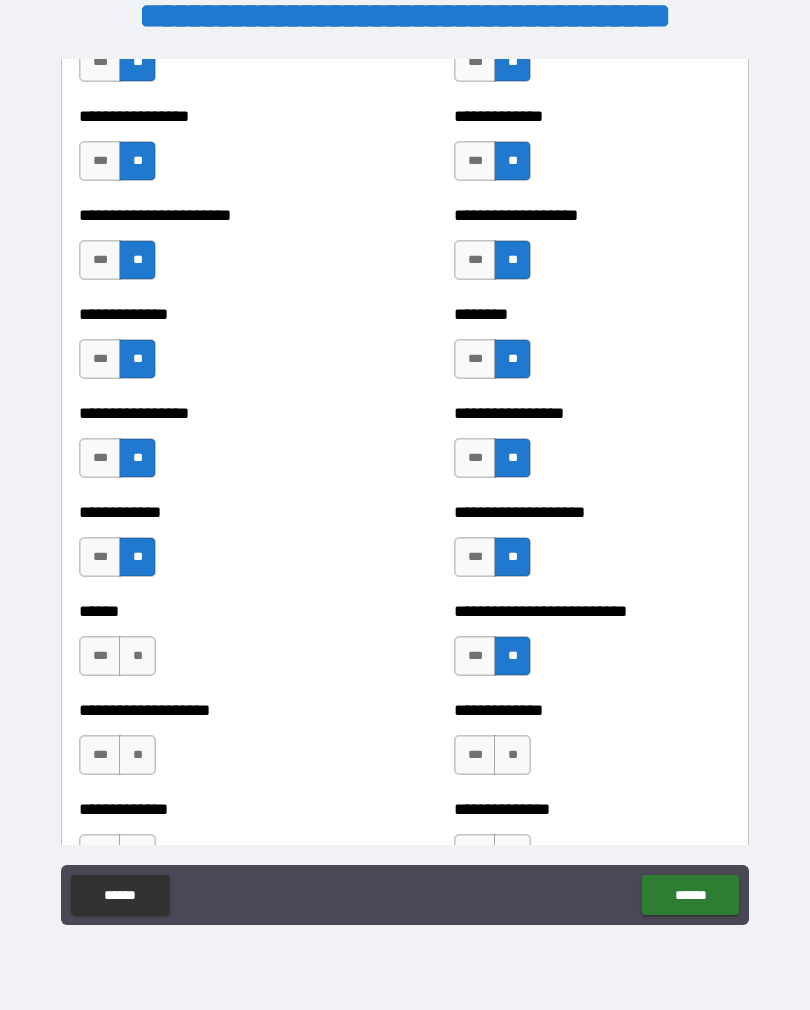 click on "**" at bounding box center [137, 656] 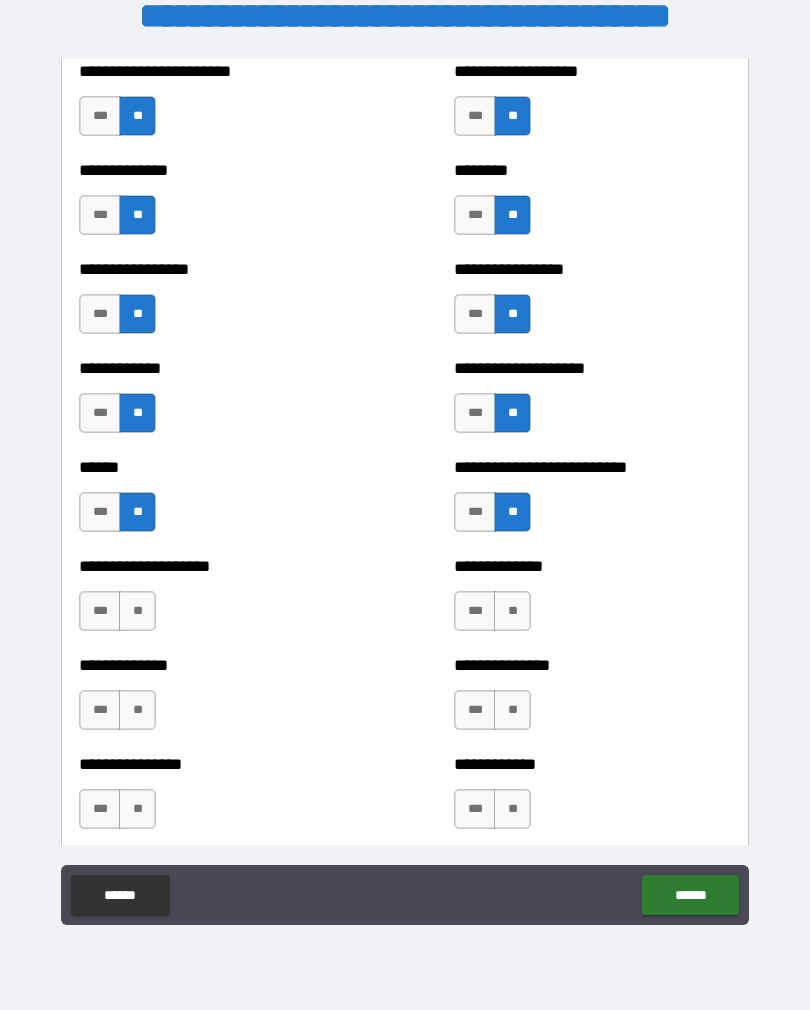 scroll, scrollTop: 3814, scrollLeft: 0, axis: vertical 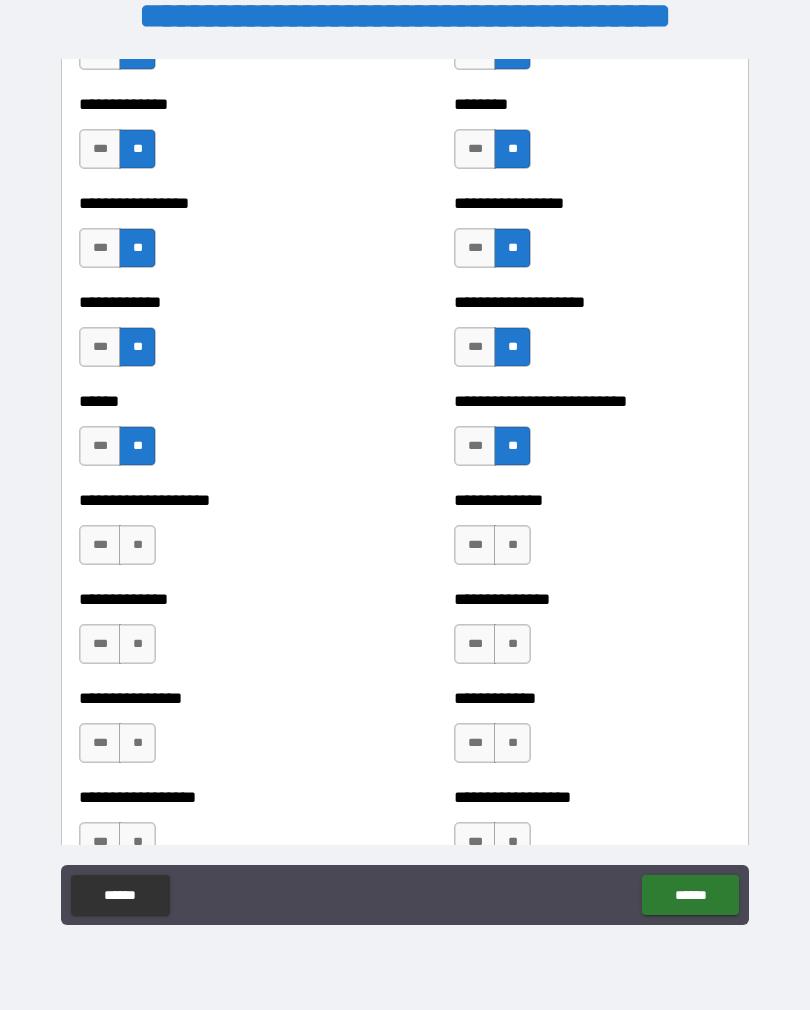 click on "**" at bounding box center [137, 545] 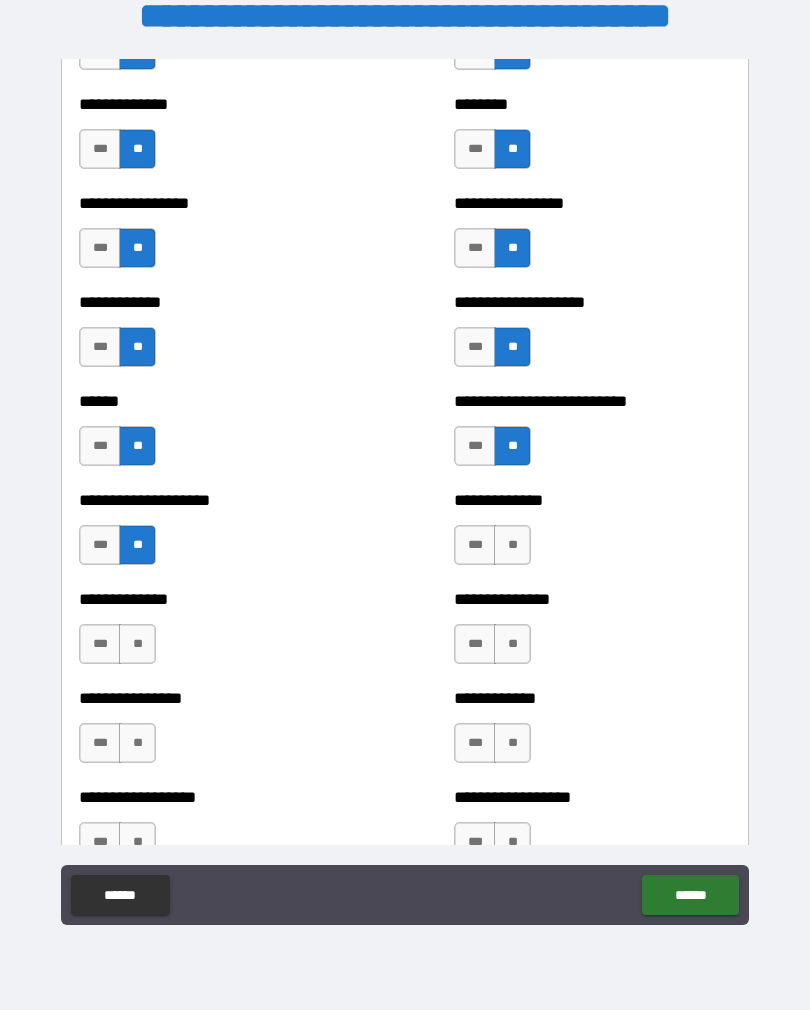 click on "**" at bounding box center [512, 545] 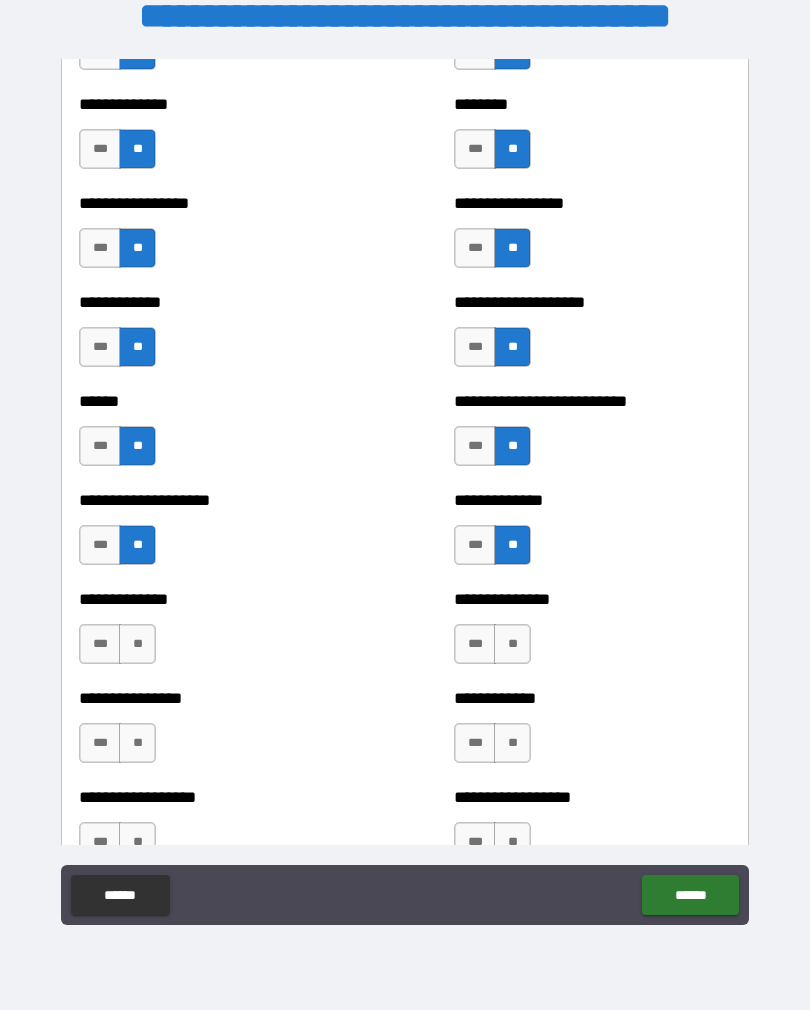 click on "**" at bounding box center (512, 644) 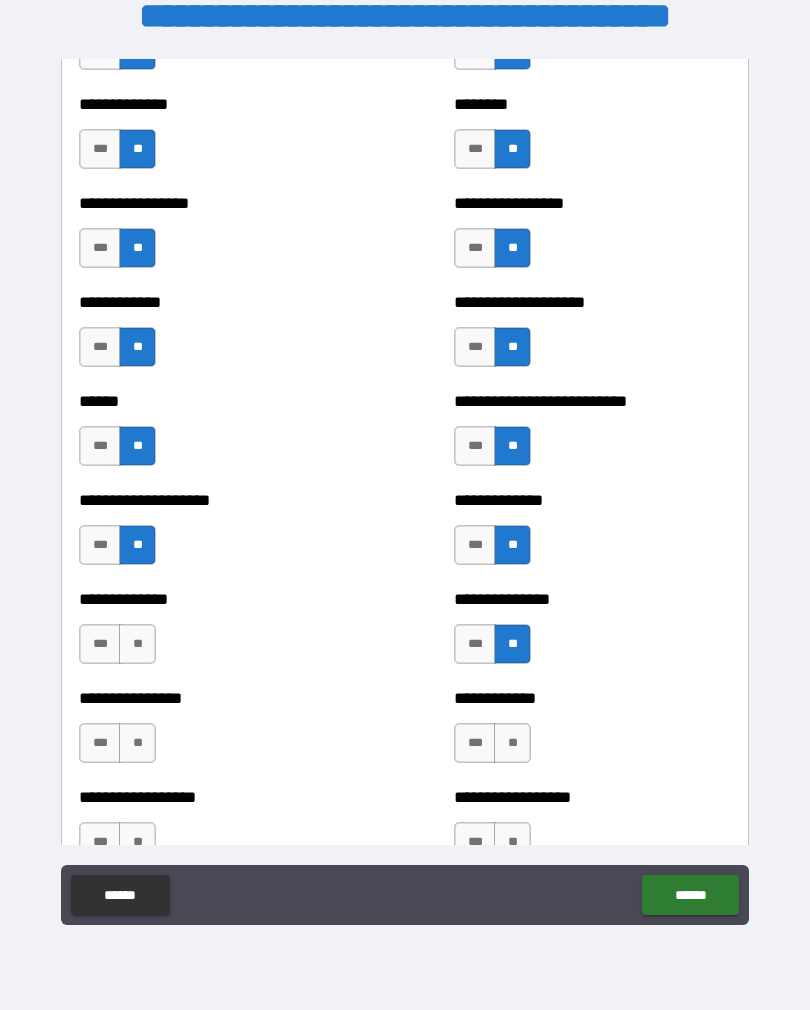 click on "**" at bounding box center (137, 644) 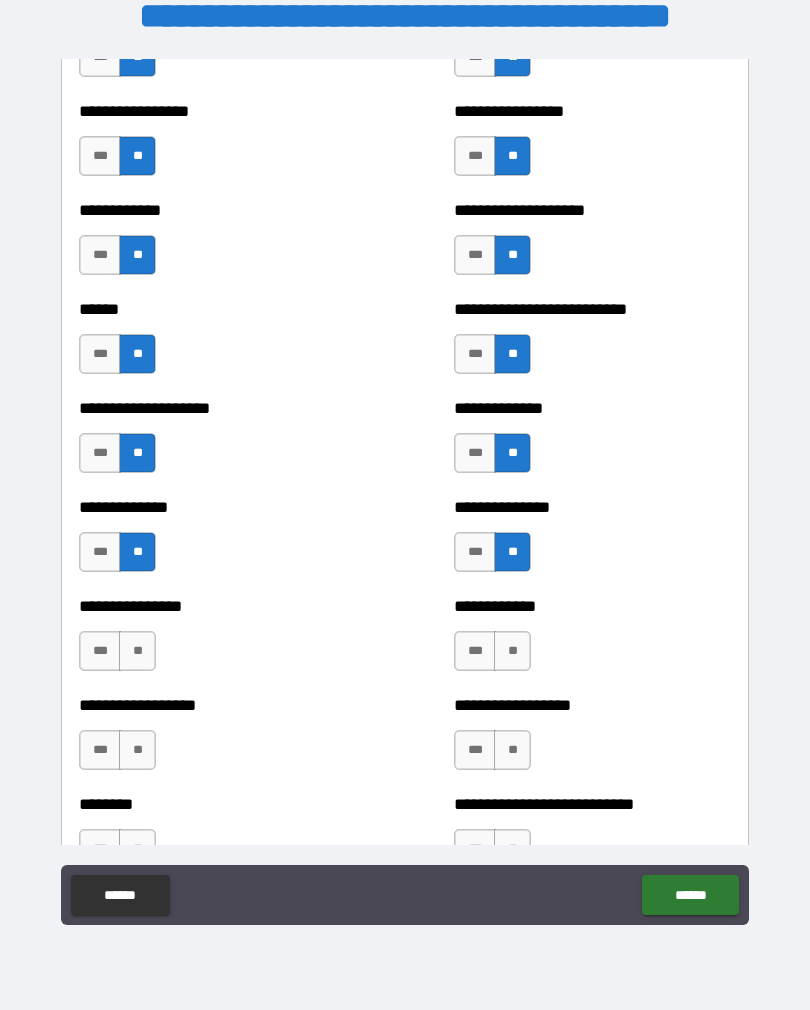 scroll, scrollTop: 4026, scrollLeft: 0, axis: vertical 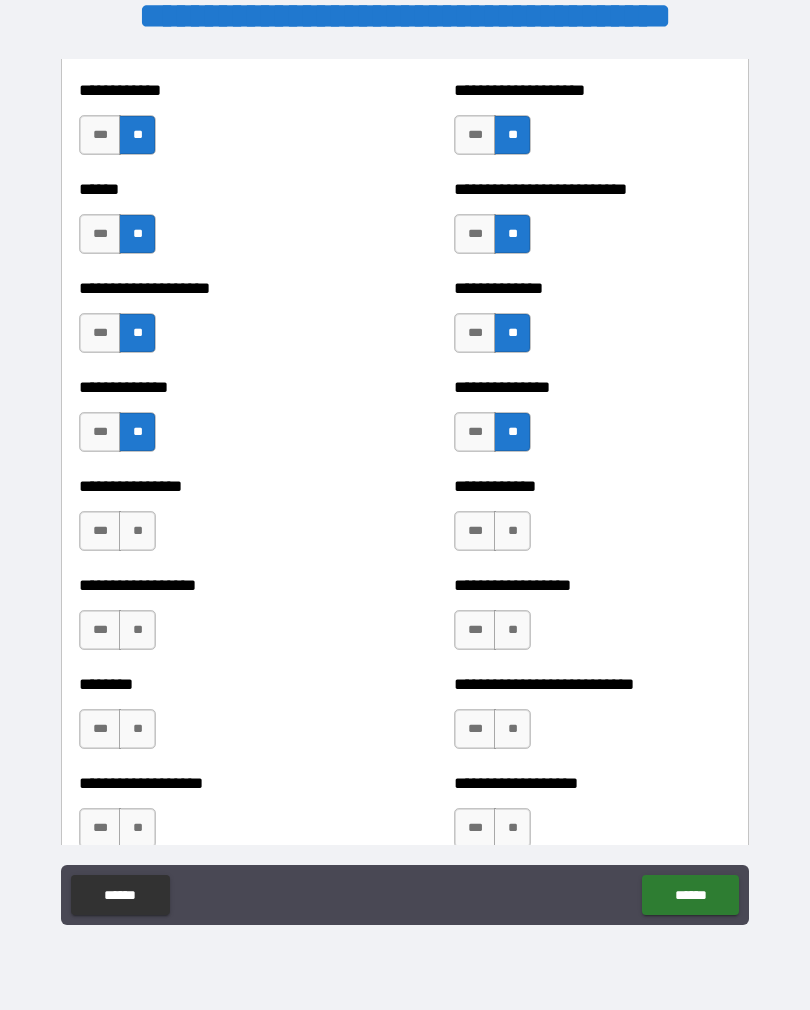 click on "**" at bounding box center (137, 531) 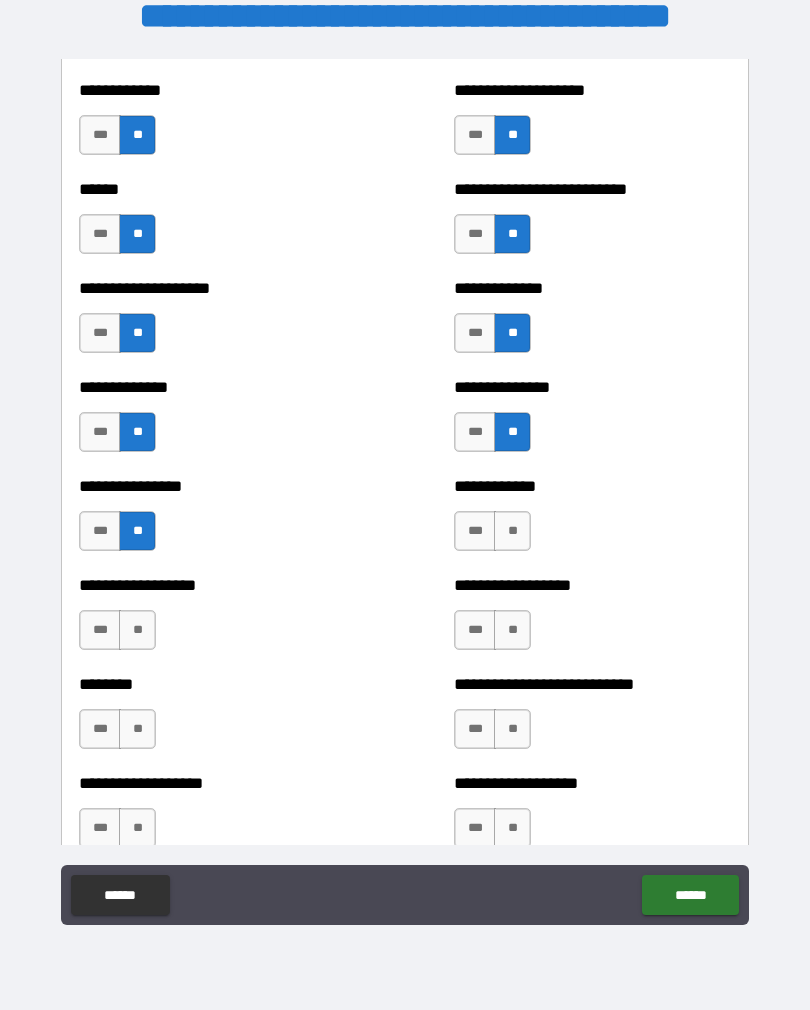 click on "**" at bounding box center [512, 531] 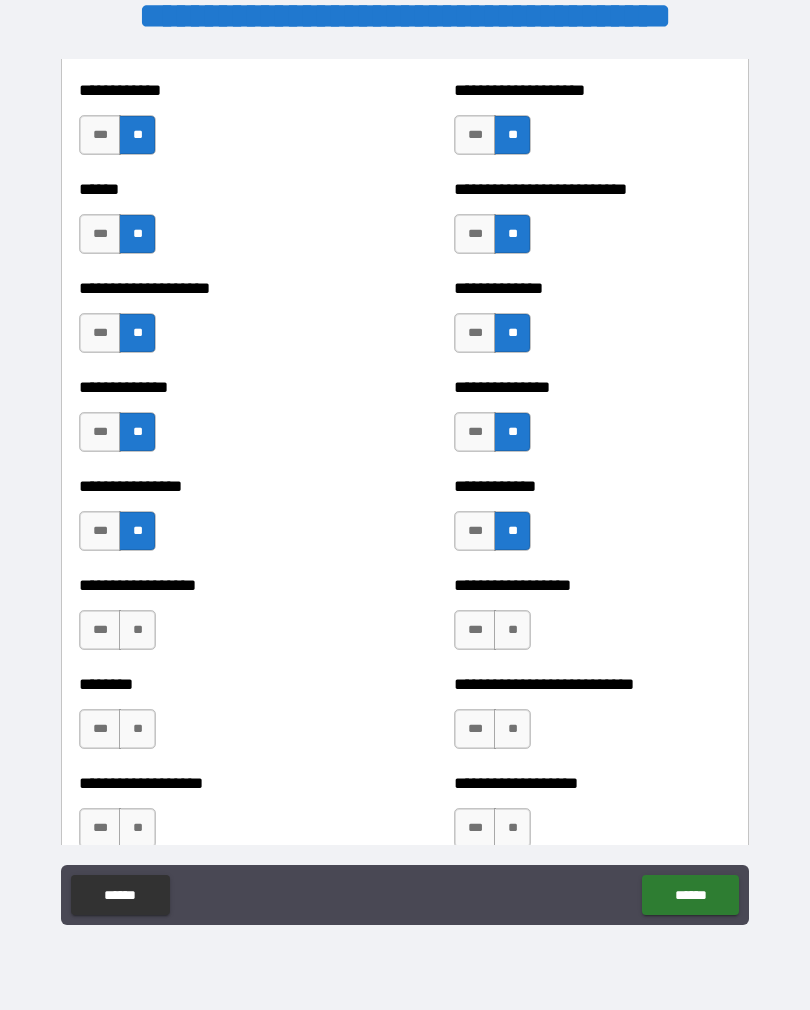 click on "**" at bounding box center (512, 630) 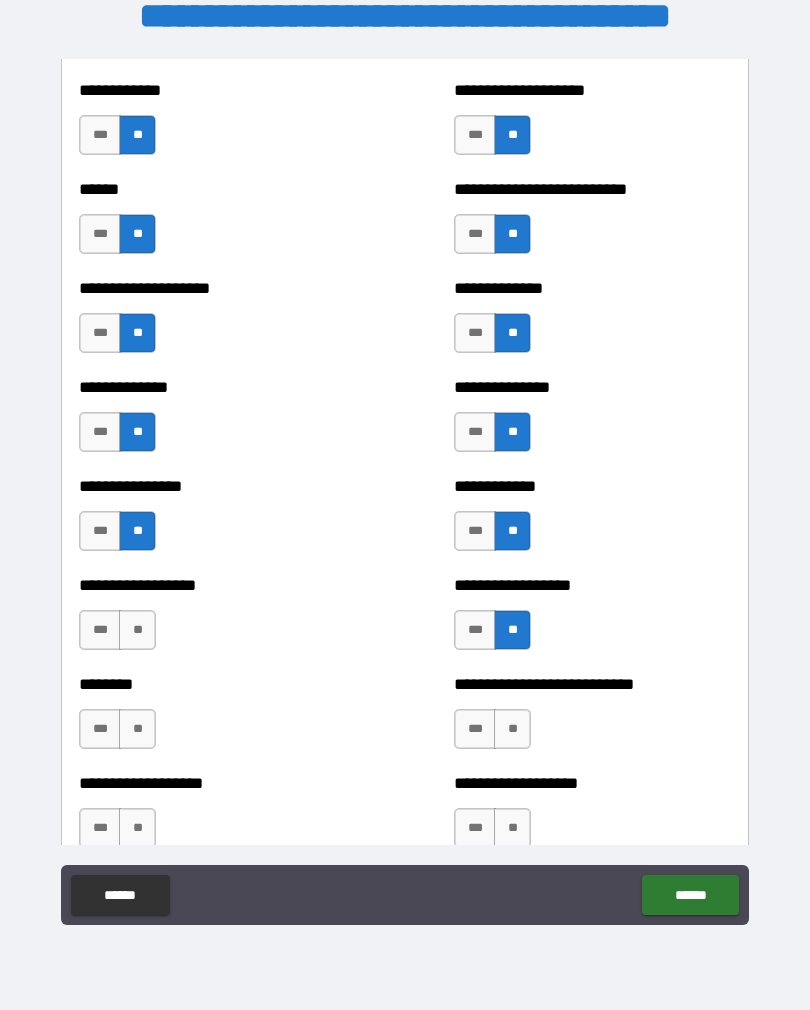 click on "**" at bounding box center [137, 630] 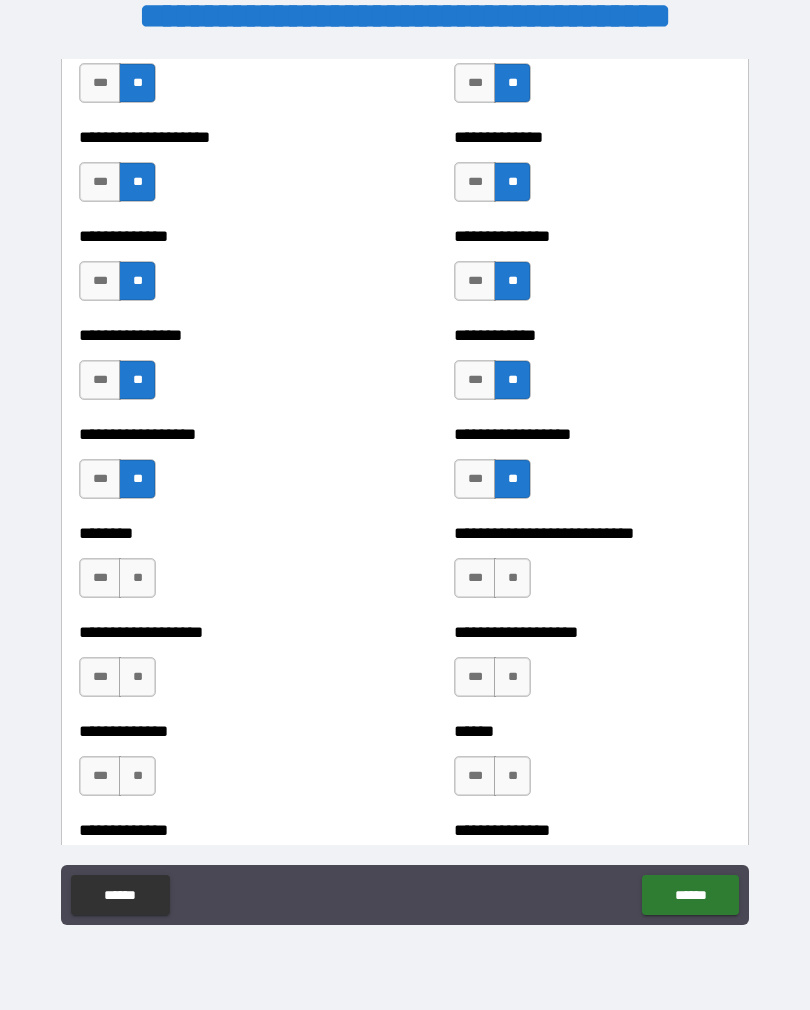 scroll, scrollTop: 4208, scrollLeft: 0, axis: vertical 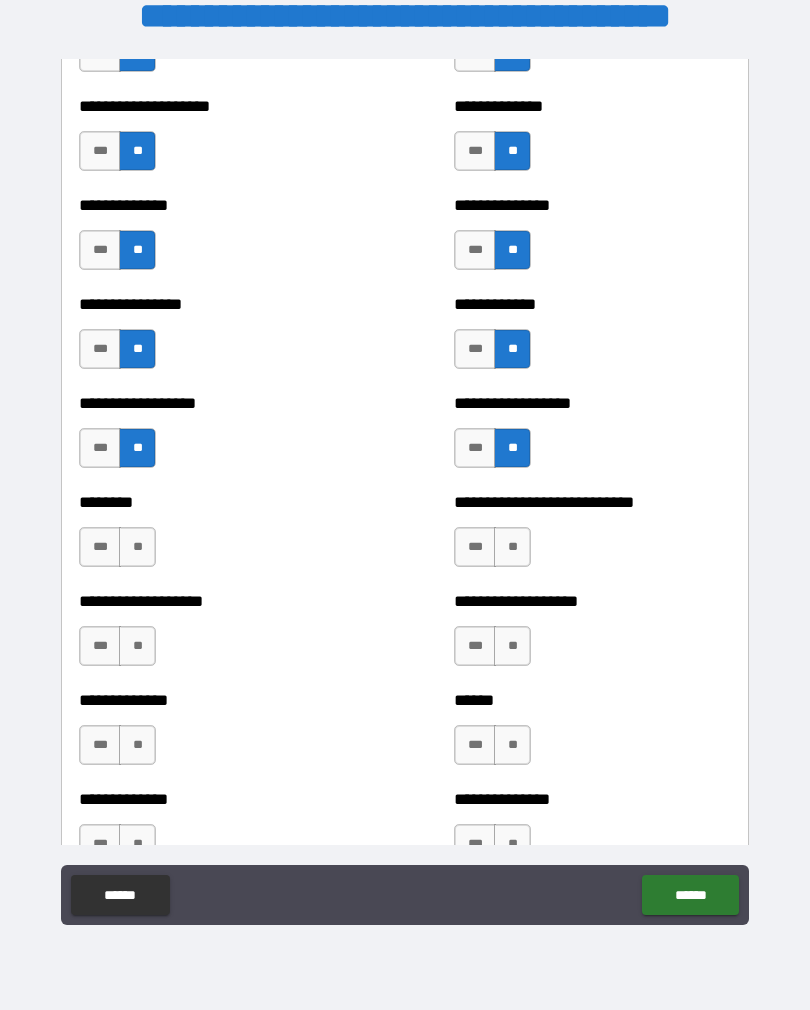 click on "**" at bounding box center [137, 547] 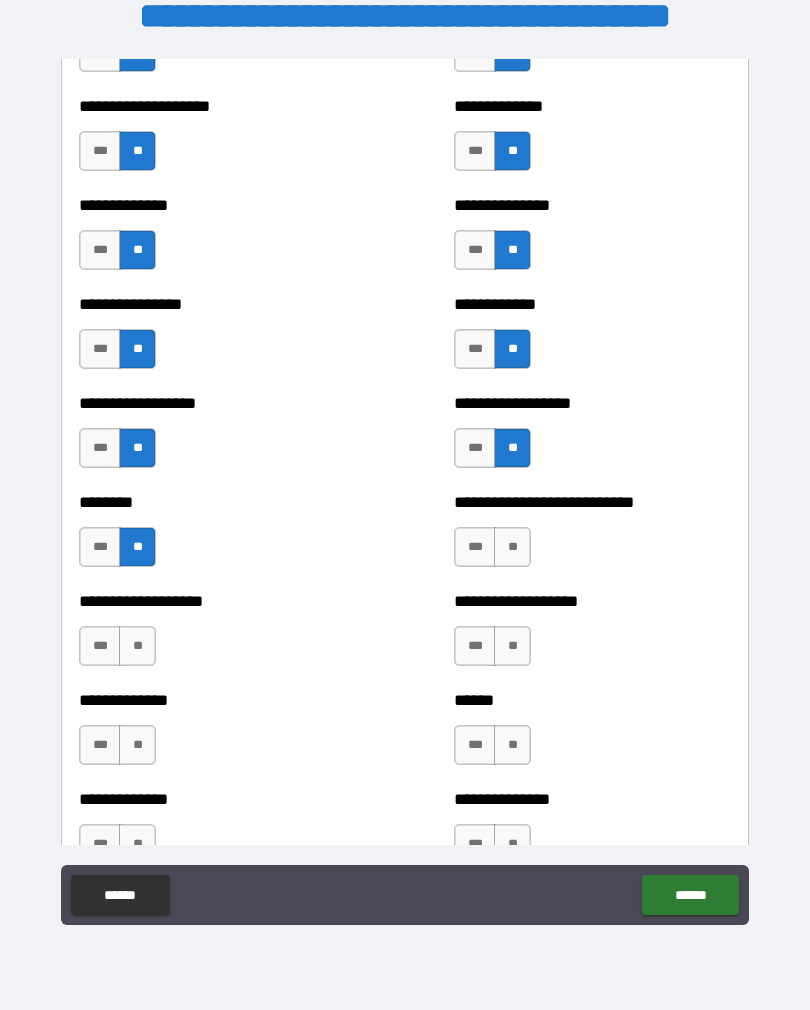 click on "**" at bounding box center (512, 547) 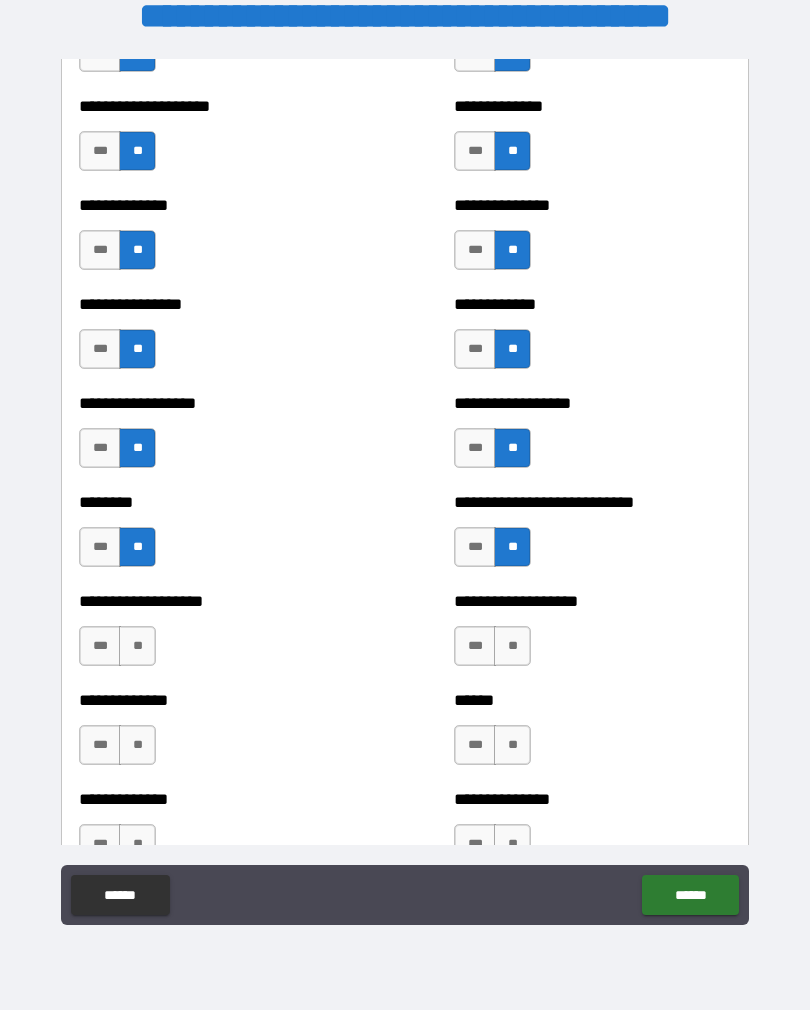 click on "**" at bounding box center [512, 646] 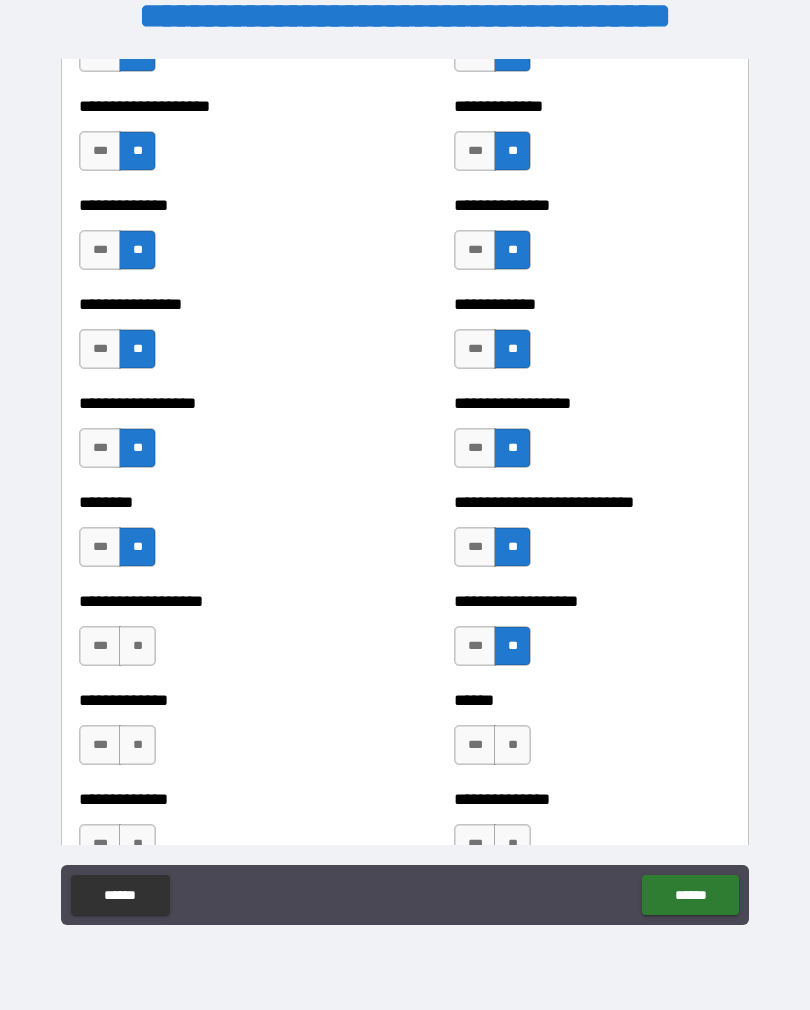 click on "**" at bounding box center [137, 646] 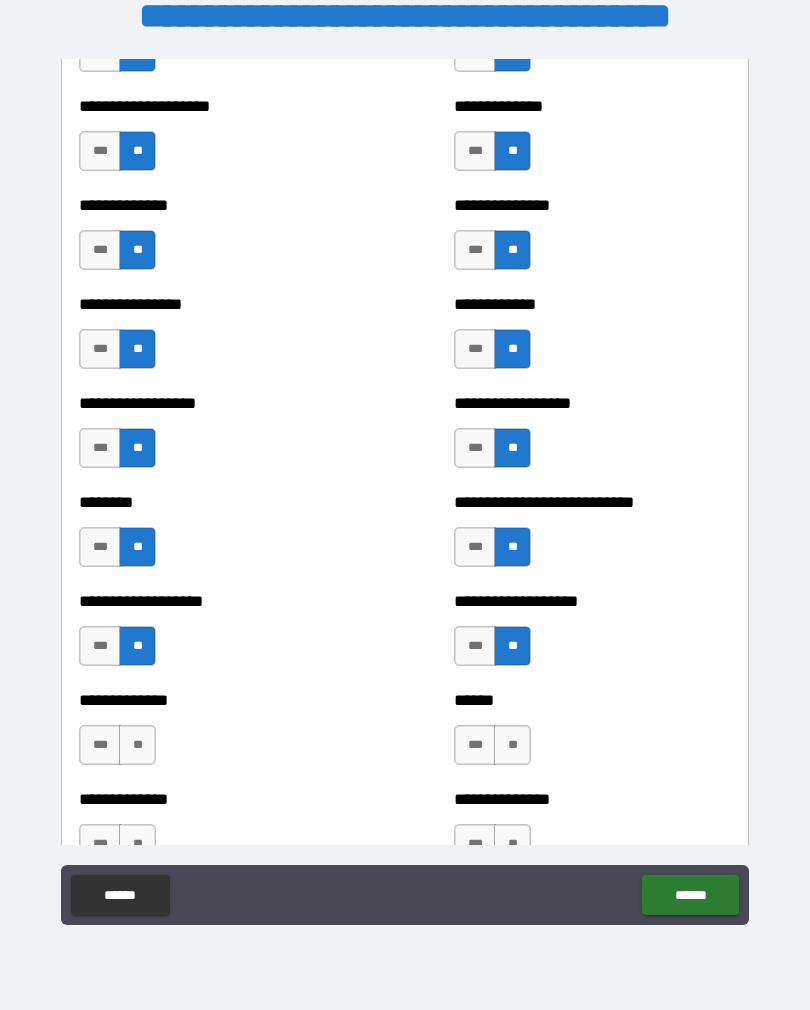 click on "**" at bounding box center [137, 745] 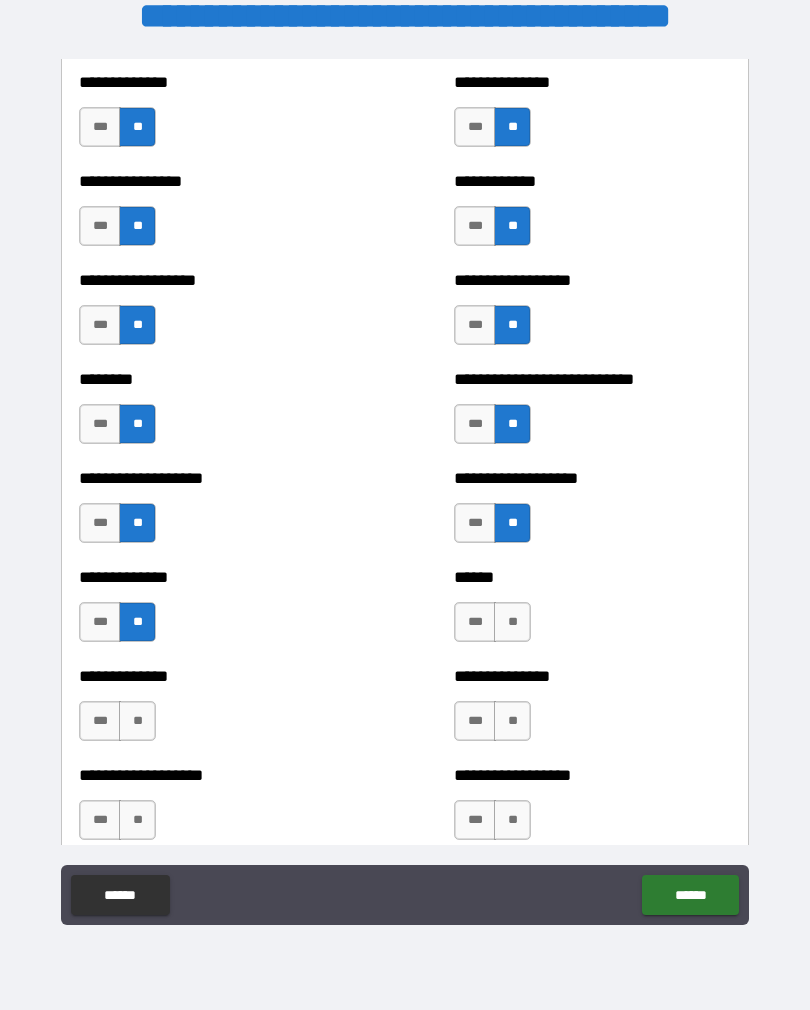 scroll, scrollTop: 4450, scrollLeft: 0, axis: vertical 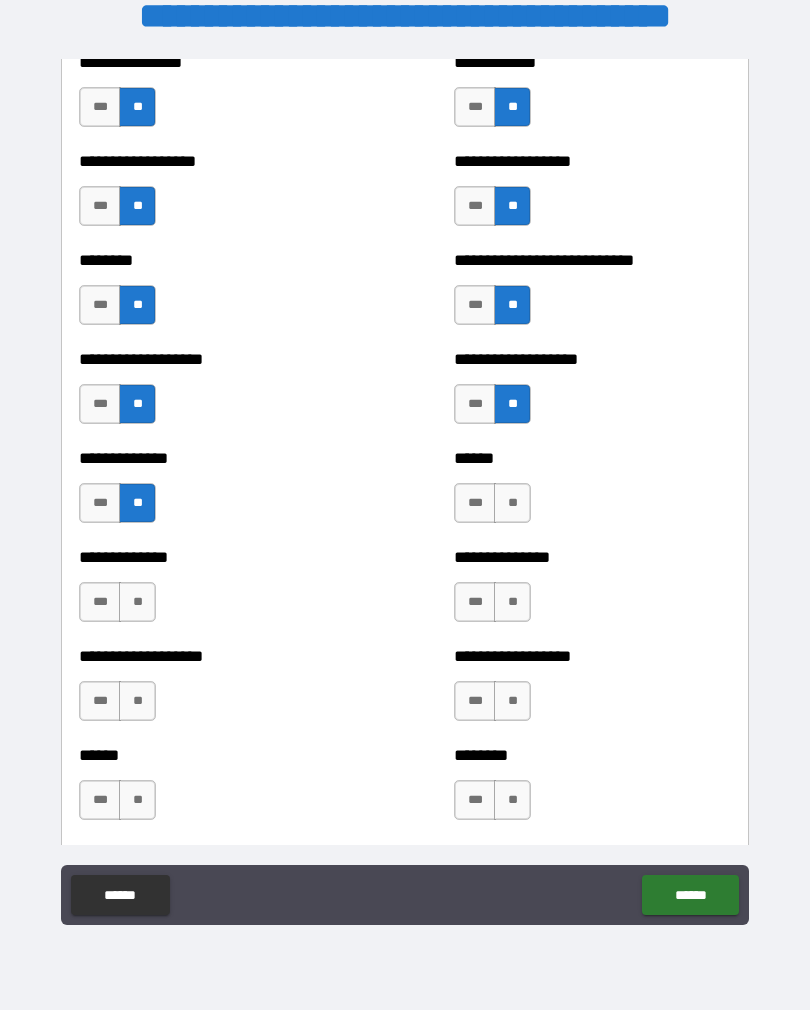 click on "**" at bounding box center [512, 503] 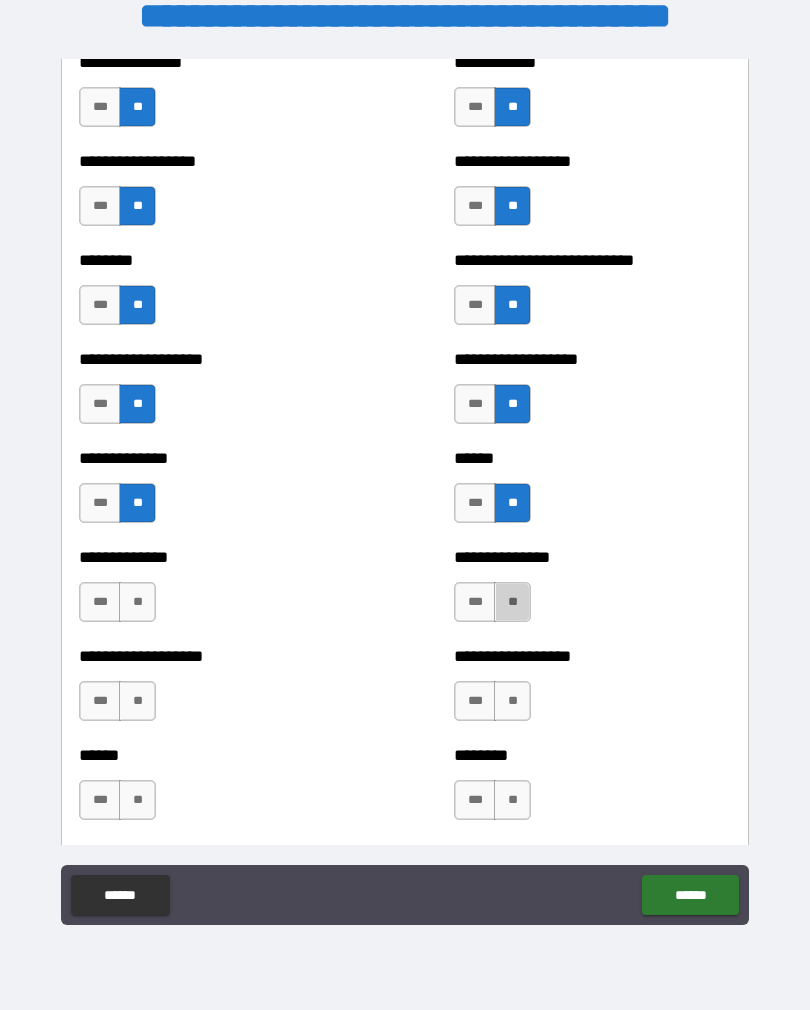 click on "**" at bounding box center [512, 602] 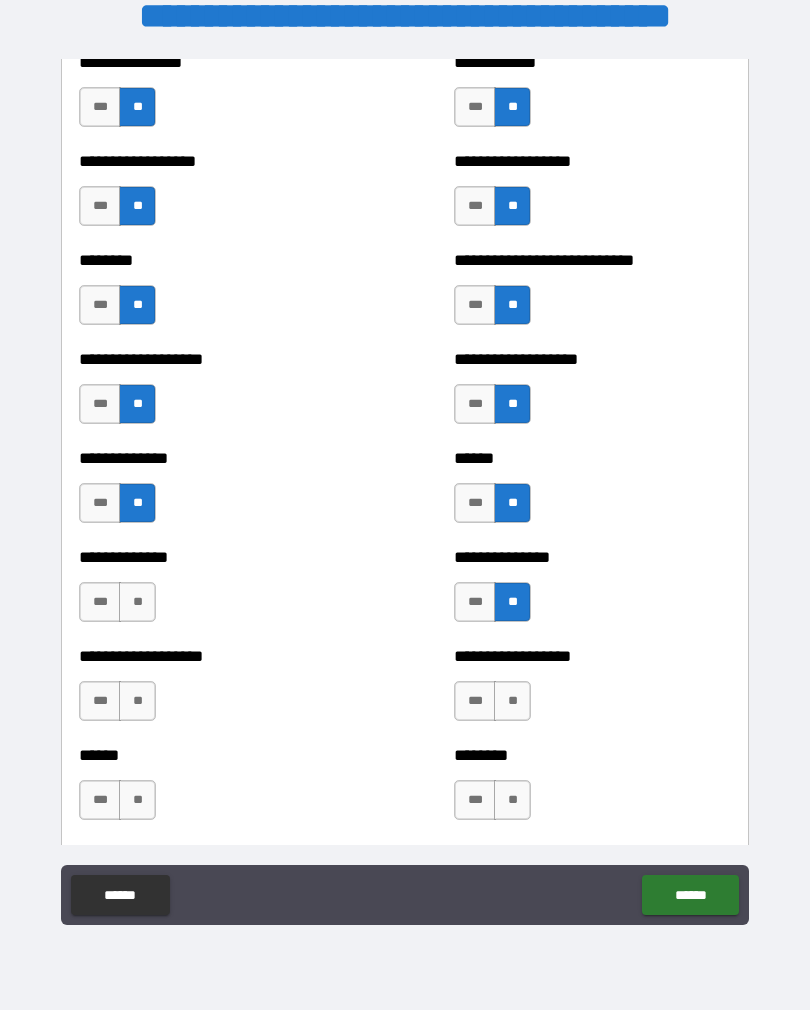 click on "**" at bounding box center [512, 701] 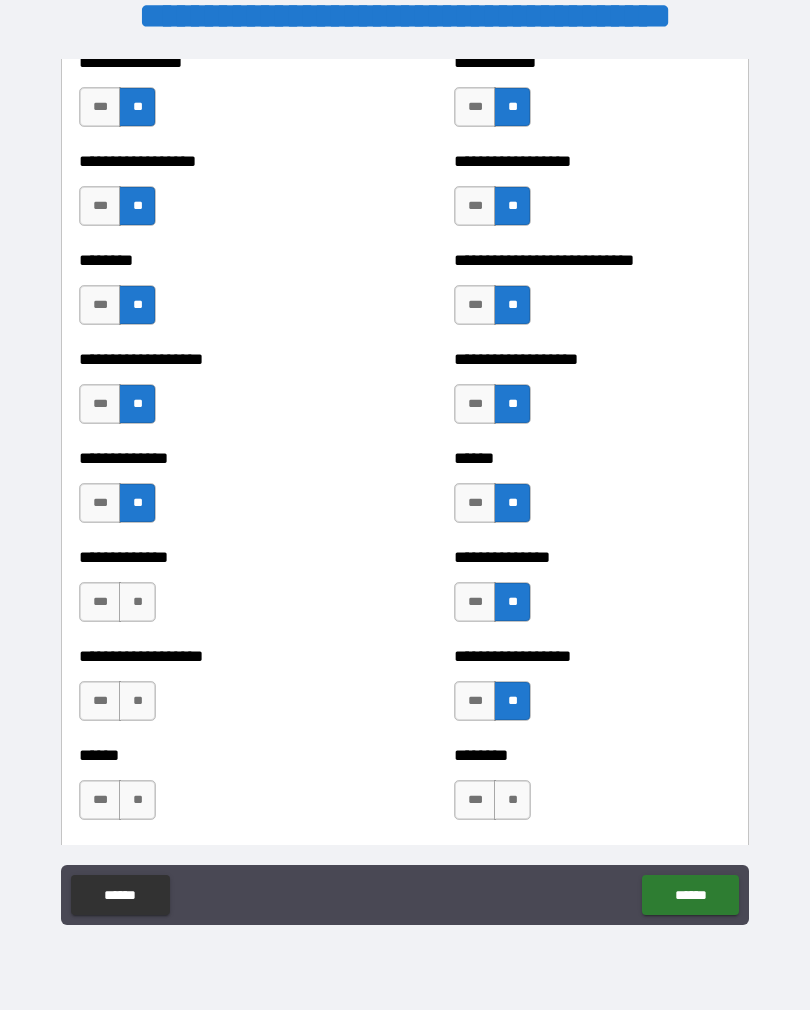 click on "**" at bounding box center (512, 800) 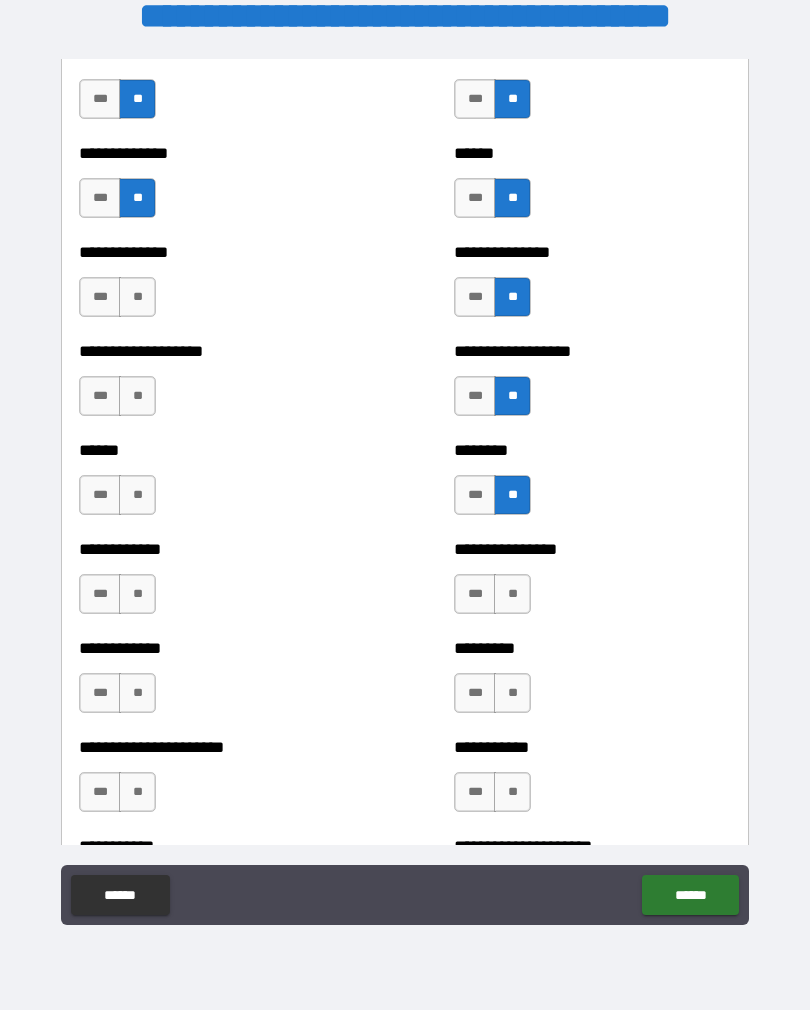 scroll, scrollTop: 4756, scrollLeft: 0, axis: vertical 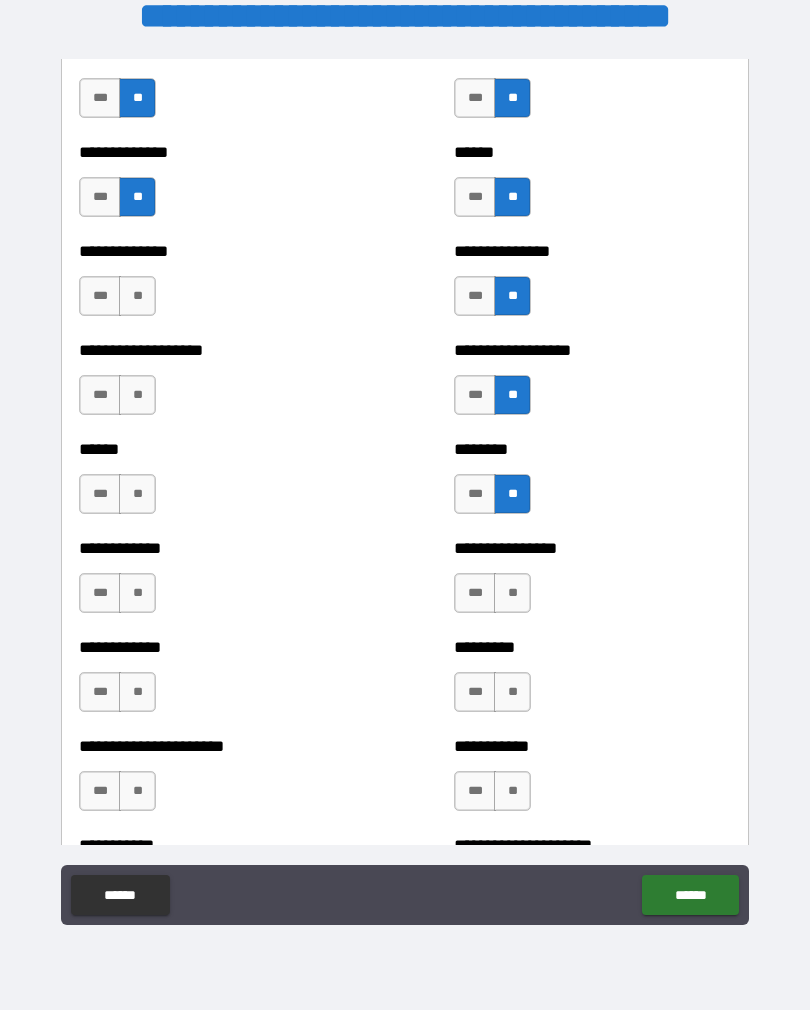 click on "**" at bounding box center (137, 296) 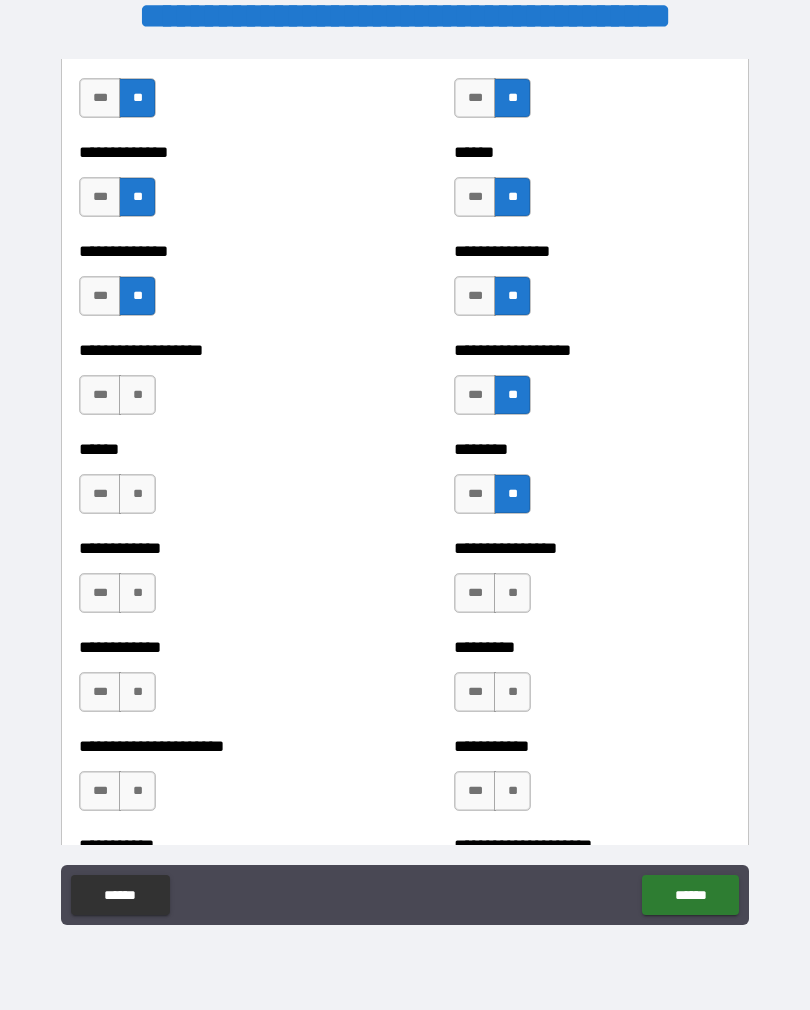 click on "**" at bounding box center [137, 395] 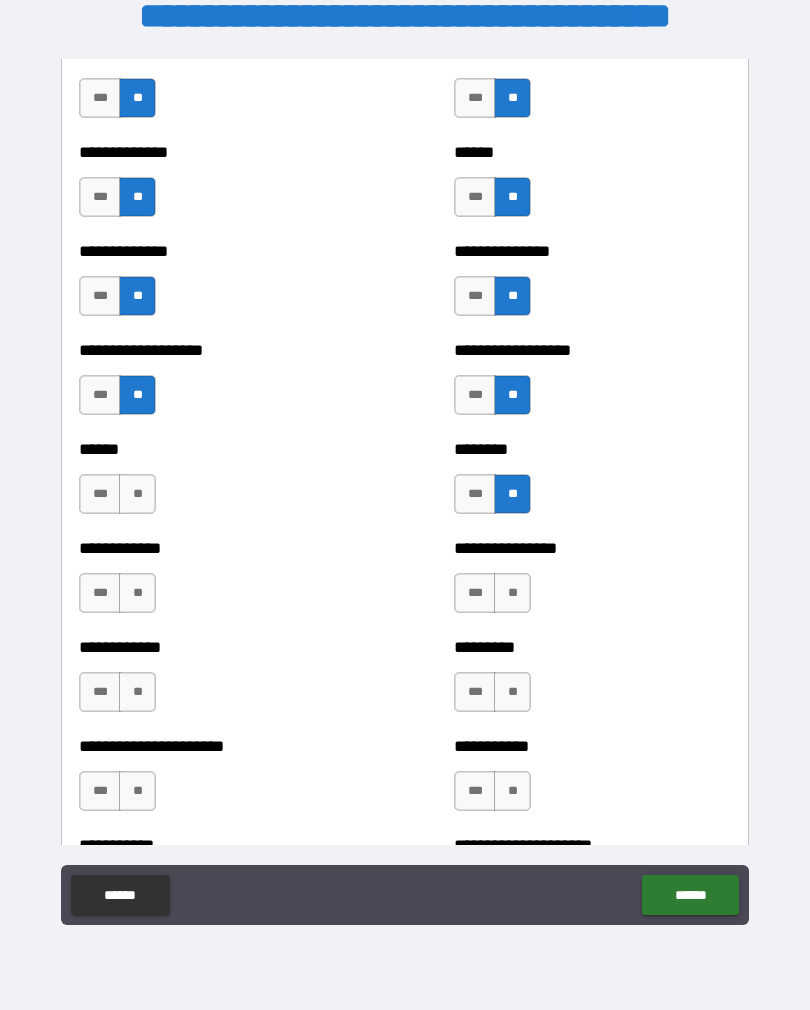 click on "**" at bounding box center (137, 494) 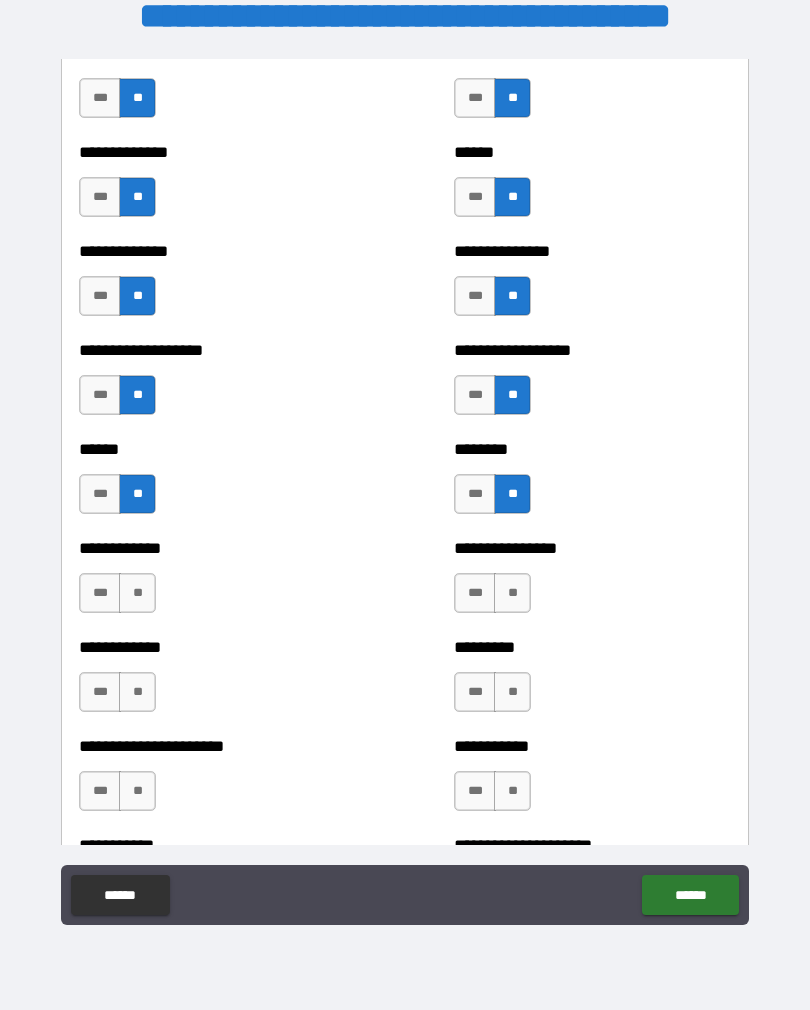 click on "**" at bounding box center (137, 593) 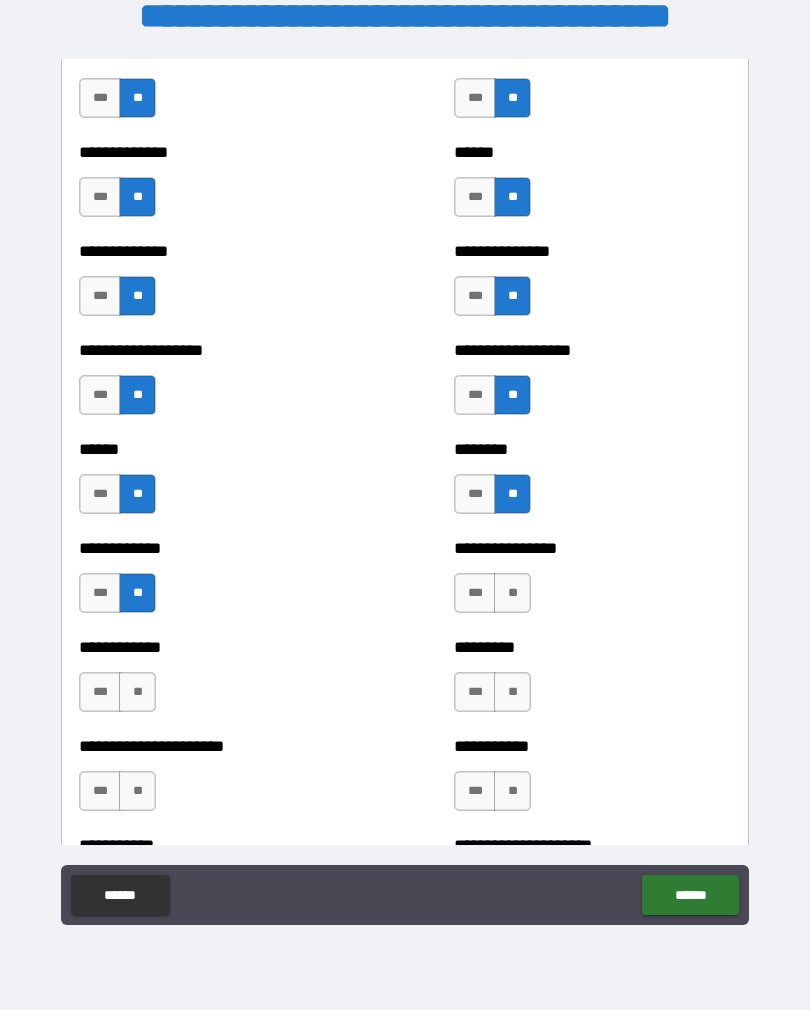 click on "**" at bounding box center (512, 593) 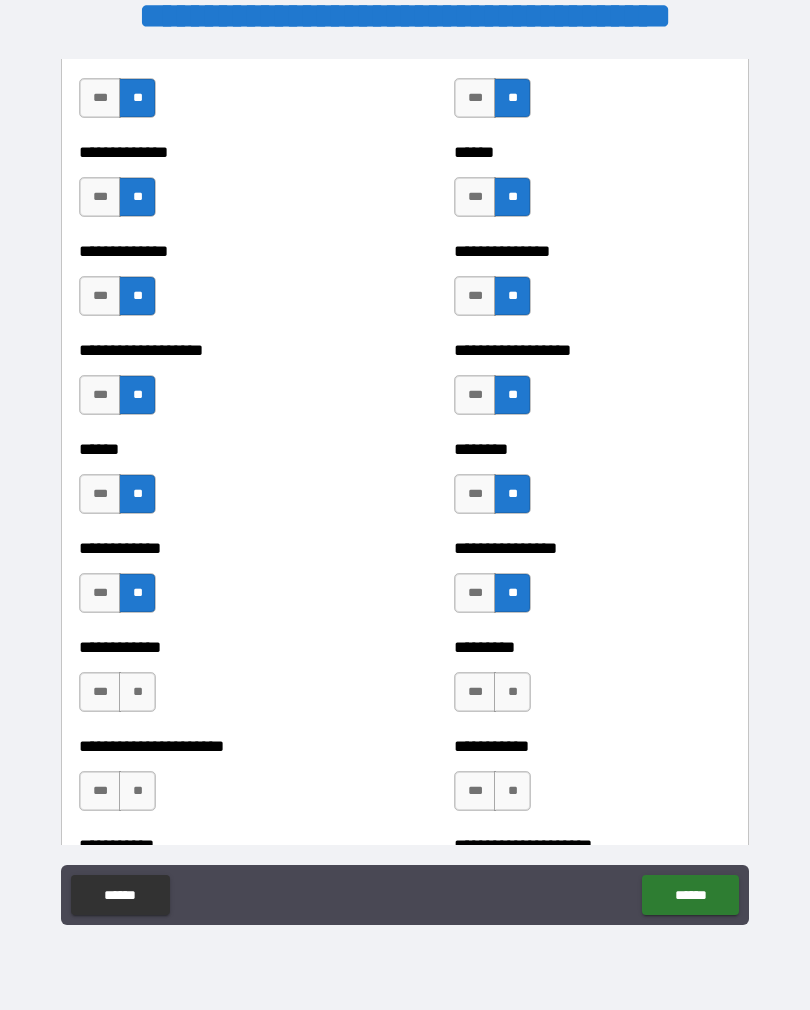 click on "**" at bounding box center [512, 692] 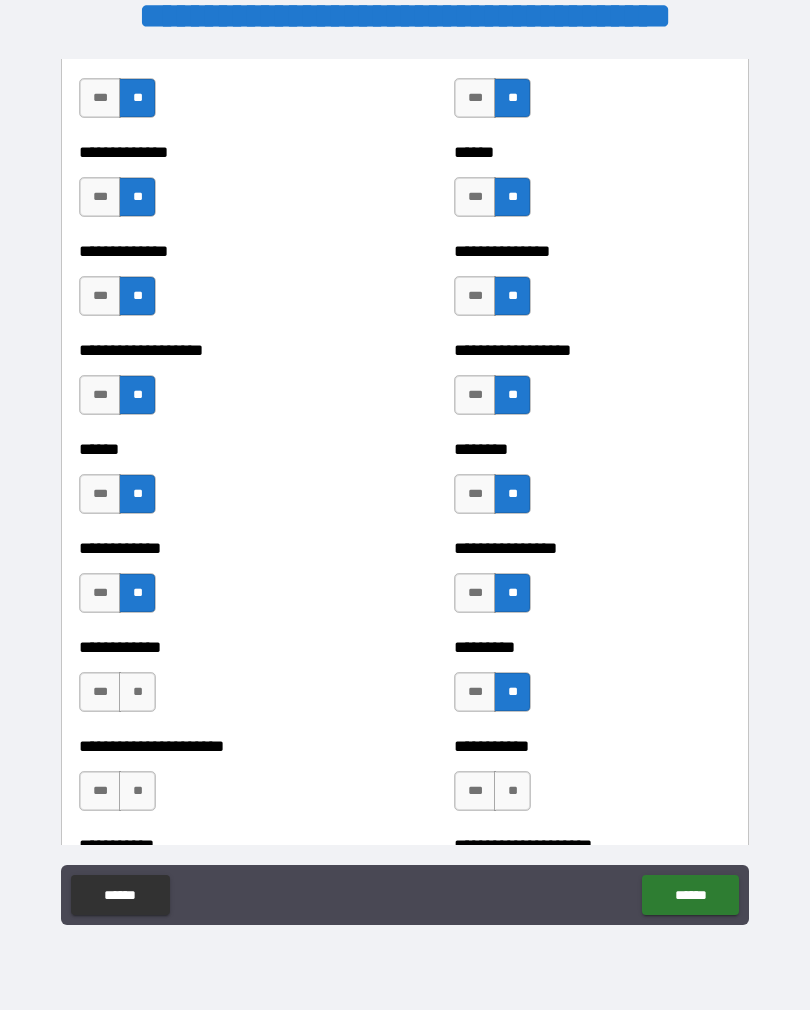 click on "**" at bounding box center [137, 692] 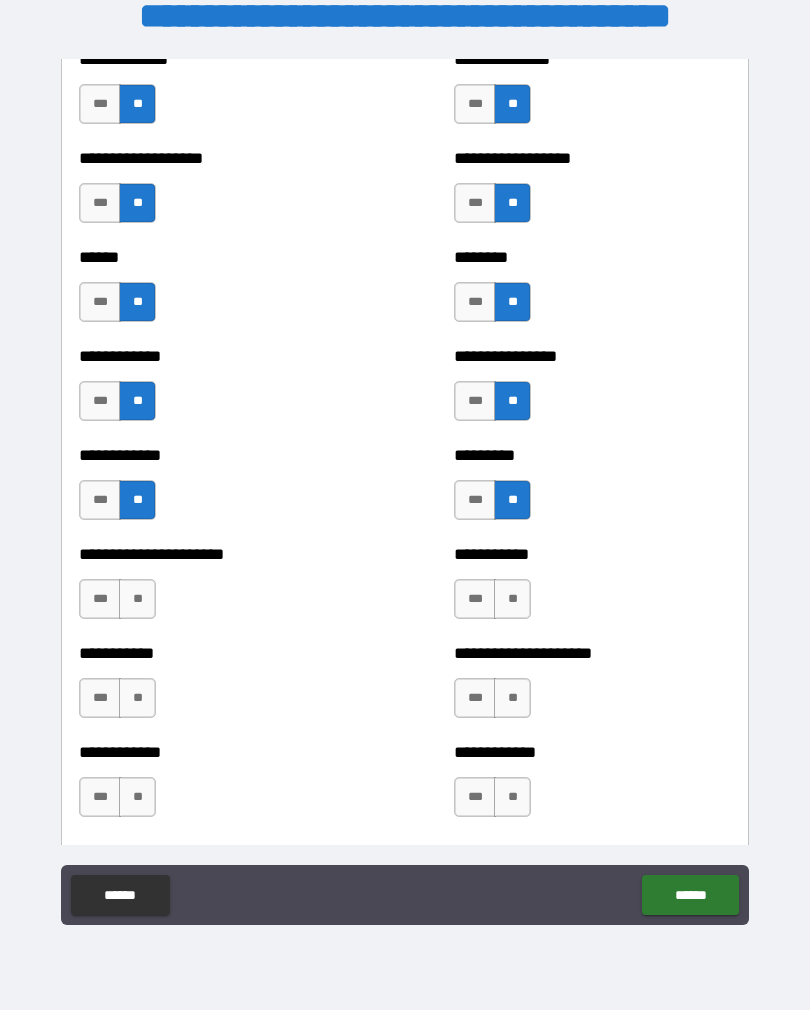 scroll, scrollTop: 4965, scrollLeft: 0, axis: vertical 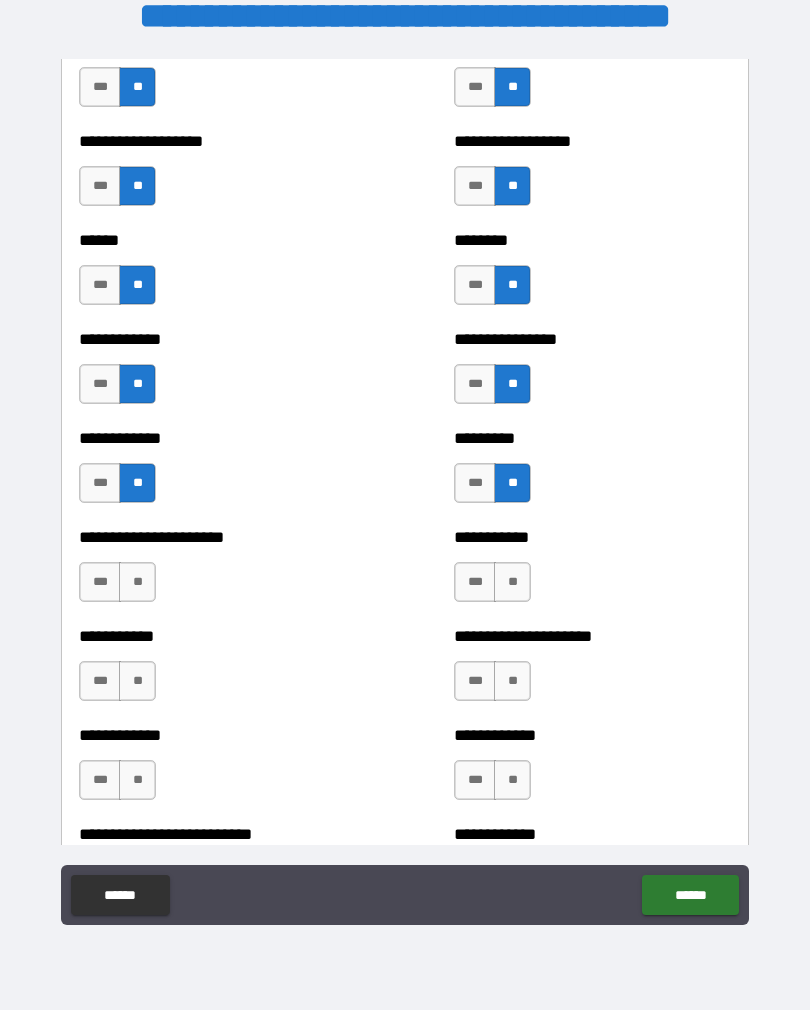 click on "**" at bounding box center (137, 582) 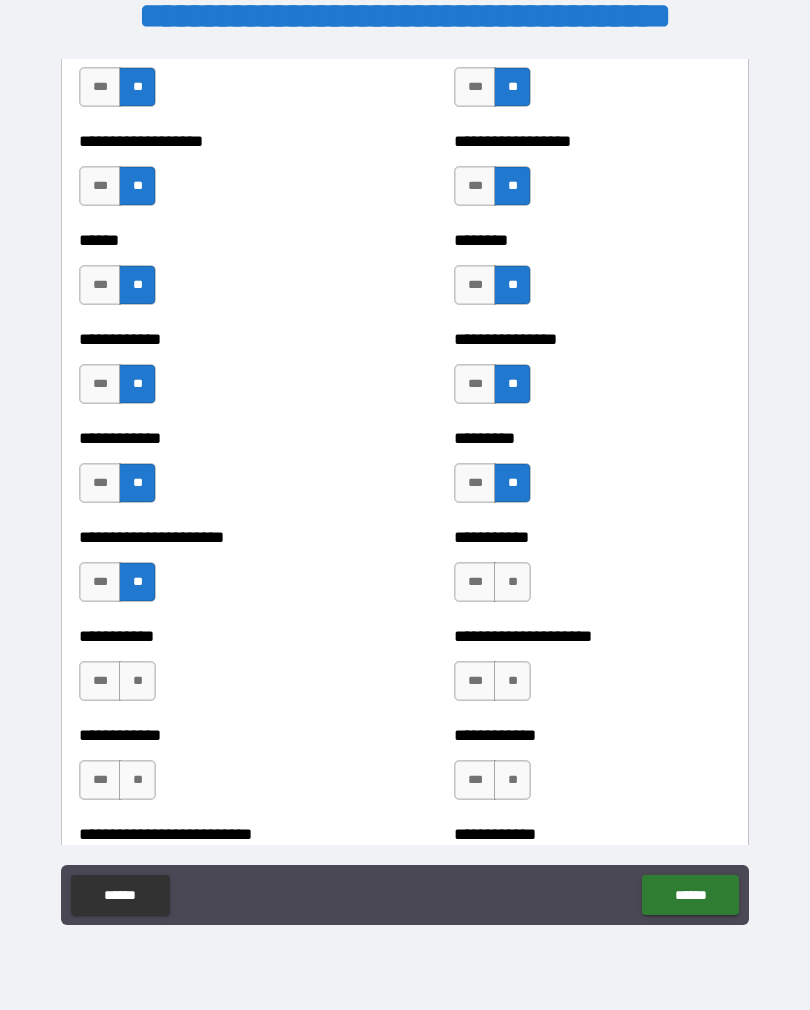 click on "**" at bounding box center (512, 582) 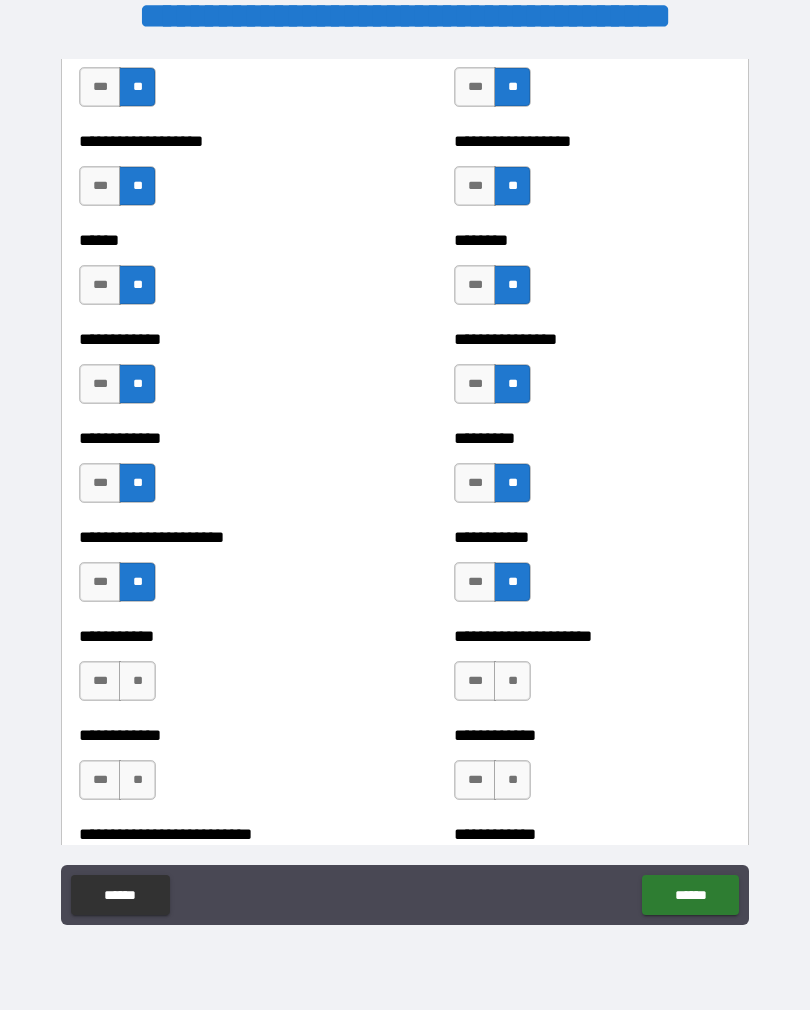 click on "**" at bounding box center (512, 681) 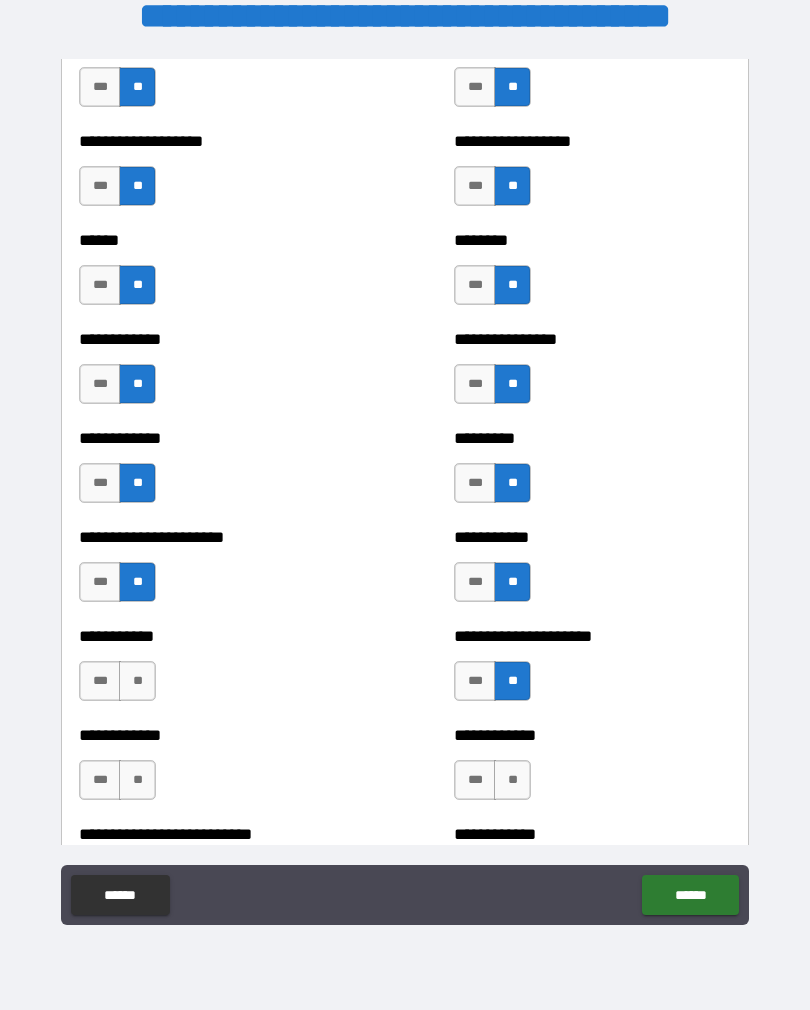 click on "**" at bounding box center [137, 681] 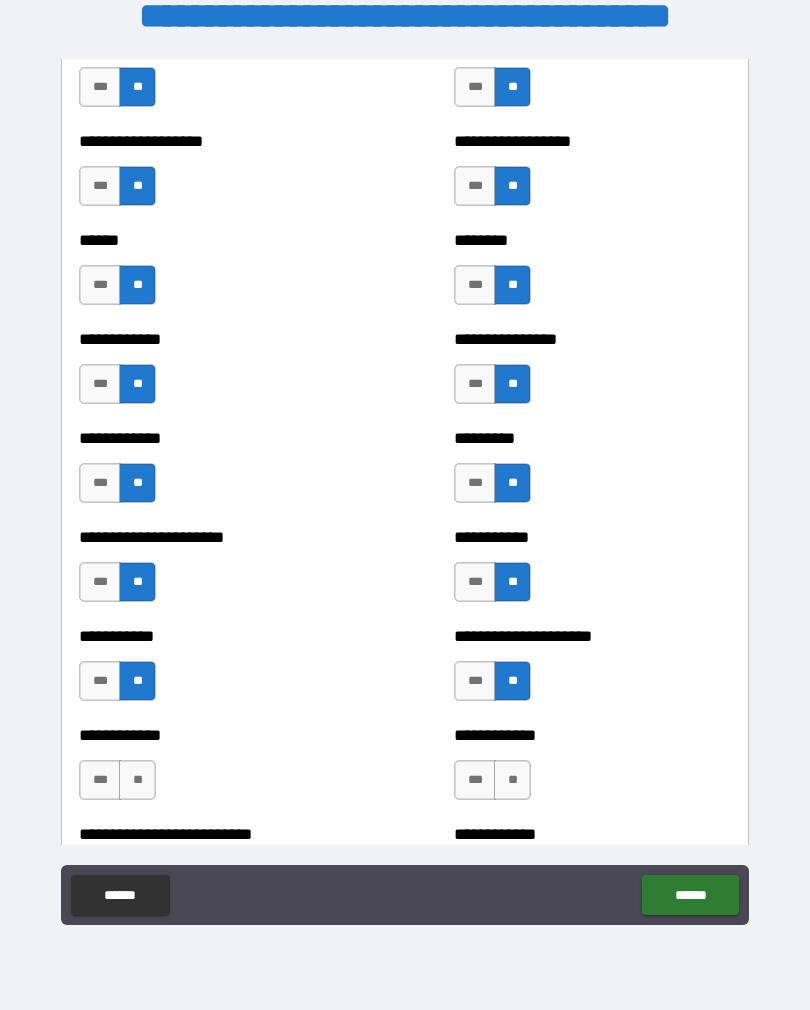 click on "**" at bounding box center [137, 780] 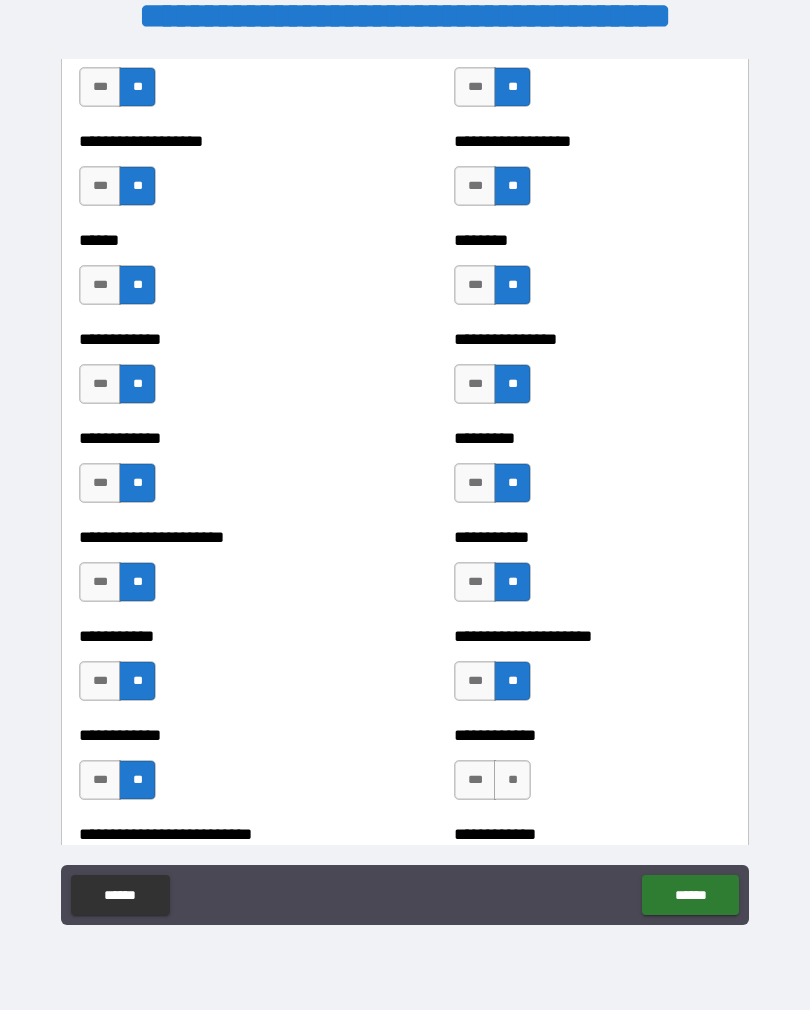 click on "**" at bounding box center [512, 780] 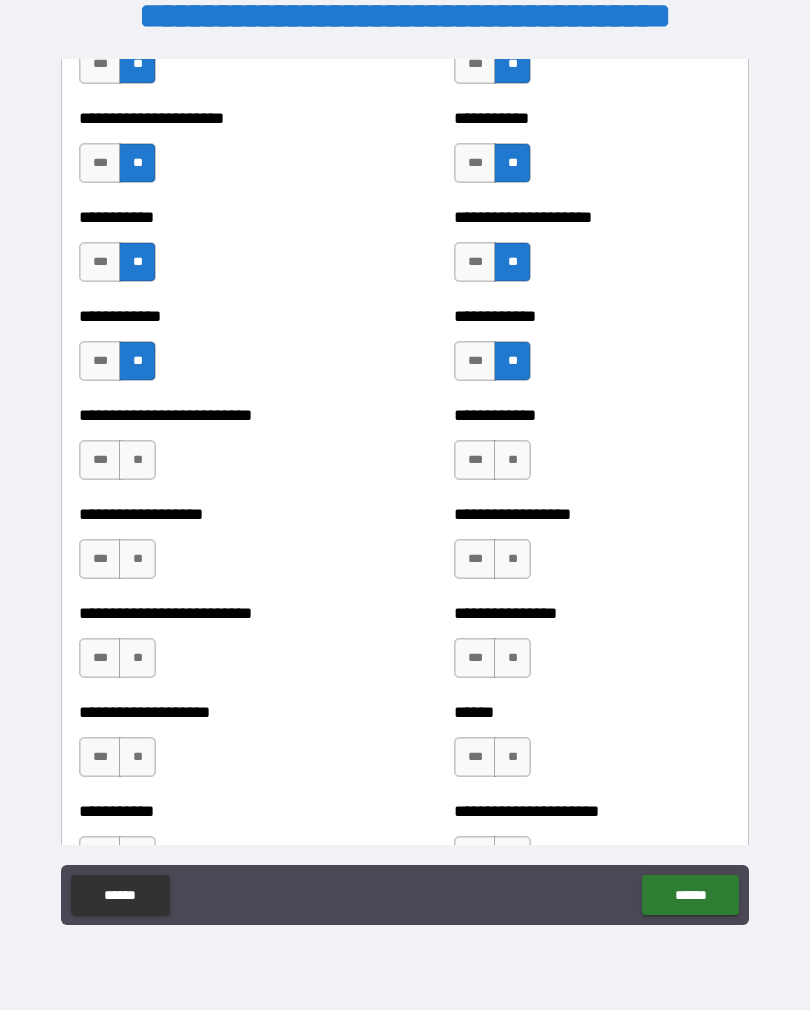 scroll, scrollTop: 5386, scrollLeft: 0, axis: vertical 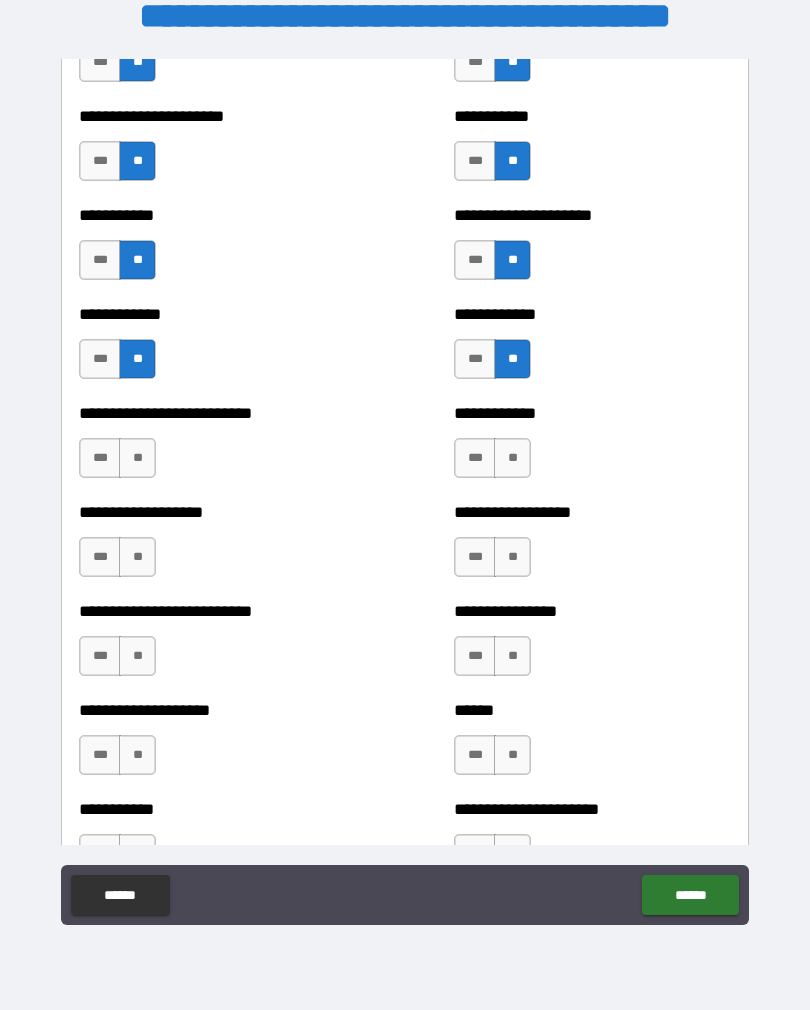 click on "**" at bounding box center [137, 458] 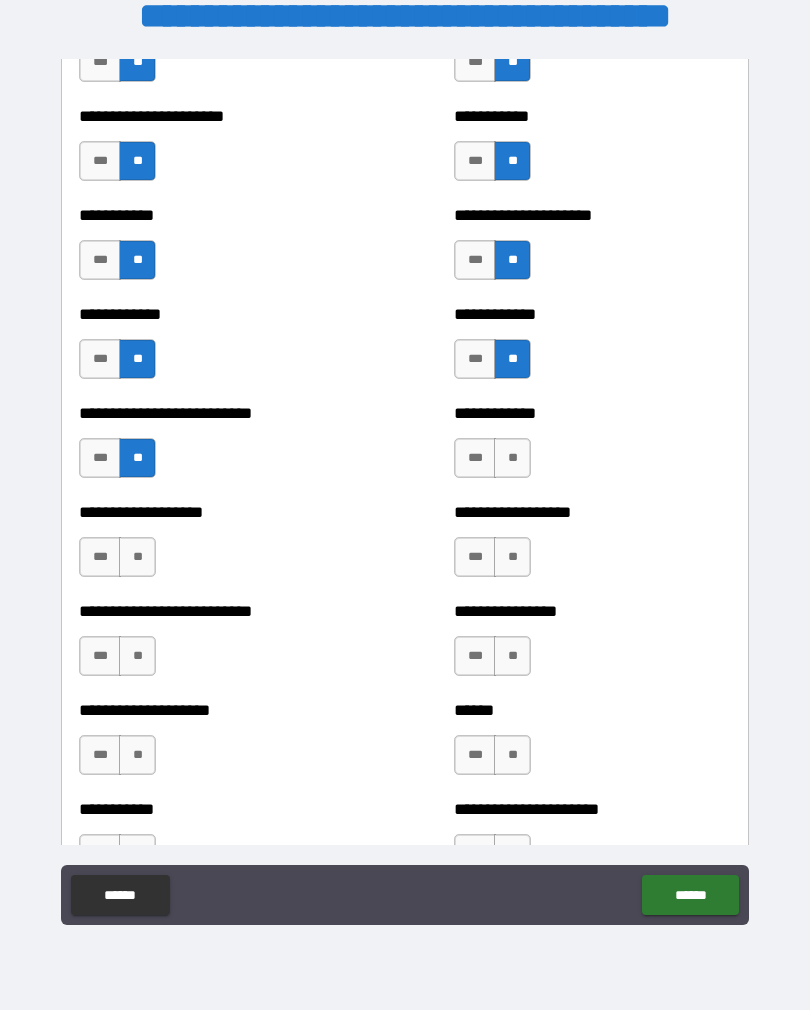 click on "**" at bounding box center [137, 557] 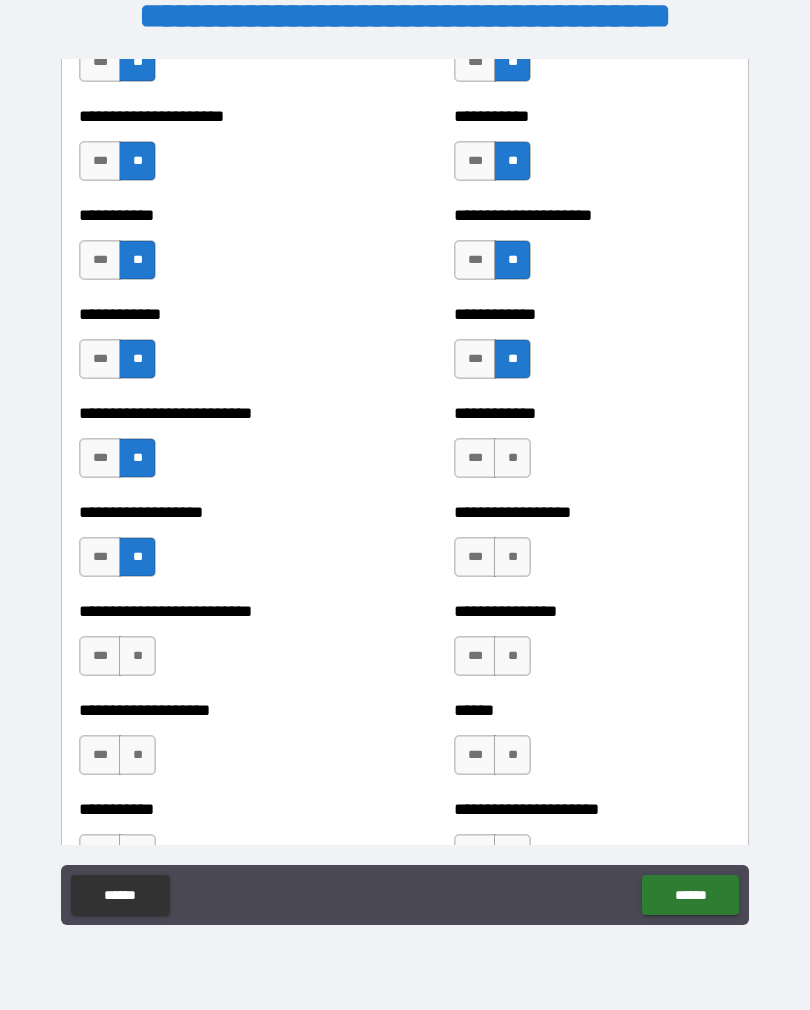 click on "**" at bounding box center [512, 458] 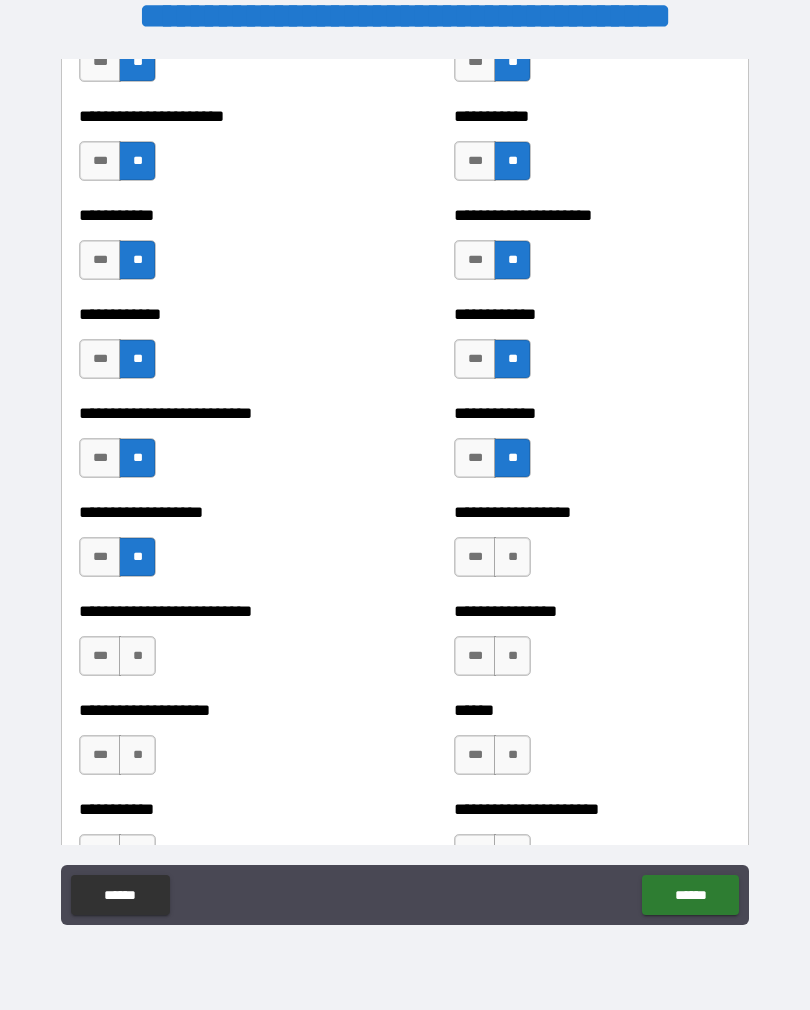 click on "**" at bounding box center [512, 557] 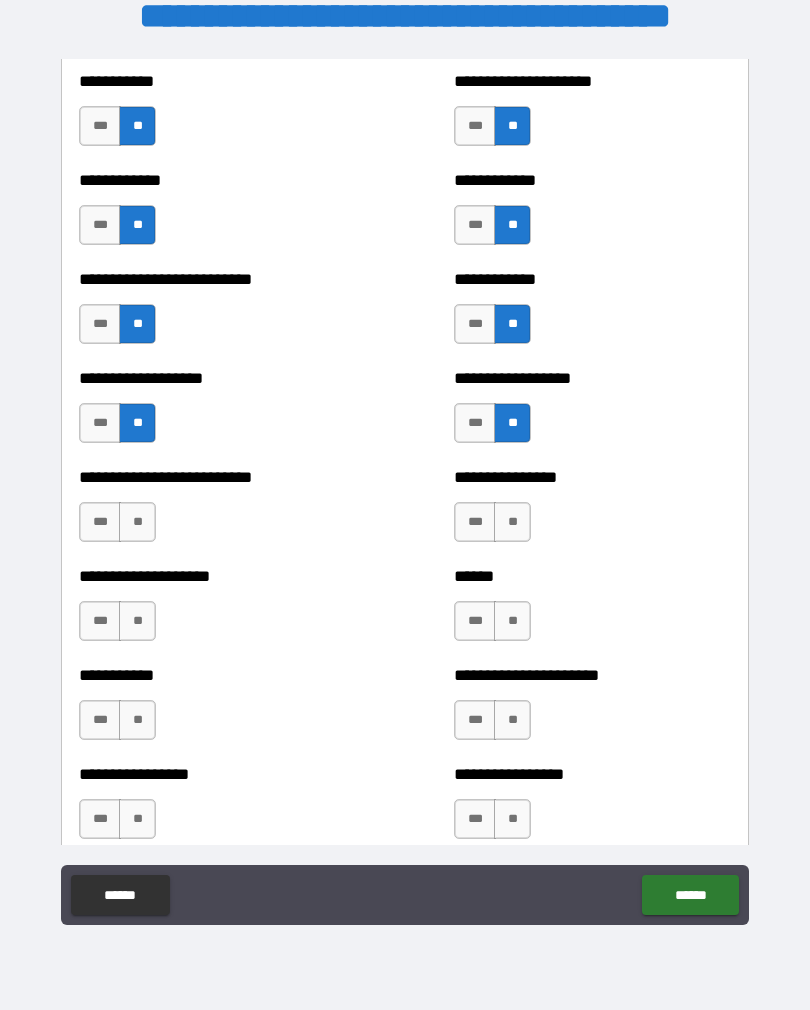 scroll, scrollTop: 5559, scrollLeft: 0, axis: vertical 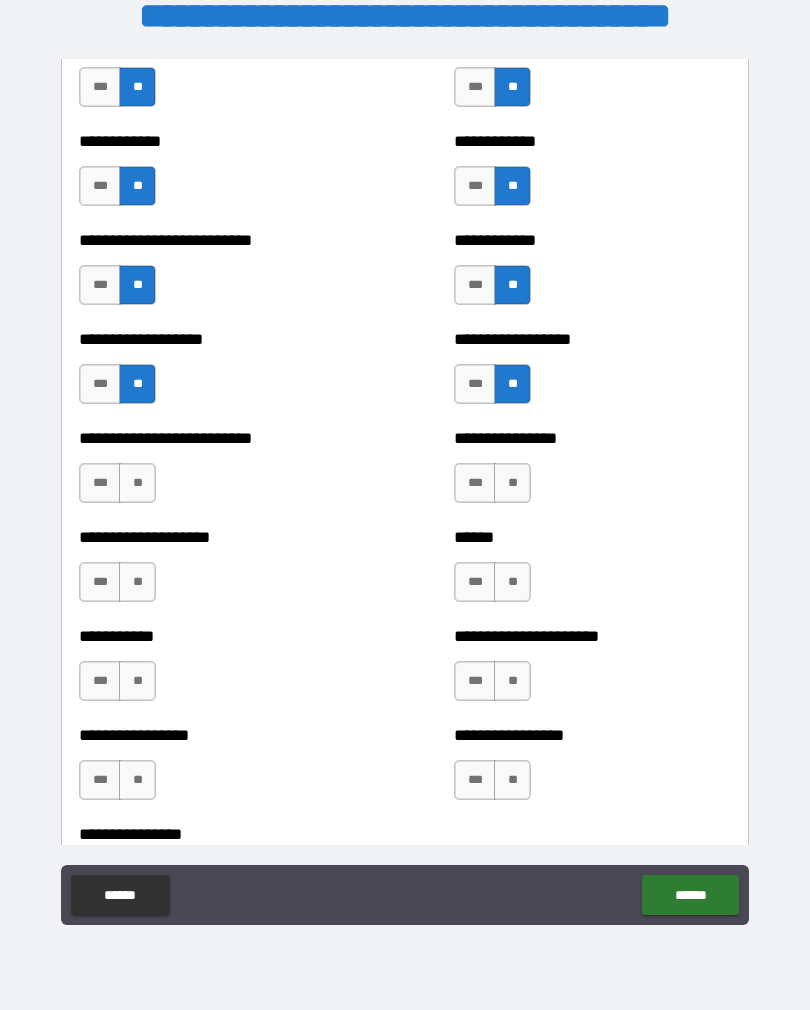 click on "**" at bounding box center (137, 483) 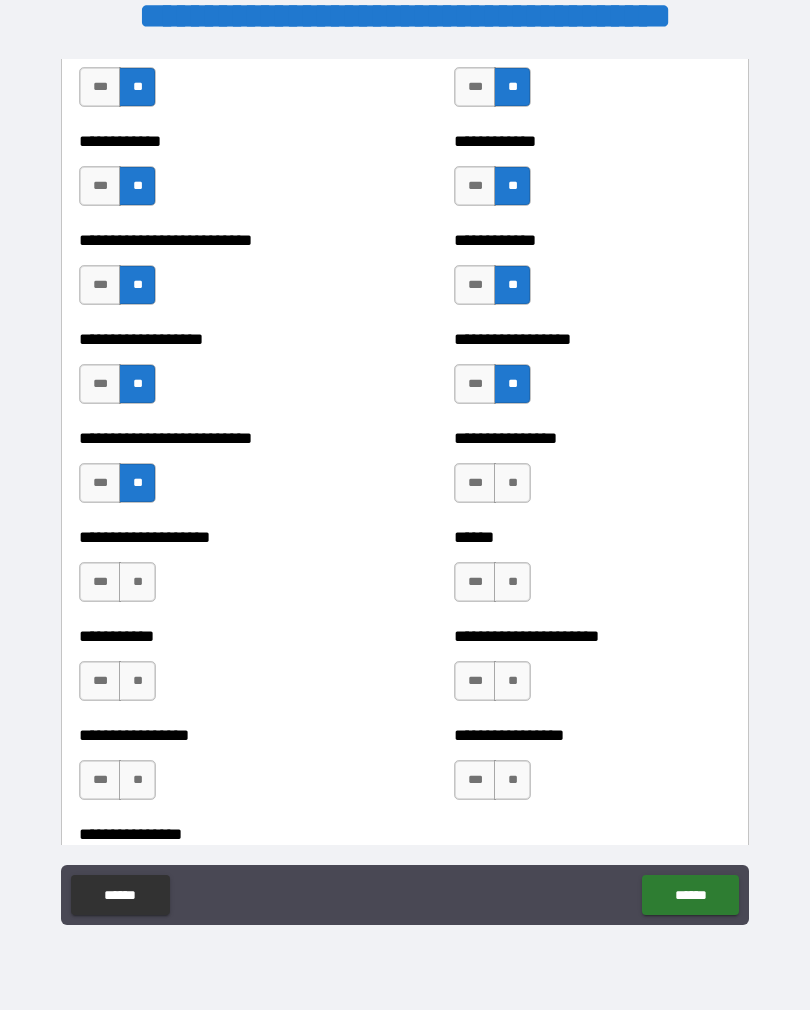 click on "**" at bounding box center [137, 582] 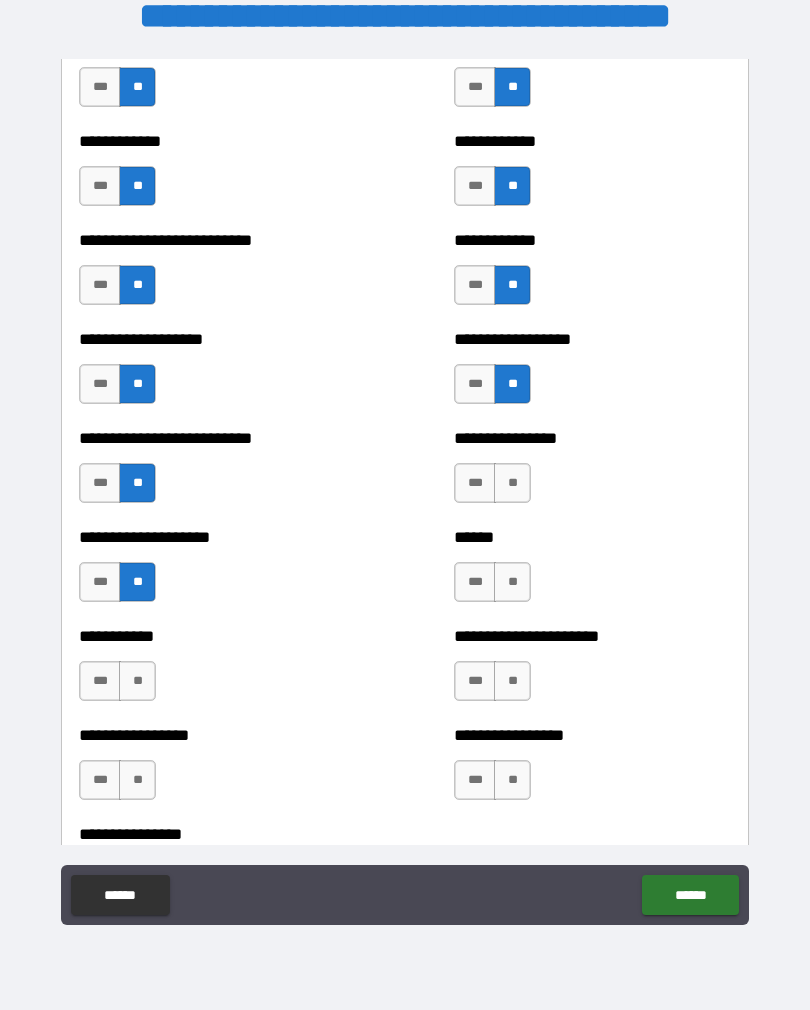 click on "**" at bounding box center (512, 483) 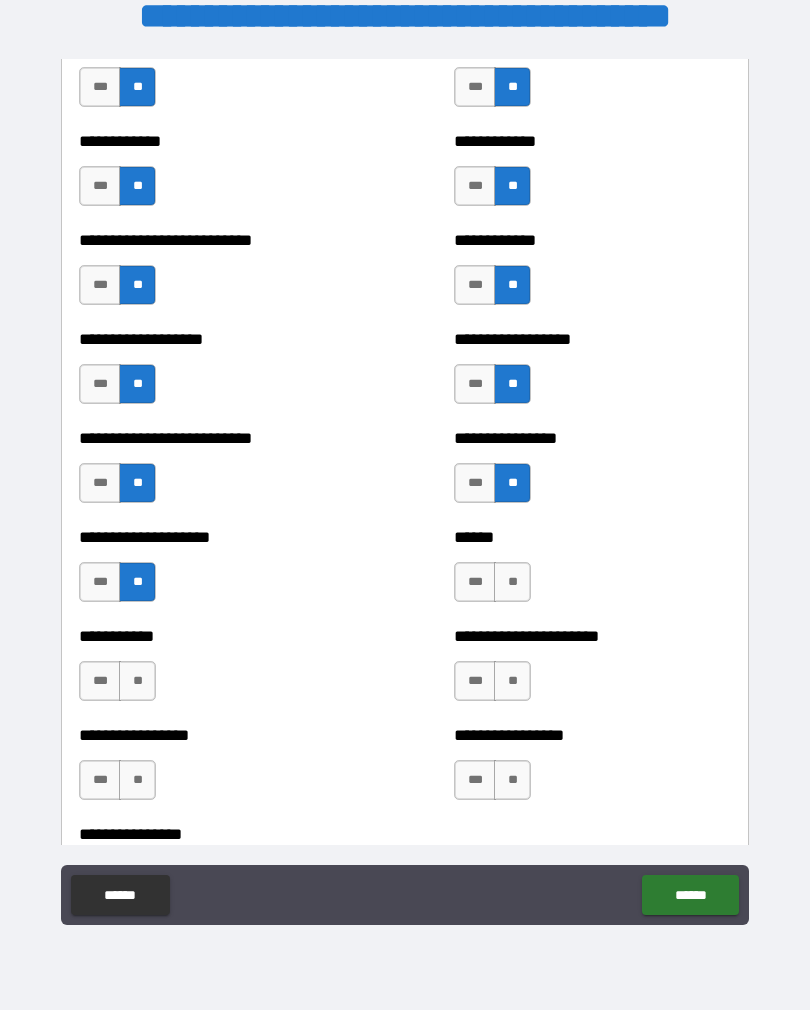click on "**" at bounding box center [512, 582] 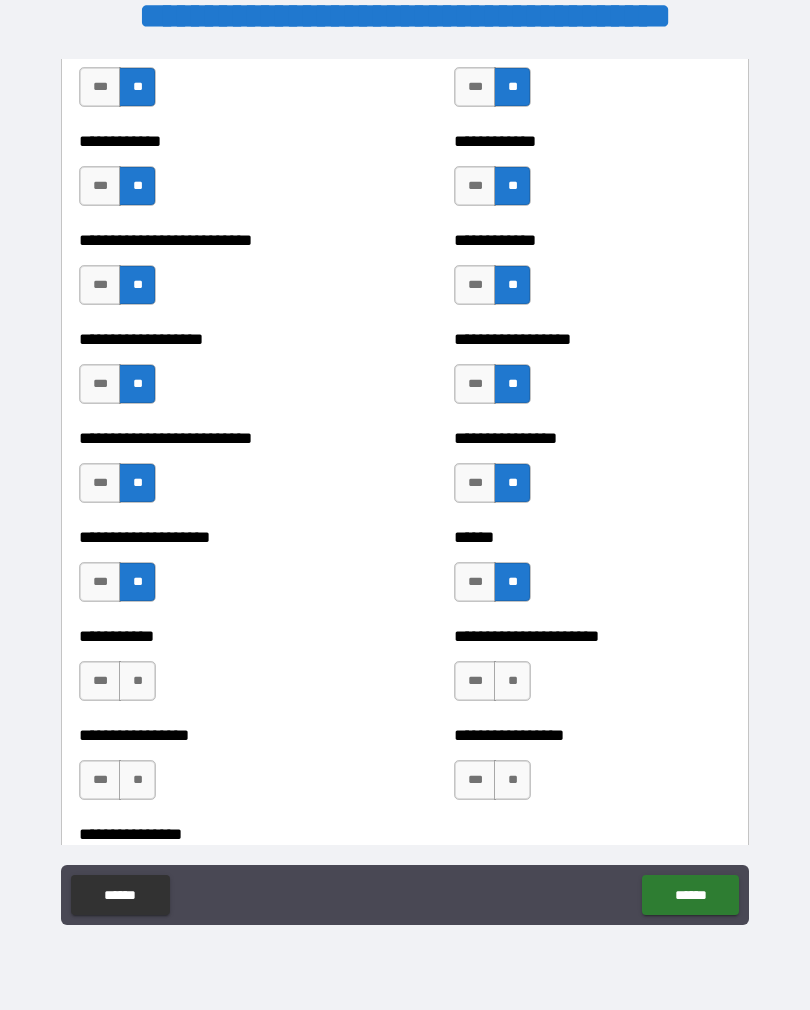 click on "**" at bounding box center [512, 681] 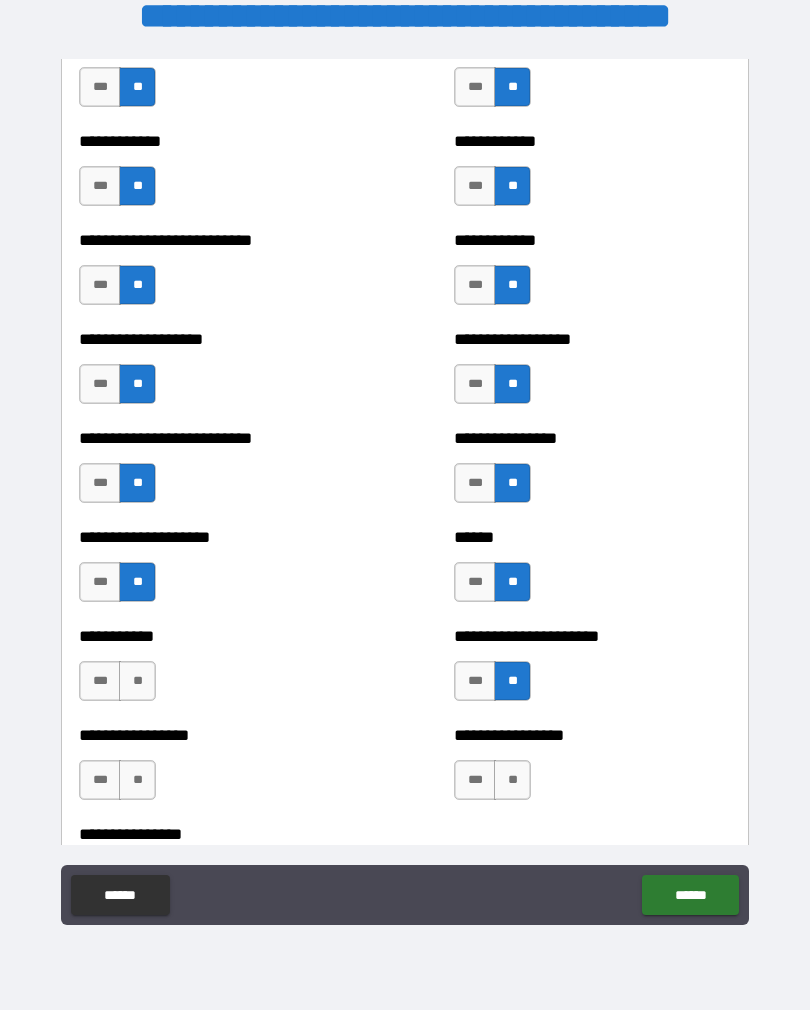 click on "**" at bounding box center [512, 780] 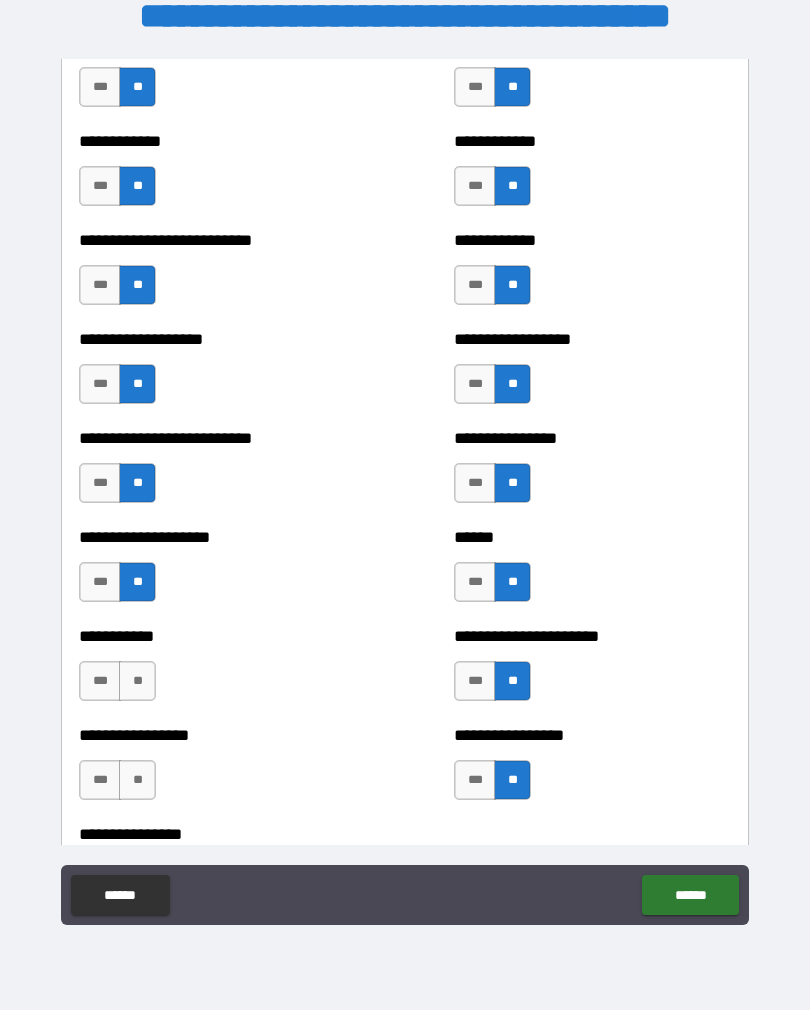 click on "**" at bounding box center [137, 681] 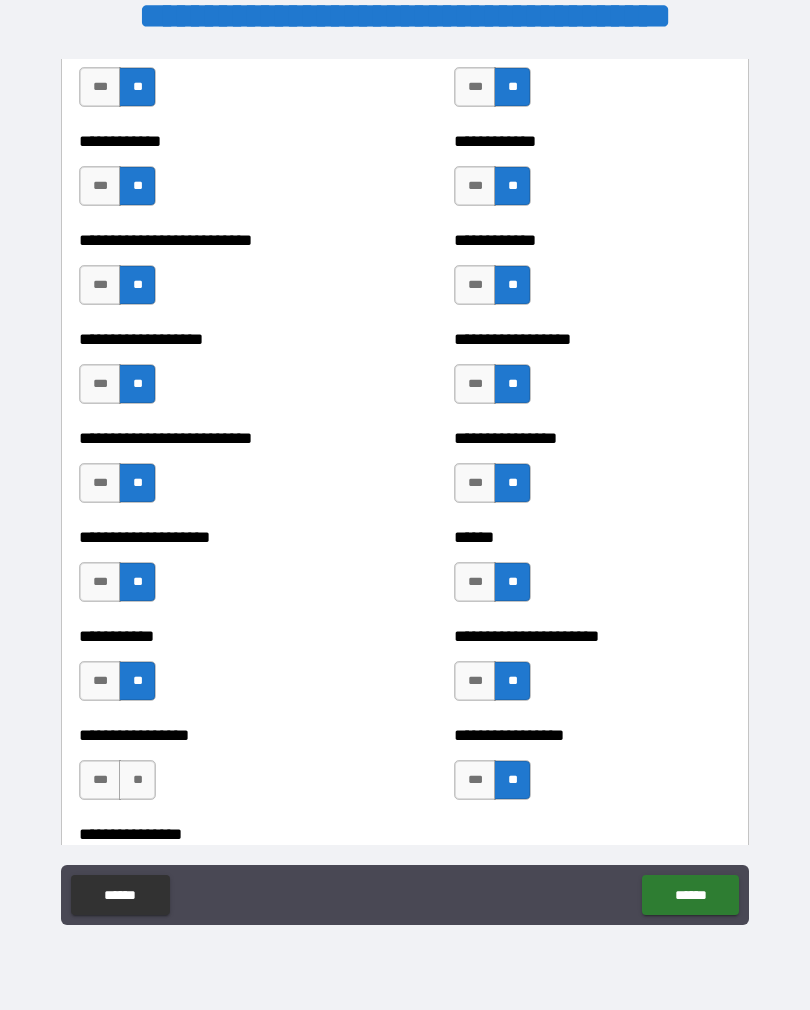 click on "**" at bounding box center (137, 780) 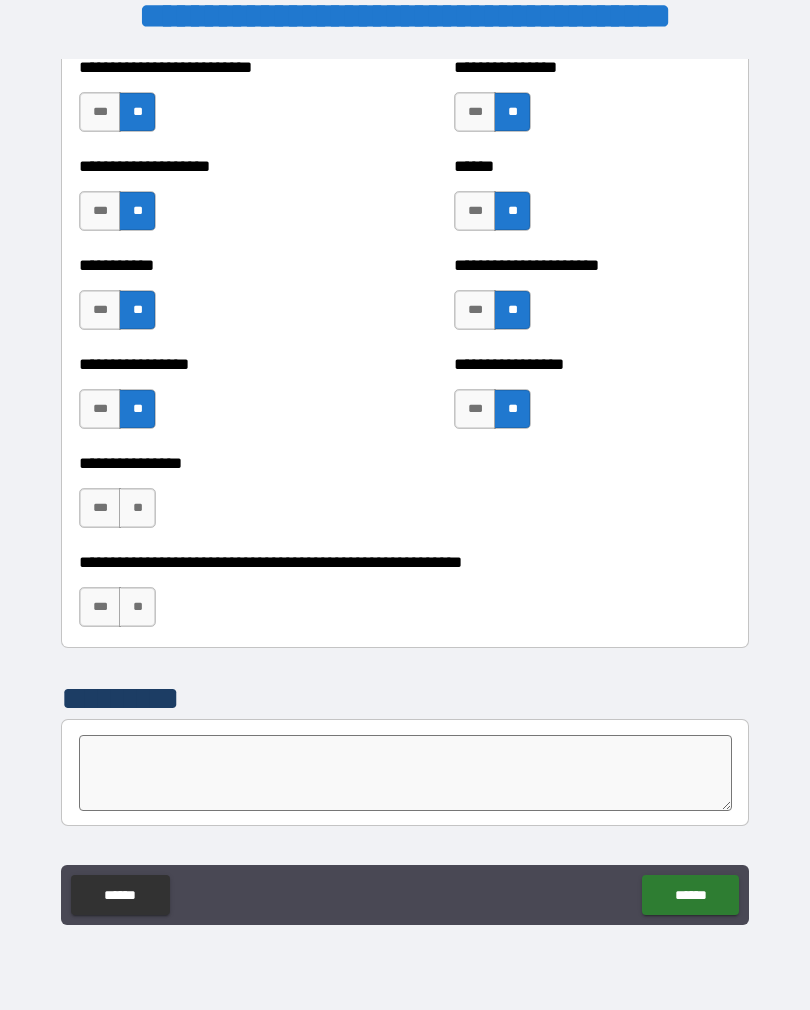 scroll, scrollTop: 5929, scrollLeft: 0, axis: vertical 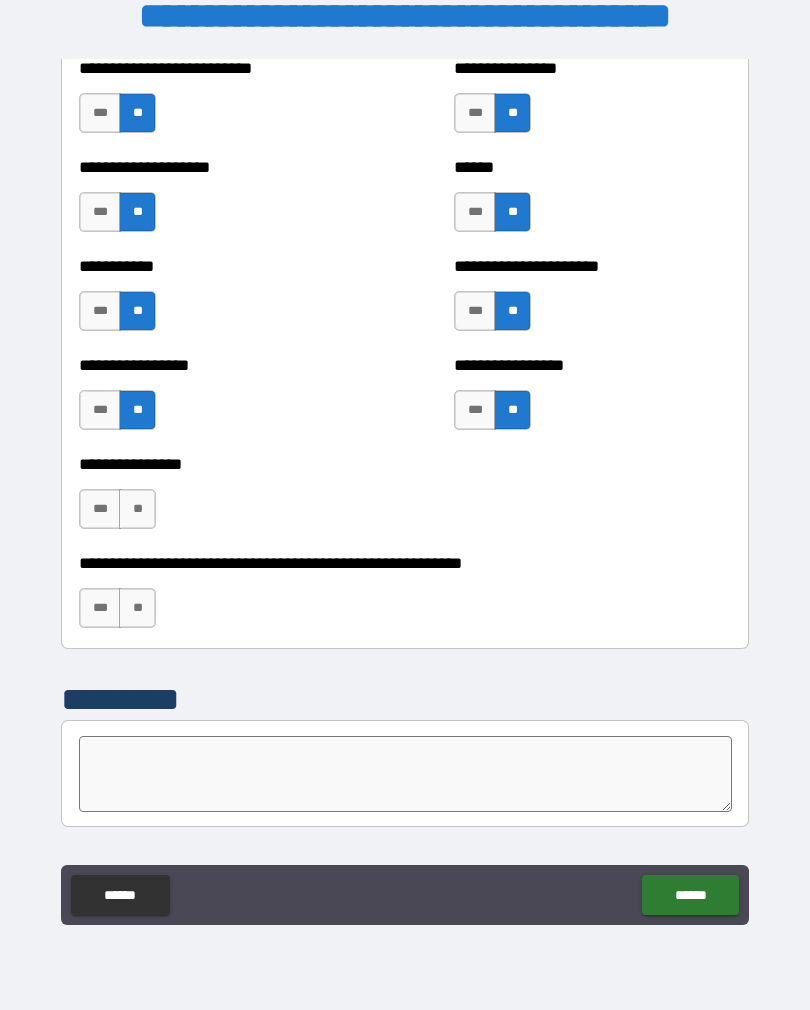 click on "**" at bounding box center (137, 509) 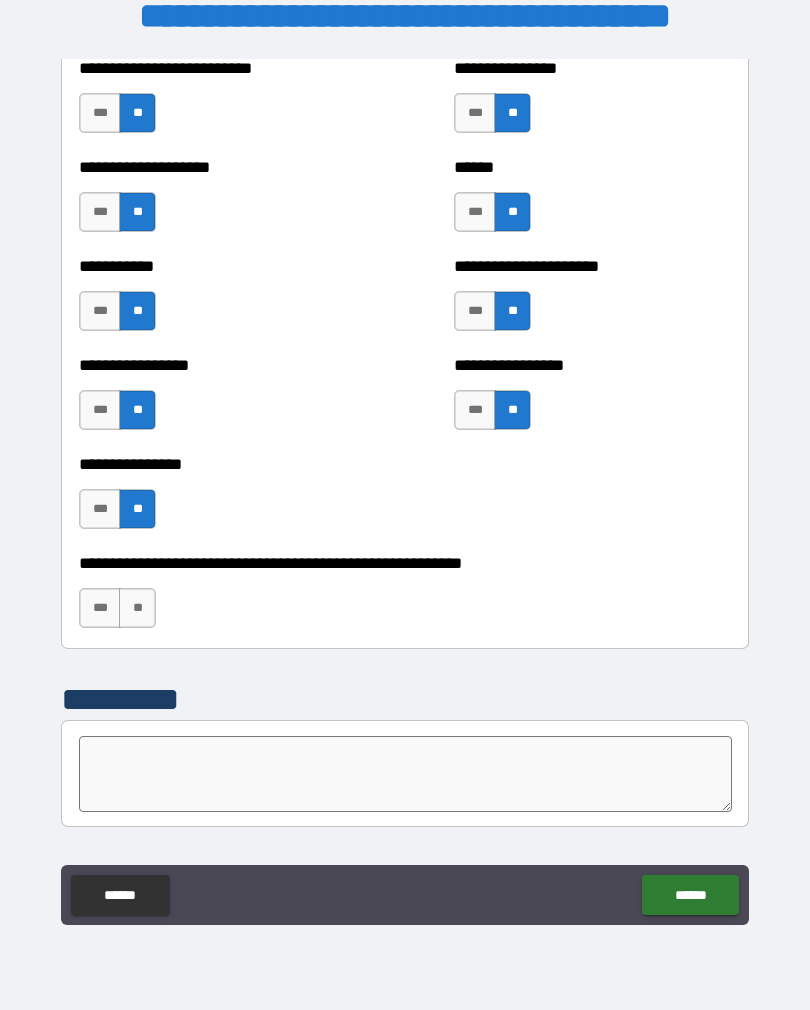 click on "**" at bounding box center (137, 608) 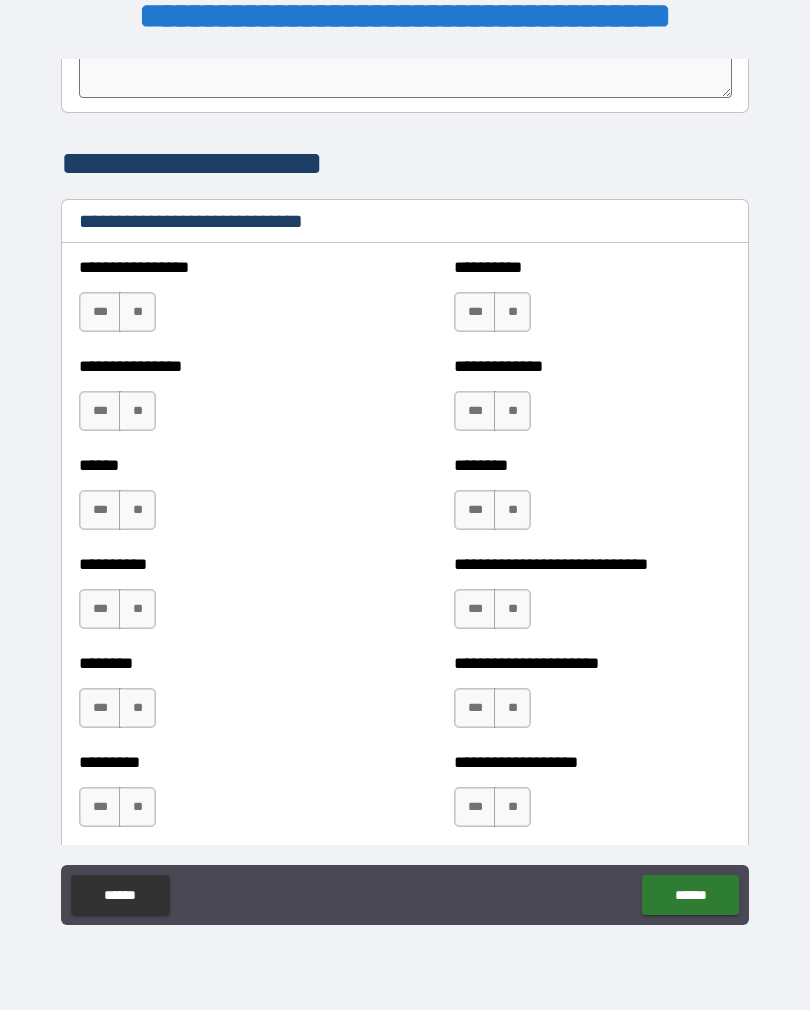 scroll, scrollTop: 6644, scrollLeft: 0, axis: vertical 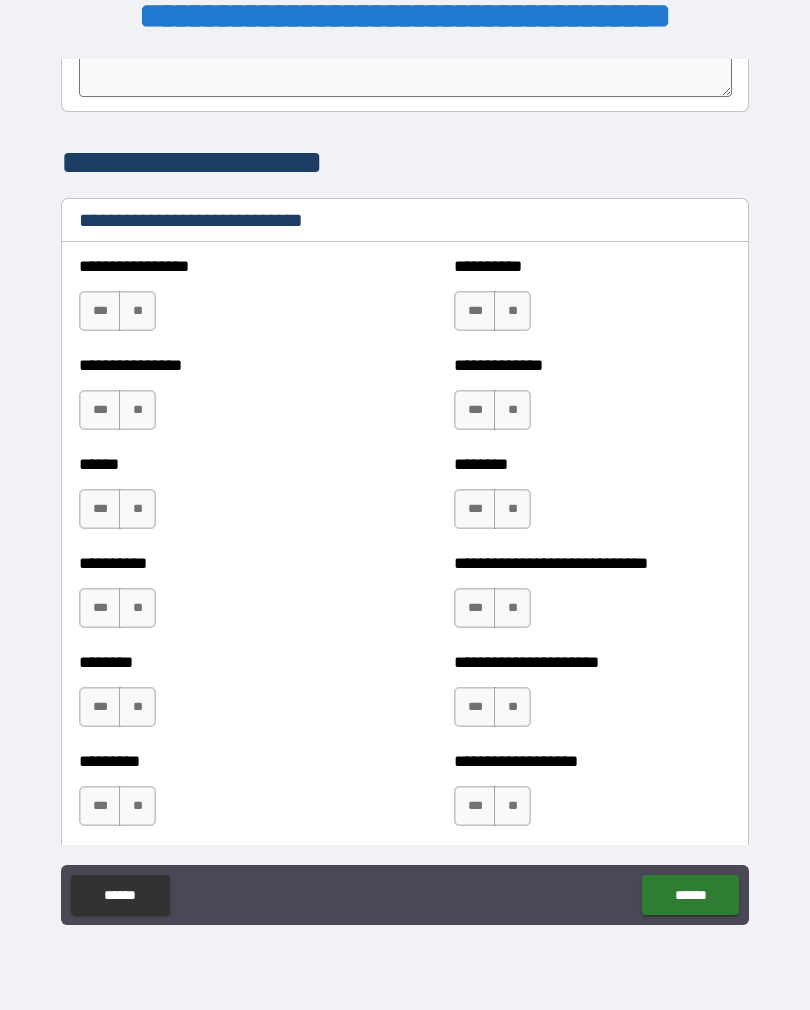 click on "**" at bounding box center [137, 311] 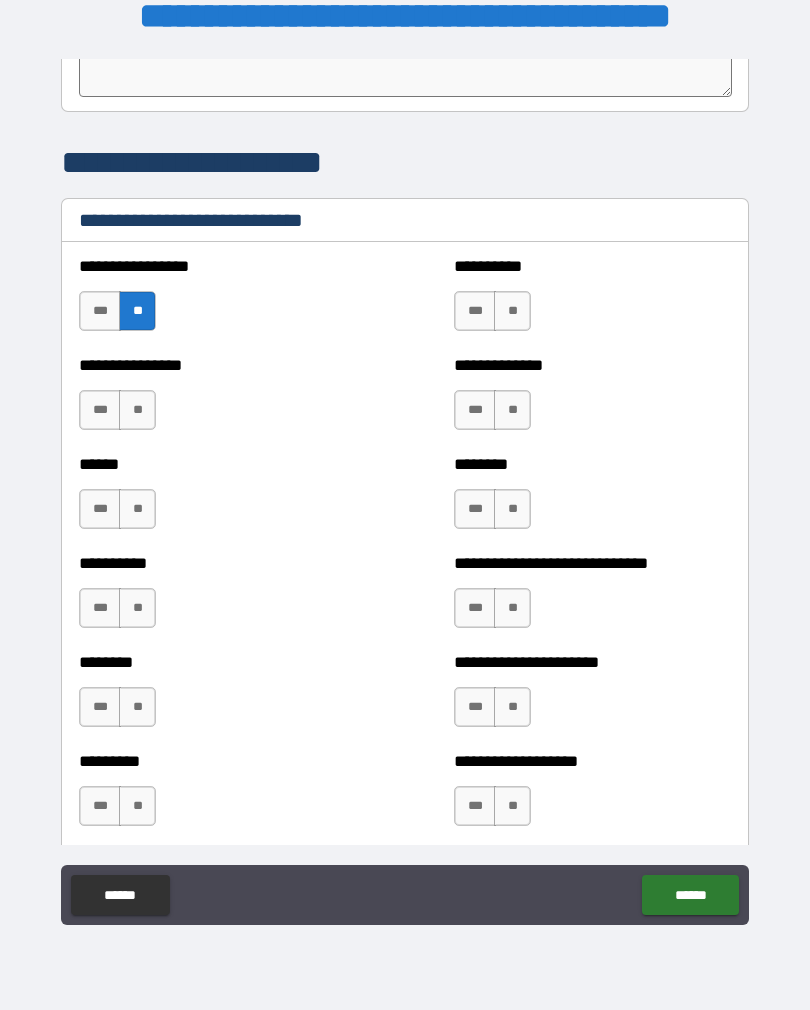 click on "**" at bounding box center [512, 311] 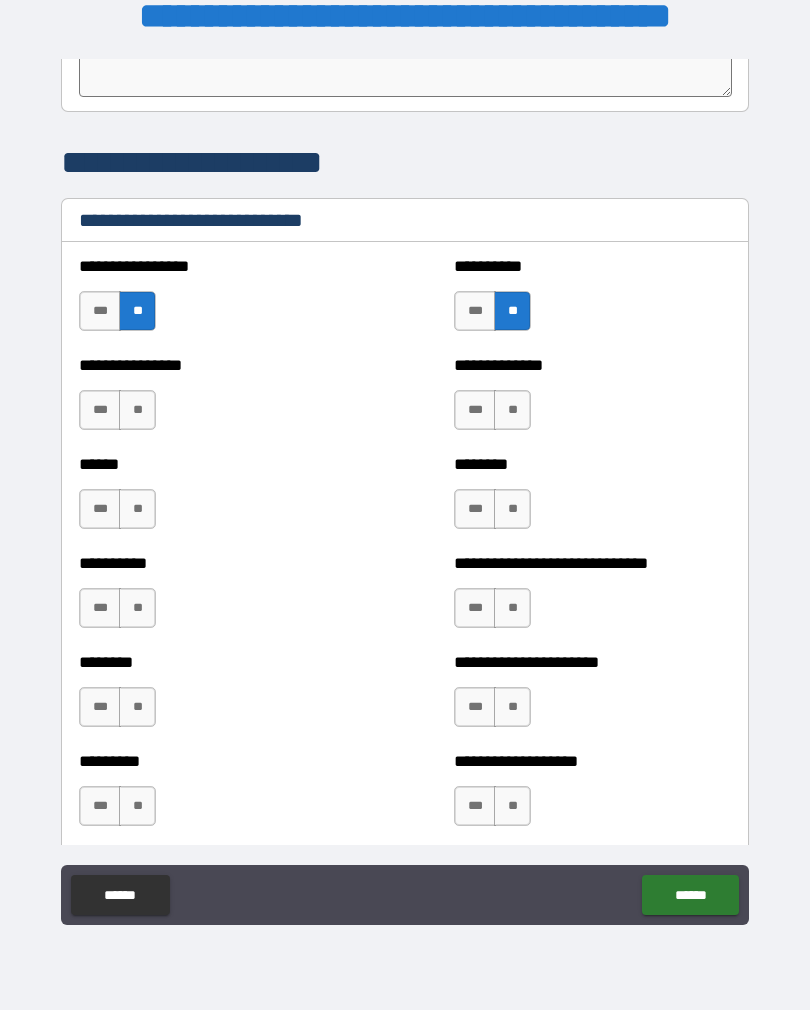 click on "***" at bounding box center [475, 410] 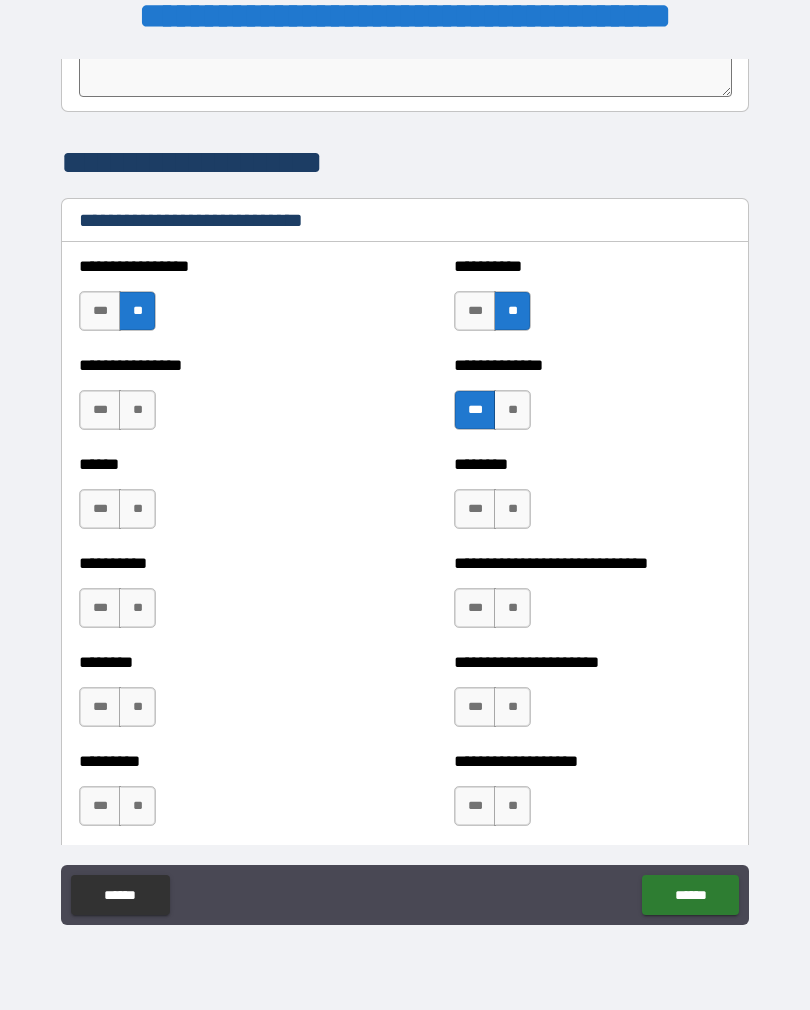 click on "***" at bounding box center [475, 509] 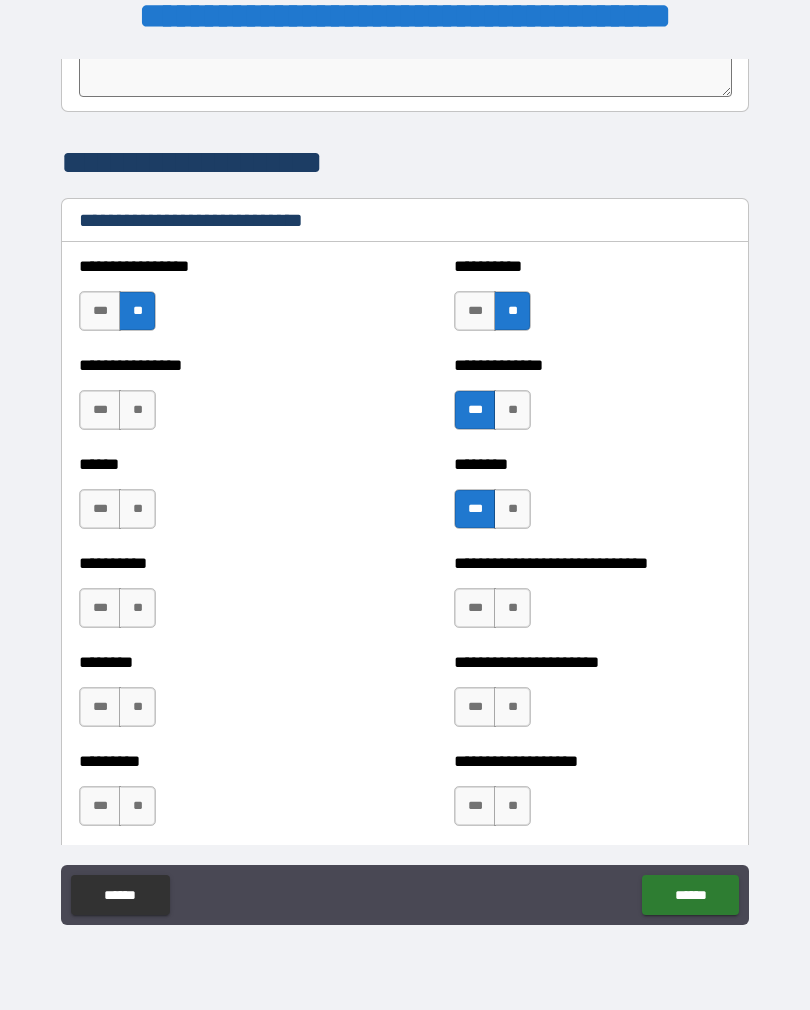 click on "**" at bounding box center (512, 608) 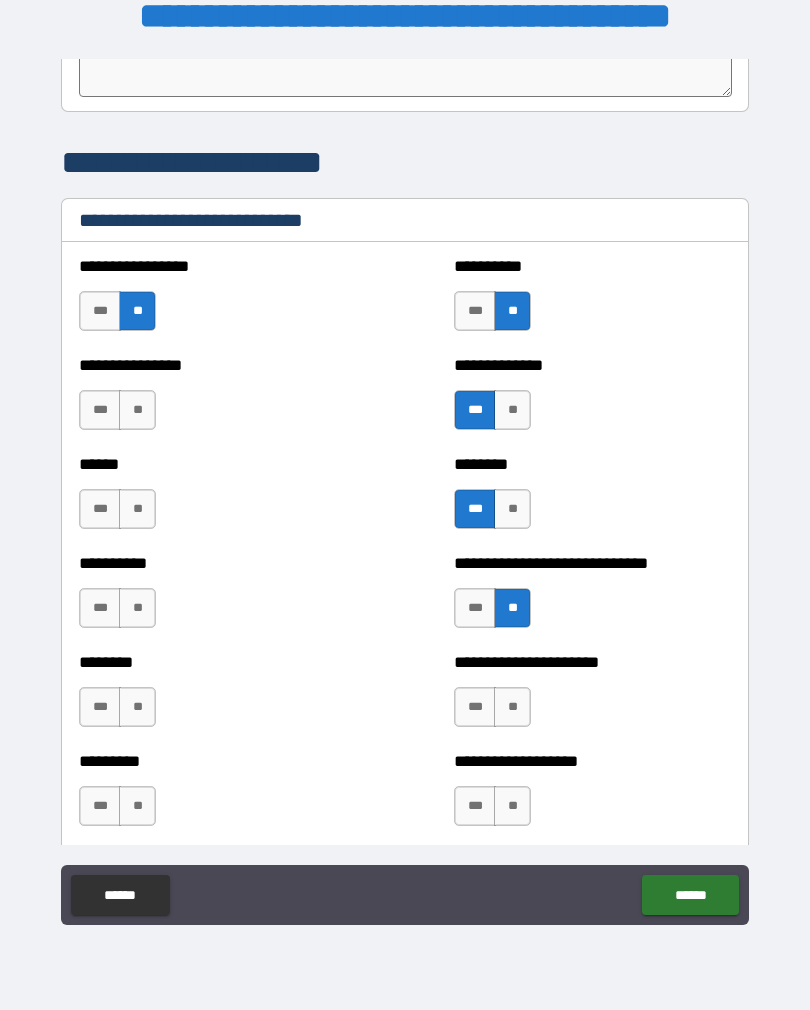 click on "***" at bounding box center (475, 707) 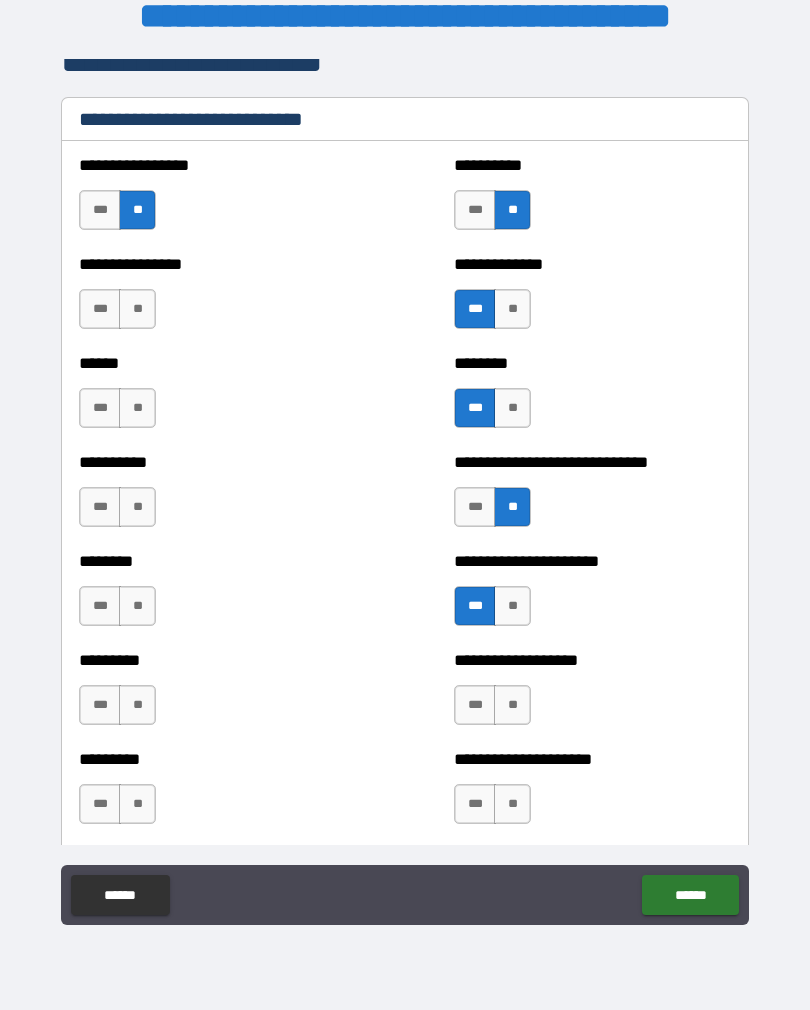 scroll, scrollTop: 6751, scrollLeft: 0, axis: vertical 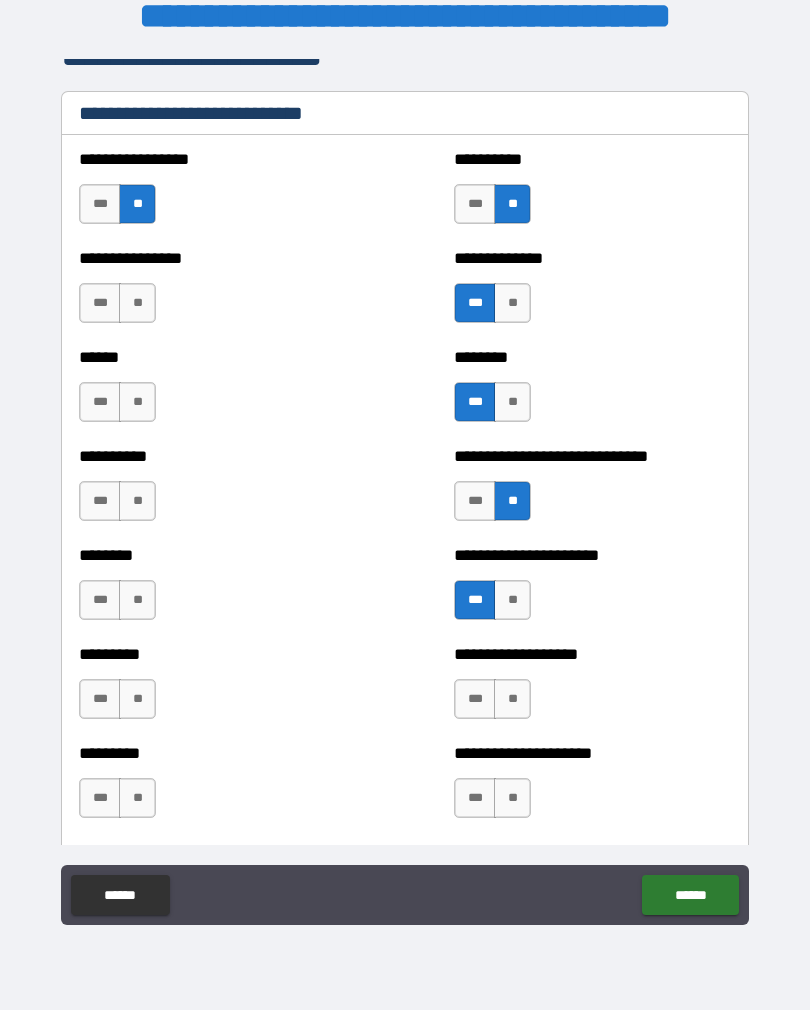 click on "**" at bounding box center [137, 501] 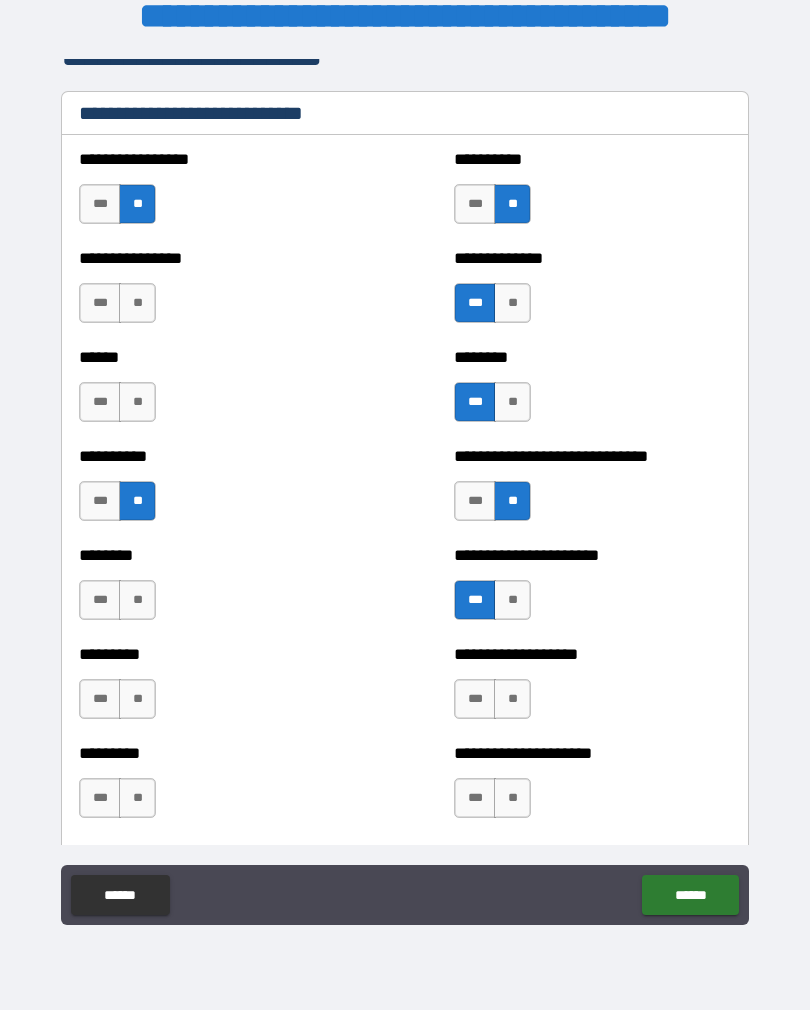 click on "**" at bounding box center [137, 402] 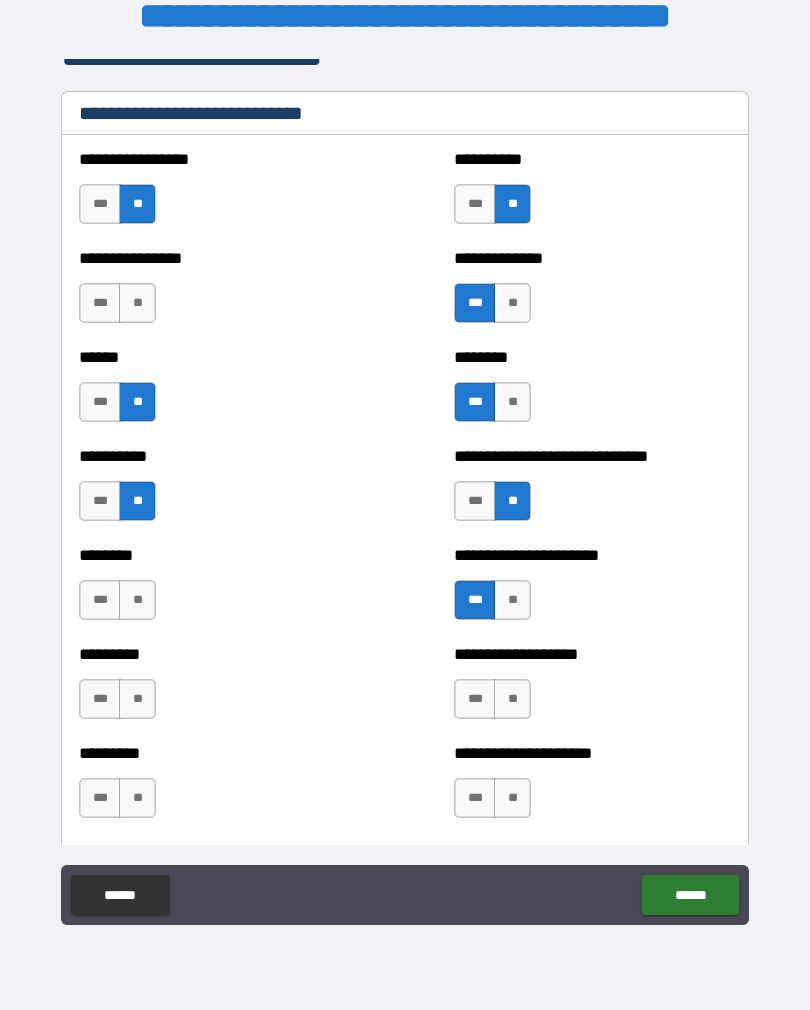 click on "**" at bounding box center [137, 303] 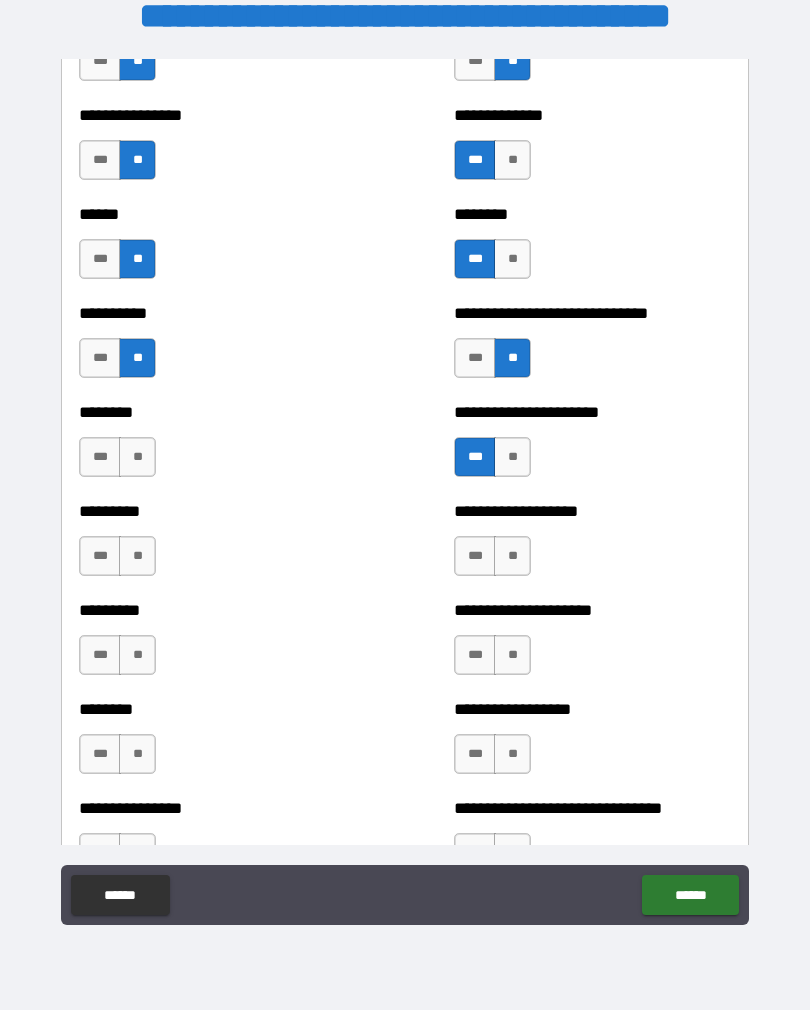 scroll, scrollTop: 6898, scrollLeft: 0, axis: vertical 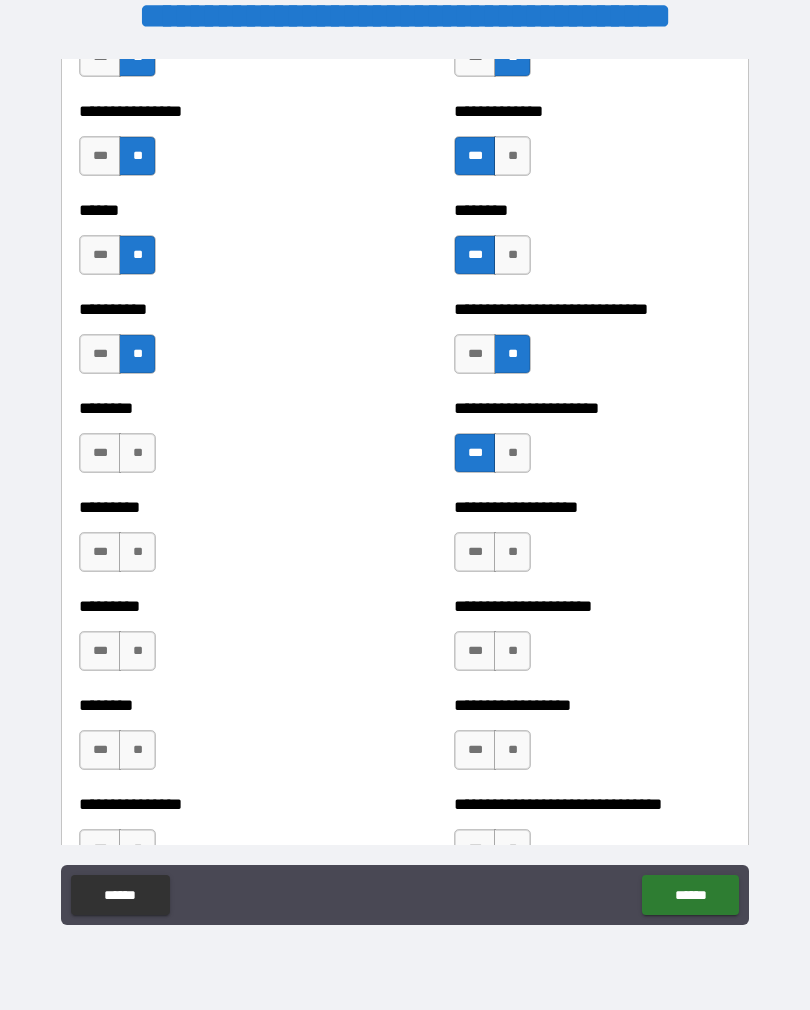 click on "**" at bounding box center (137, 552) 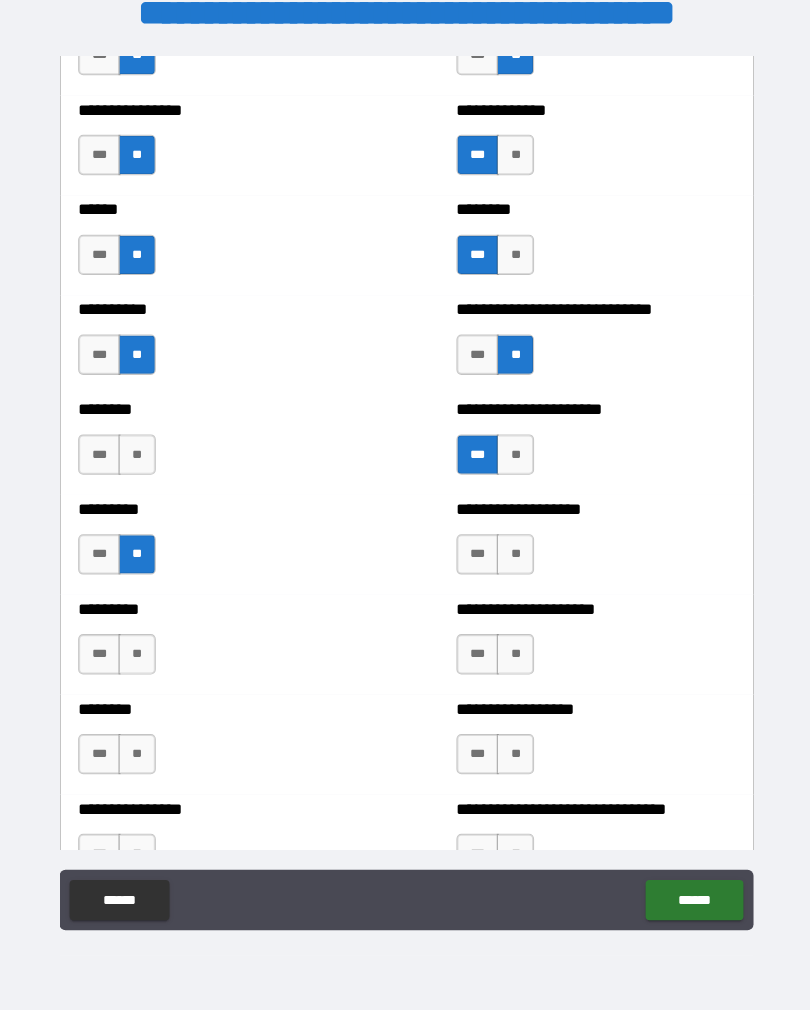 click on "**" at bounding box center (137, 453) 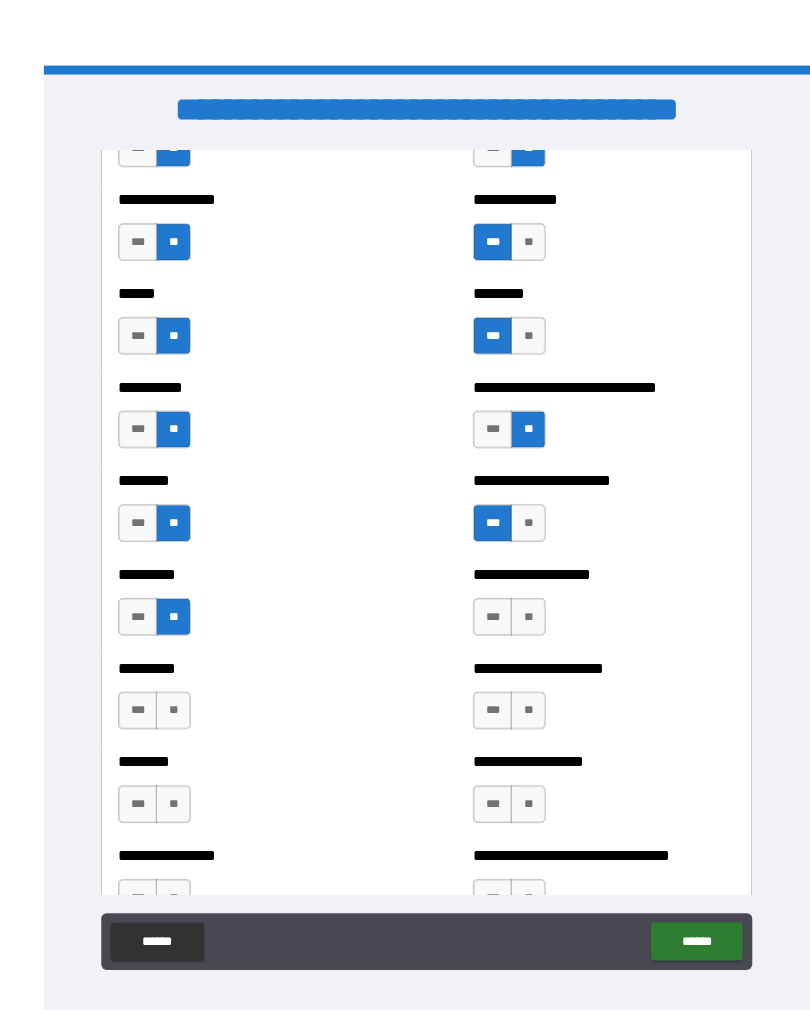 scroll, scrollTop: 31, scrollLeft: 0, axis: vertical 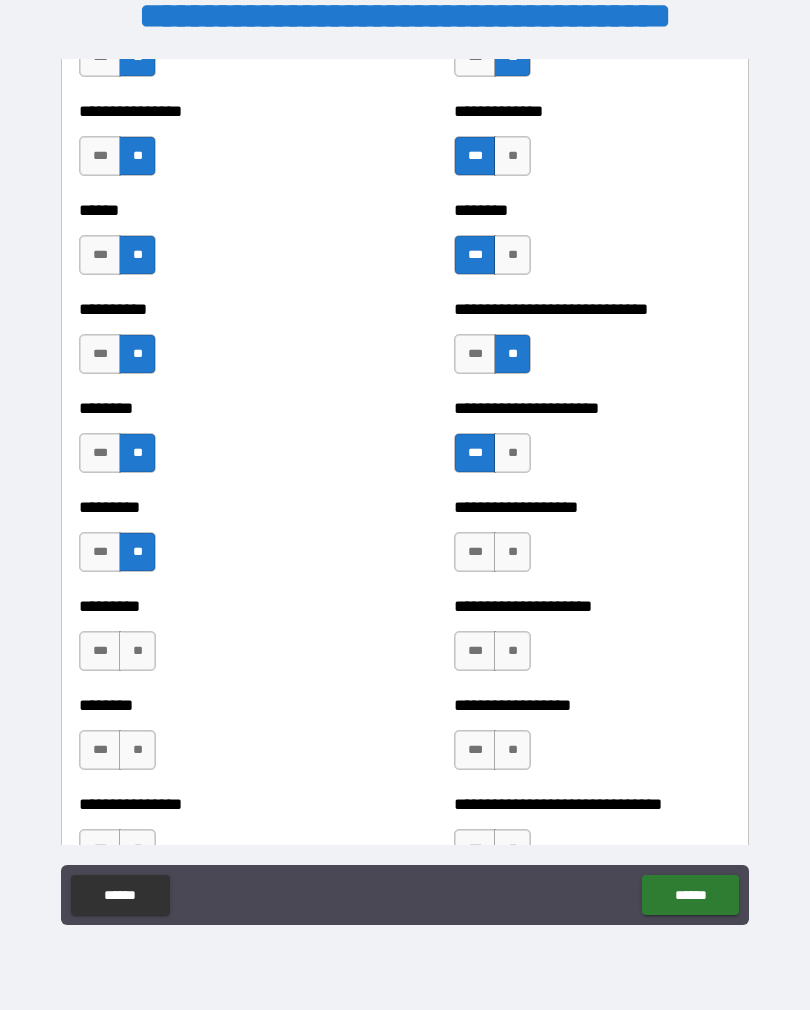 click on "***" at bounding box center [100, 651] 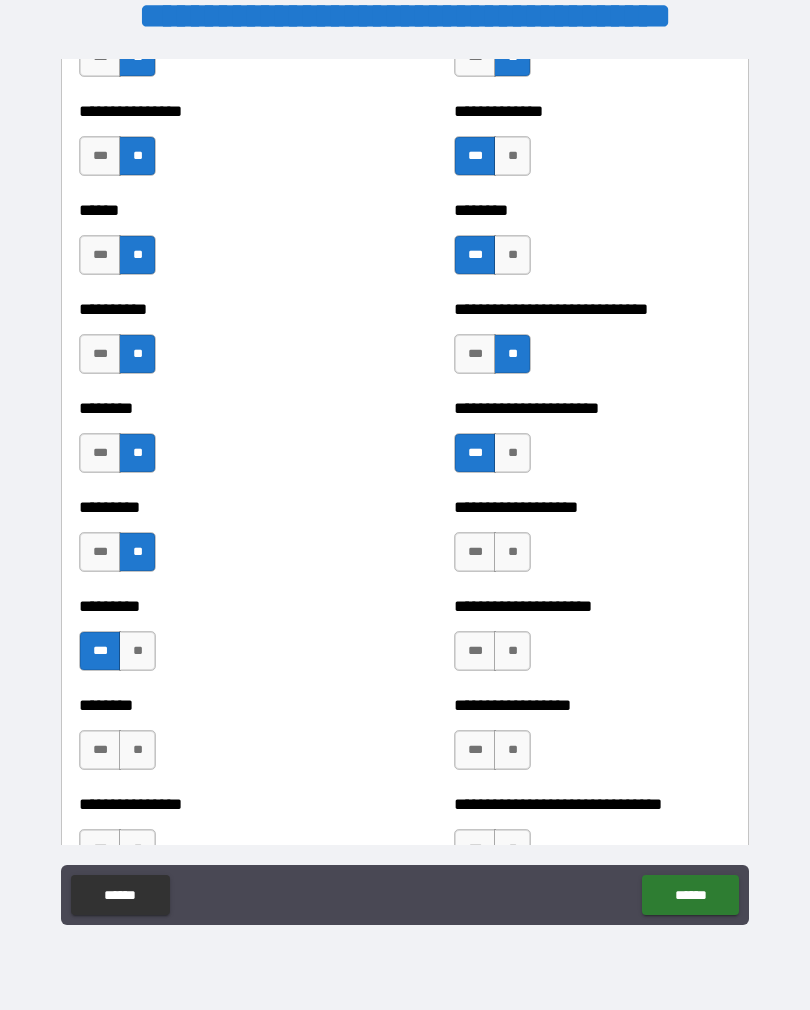 click on "**" at bounding box center (512, 552) 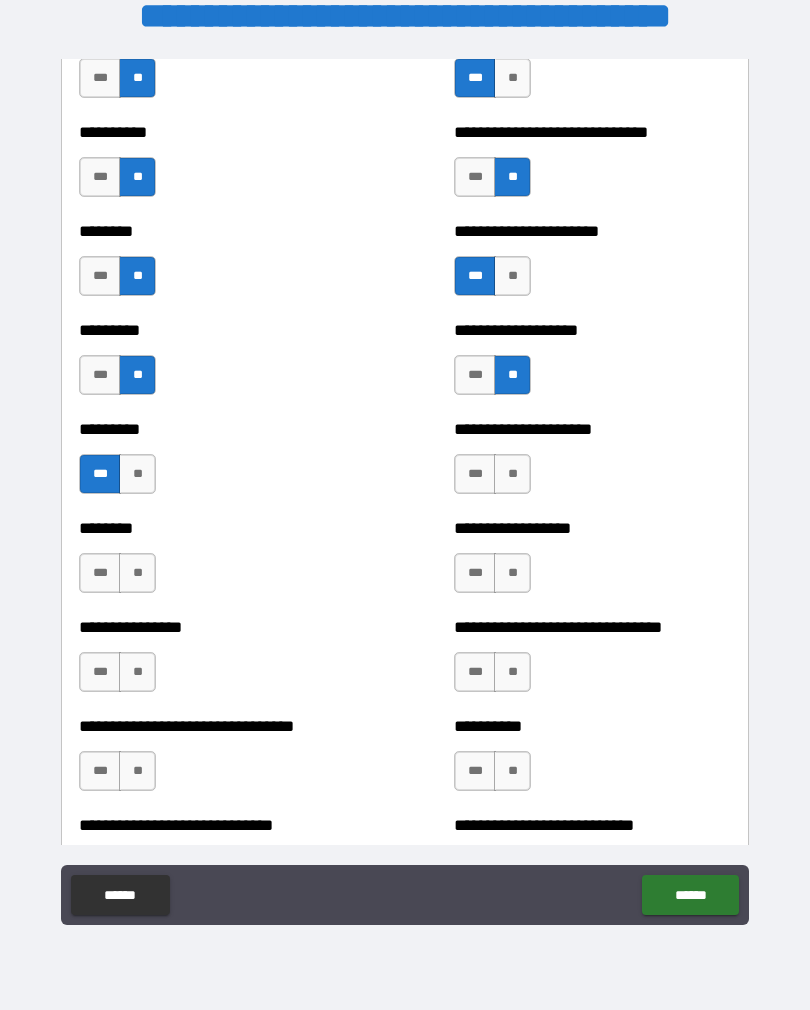 scroll, scrollTop: 7076, scrollLeft: 0, axis: vertical 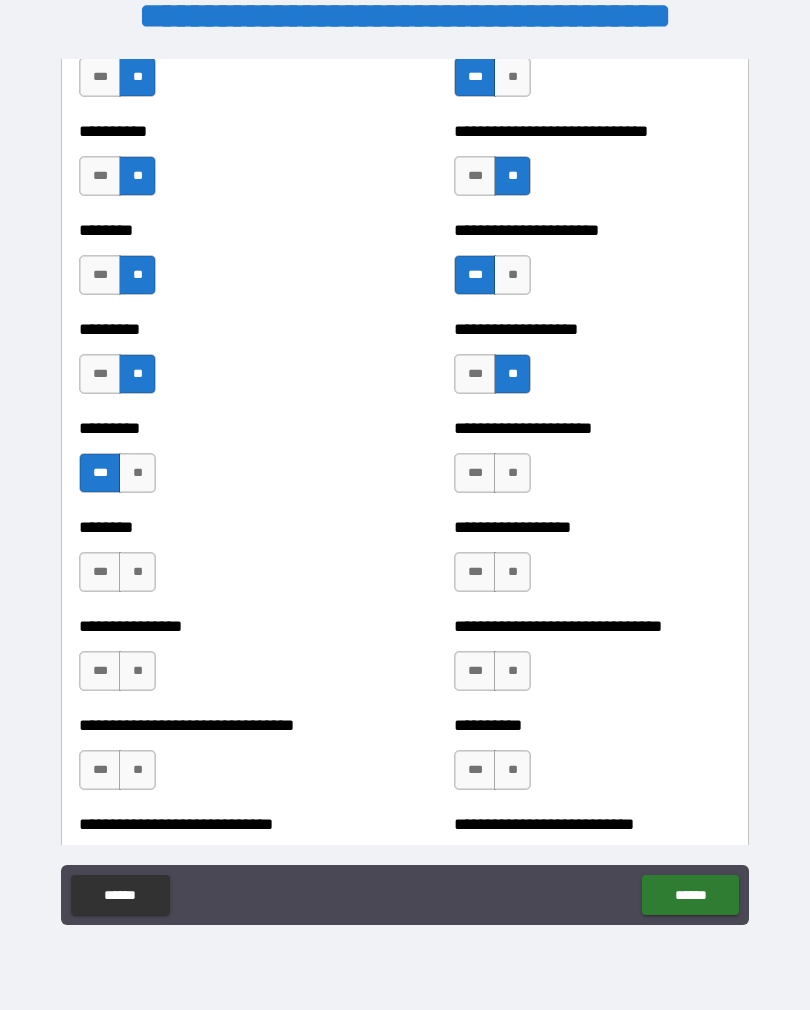 click on "***" at bounding box center (100, 572) 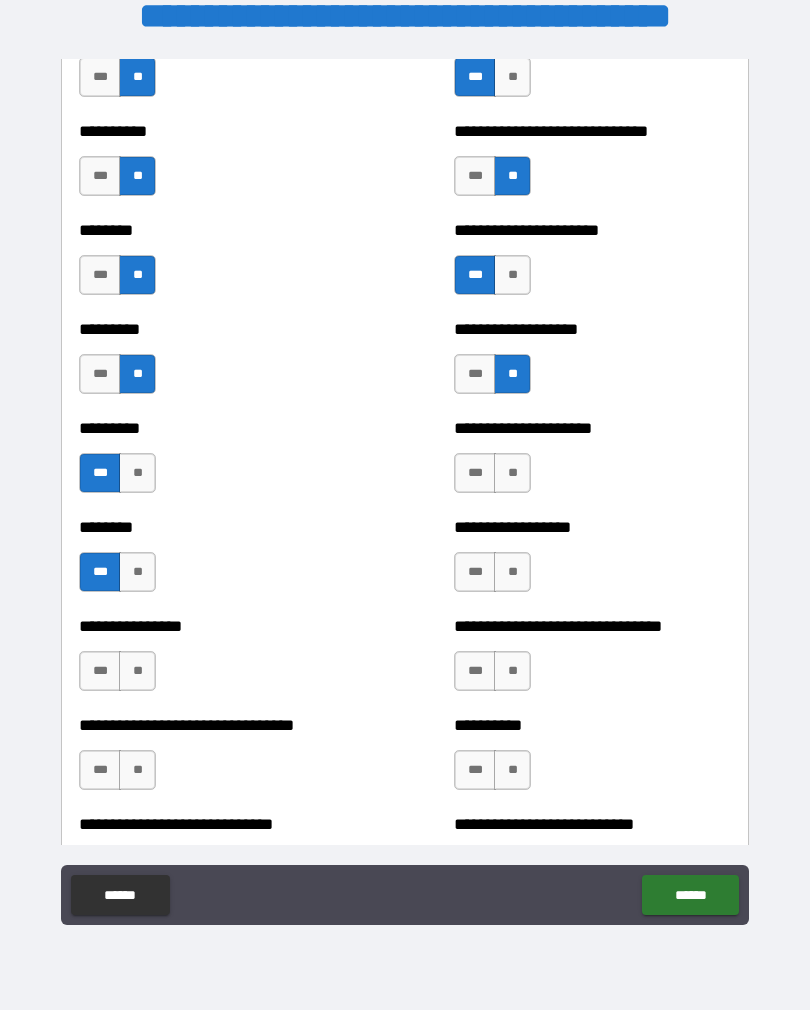 click on "**" at bounding box center [512, 473] 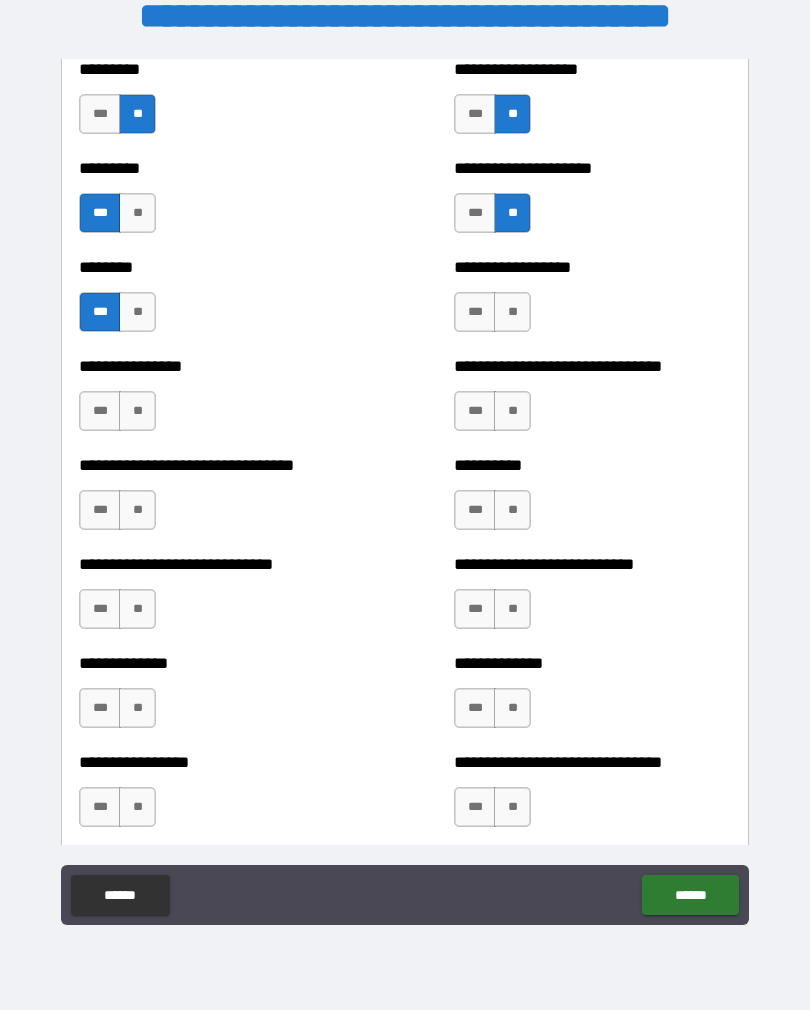 scroll, scrollTop: 7337, scrollLeft: 0, axis: vertical 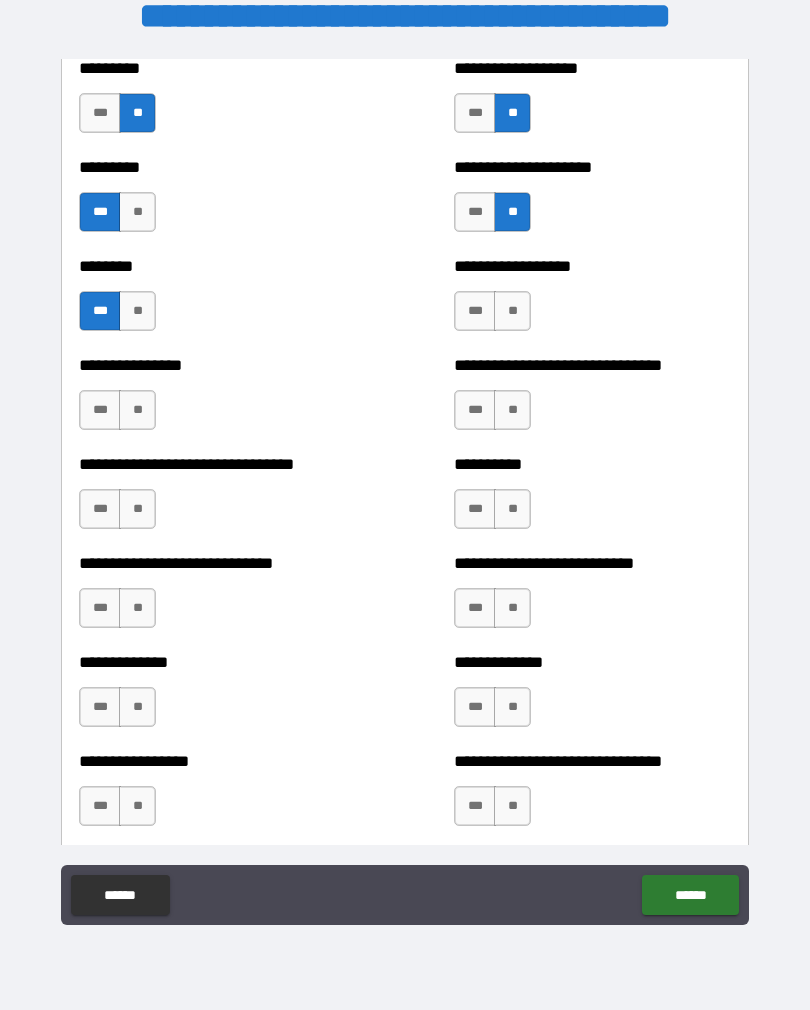 click on "**" at bounding box center [512, 311] 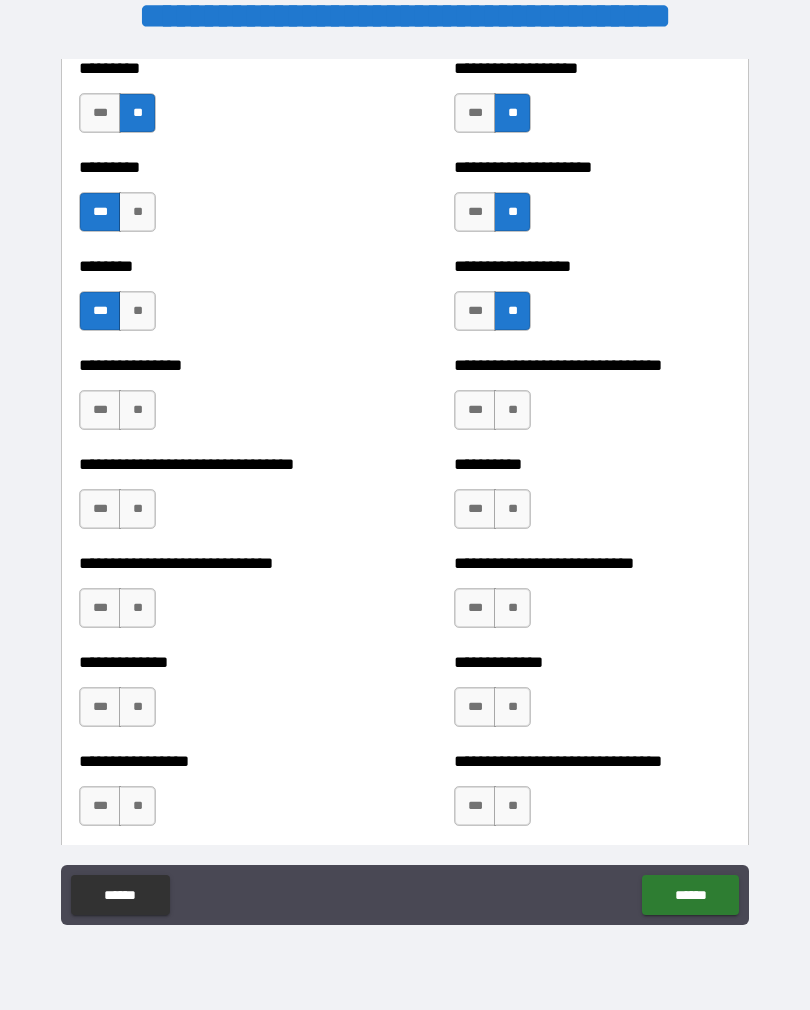 click on "**" at bounding box center [137, 410] 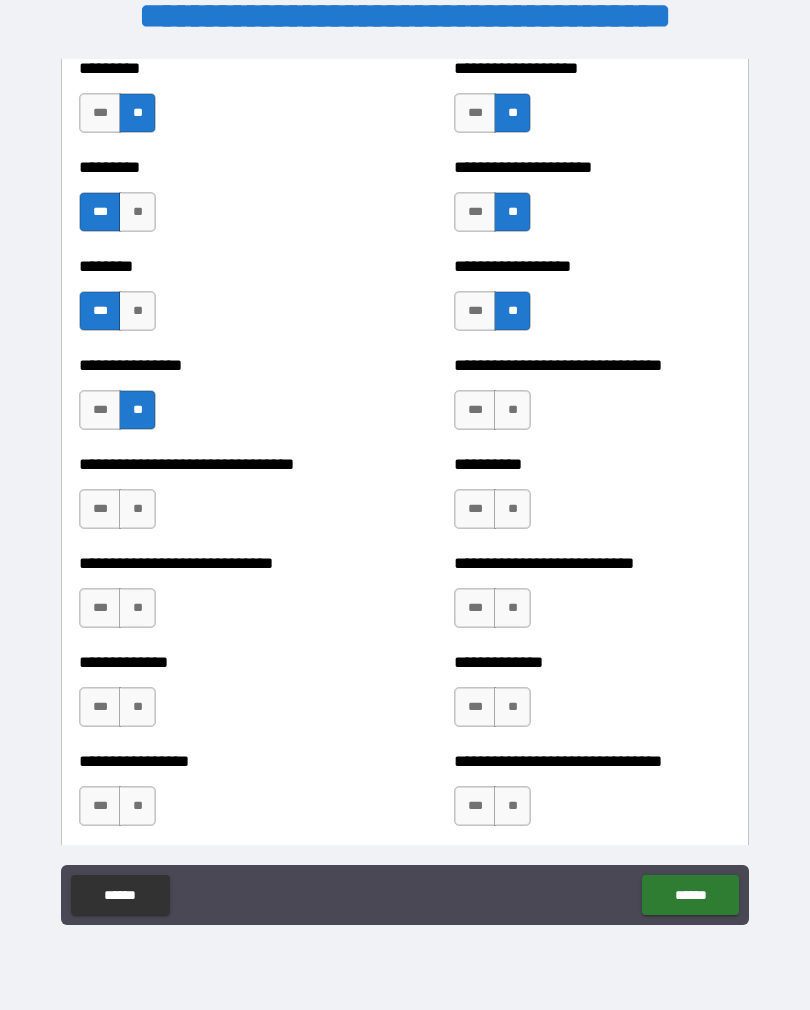 click on "***" at bounding box center (100, 509) 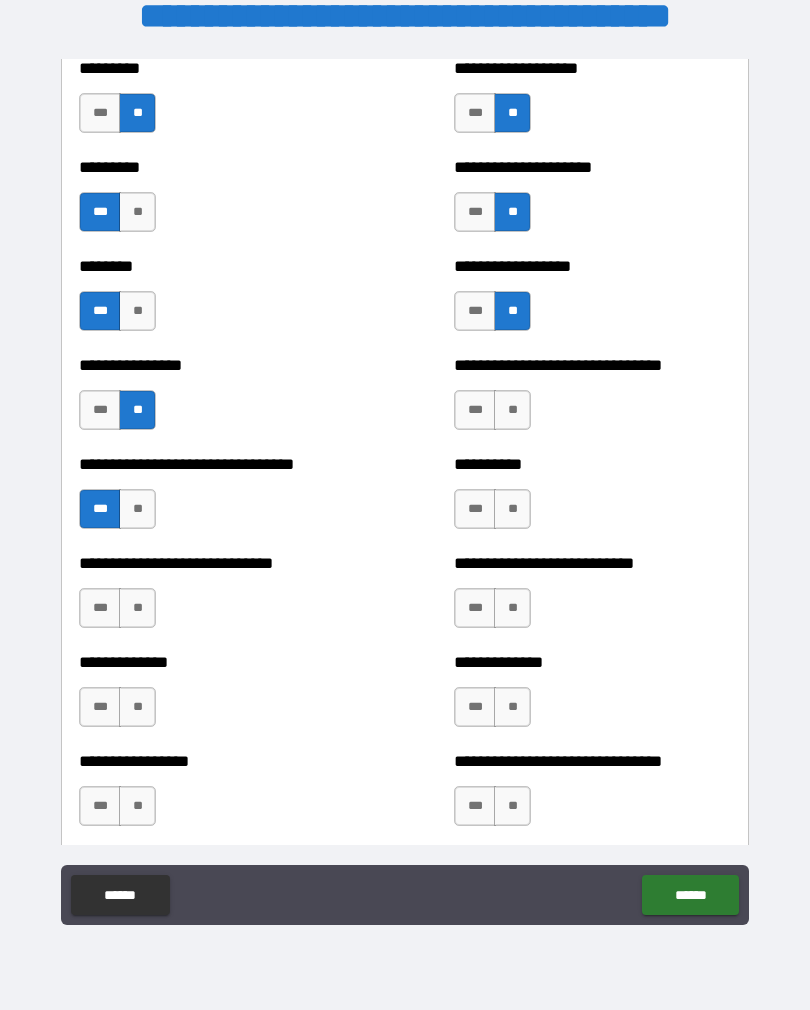 click on "**" at bounding box center [512, 410] 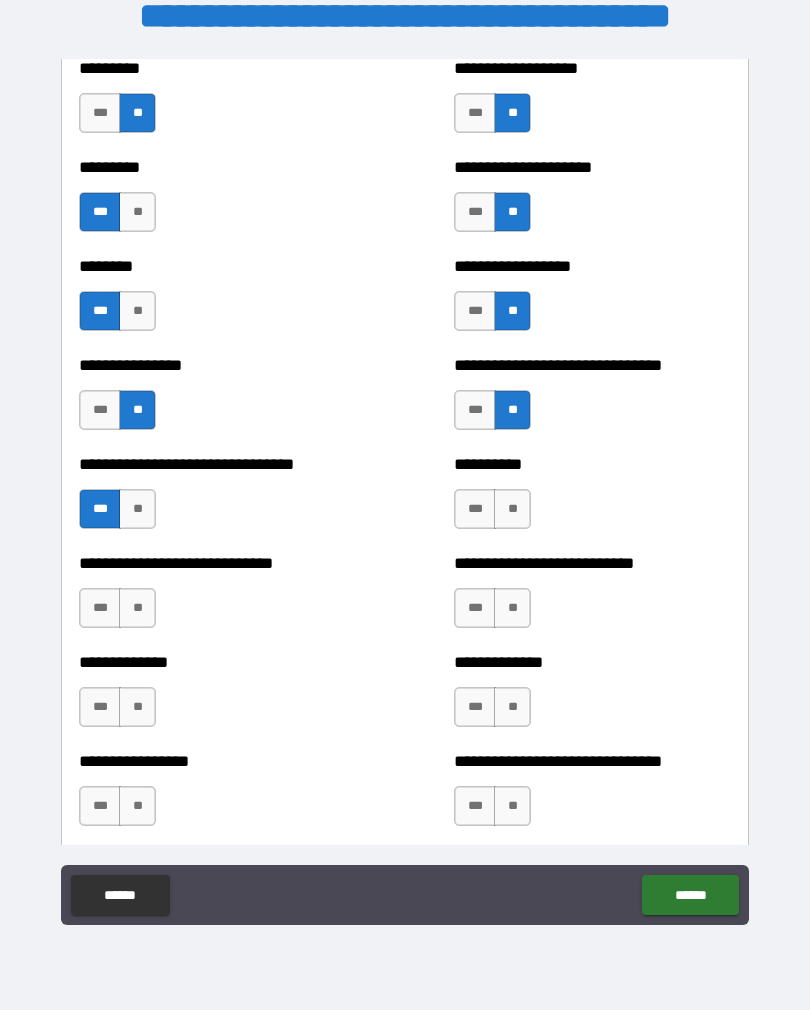 click on "***" at bounding box center [475, 509] 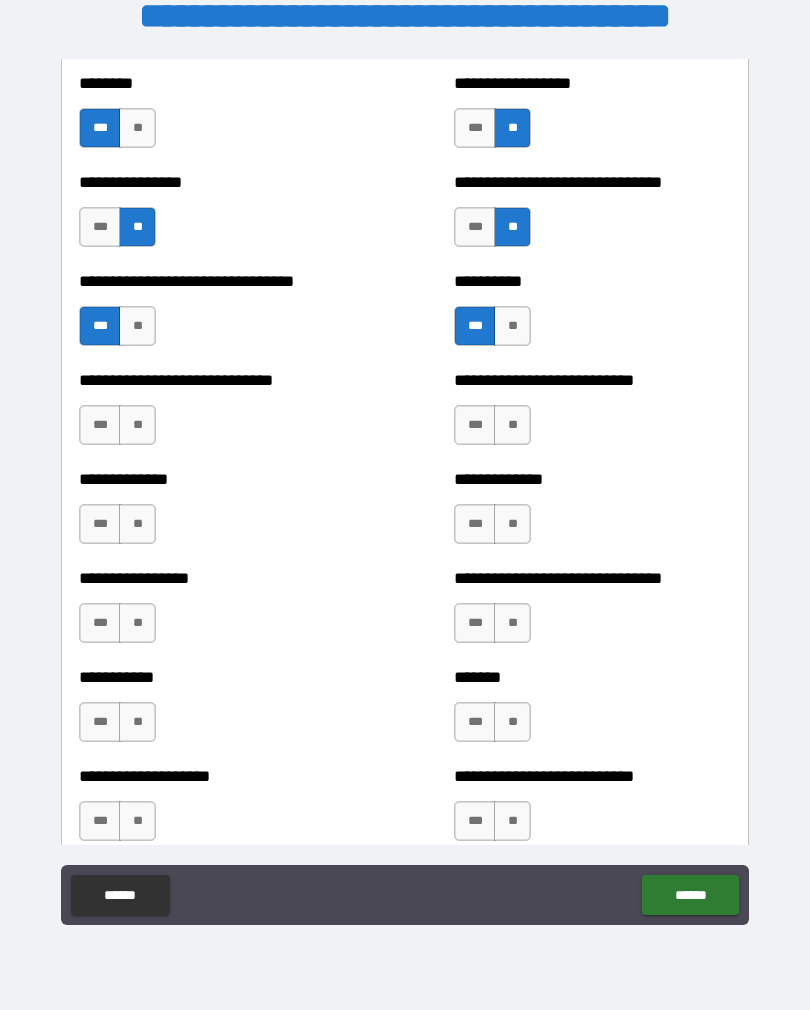 scroll, scrollTop: 7573, scrollLeft: 0, axis: vertical 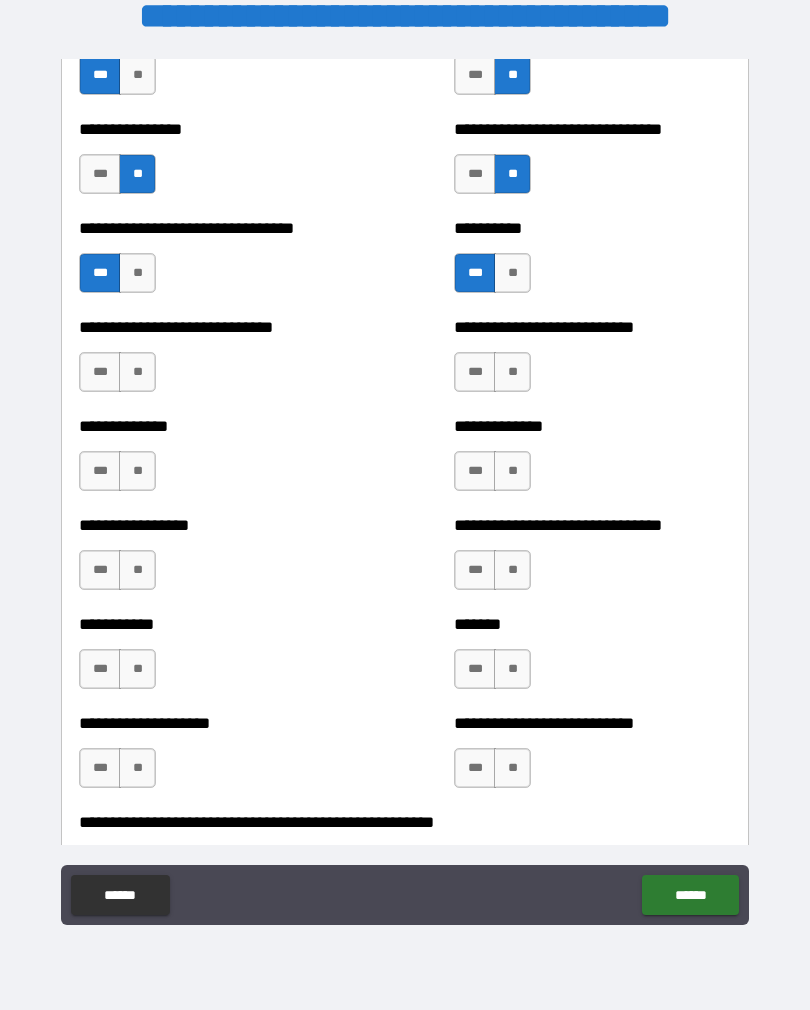 click on "**" at bounding box center [512, 372] 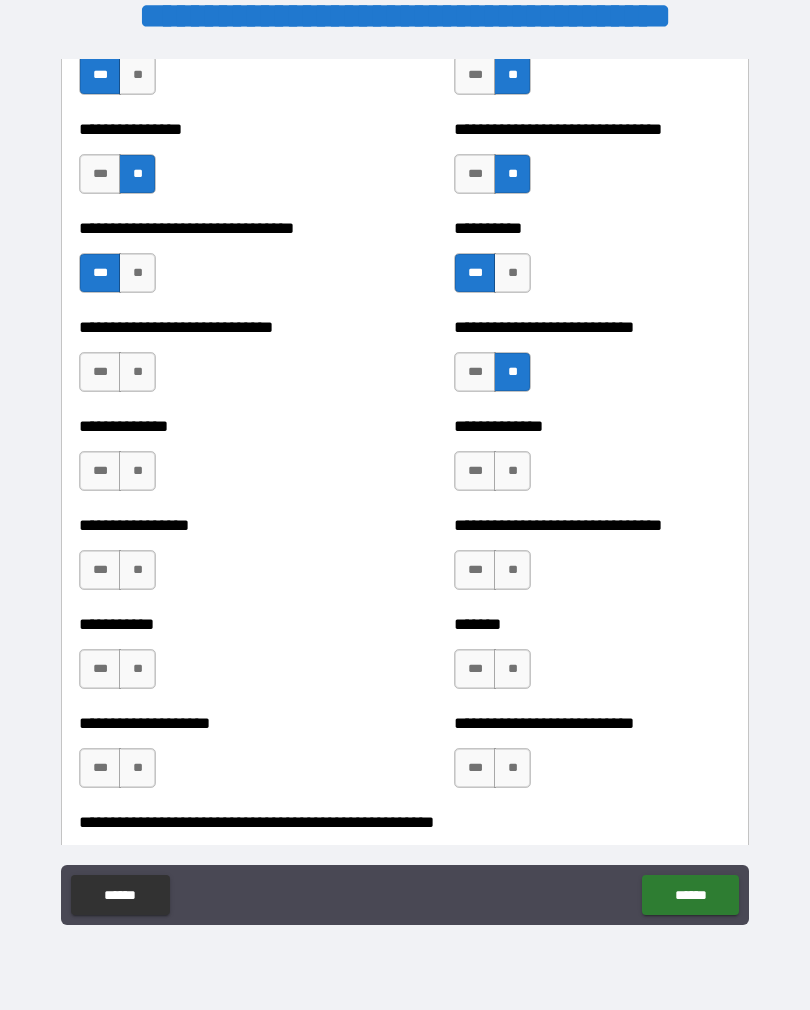 click on "**" at bounding box center [137, 372] 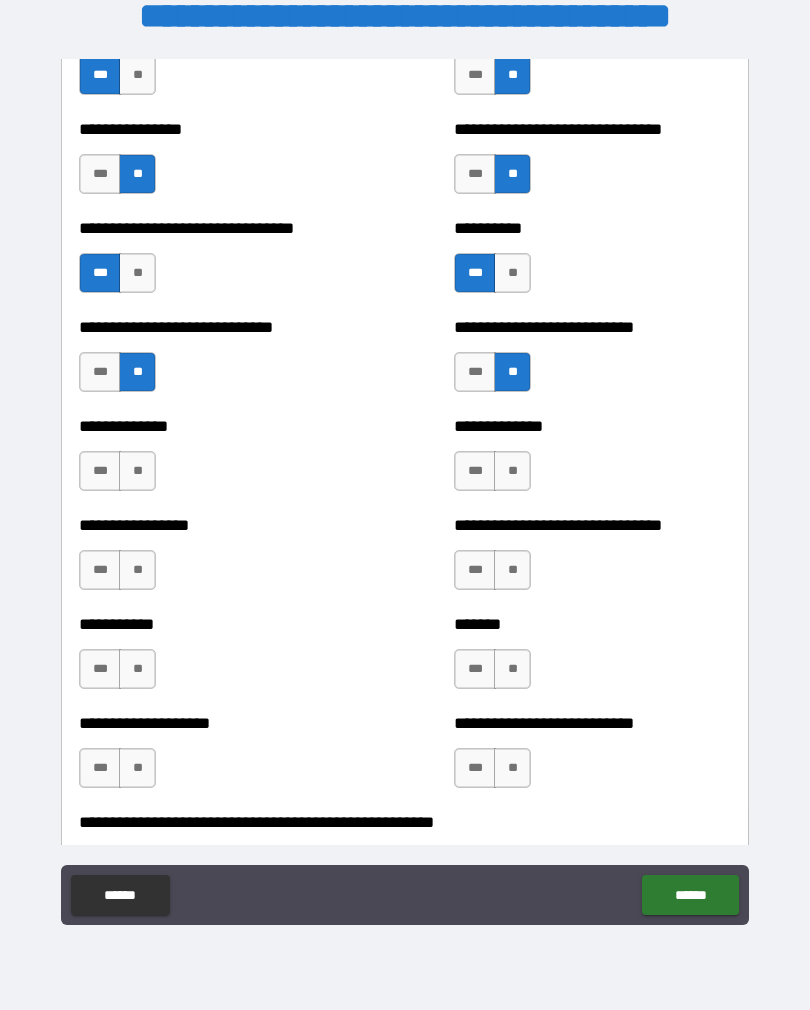 click on "**" at bounding box center (137, 471) 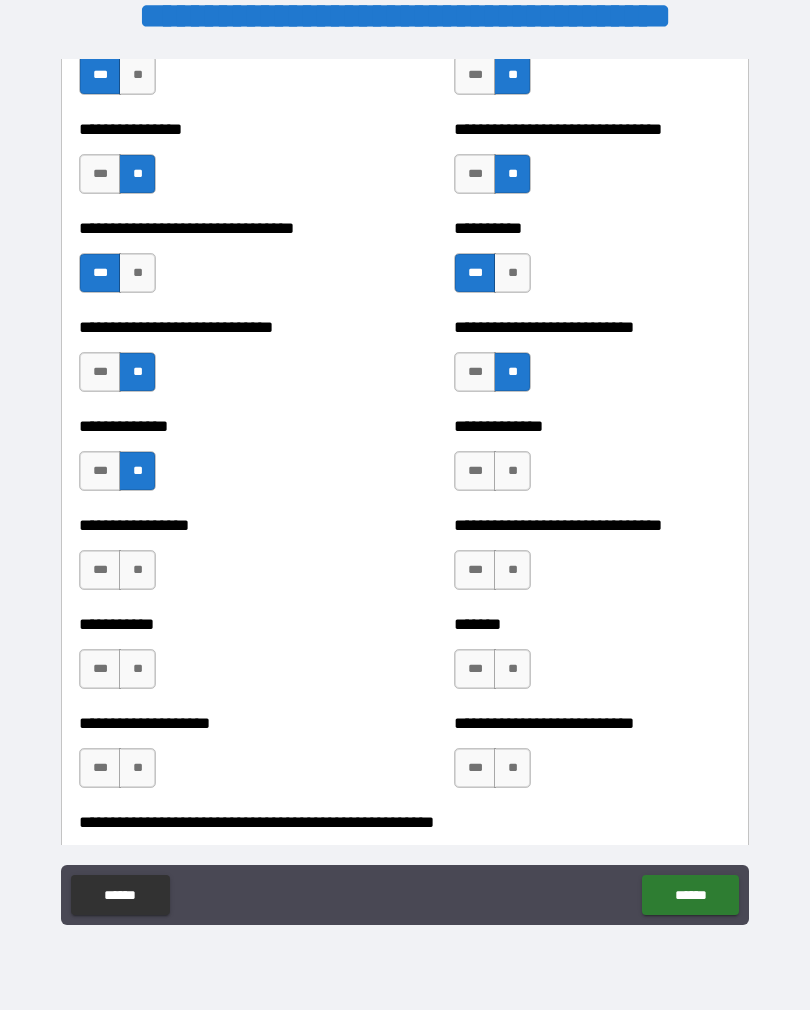 click on "**" at bounding box center (137, 570) 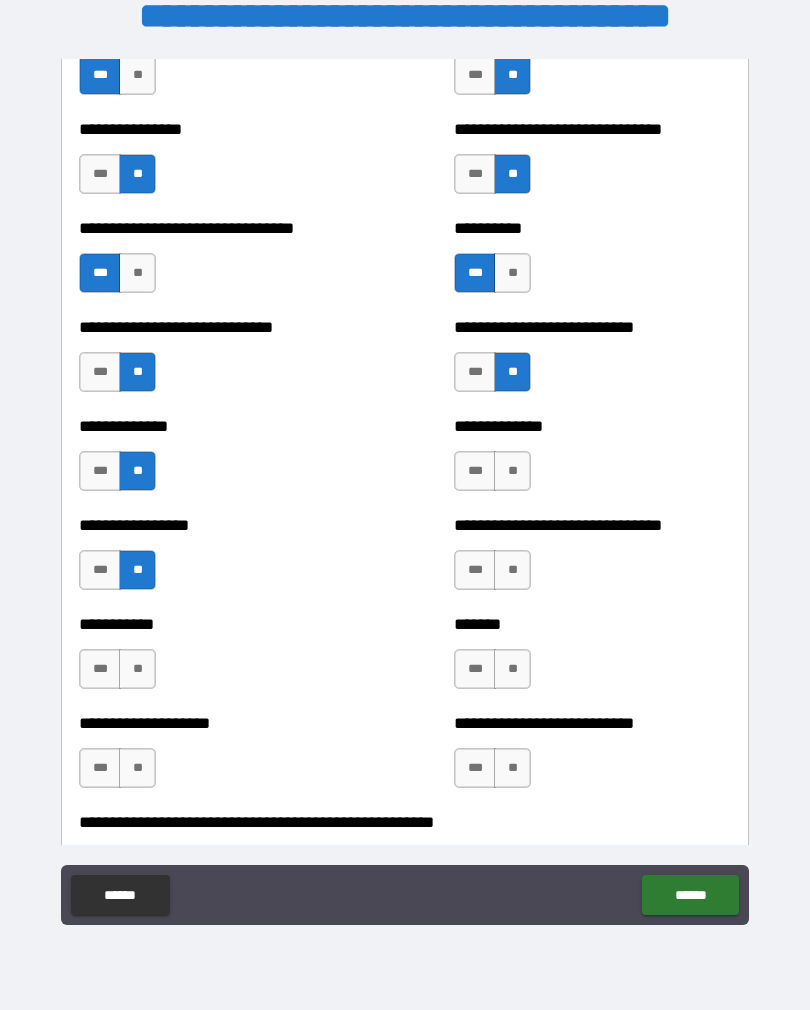 click on "**" at bounding box center [512, 471] 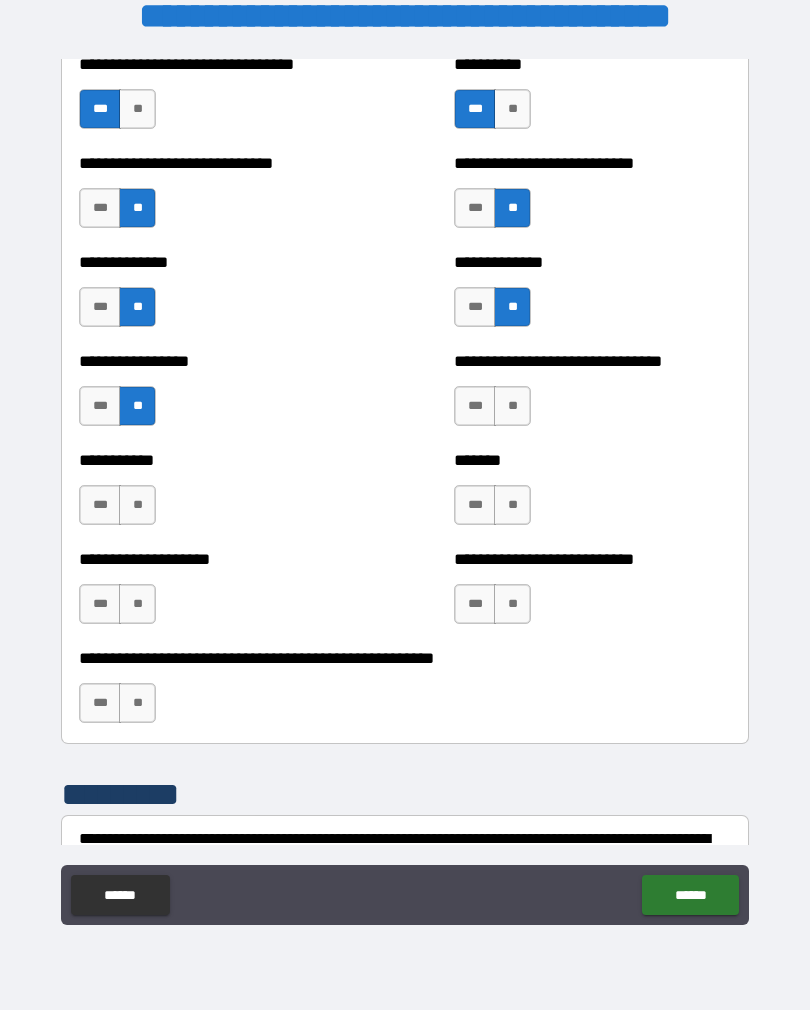 scroll, scrollTop: 7741, scrollLeft: 0, axis: vertical 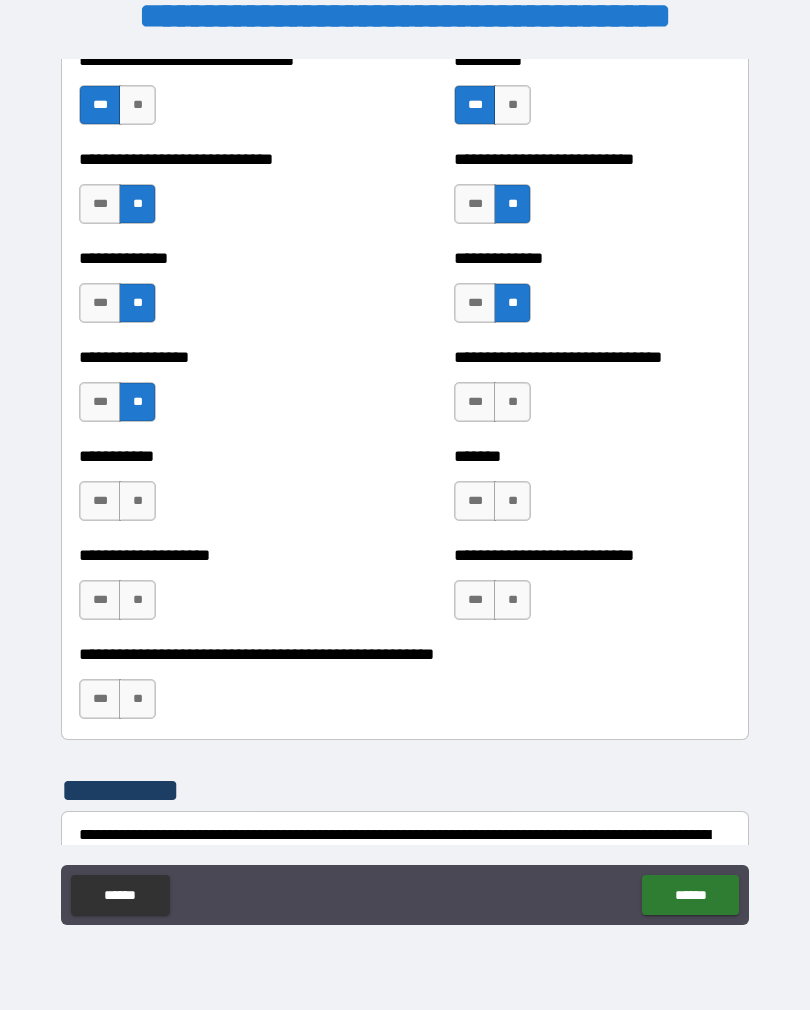 click on "**" at bounding box center [512, 402] 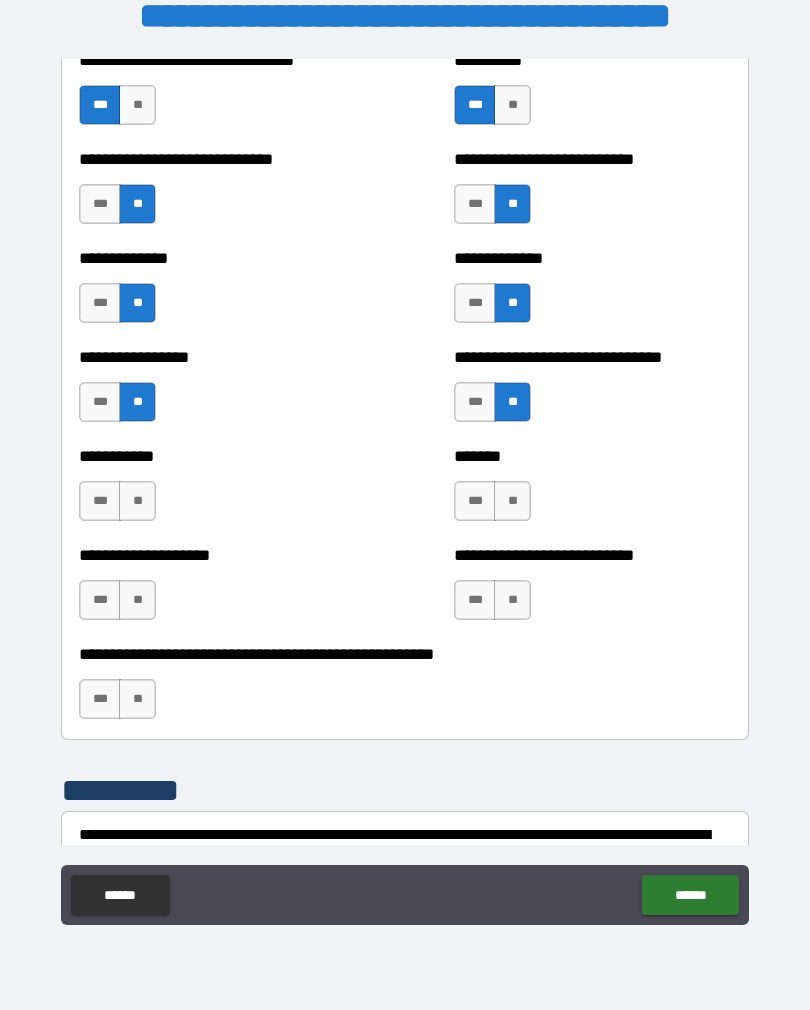 click on "**" at bounding box center [512, 501] 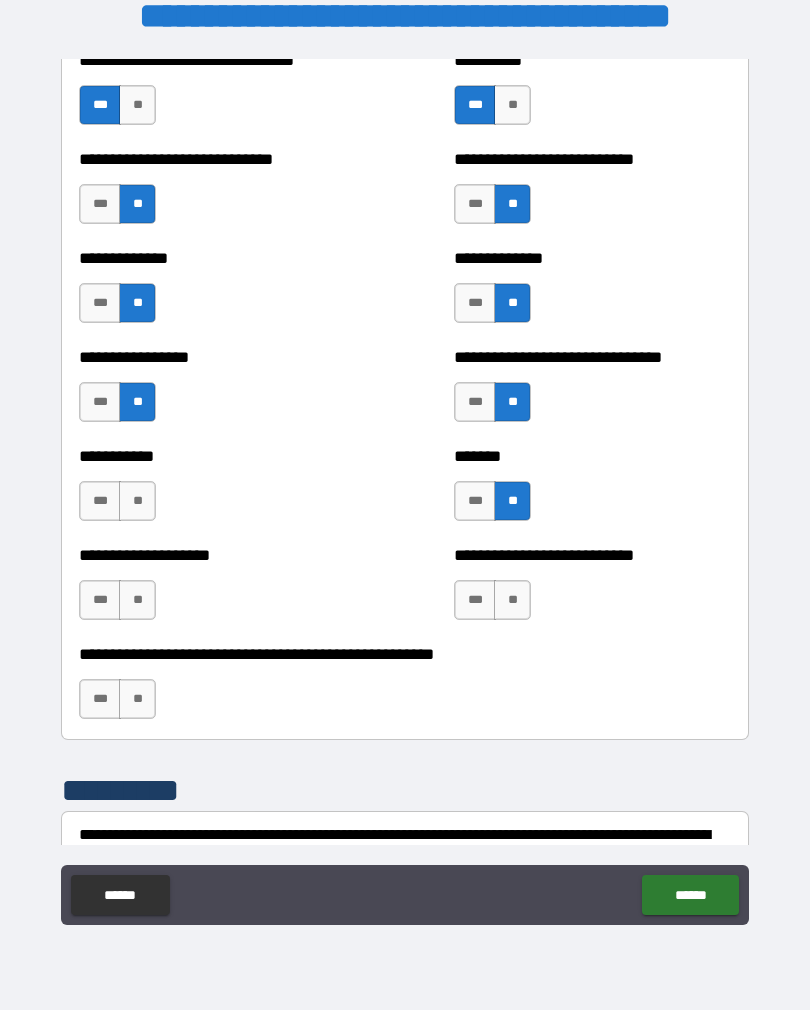 click on "**" at bounding box center (512, 600) 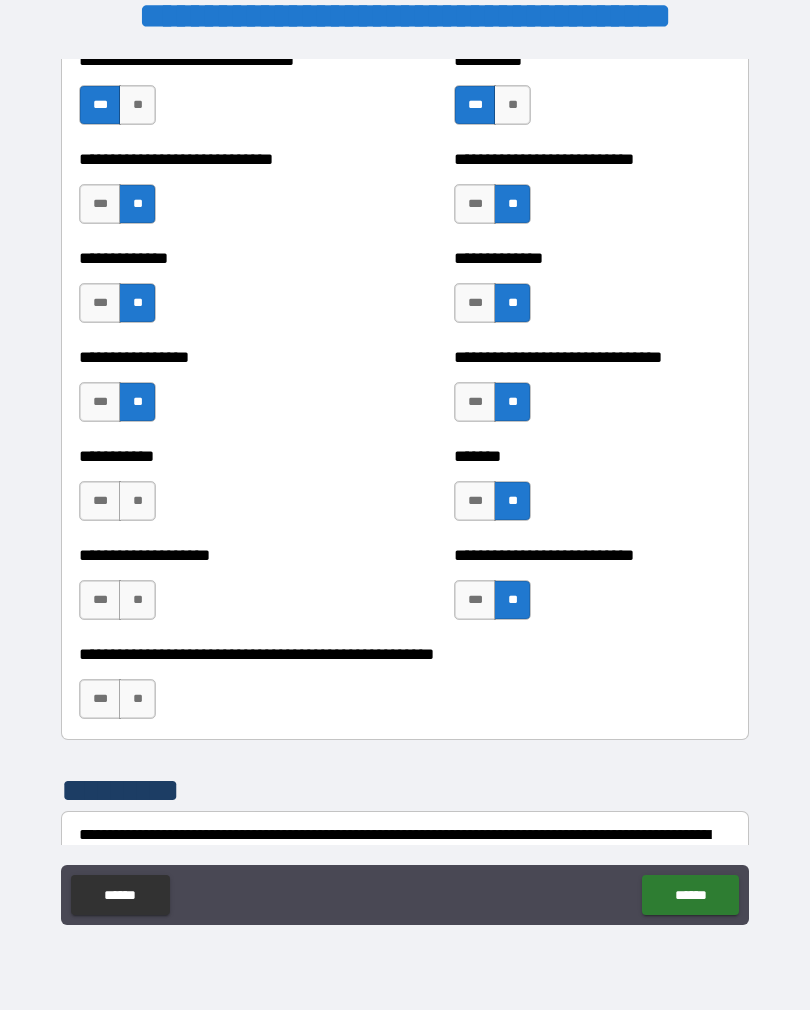 click on "**" at bounding box center [137, 501] 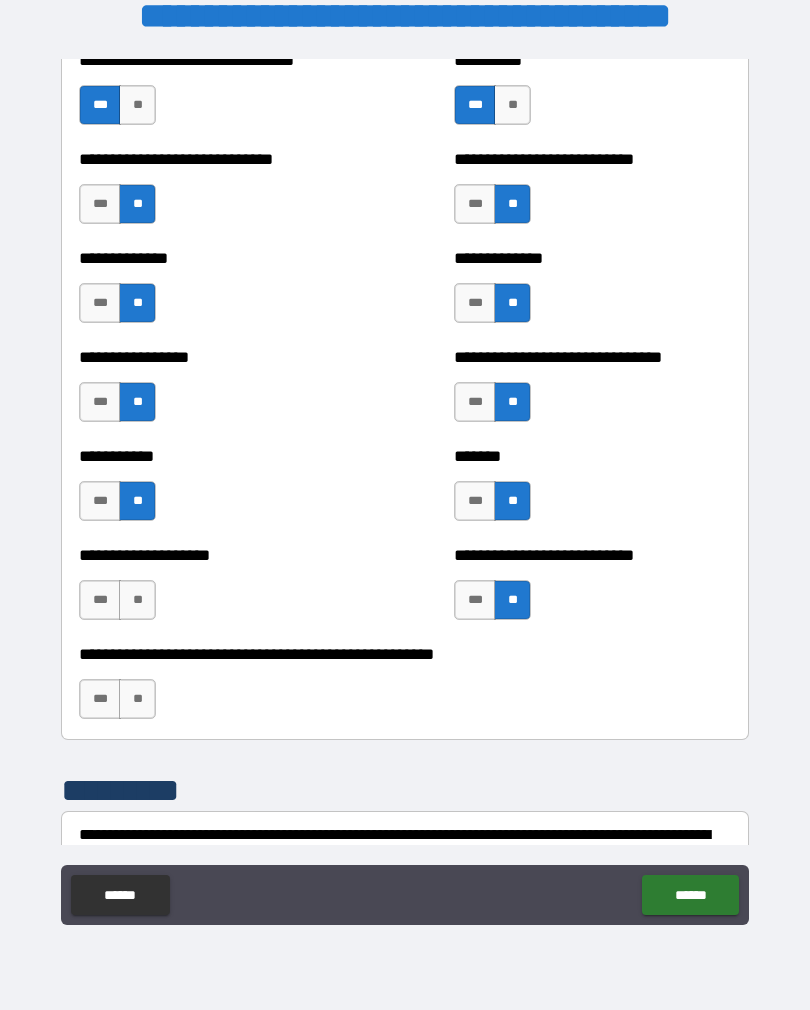 click on "**" at bounding box center [137, 600] 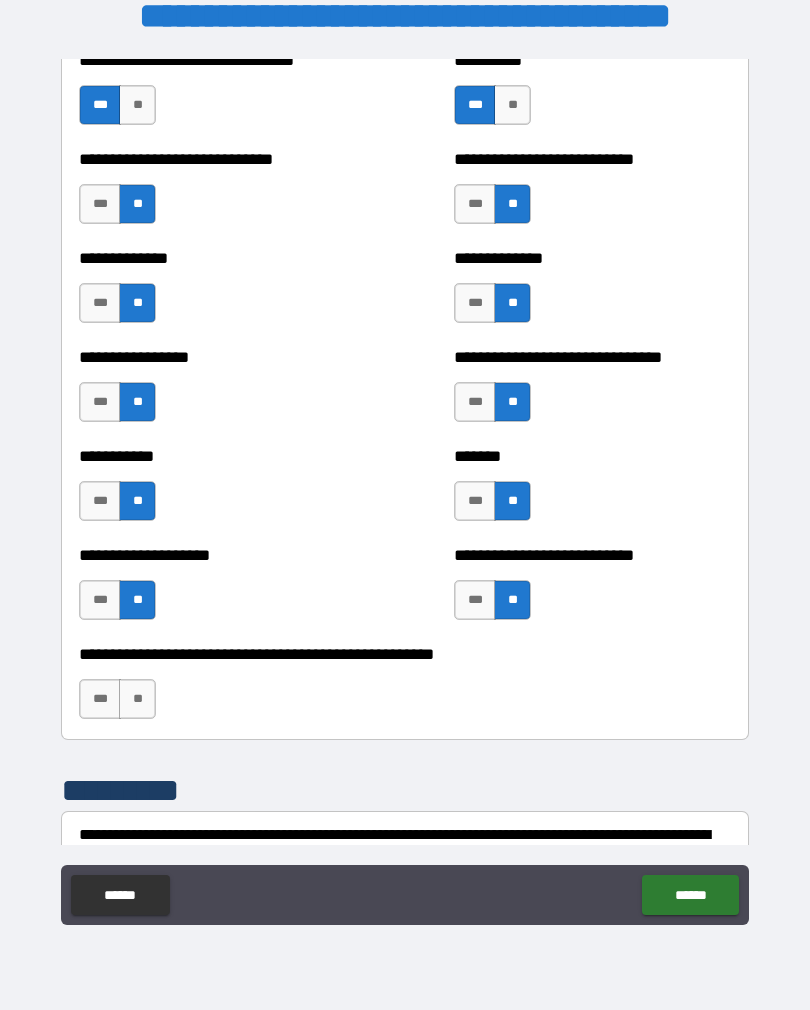 click on "***" at bounding box center (100, 600) 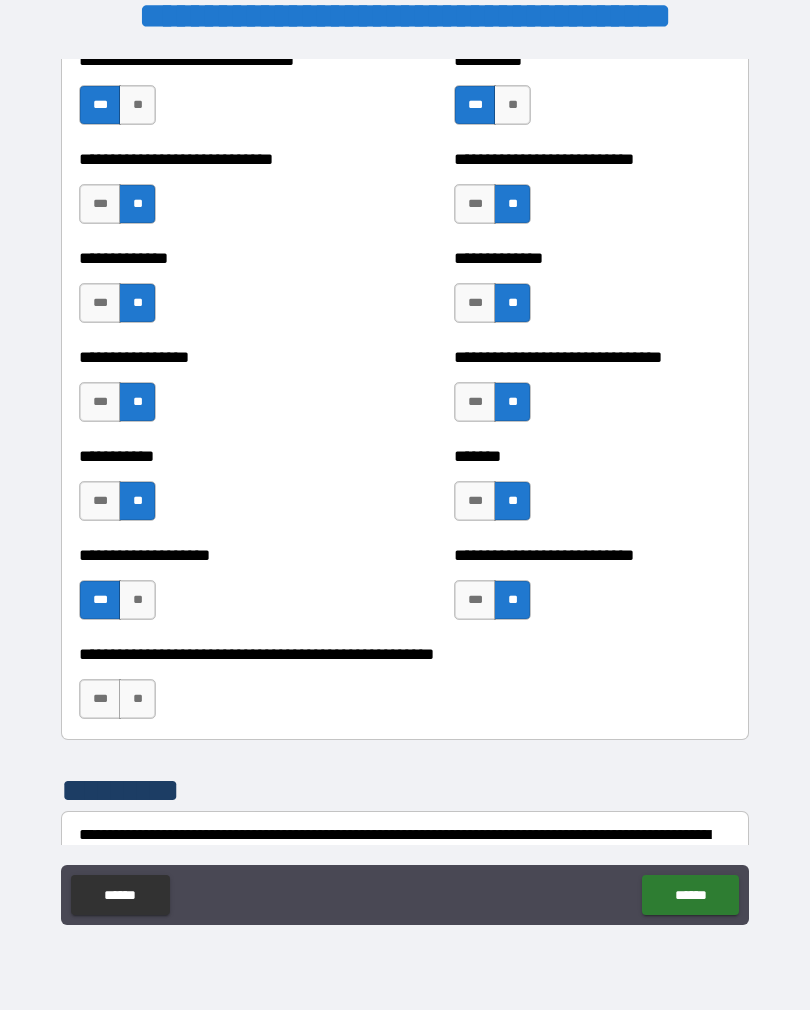 click on "**" at bounding box center [137, 699] 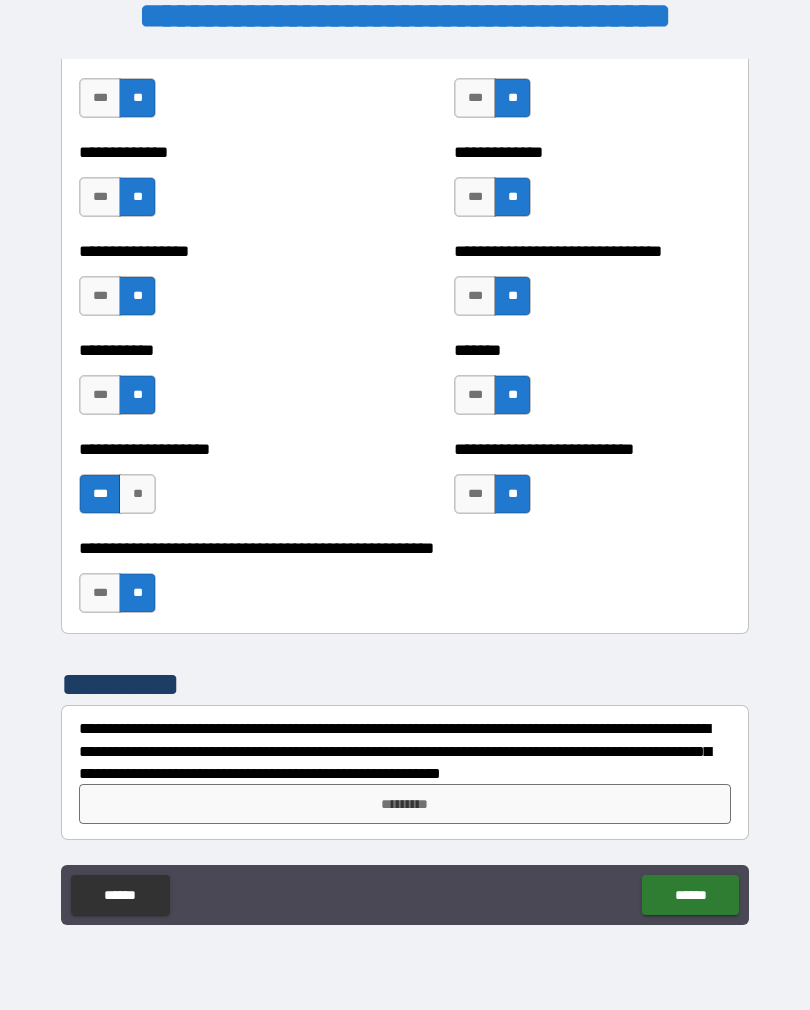 scroll, scrollTop: 7847, scrollLeft: 0, axis: vertical 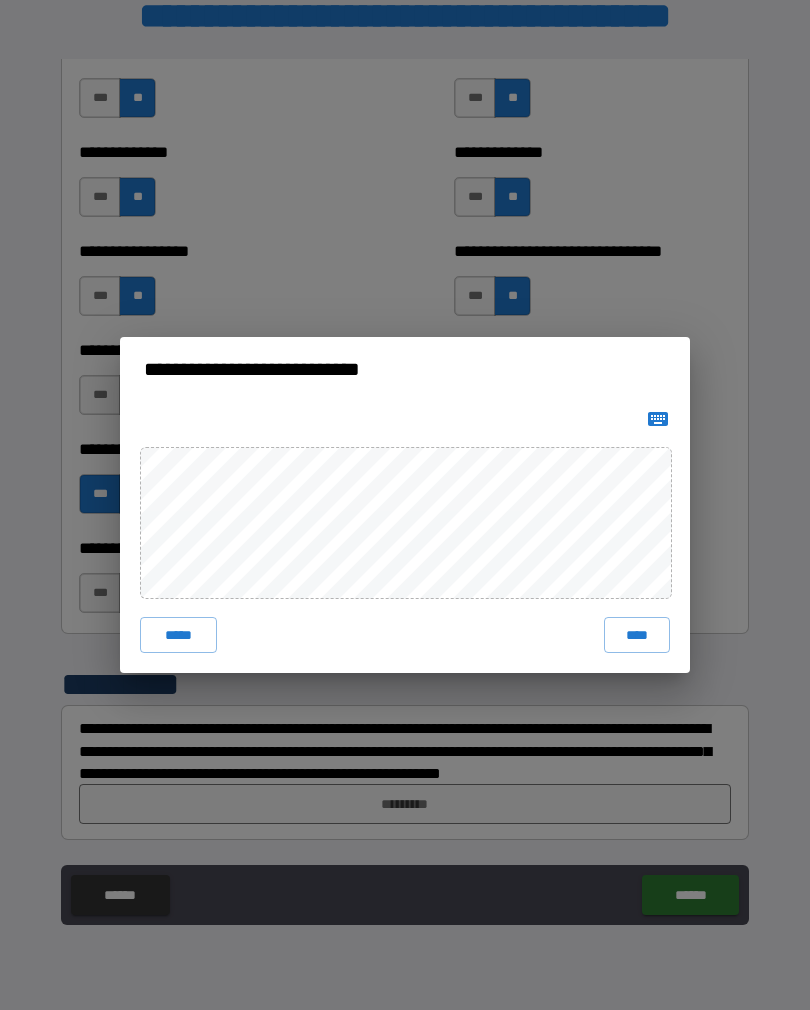 click on "****" at bounding box center (637, 635) 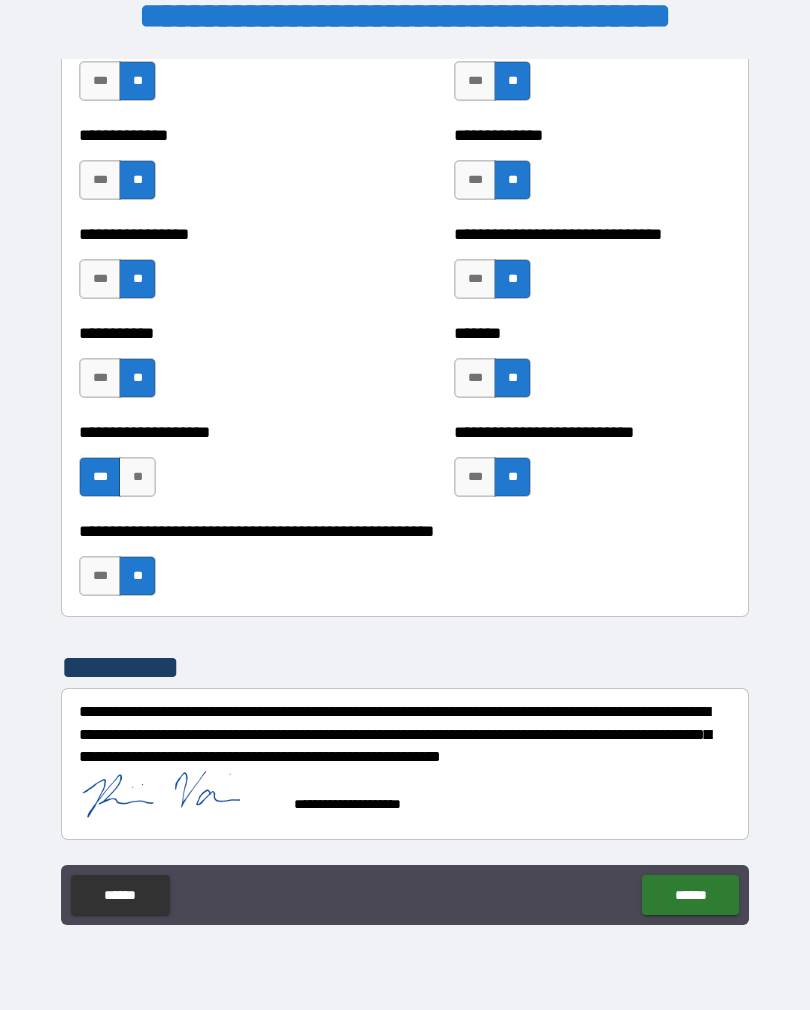 scroll, scrollTop: 7864, scrollLeft: 0, axis: vertical 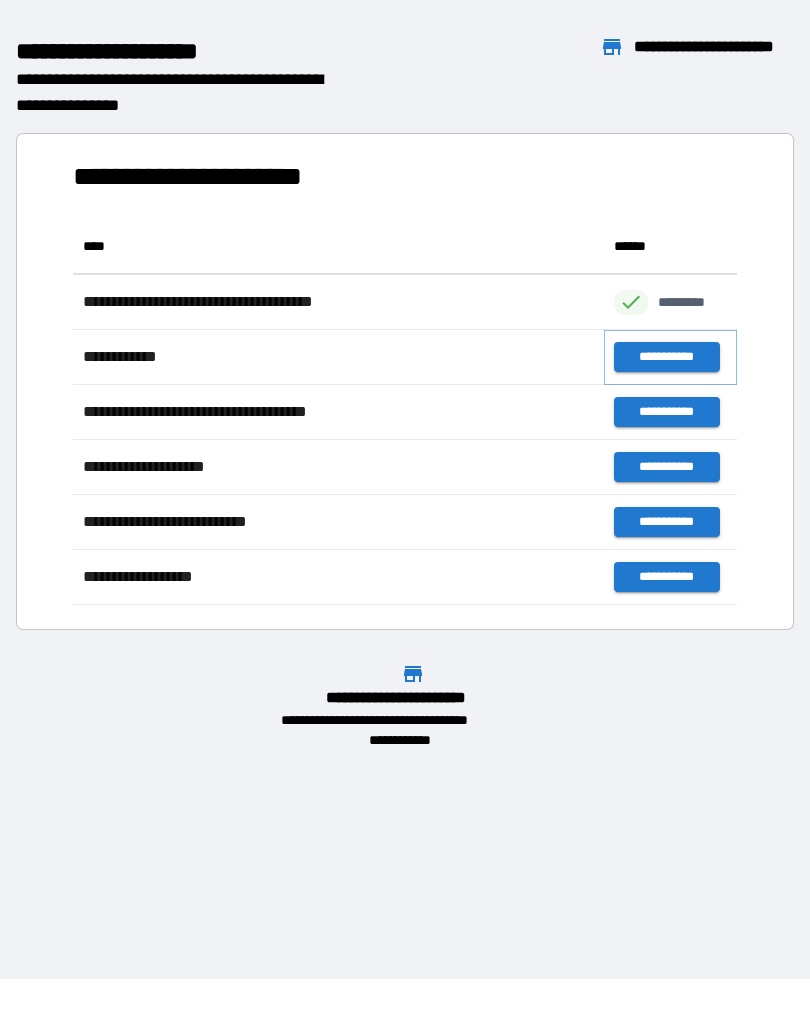 click on "**********" at bounding box center (666, 357) 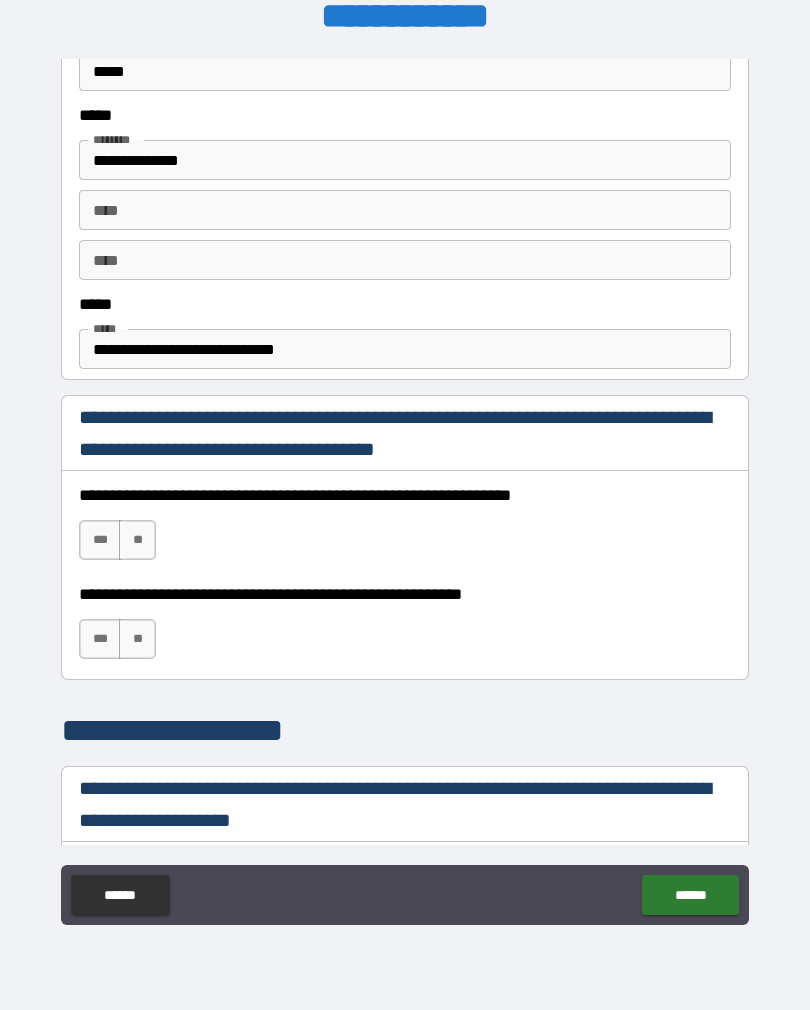 scroll, scrollTop: 1022, scrollLeft: 0, axis: vertical 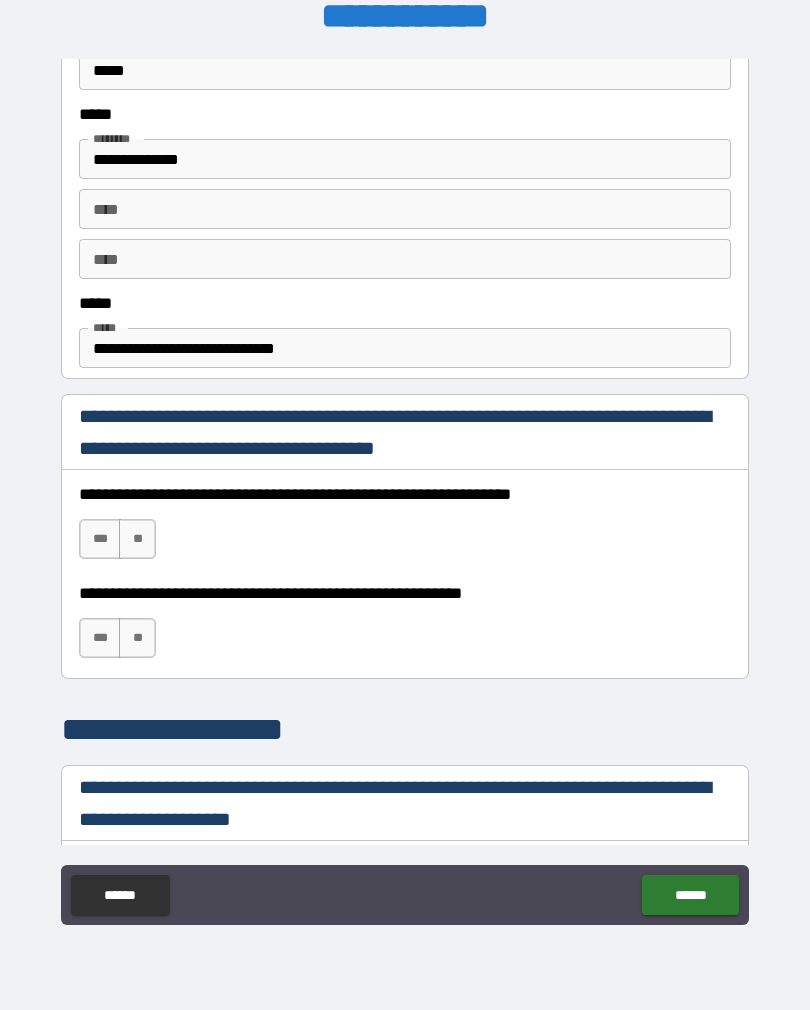 click on "***" at bounding box center (100, 539) 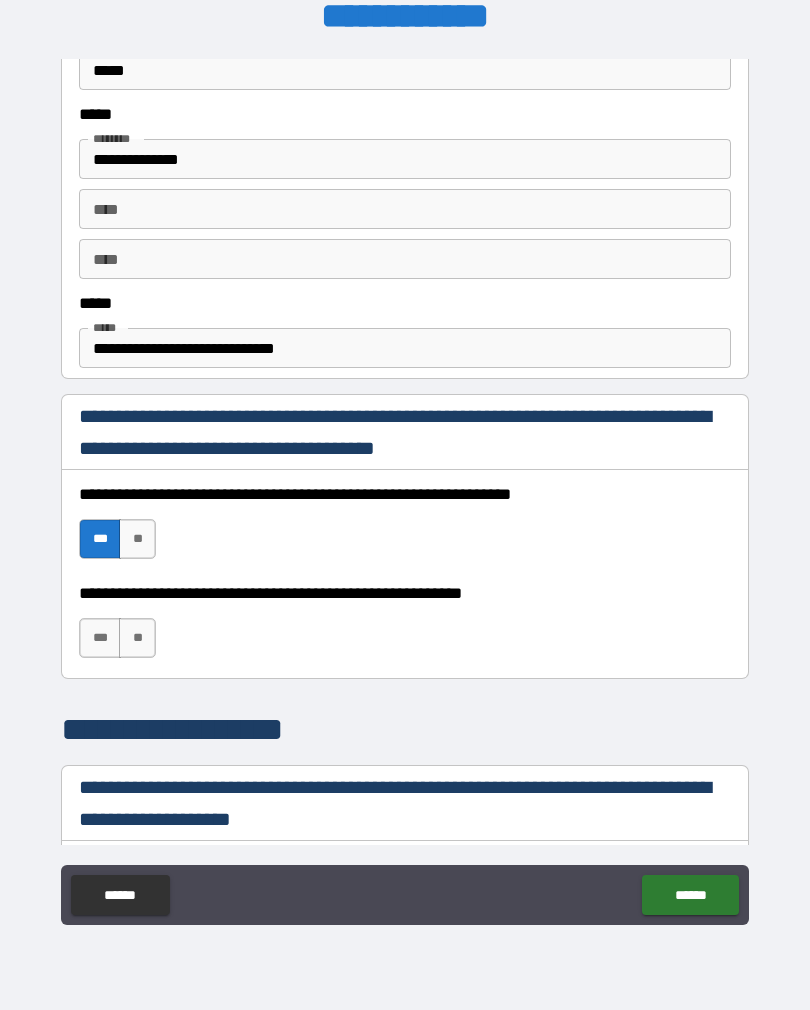 click on "**" at bounding box center (137, 638) 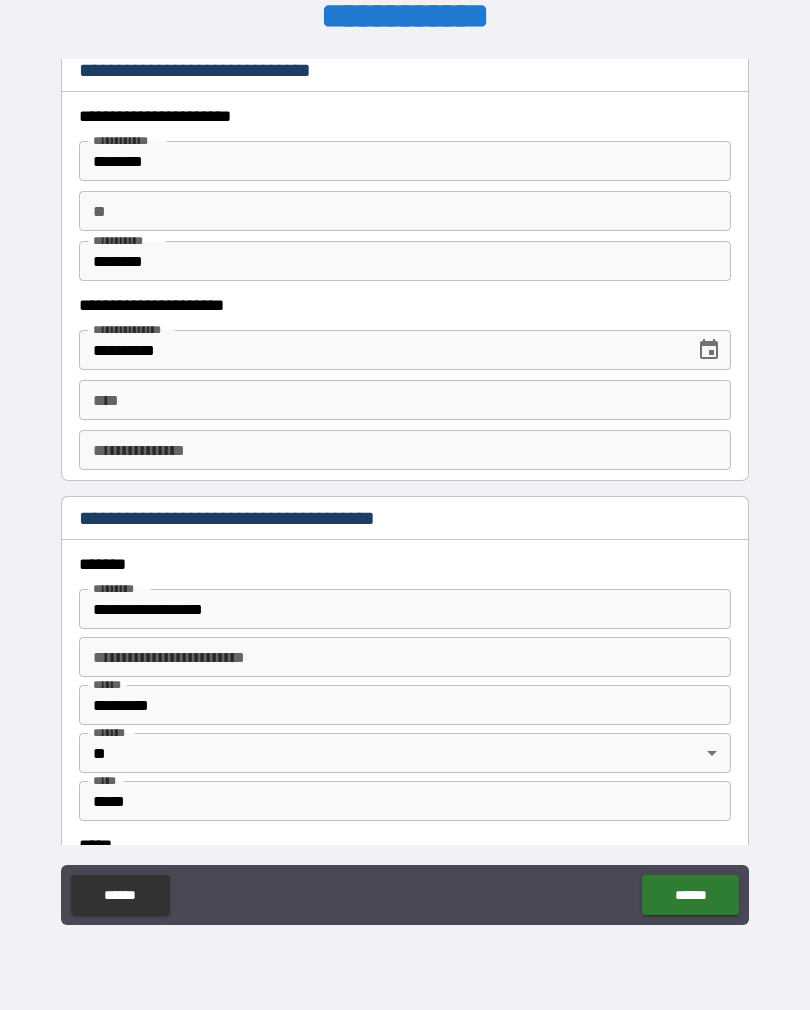 scroll, scrollTop: 1929, scrollLeft: 0, axis: vertical 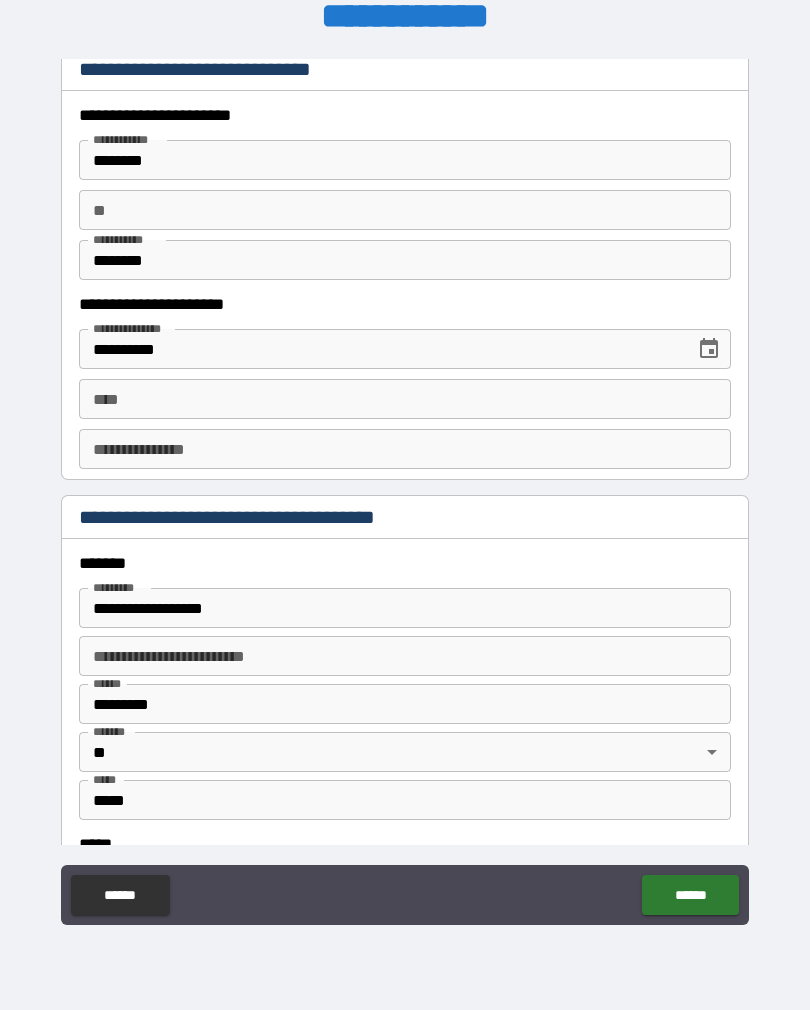 click on "**" at bounding box center [405, 210] 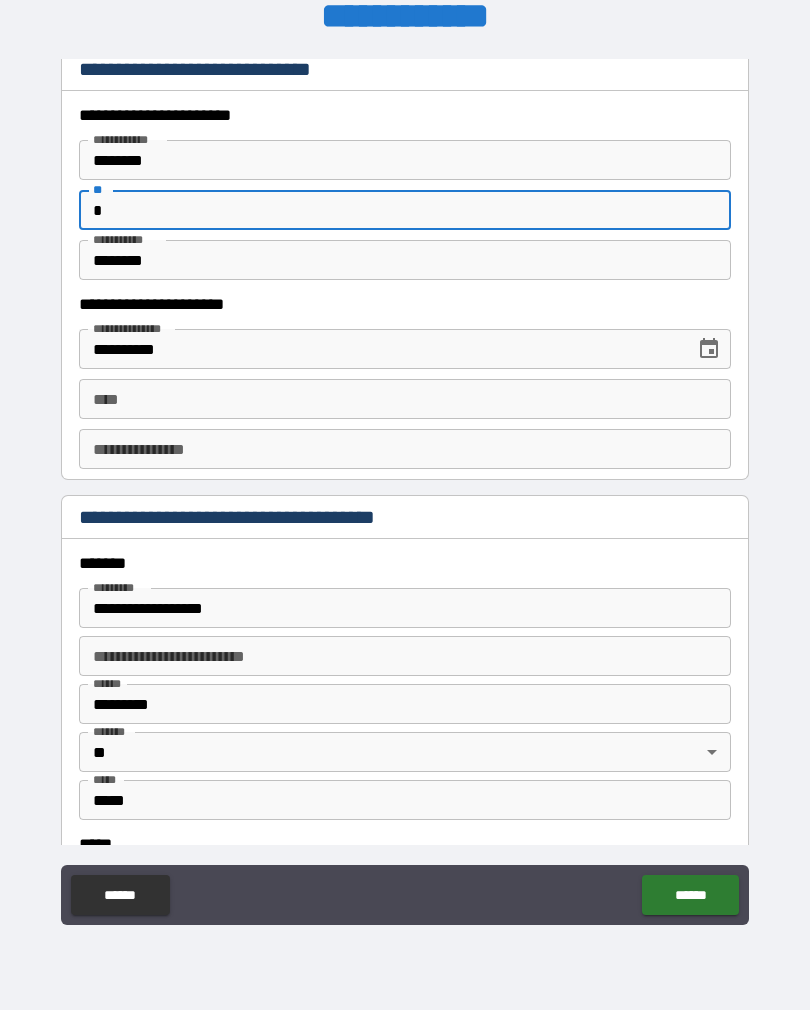 scroll, scrollTop: 0, scrollLeft: 0, axis: both 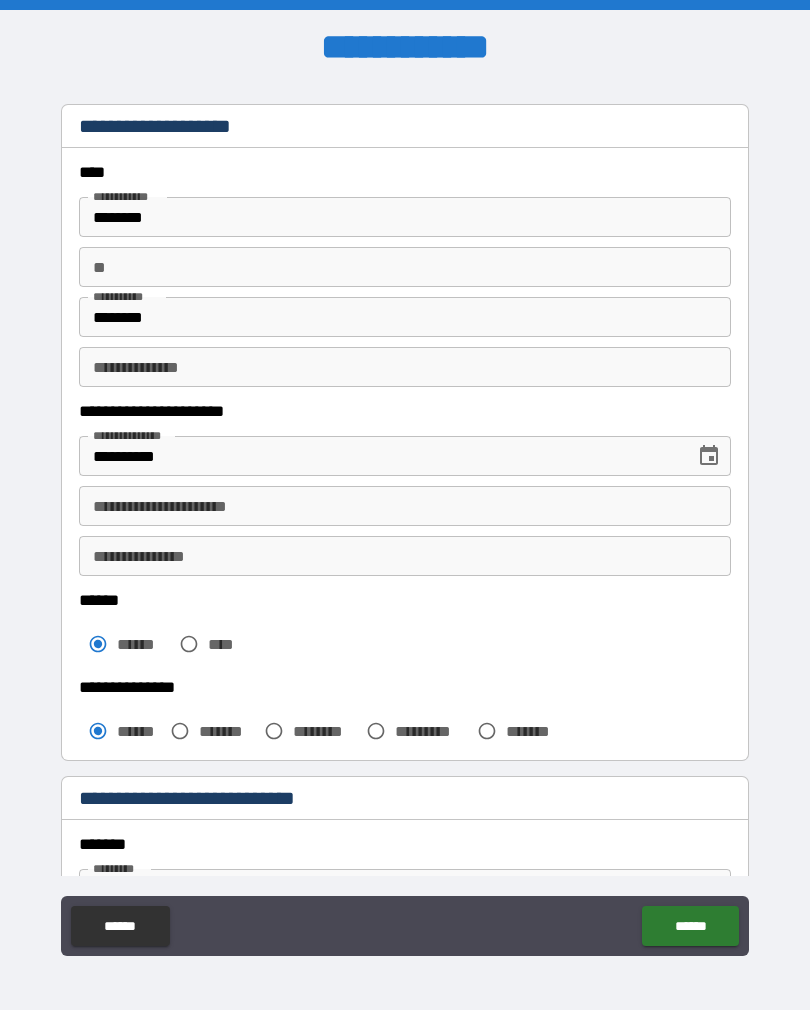 type on "*" 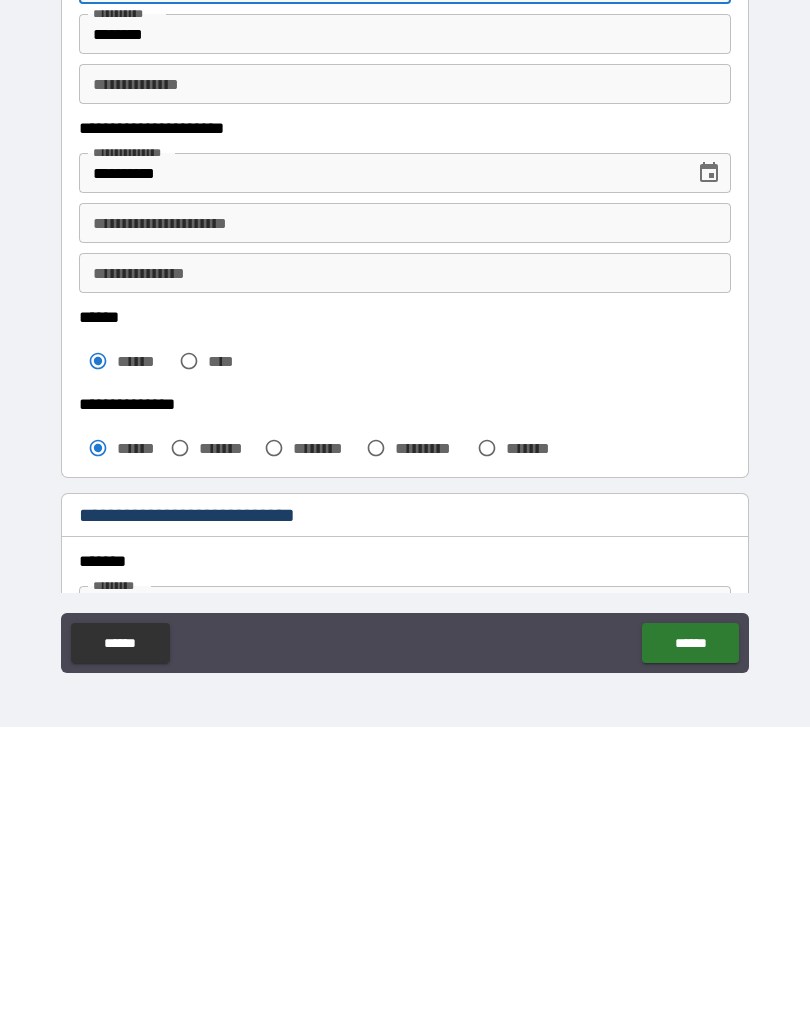 scroll, scrollTop: 31, scrollLeft: 0, axis: vertical 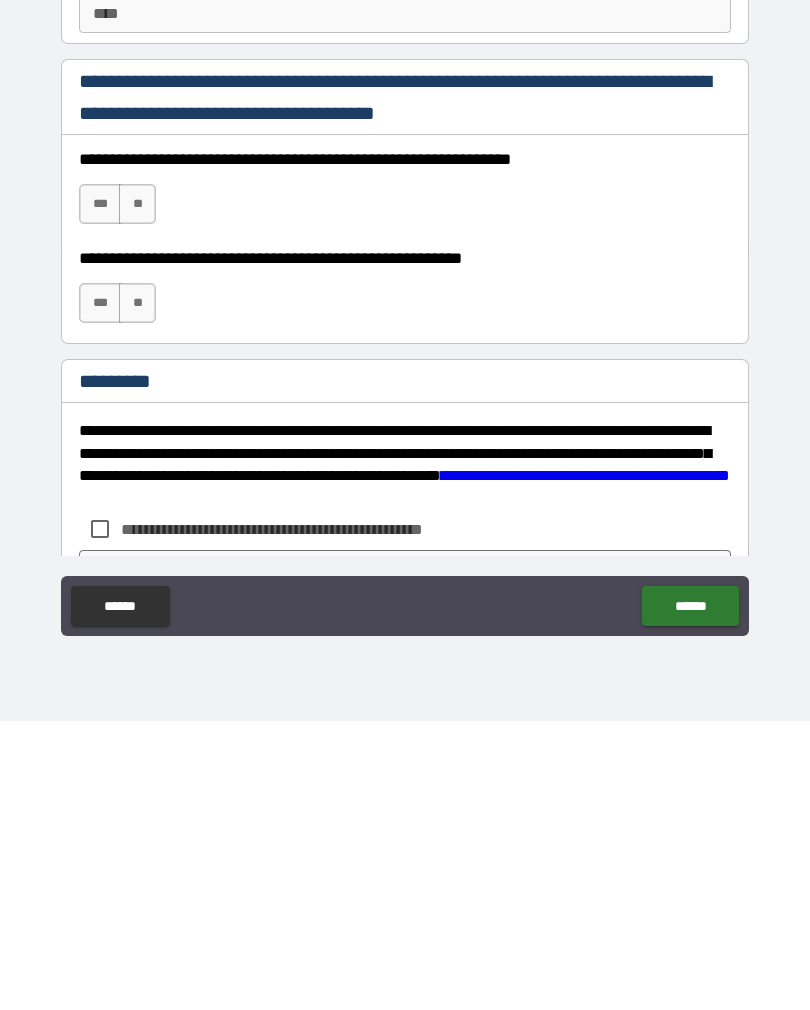 type on "*" 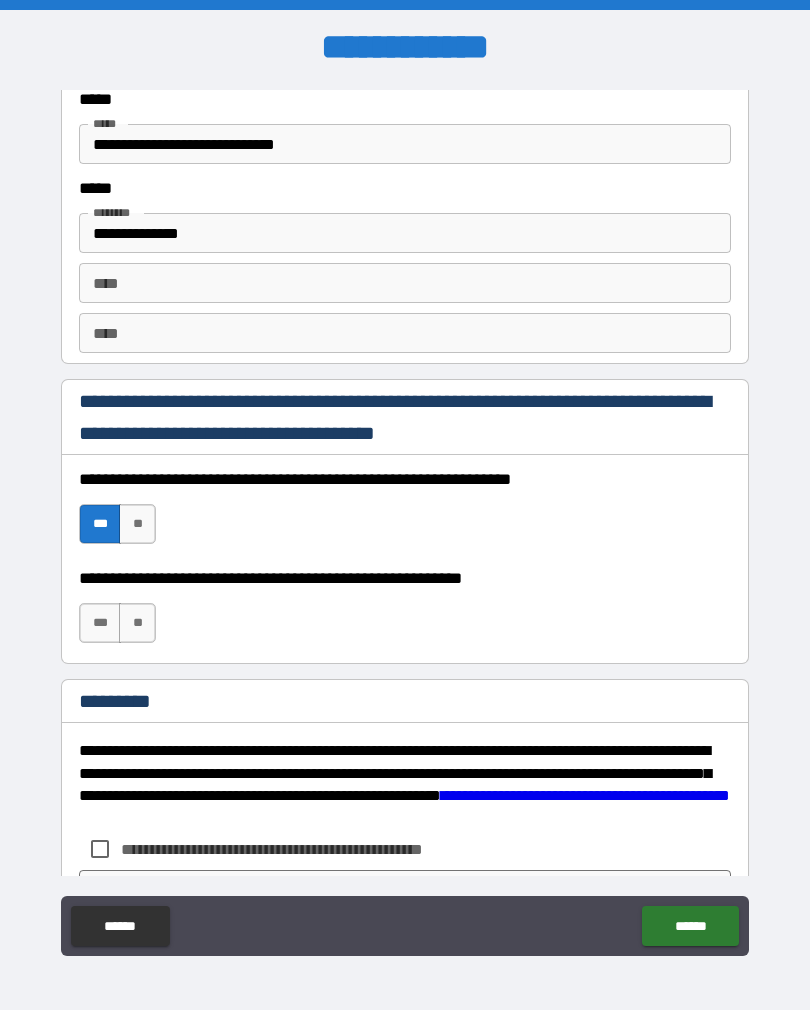 click on "**" at bounding box center (137, 623) 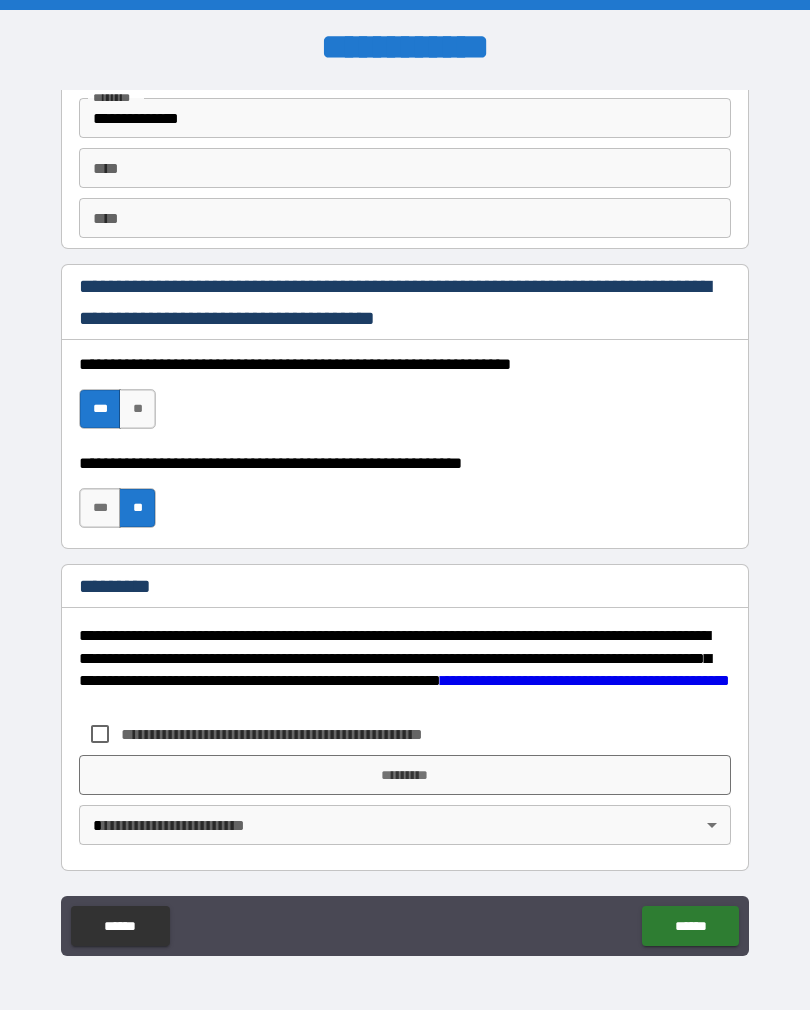 scroll, scrollTop: 2820, scrollLeft: 0, axis: vertical 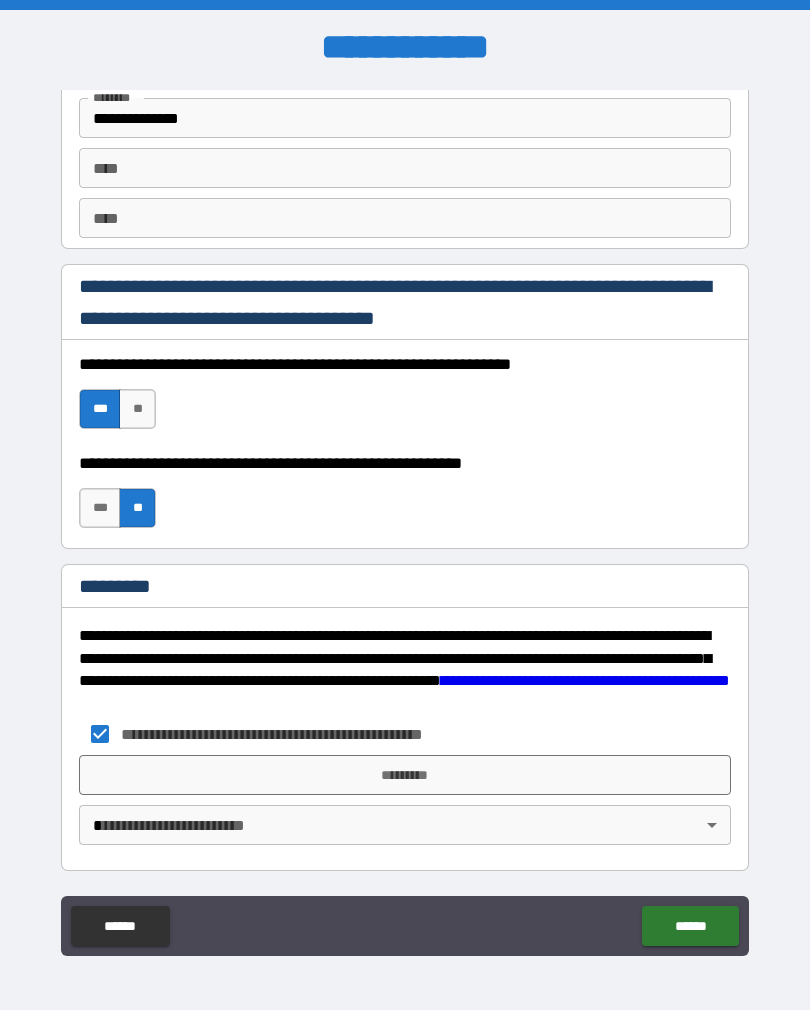 click on "**********" at bounding box center (405, 520) 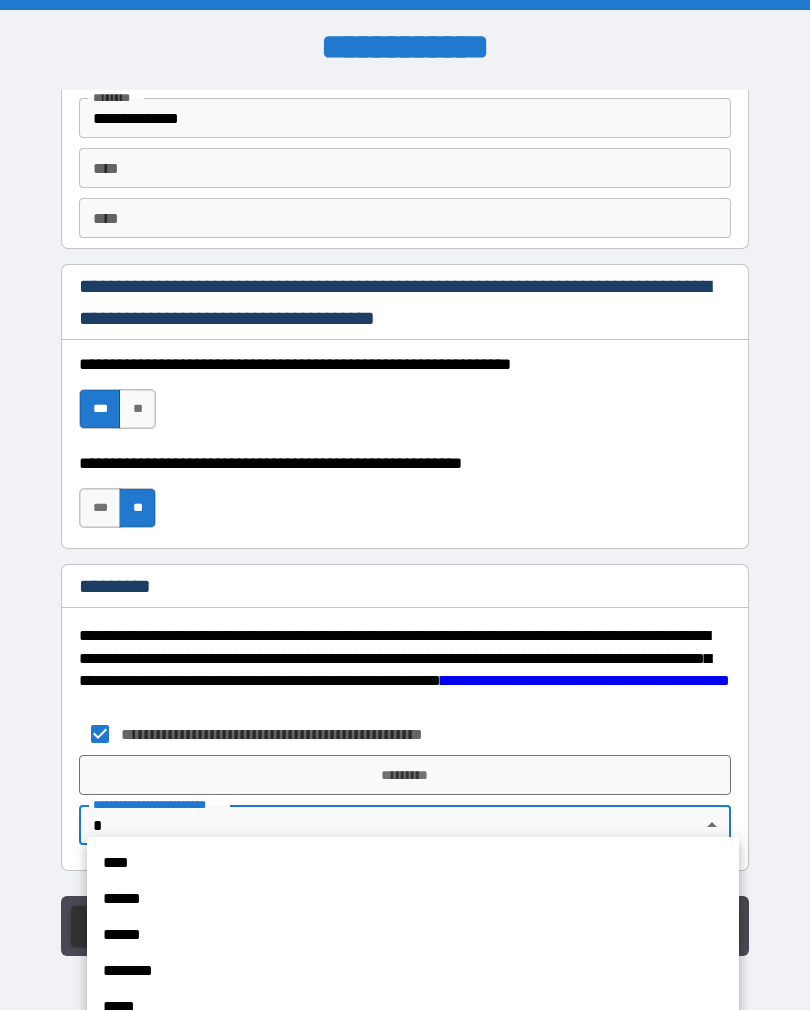 click on "****" at bounding box center [413, 863] 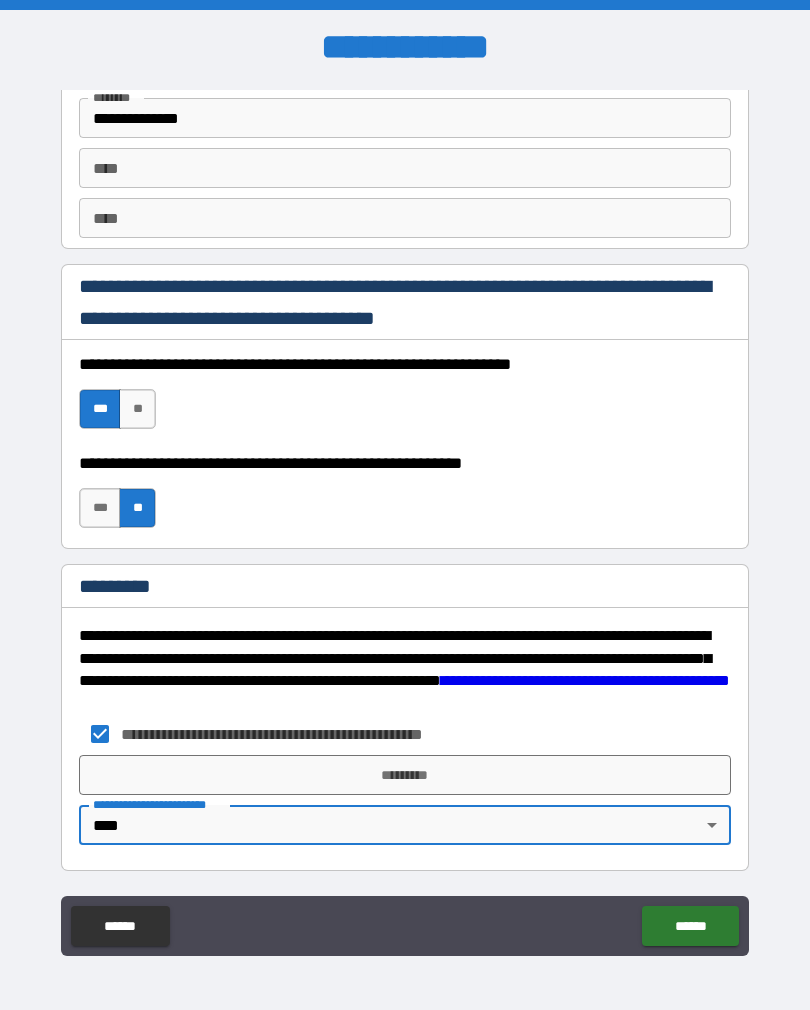 type on "*" 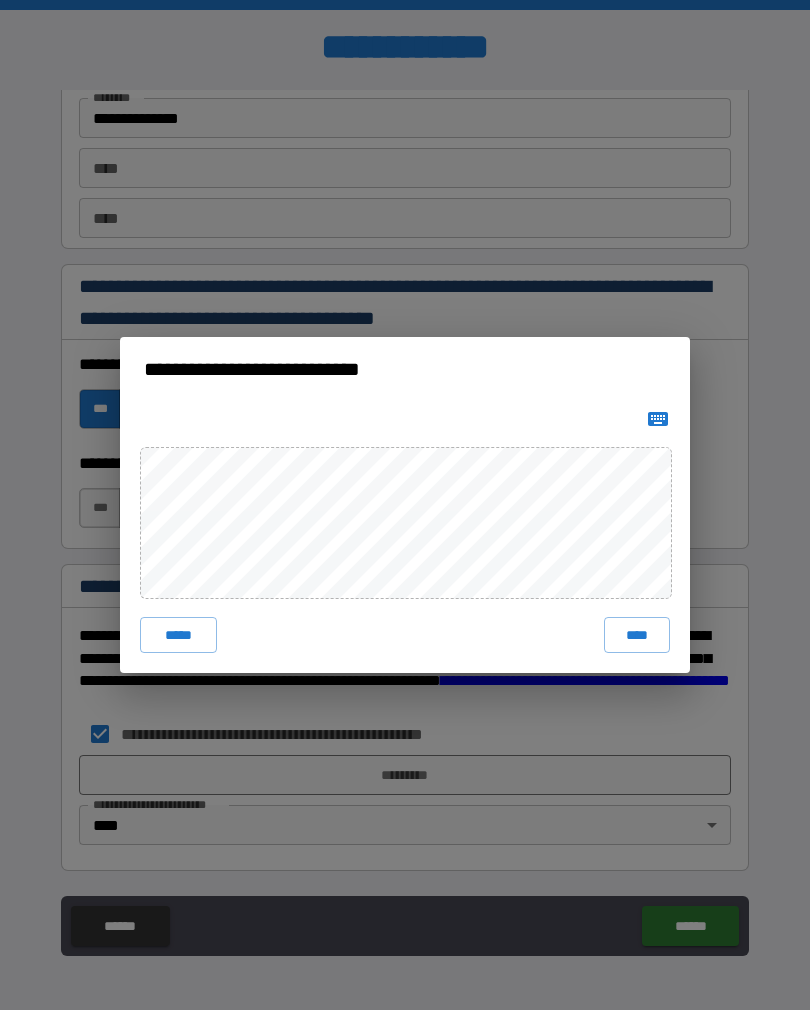 click on "****" at bounding box center (637, 635) 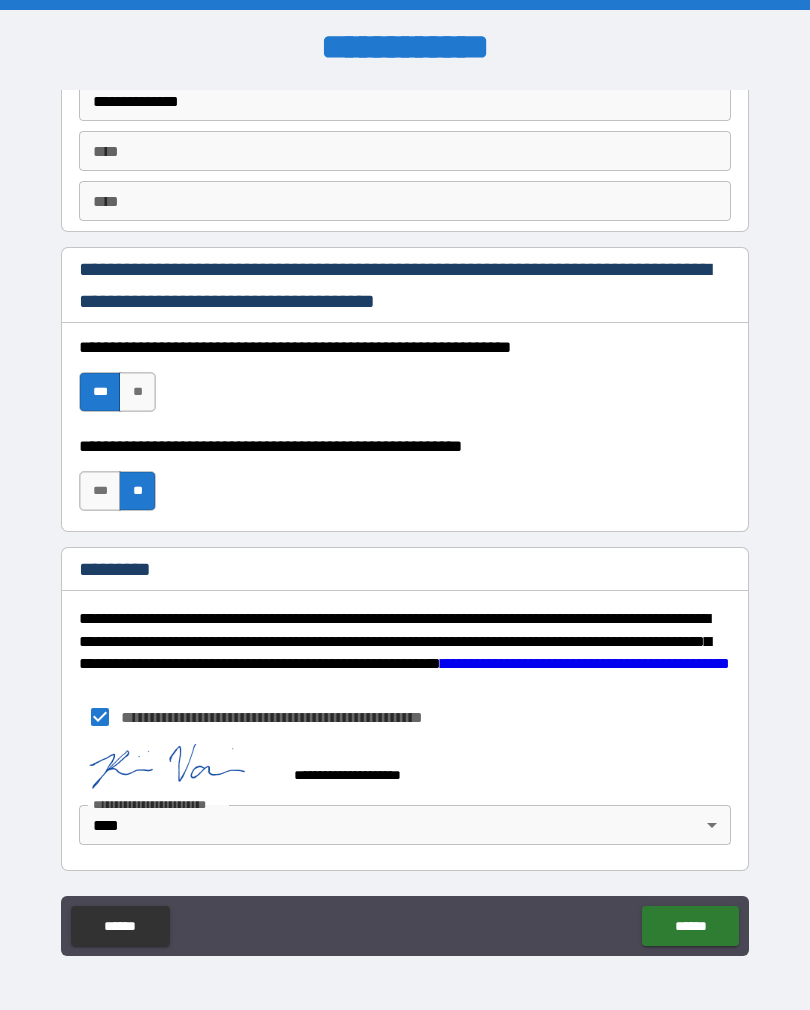 scroll, scrollTop: 2837, scrollLeft: 0, axis: vertical 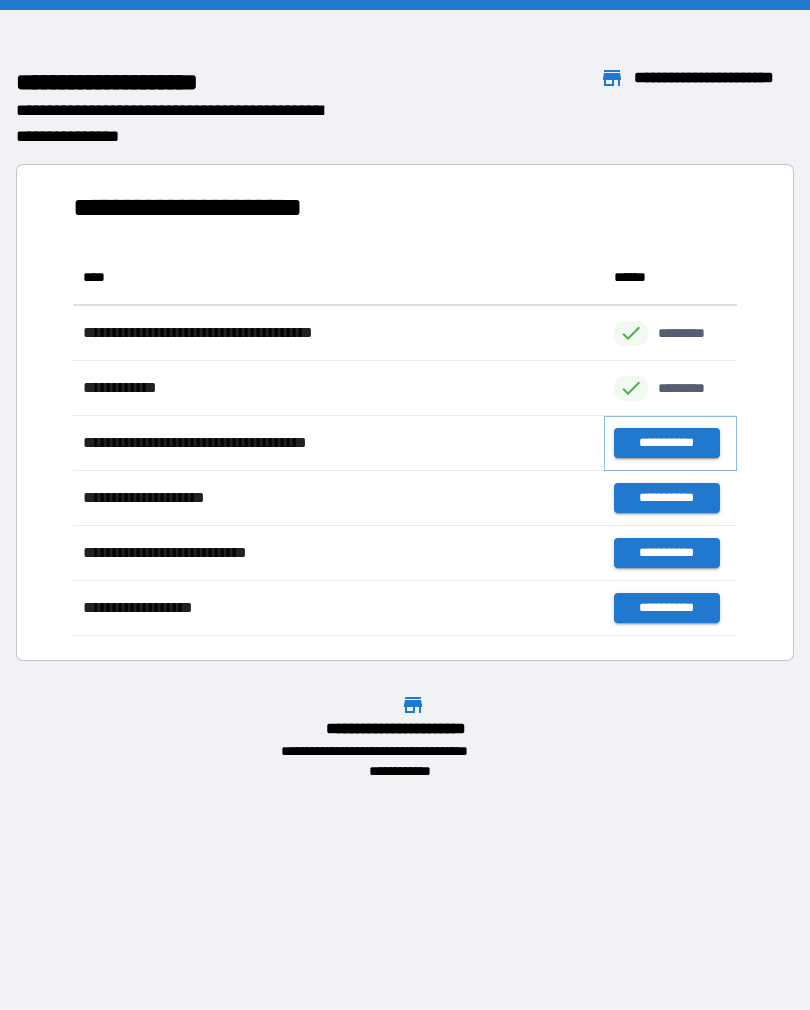 click on "**********" at bounding box center [666, 443] 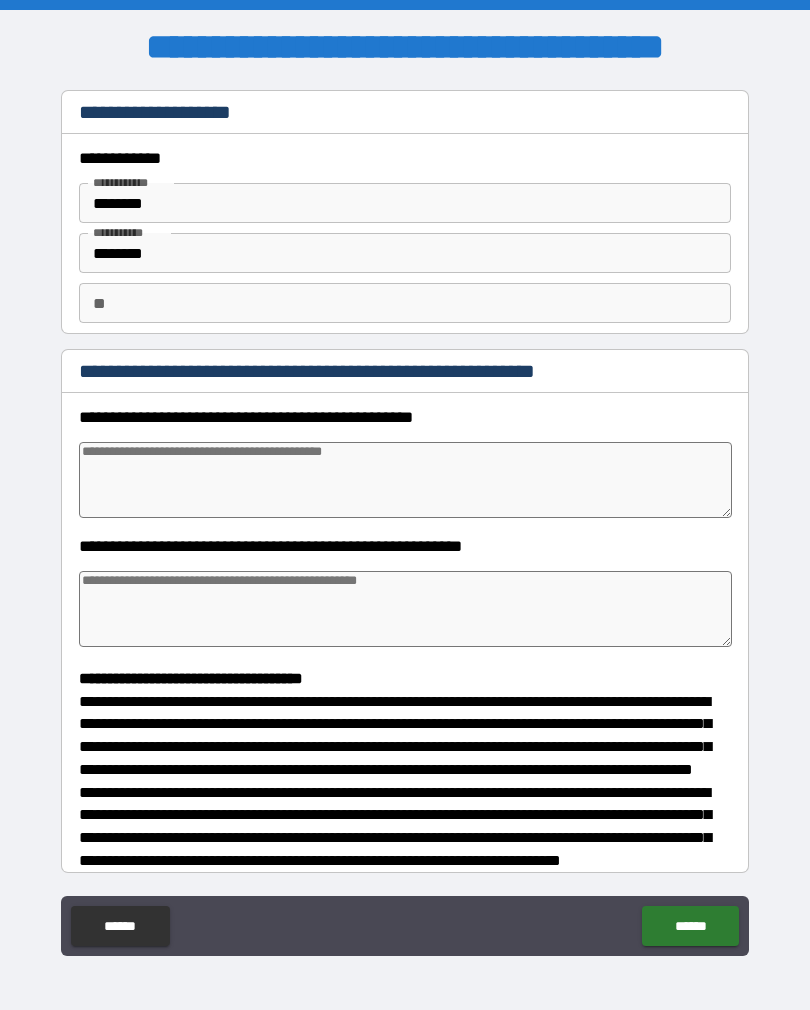 type on "*" 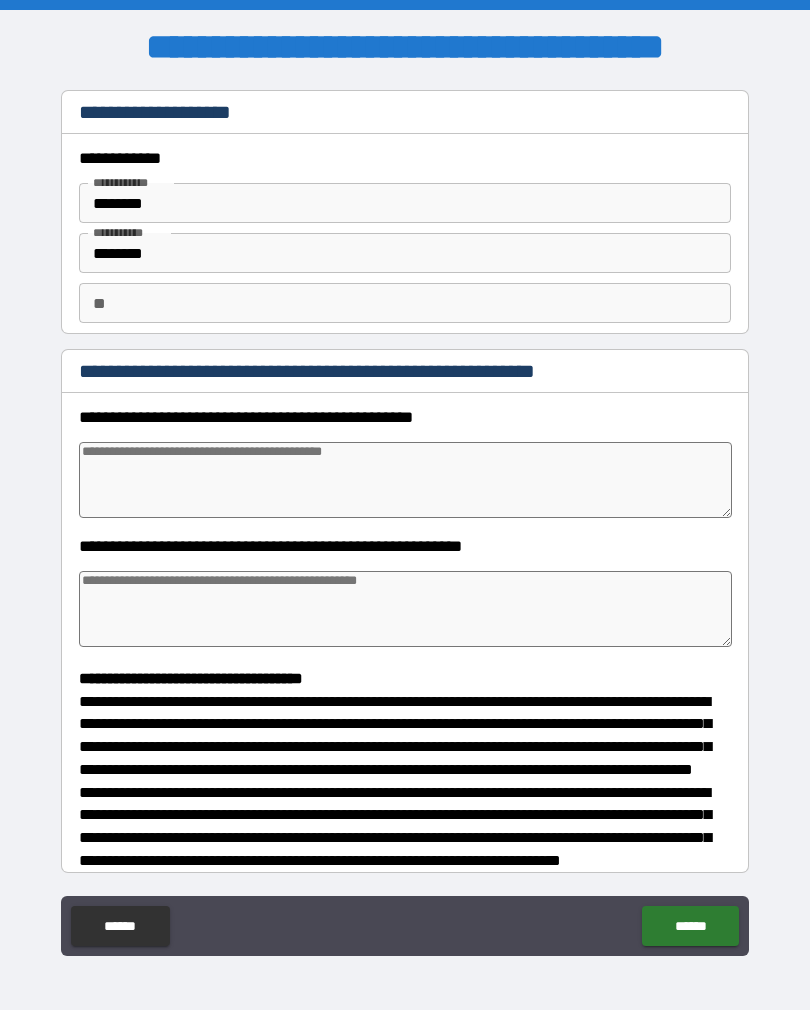type on "*" 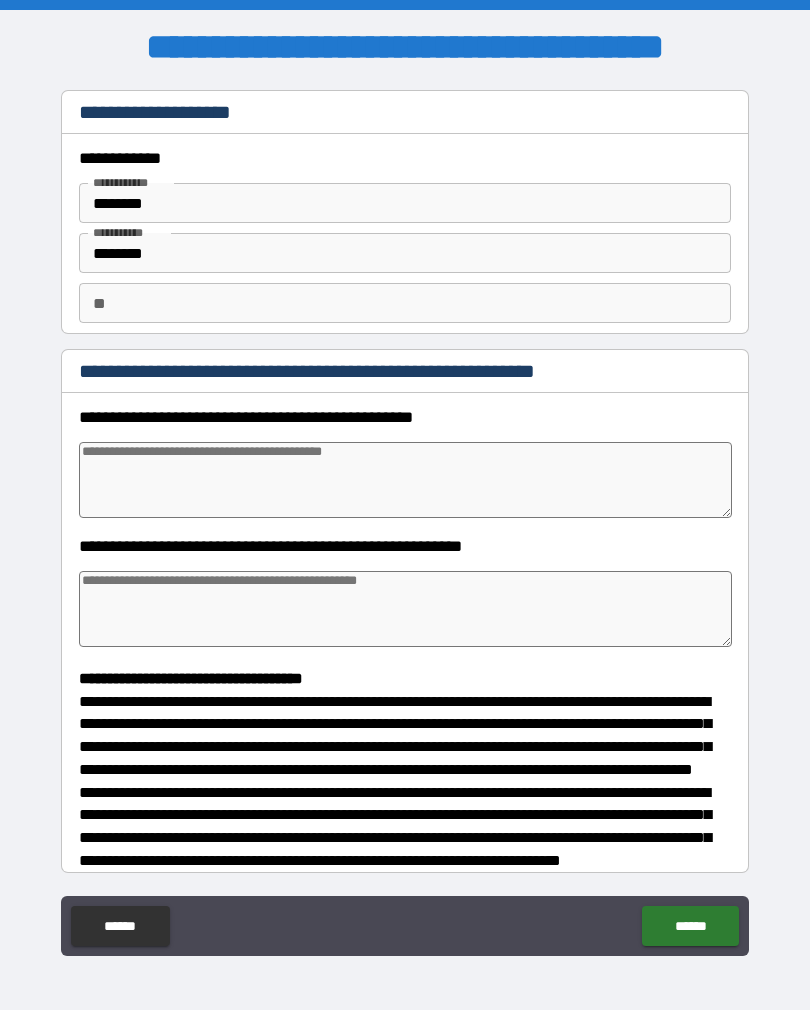 type on "*" 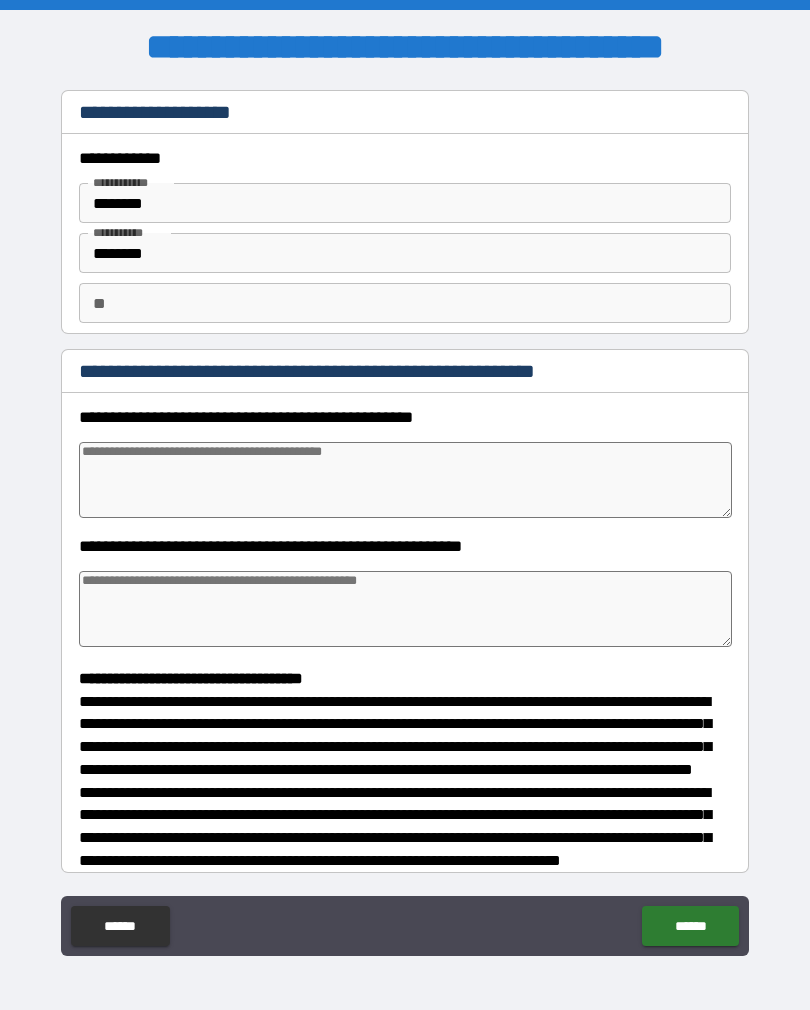 type on "*" 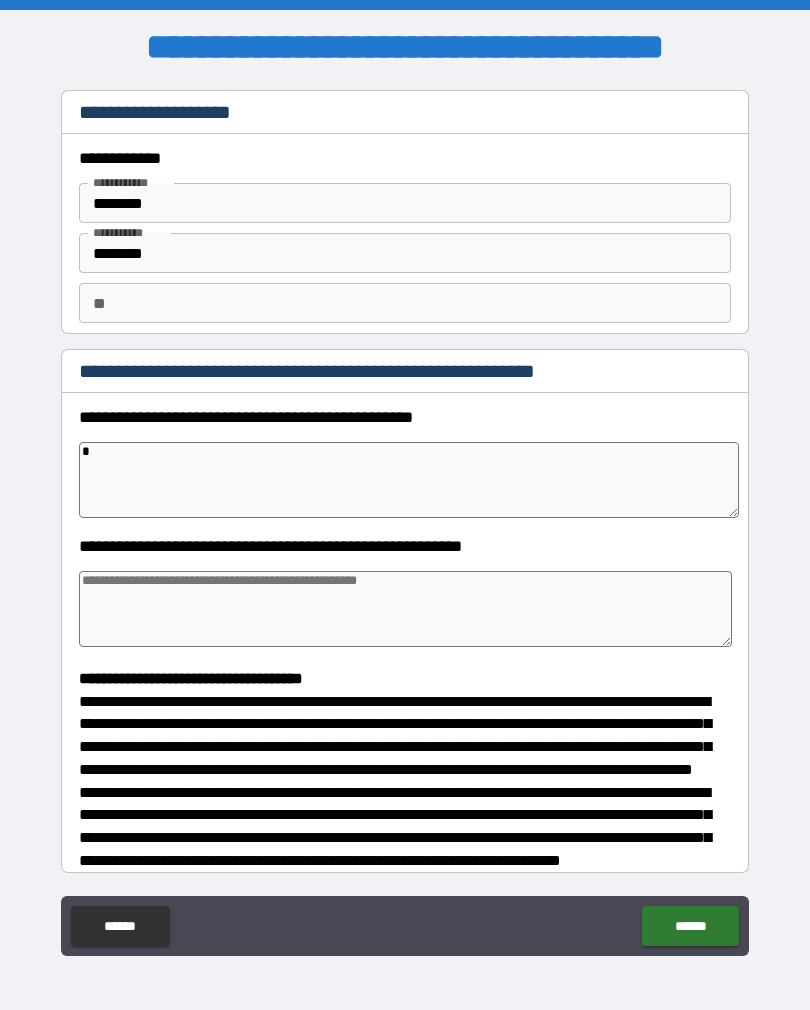 type on "**" 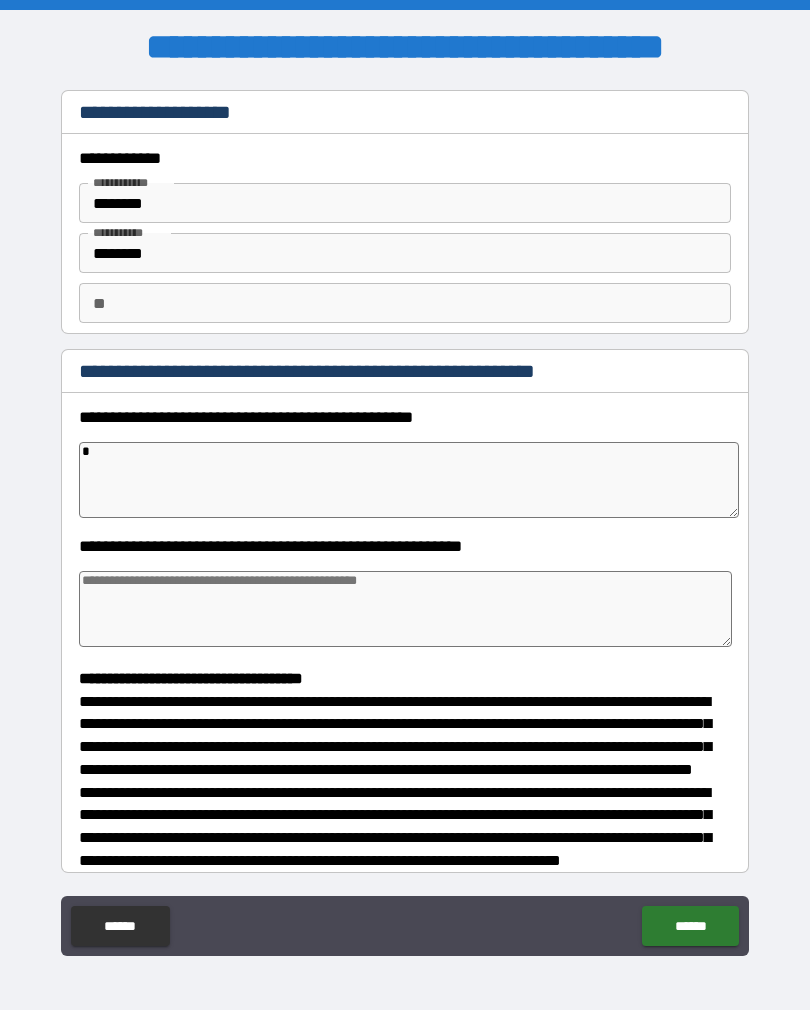type on "*" 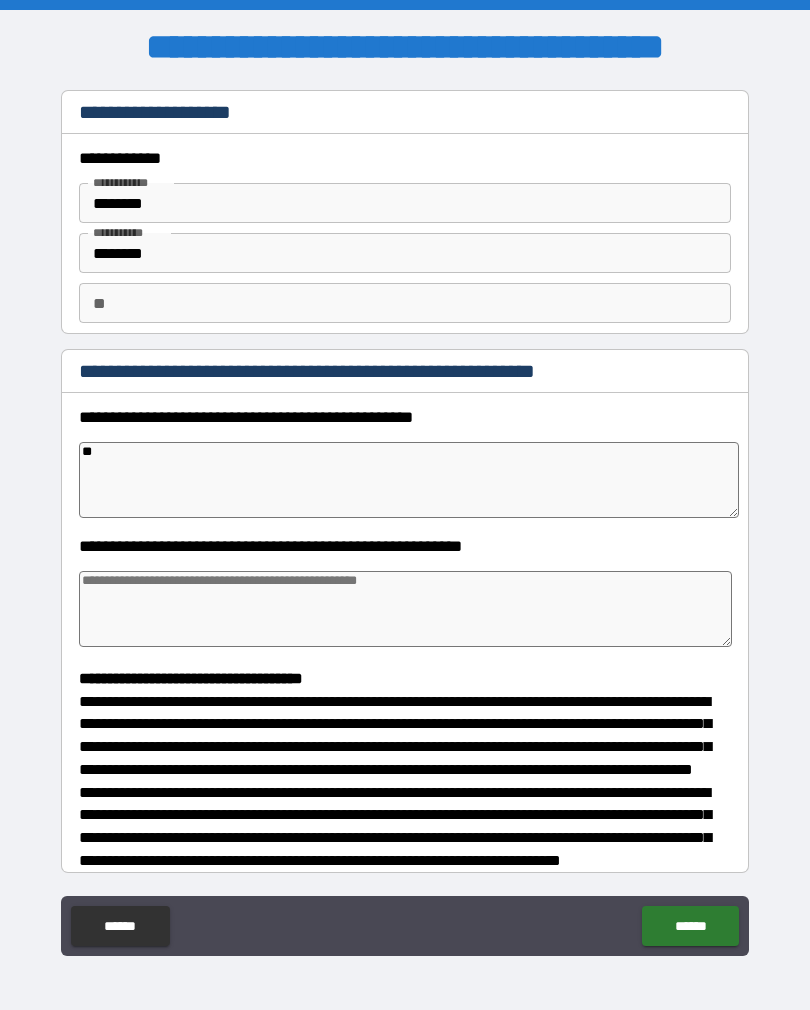 type on "***" 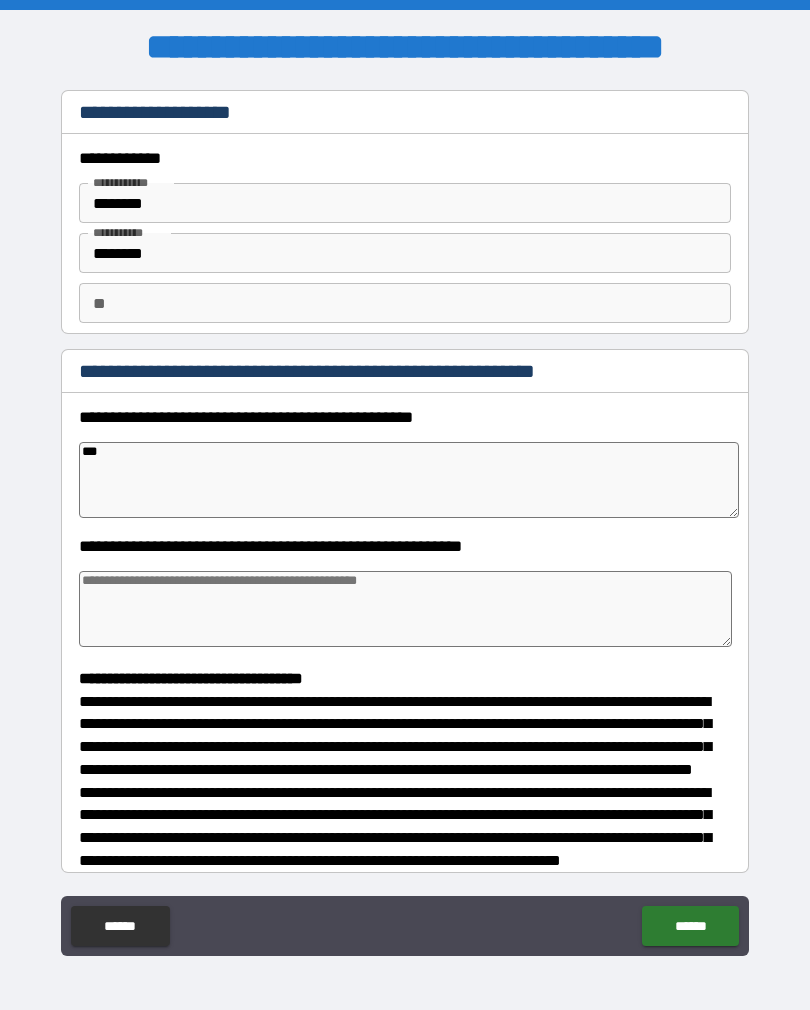 type on "*" 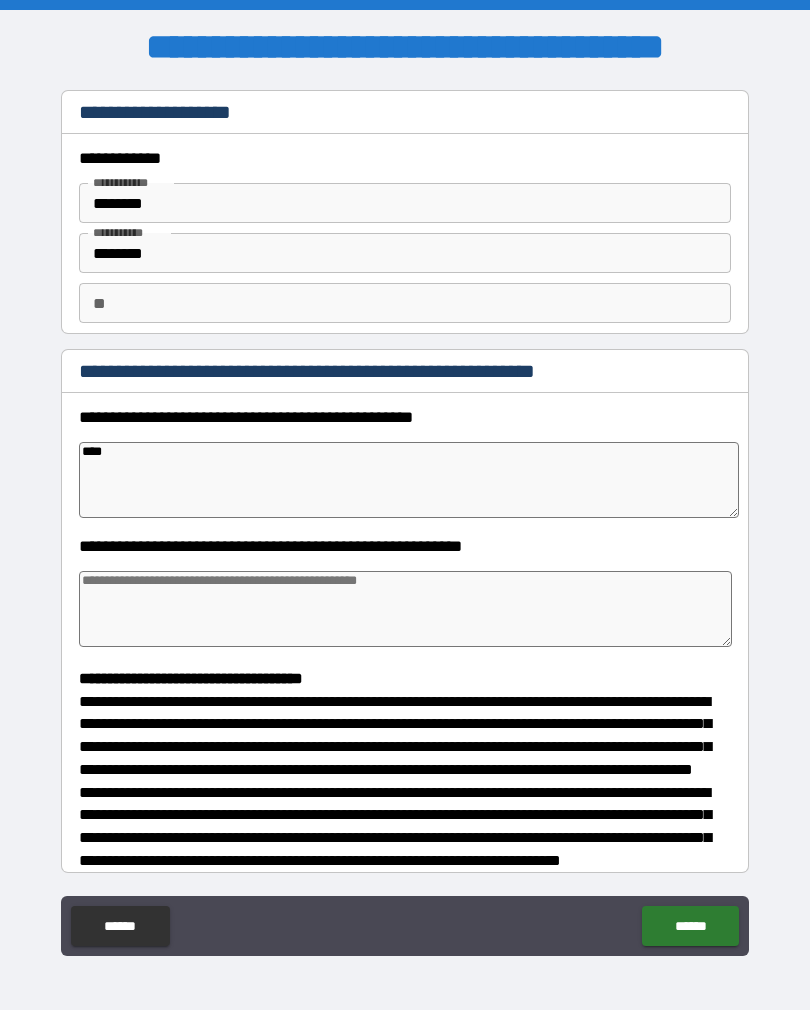 type on "*" 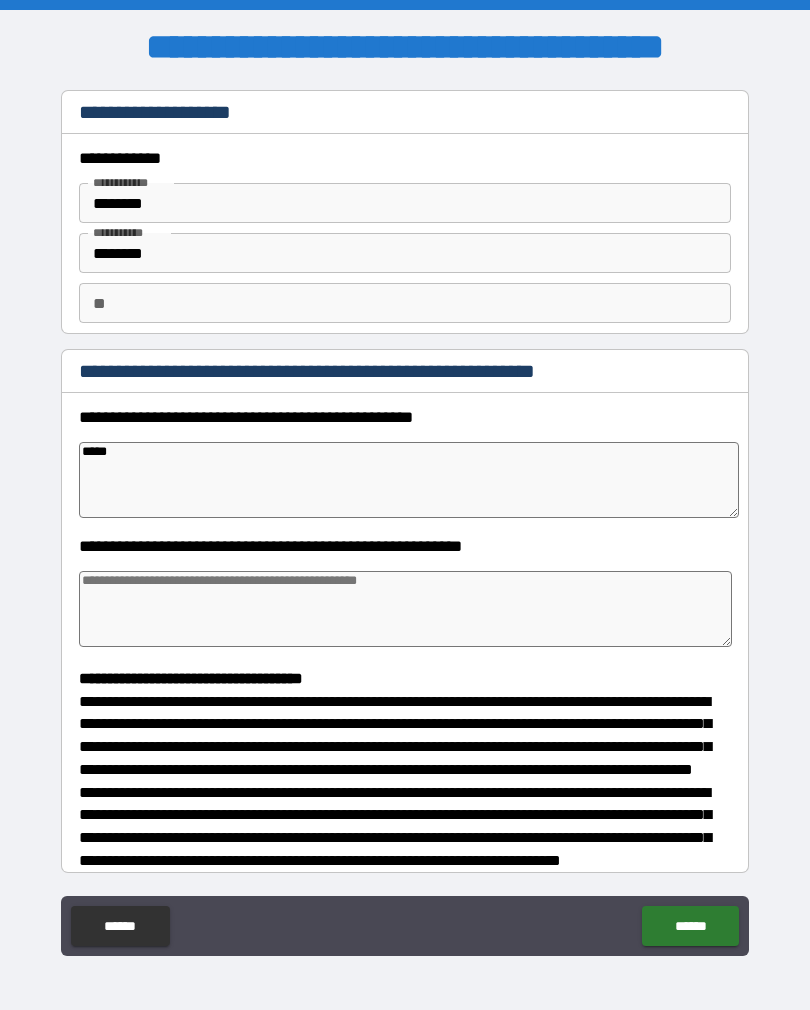 type on "*" 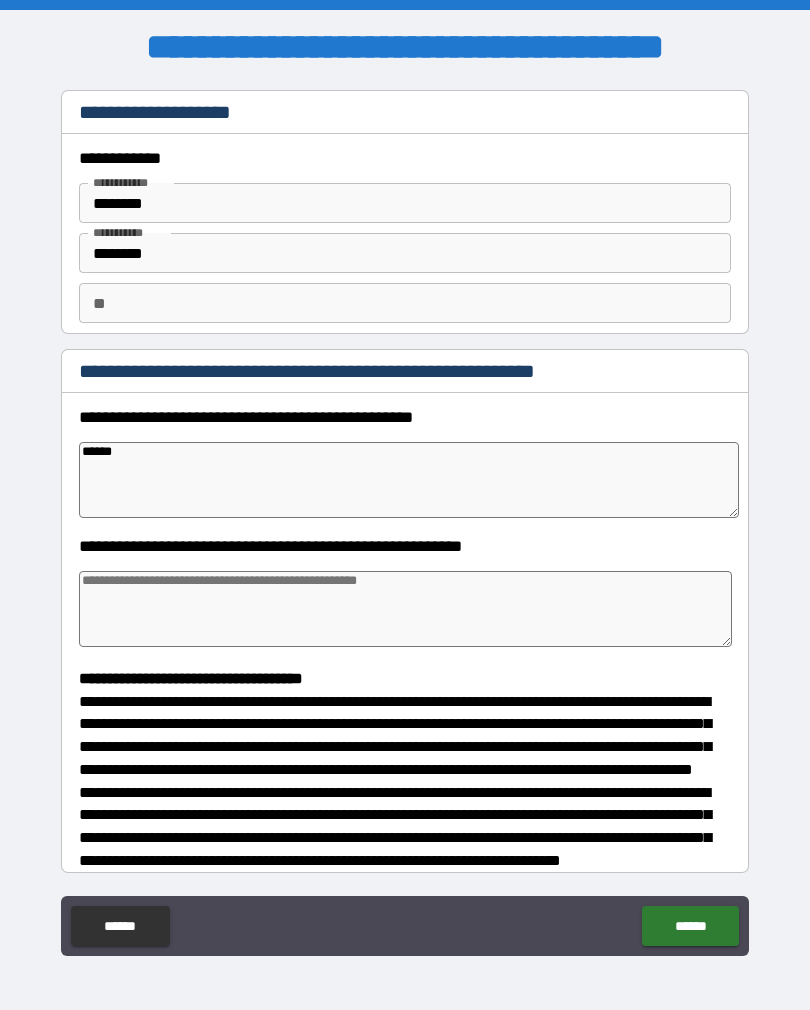 type on "*" 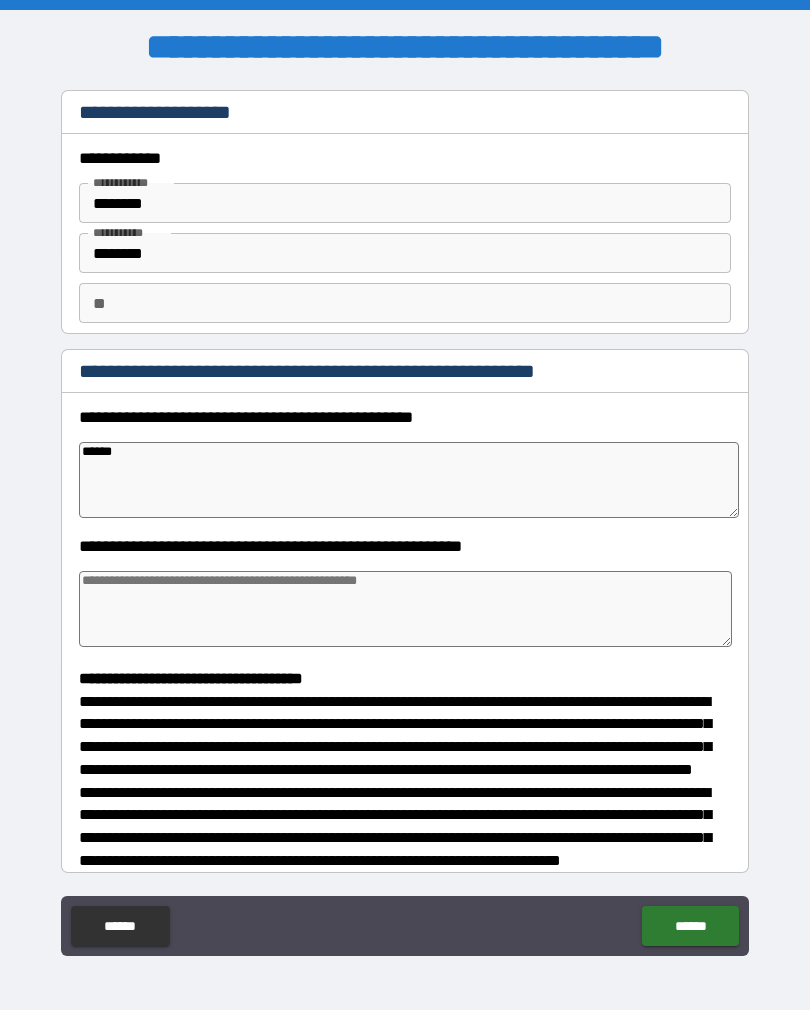 type on "*******" 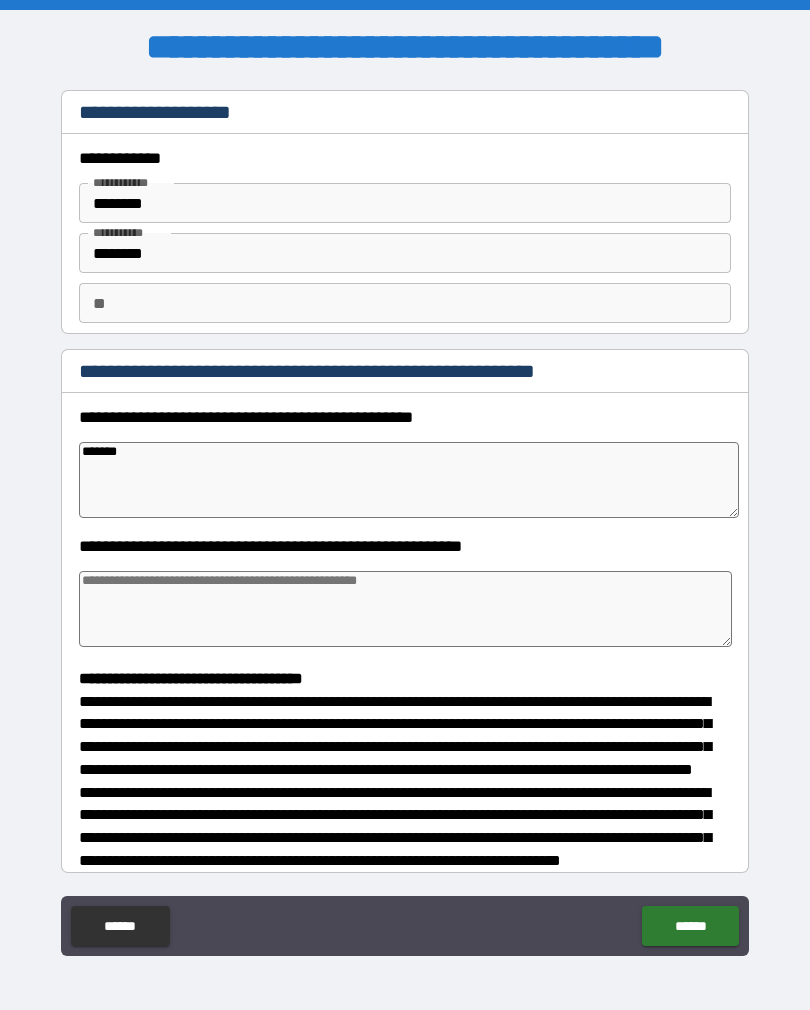 type on "*" 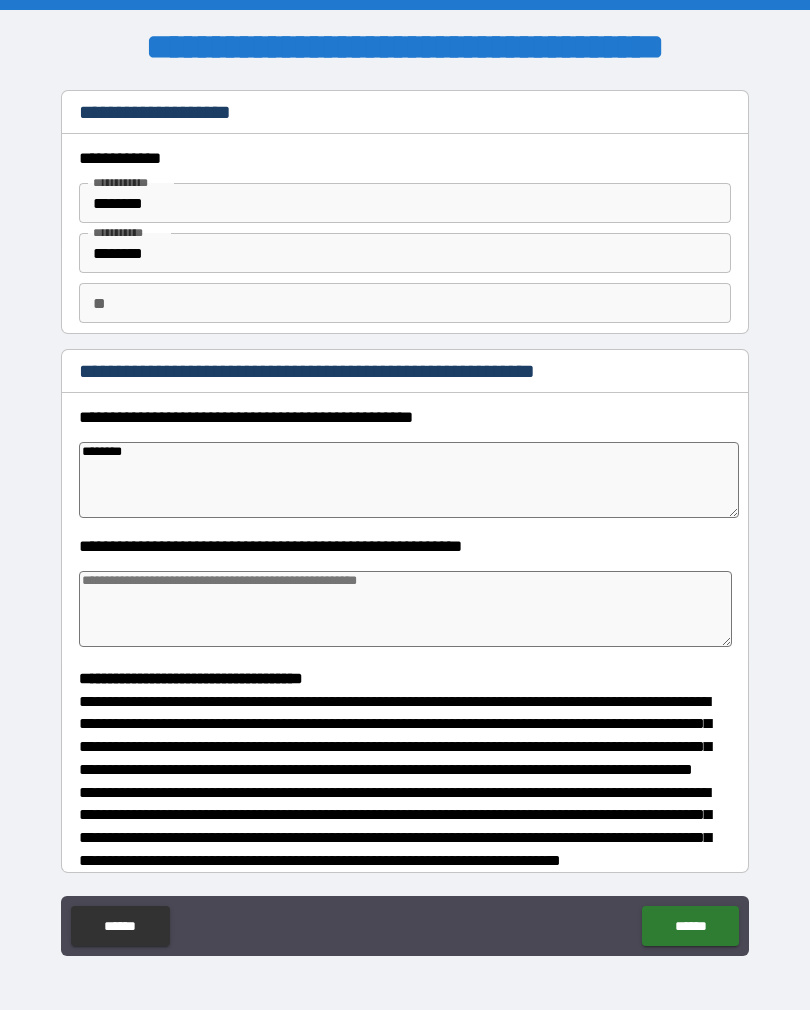type on "*" 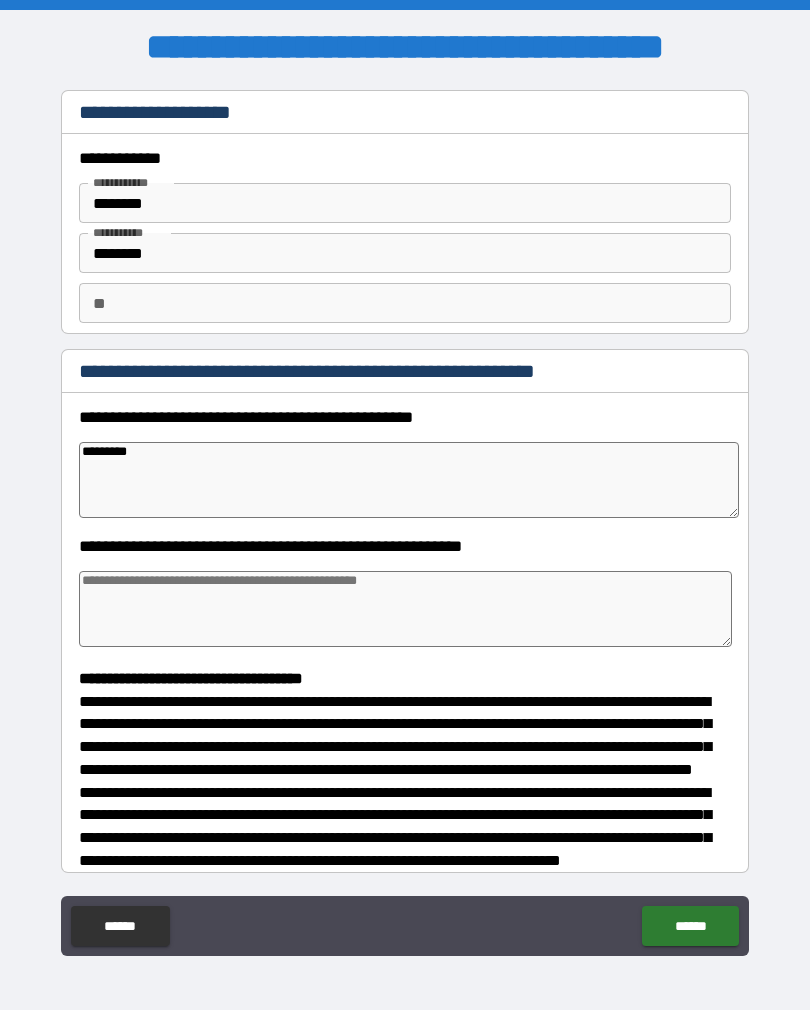 type on "*" 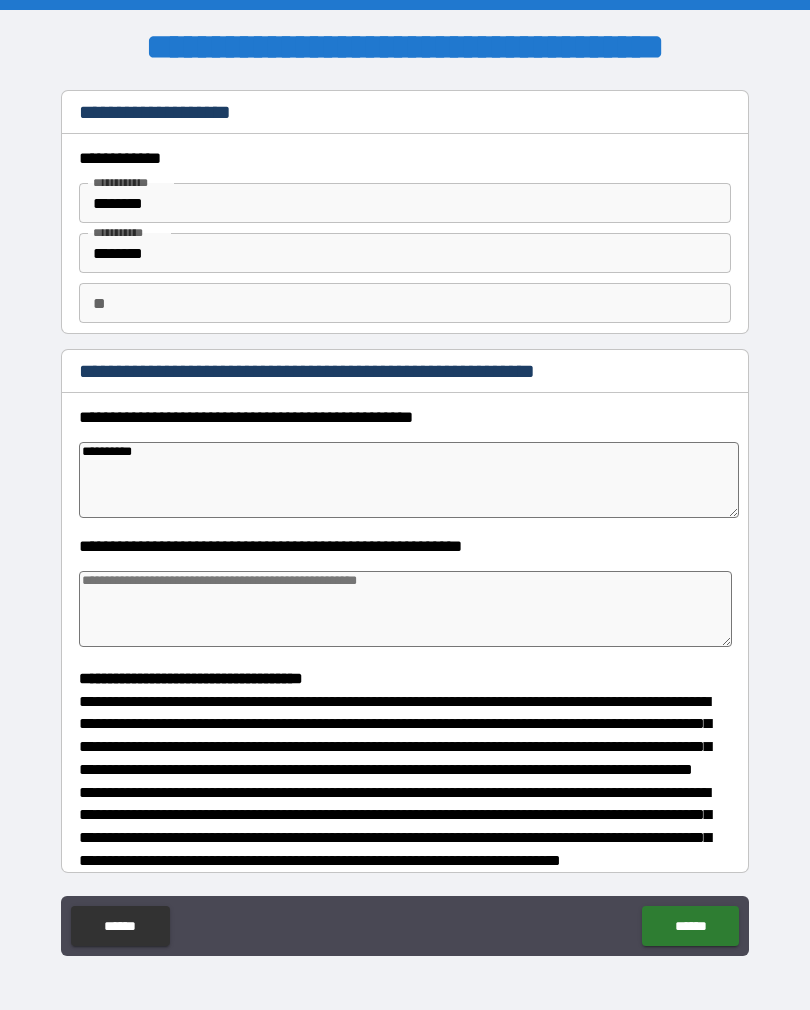 type on "*" 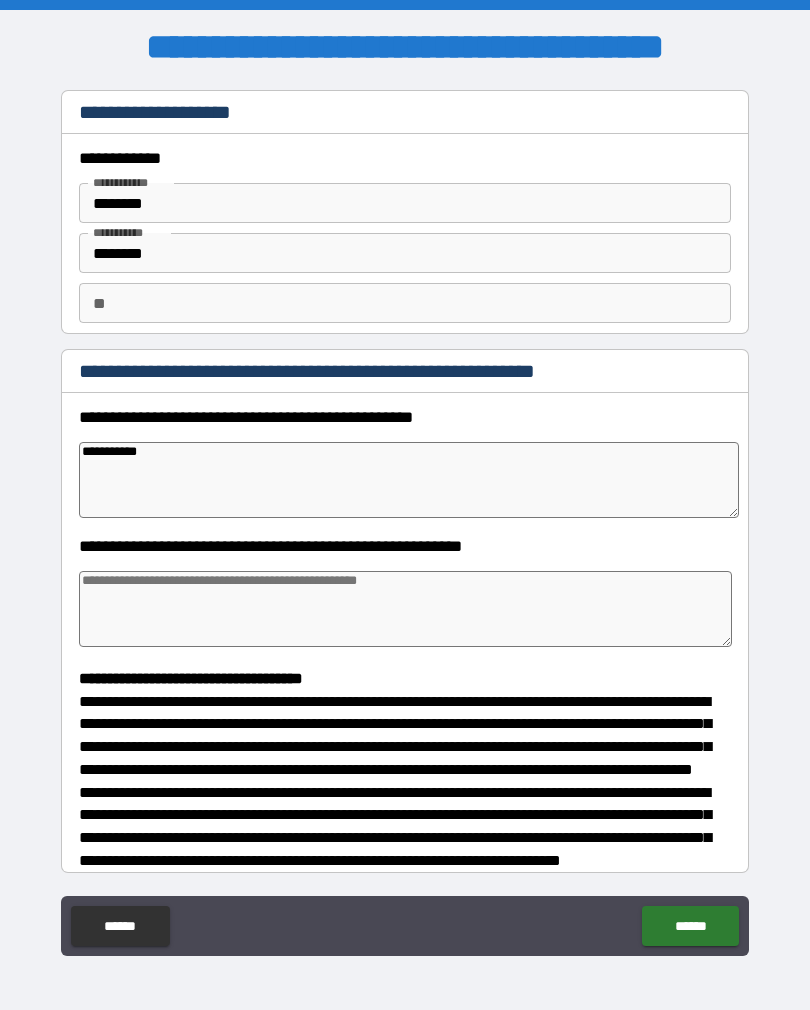 type on "*" 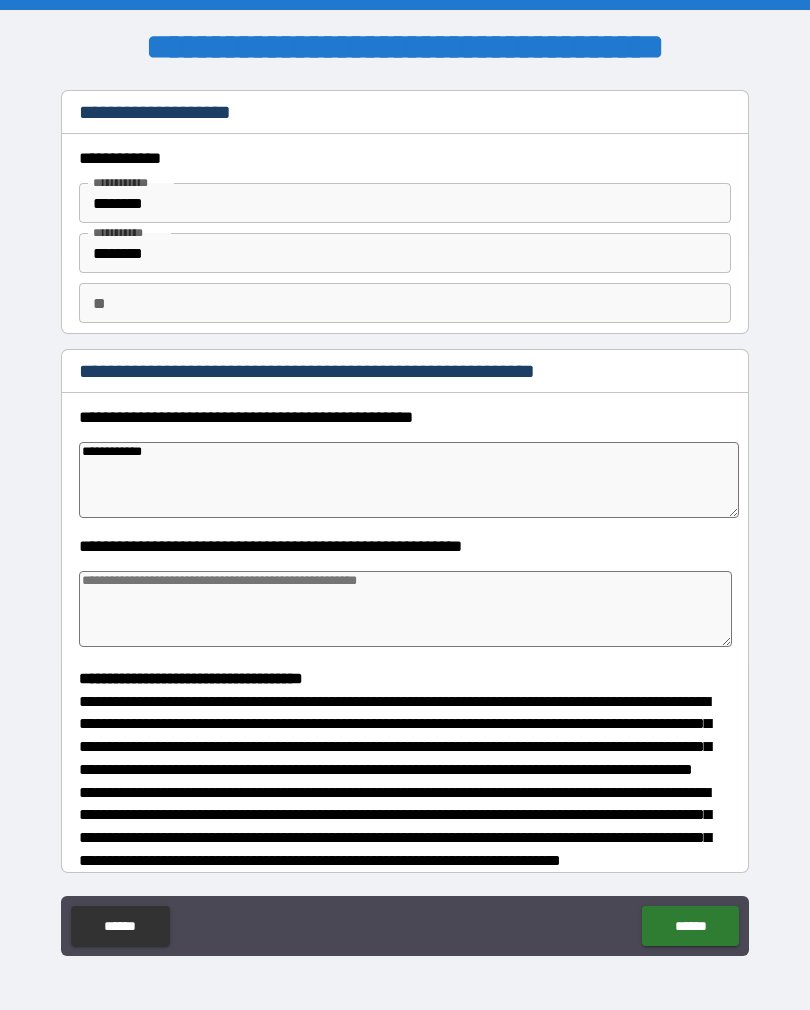 type on "**********" 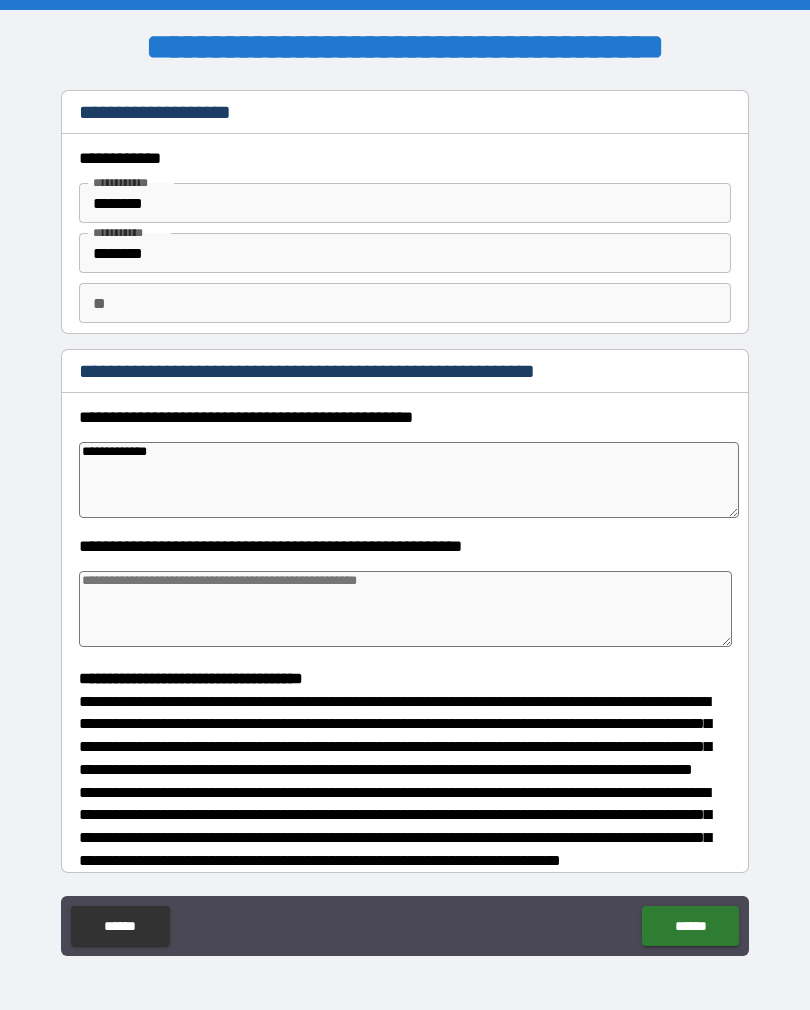 type on "**********" 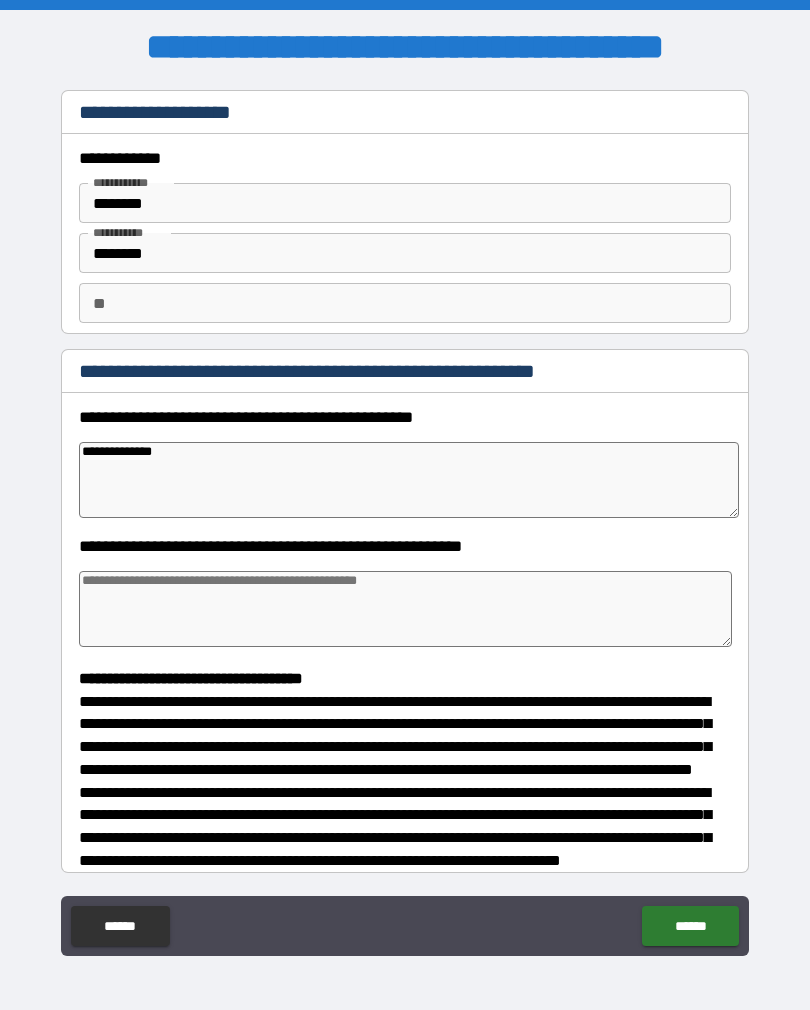type on "*" 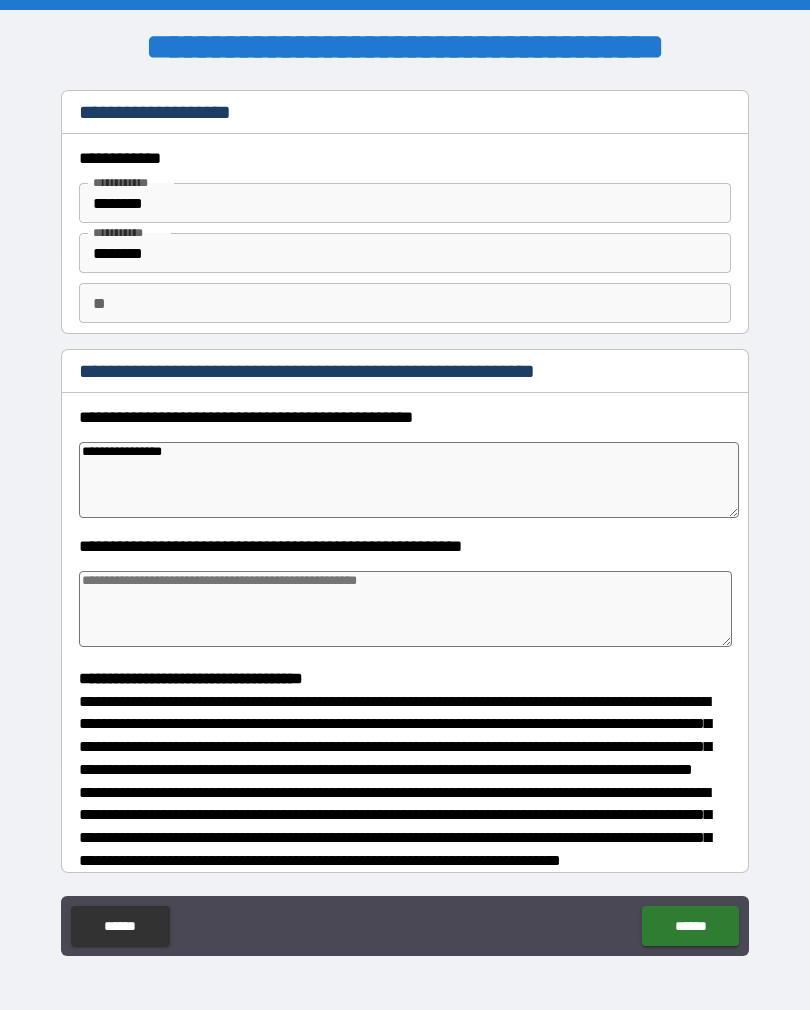 type on "**********" 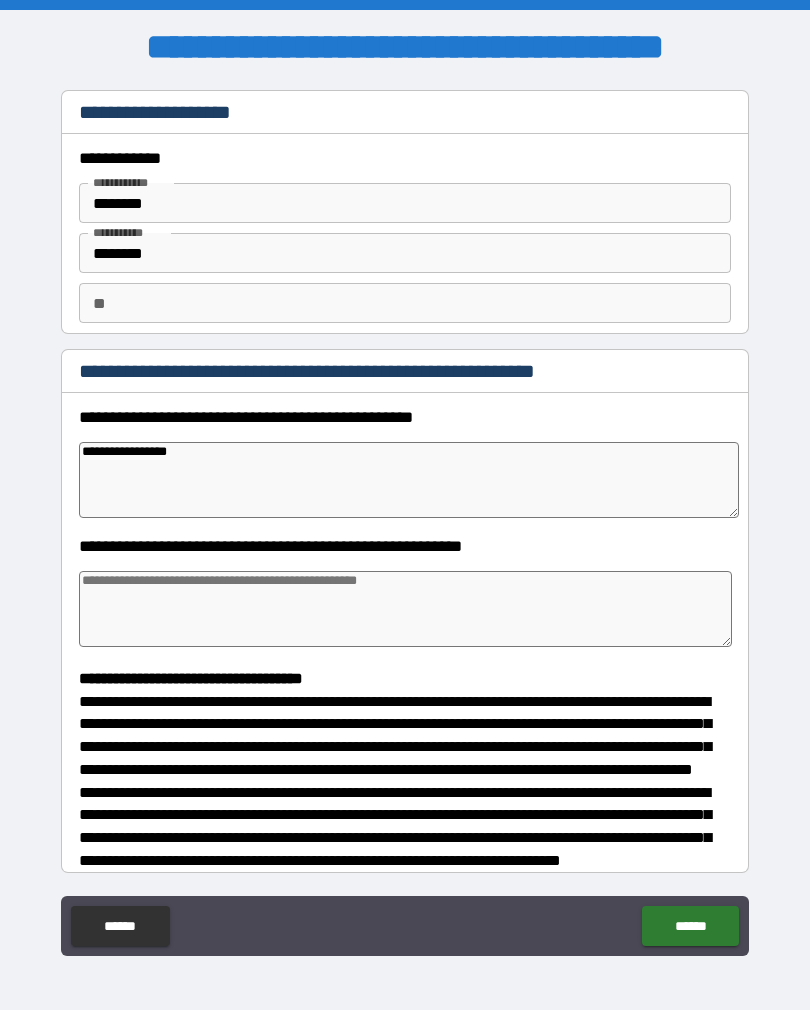 type on "*" 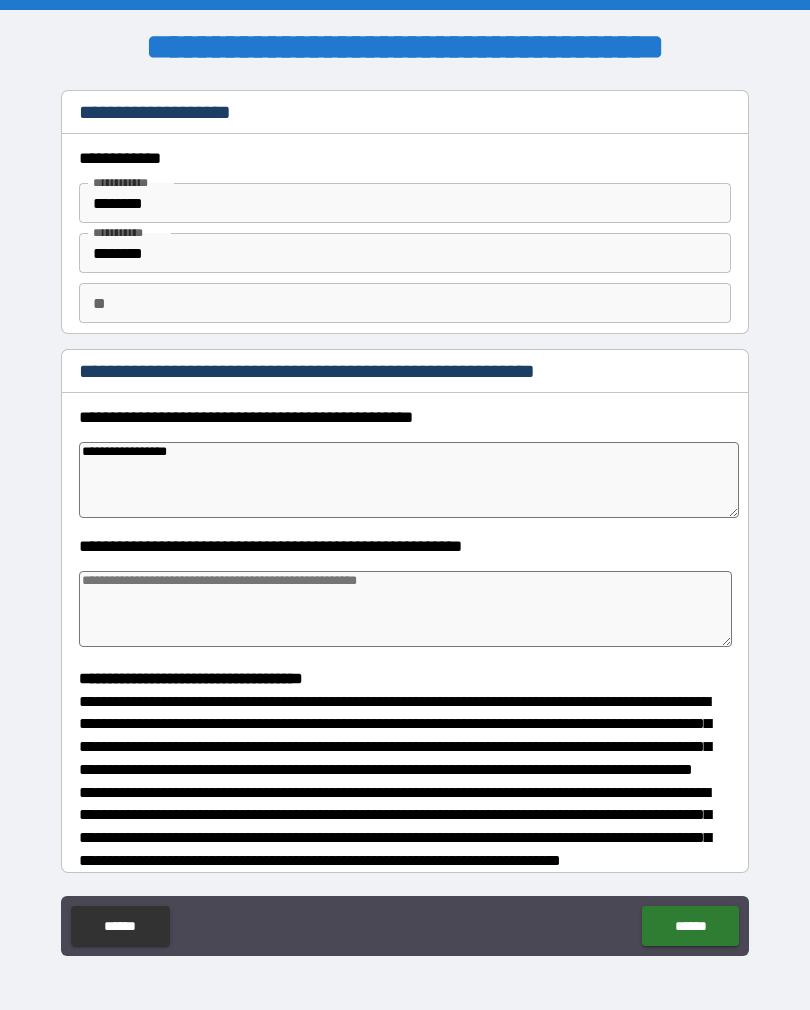 type on "**********" 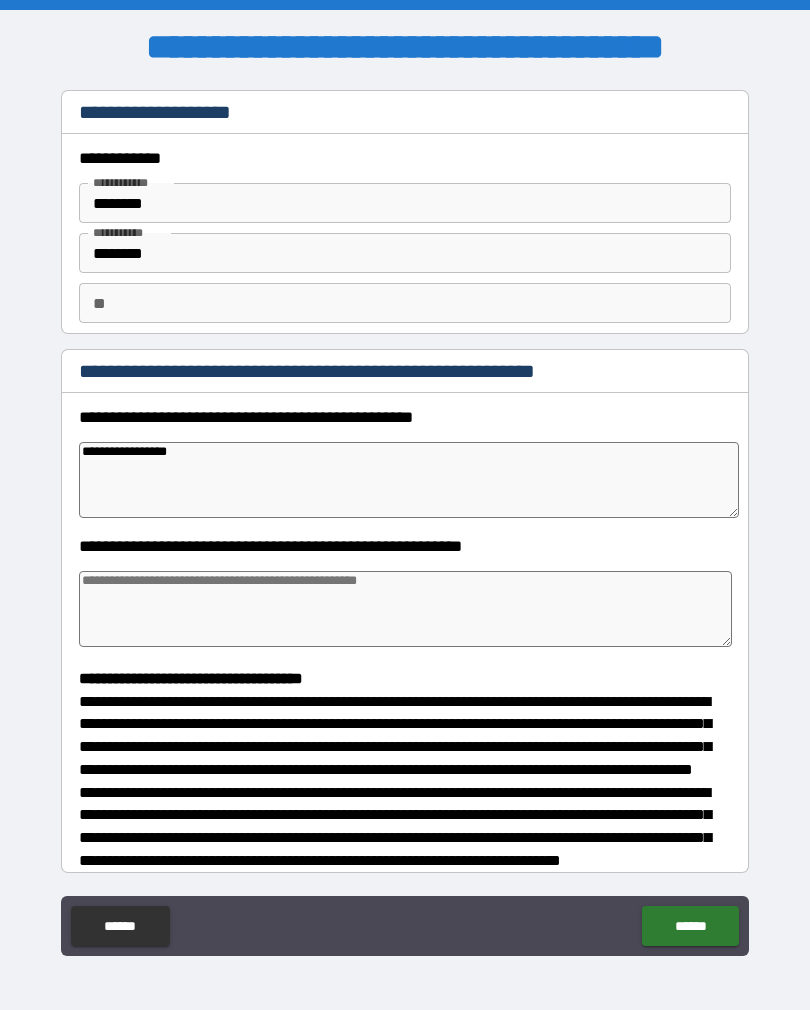 type on "*" 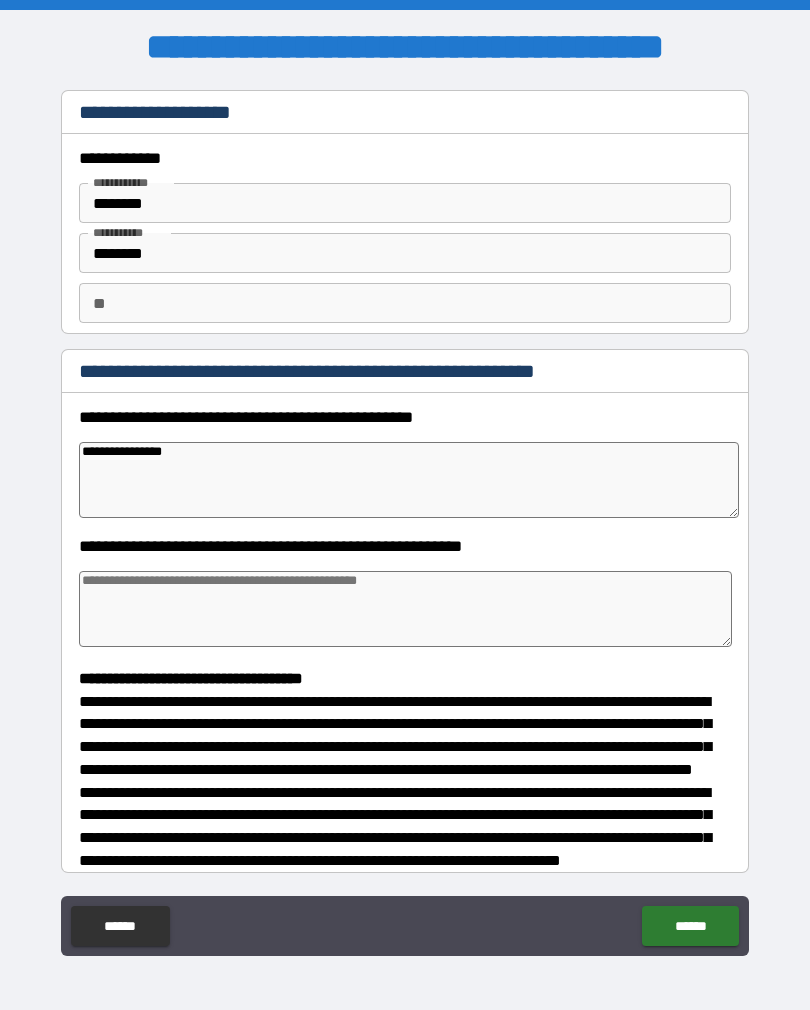 type on "**********" 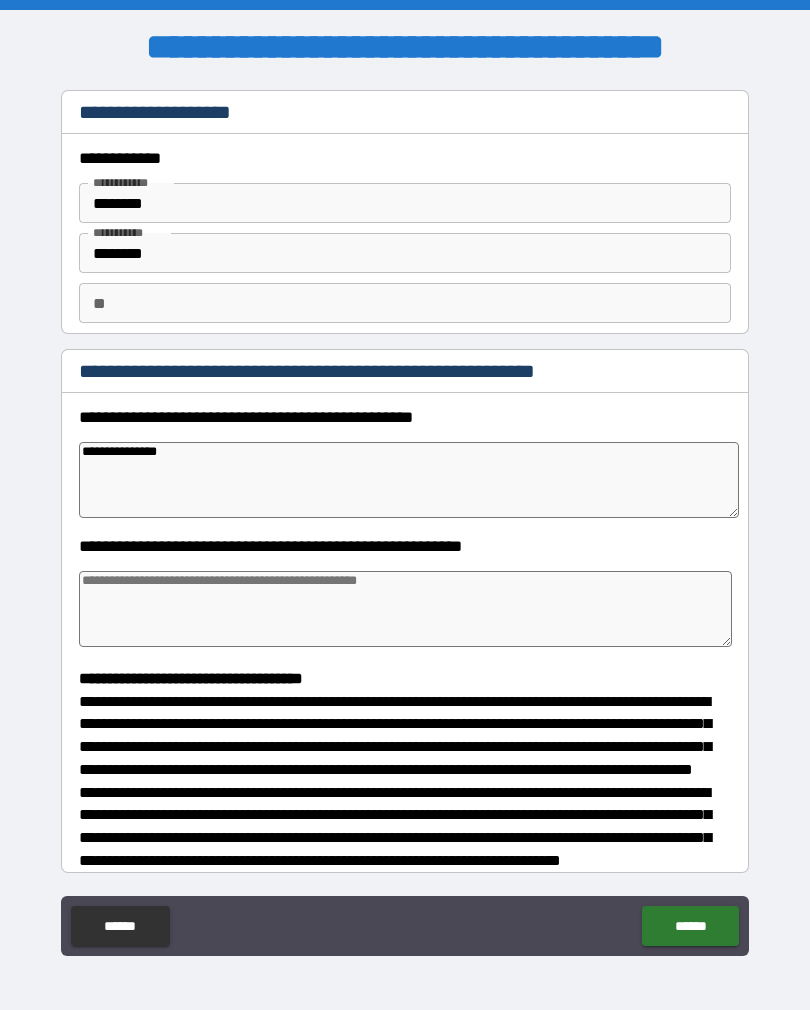 type on "*" 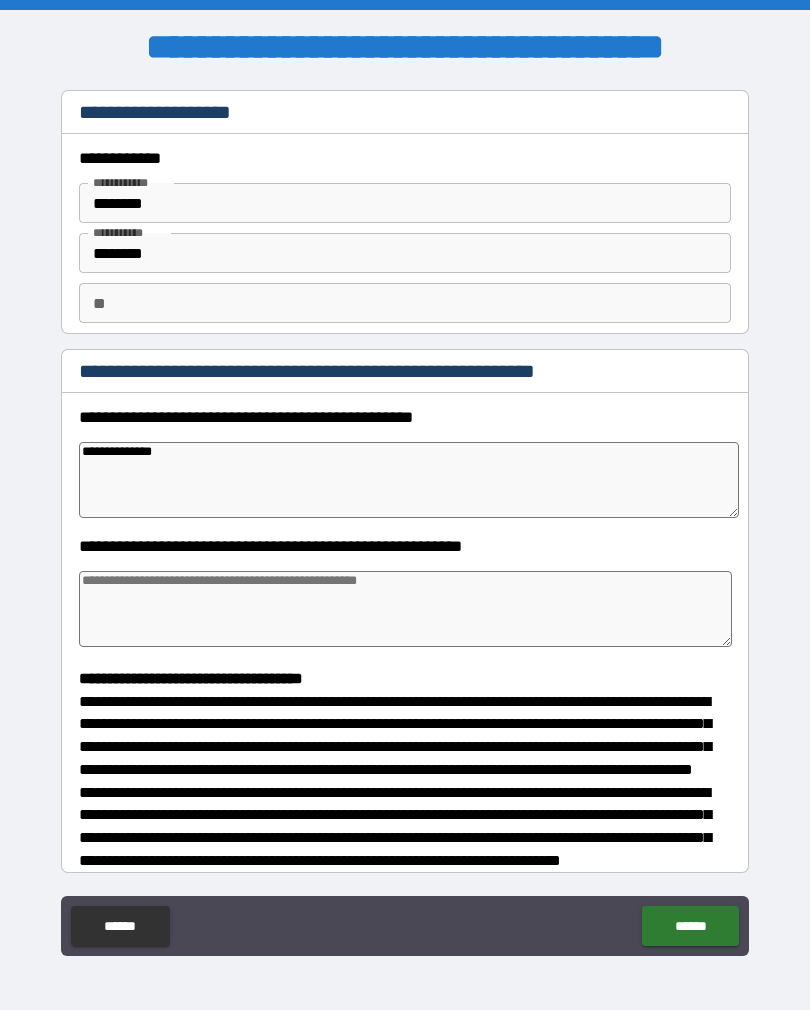 type on "*" 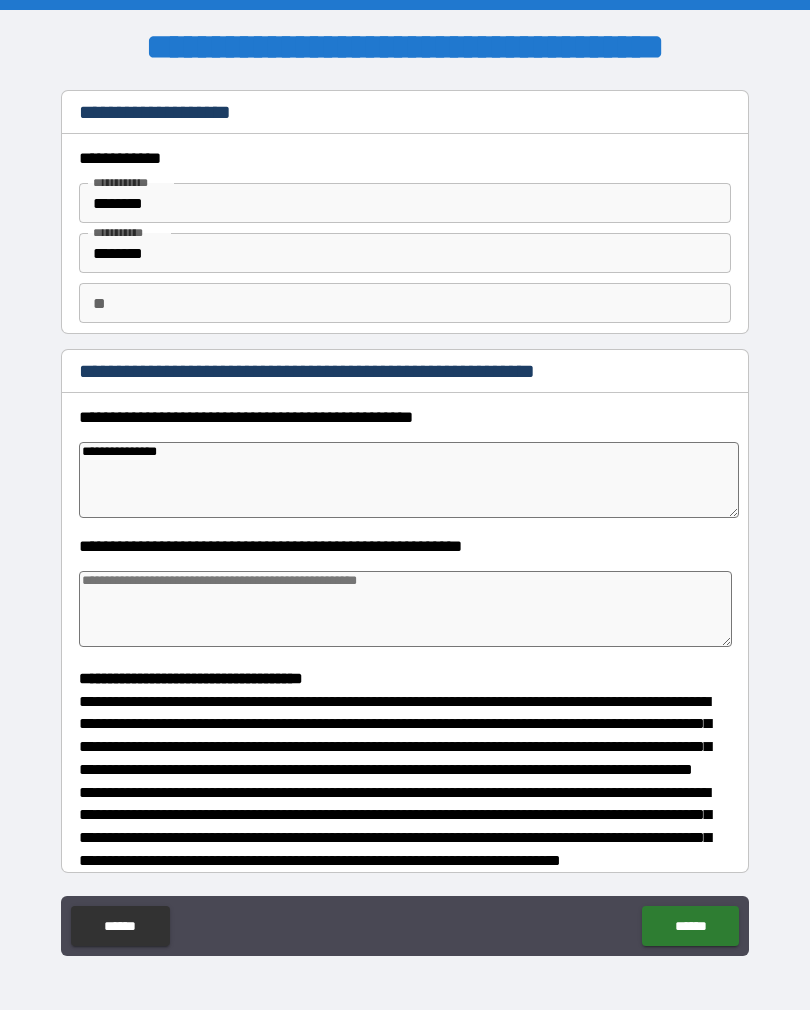 type on "*" 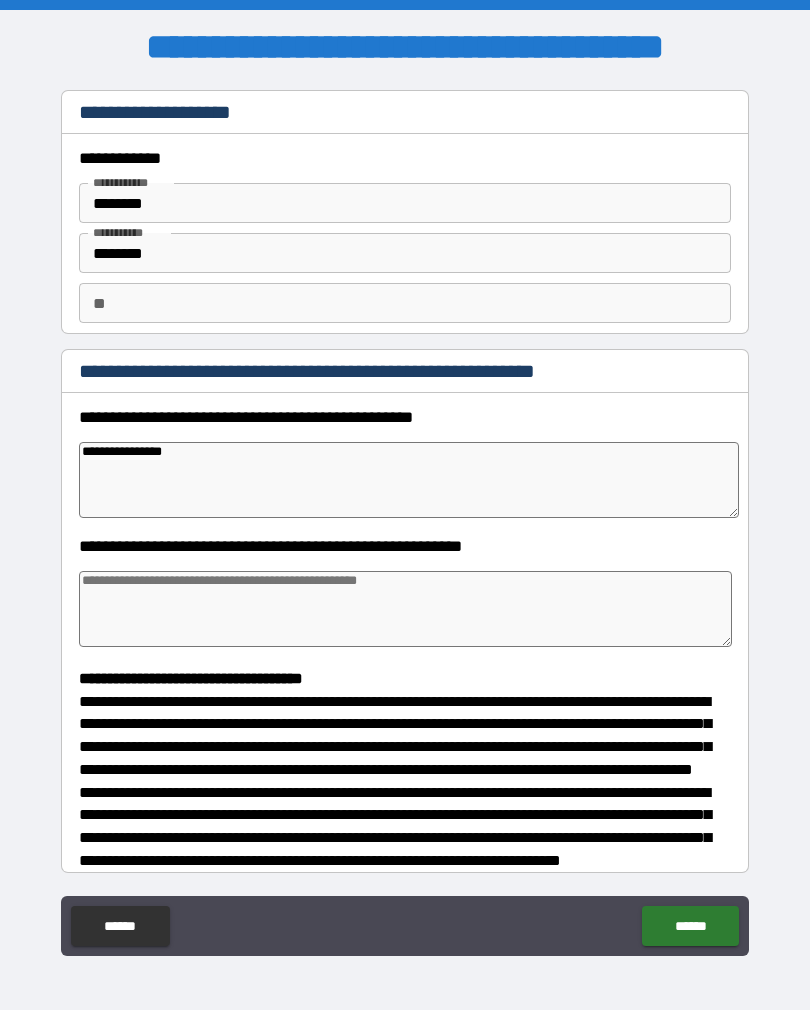 type on "*" 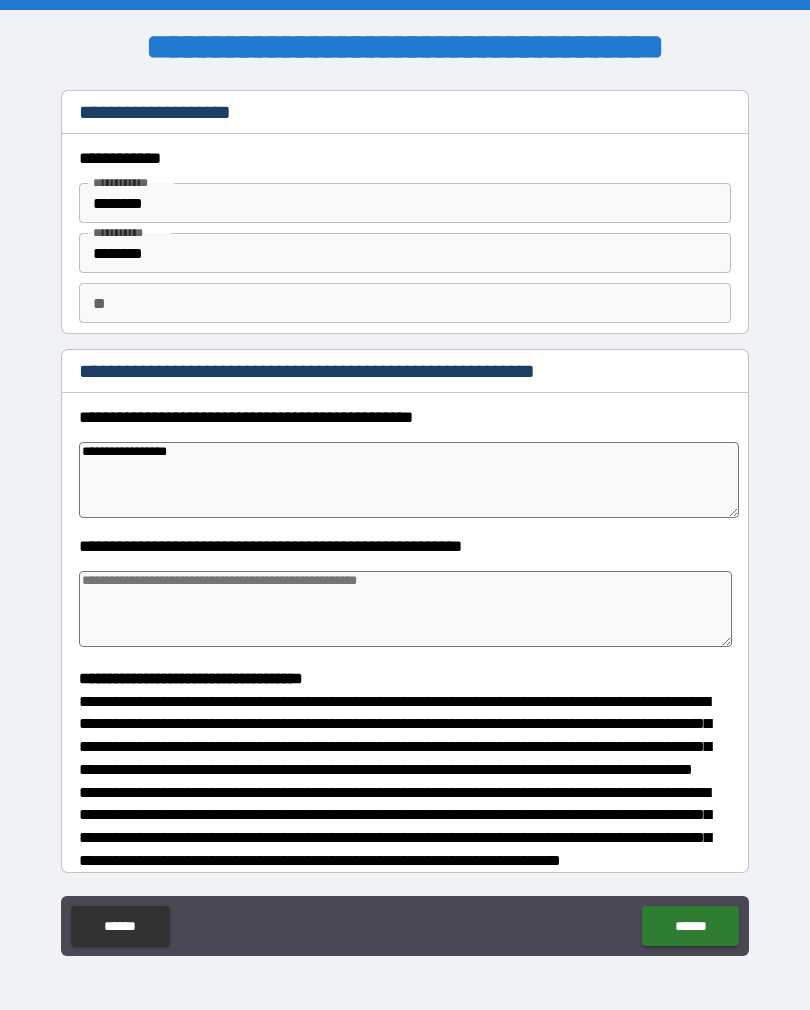 type on "*" 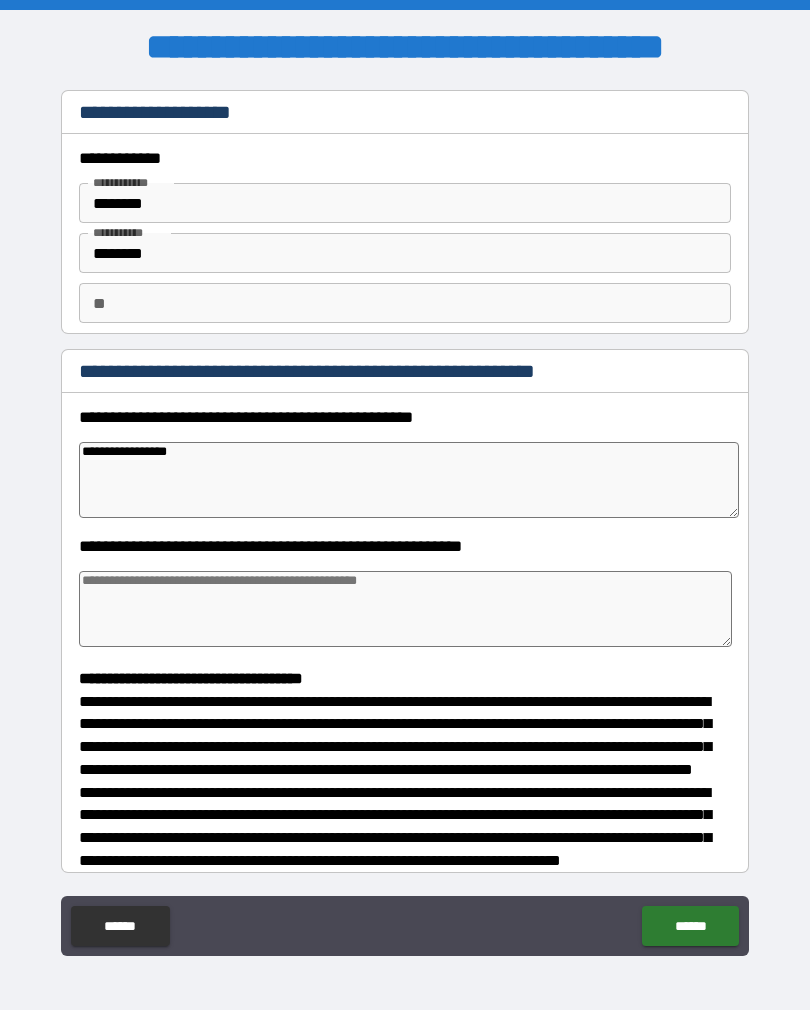type on "**********" 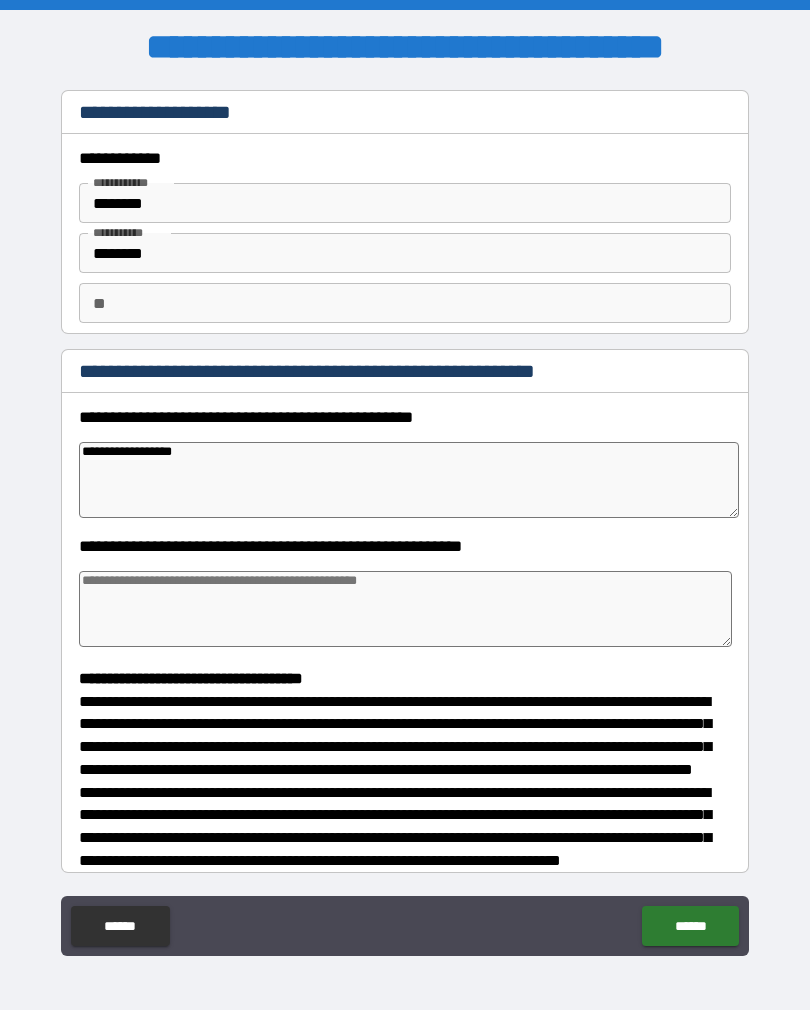 type on "*" 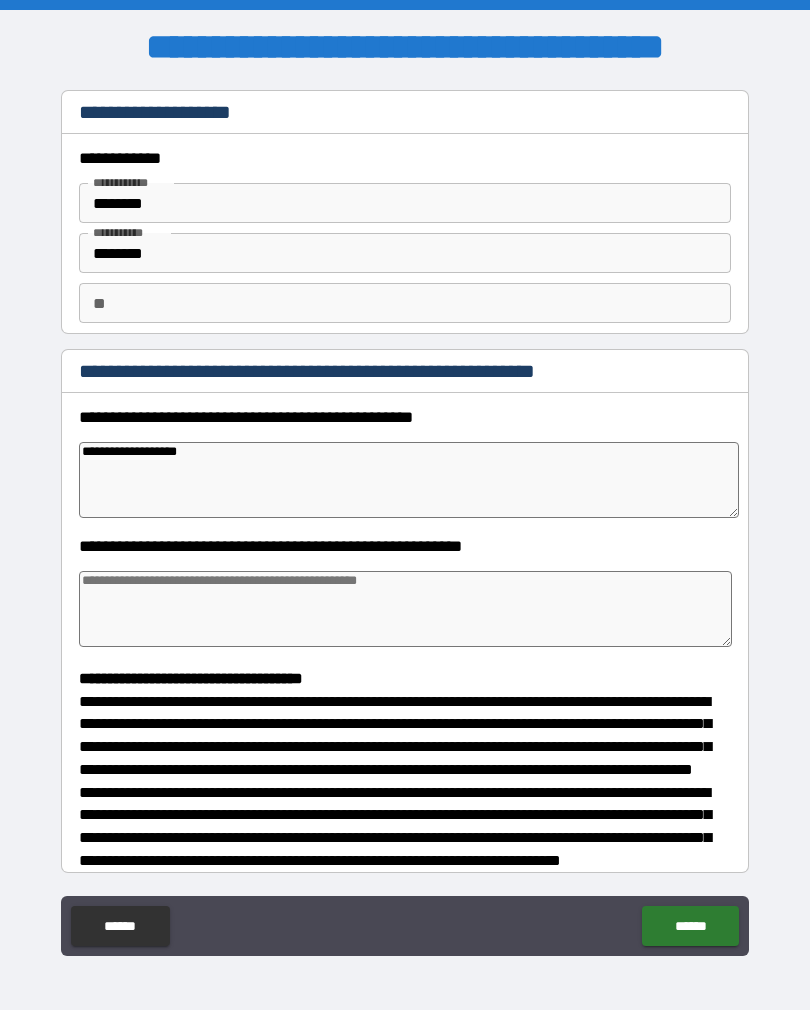 type on "*" 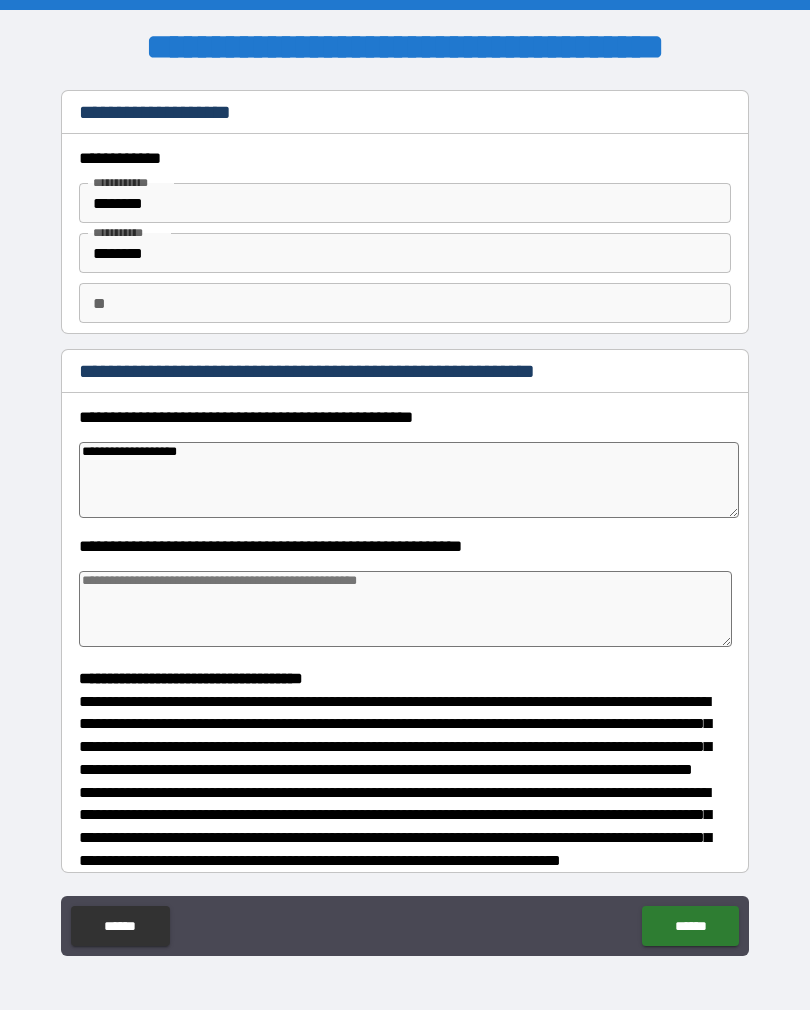 type on "**********" 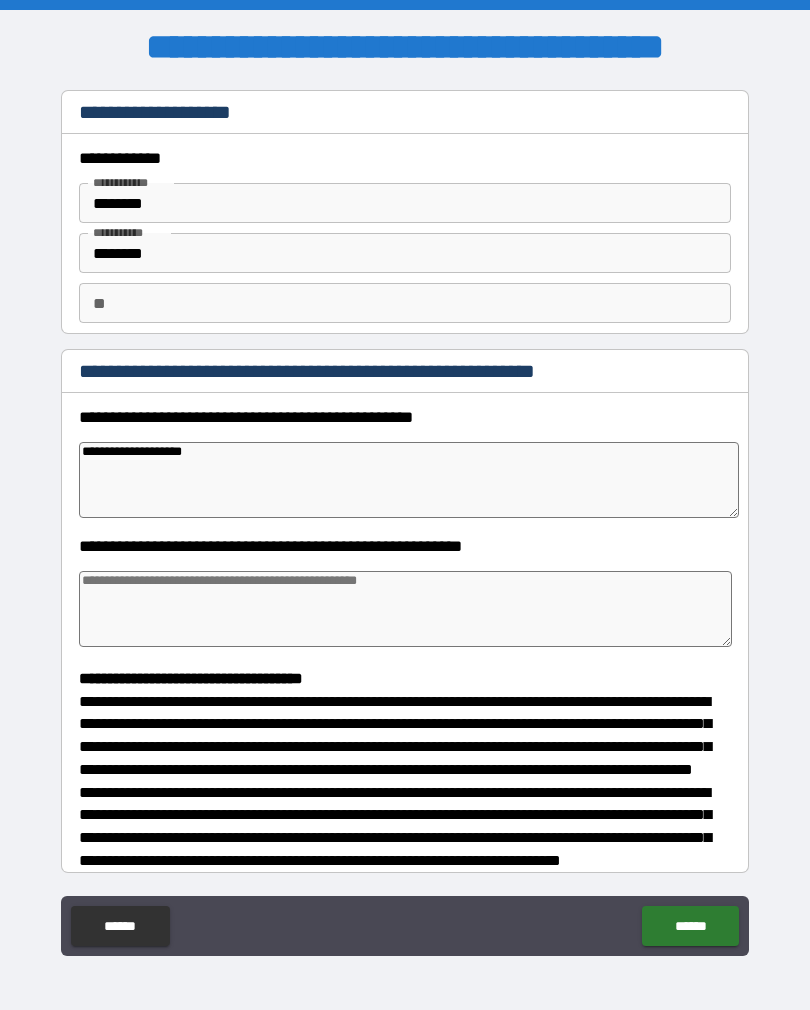type on "*" 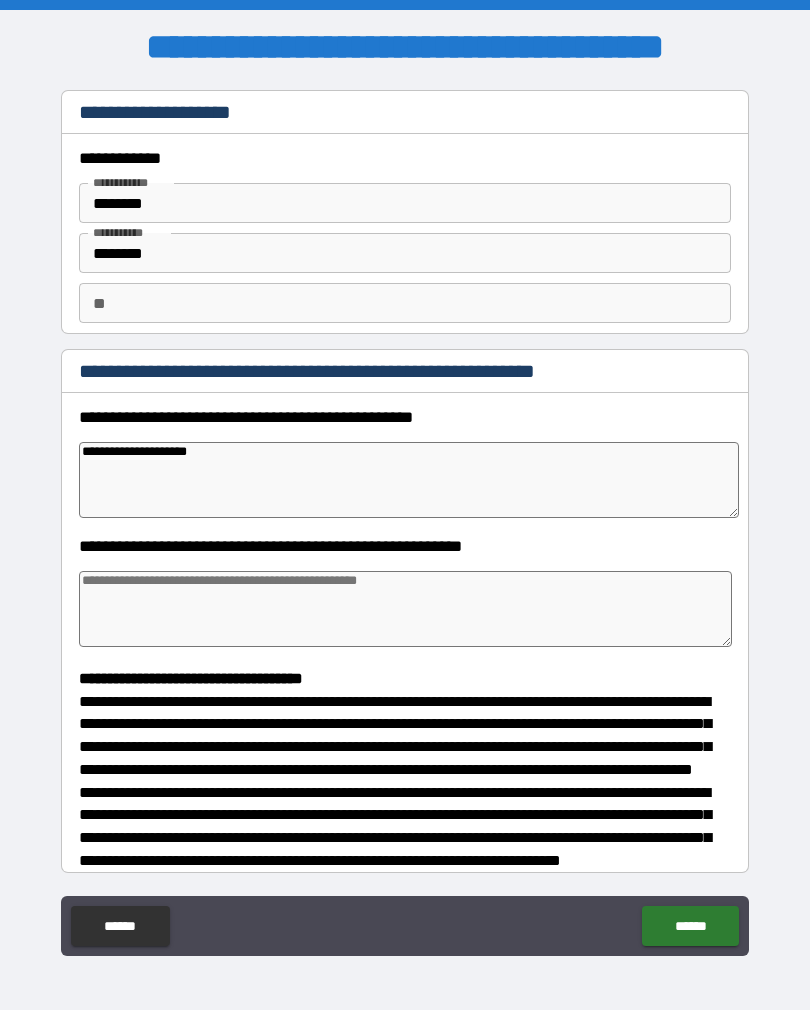 type on "*" 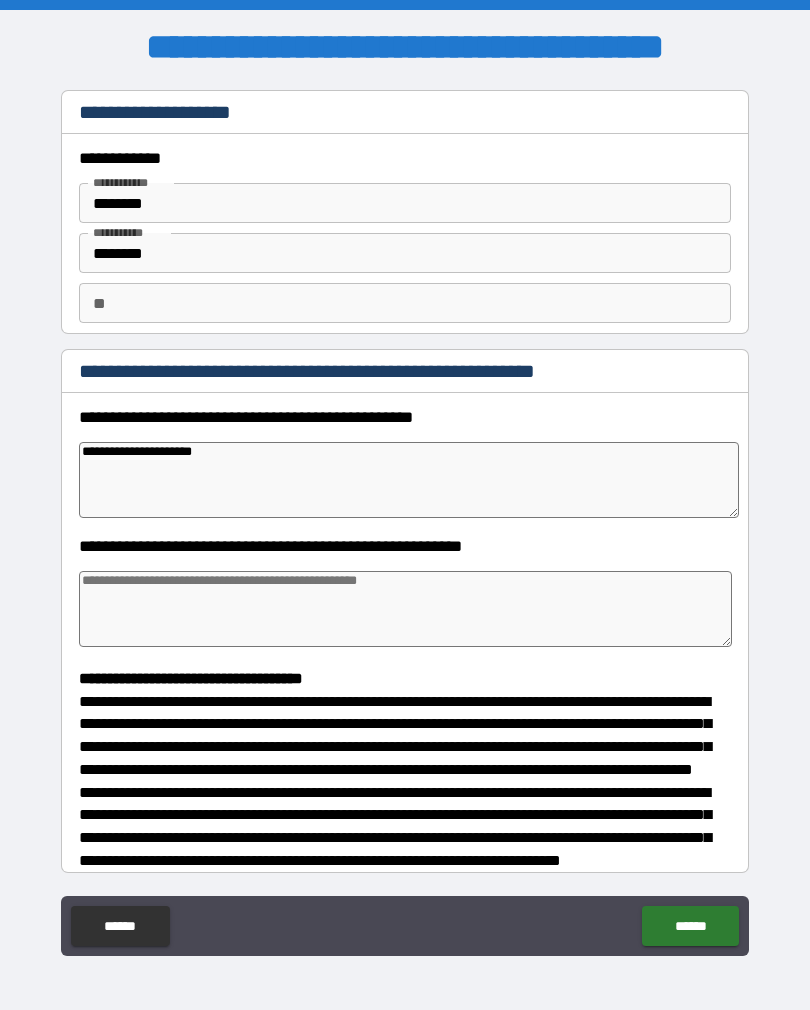 type on "**********" 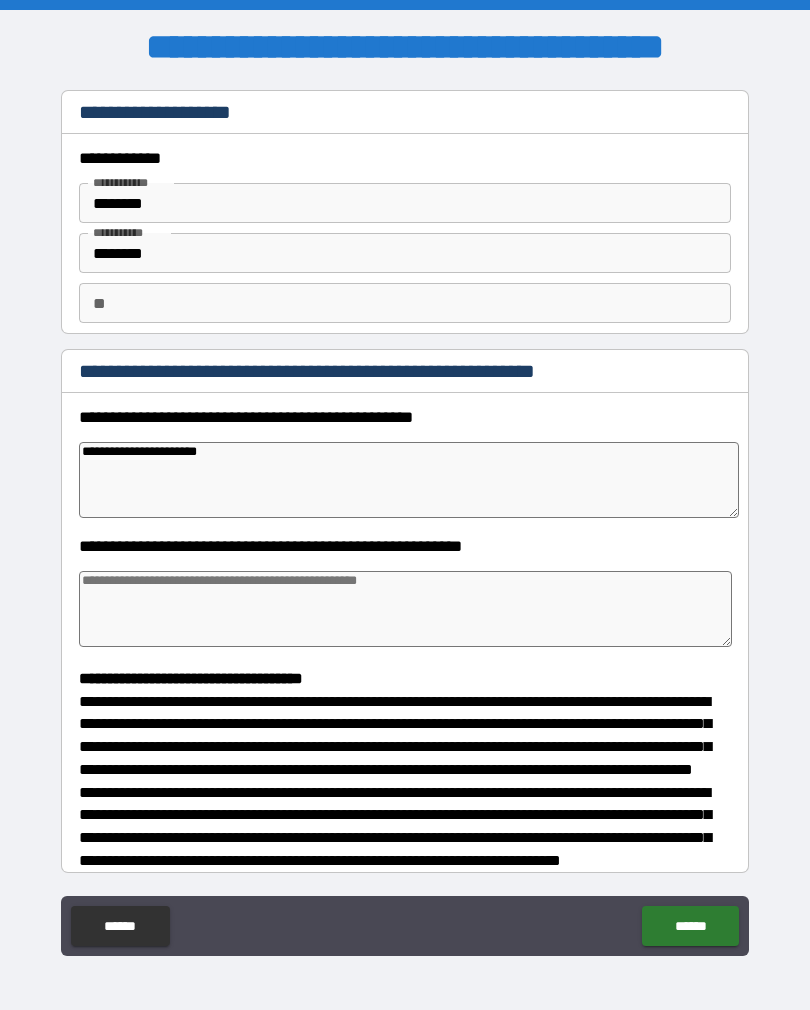 type on "*" 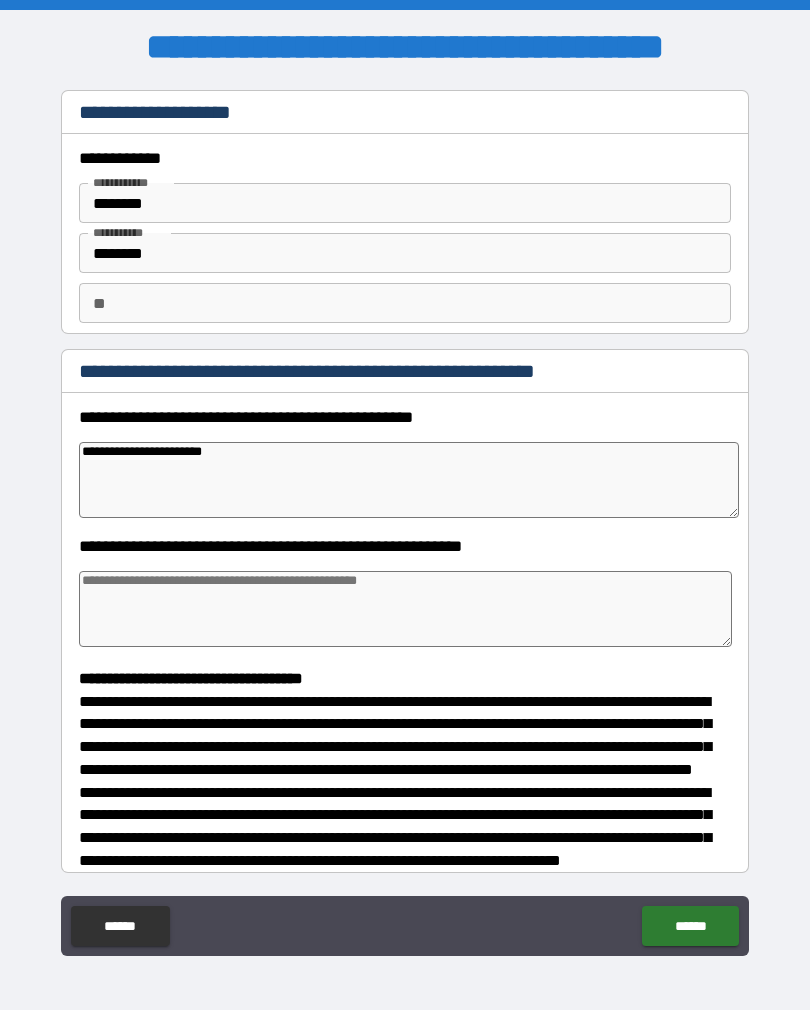 type on "*" 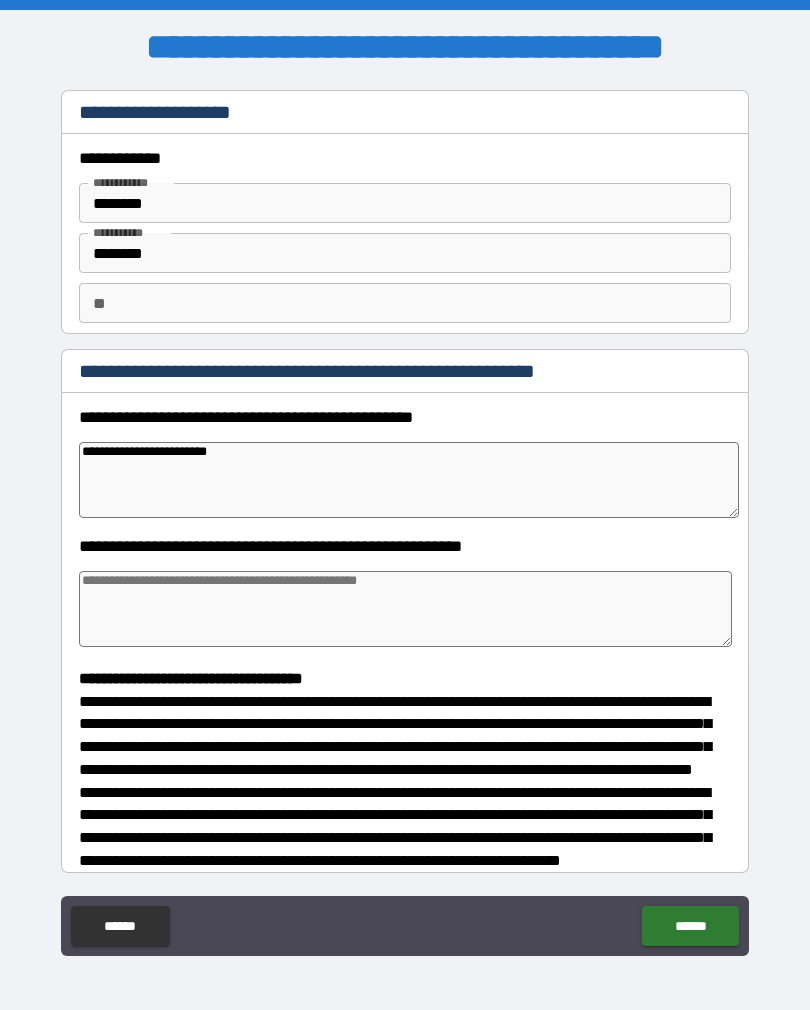 type on "*" 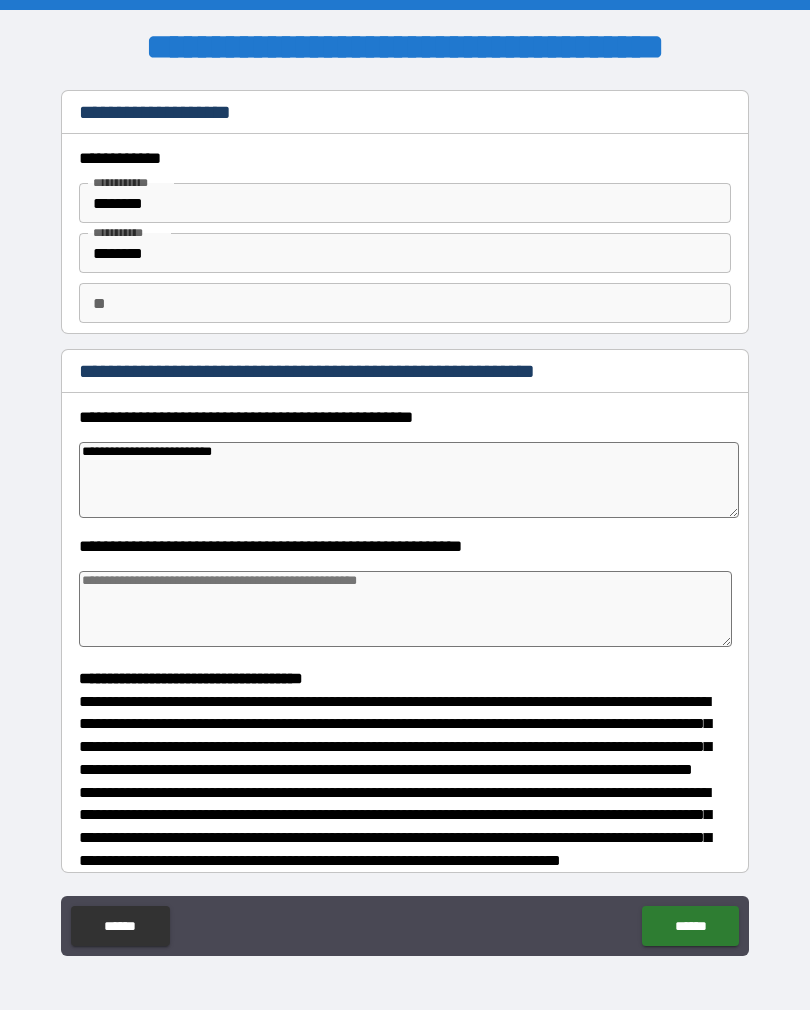 type on "*" 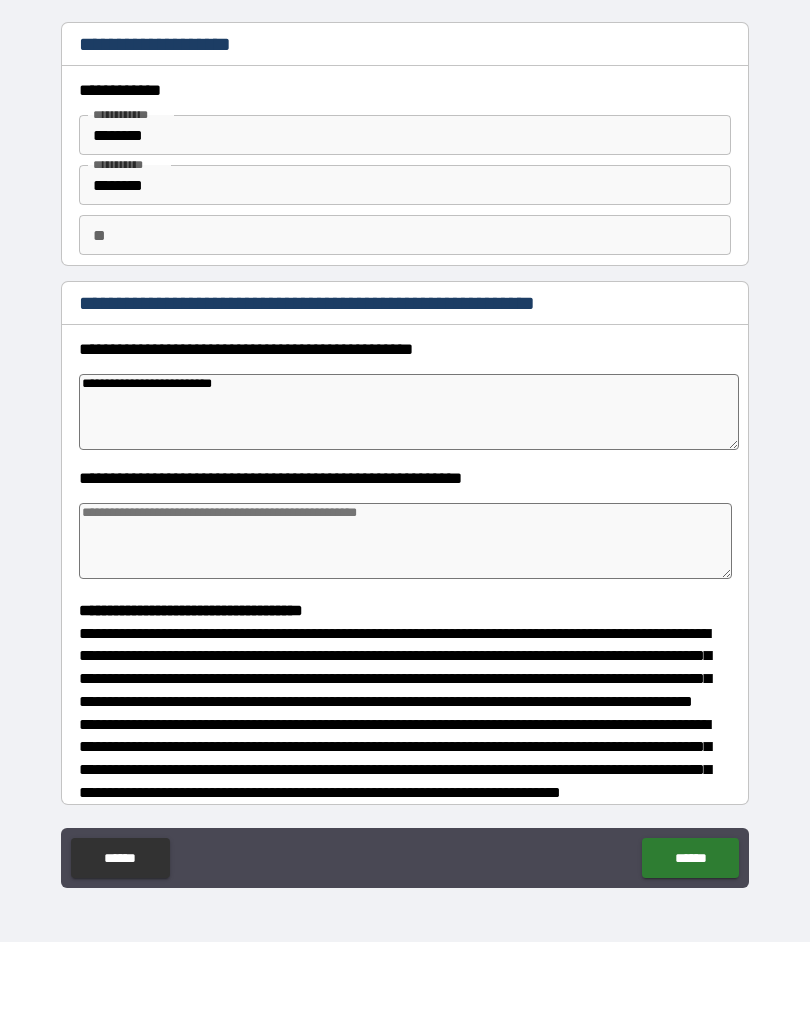 type on "**********" 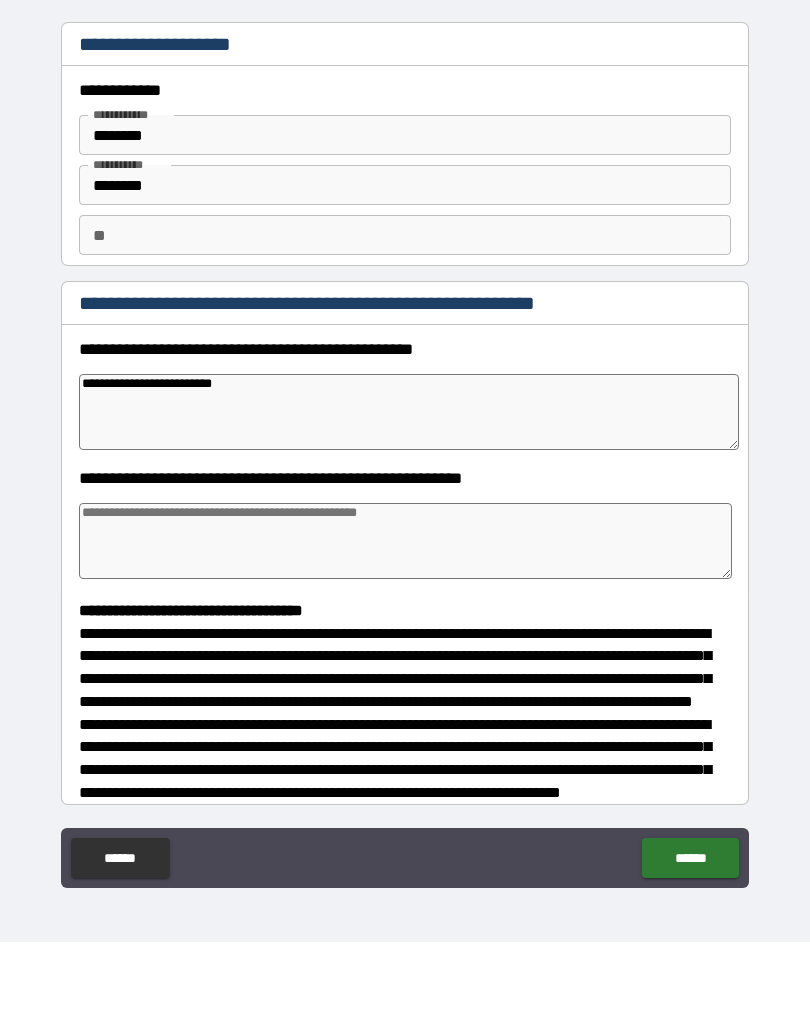 type on "*" 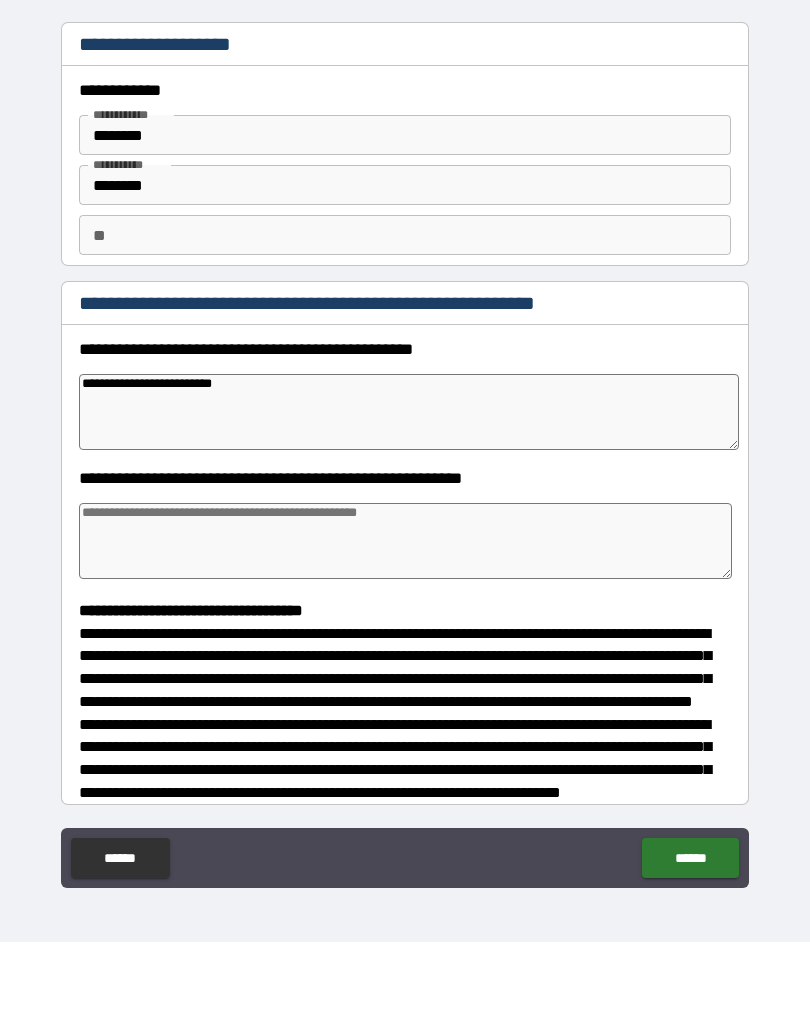 type on "*" 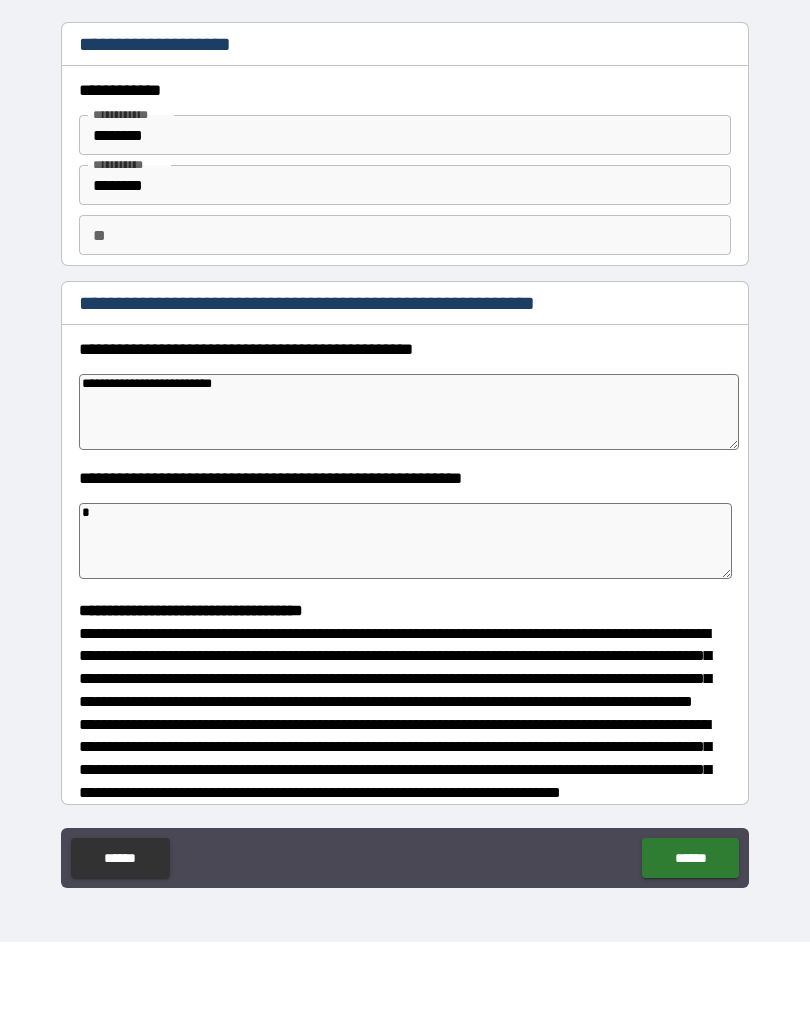 type on "**" 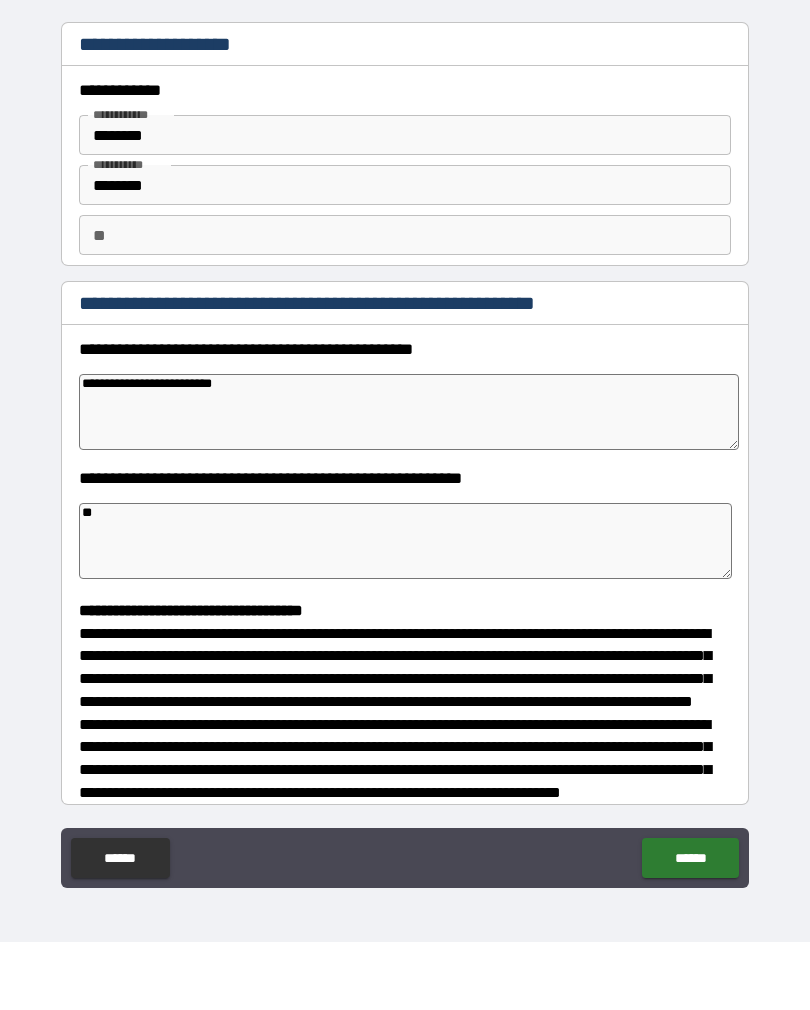 type on "*" 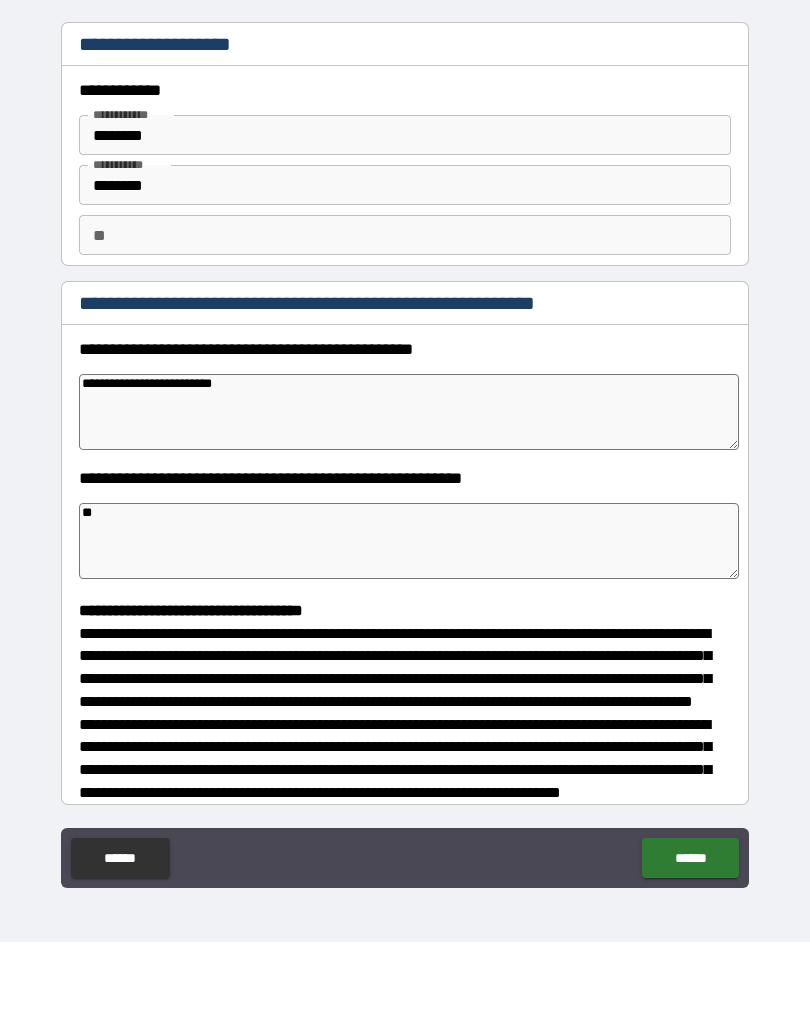 type on "***" 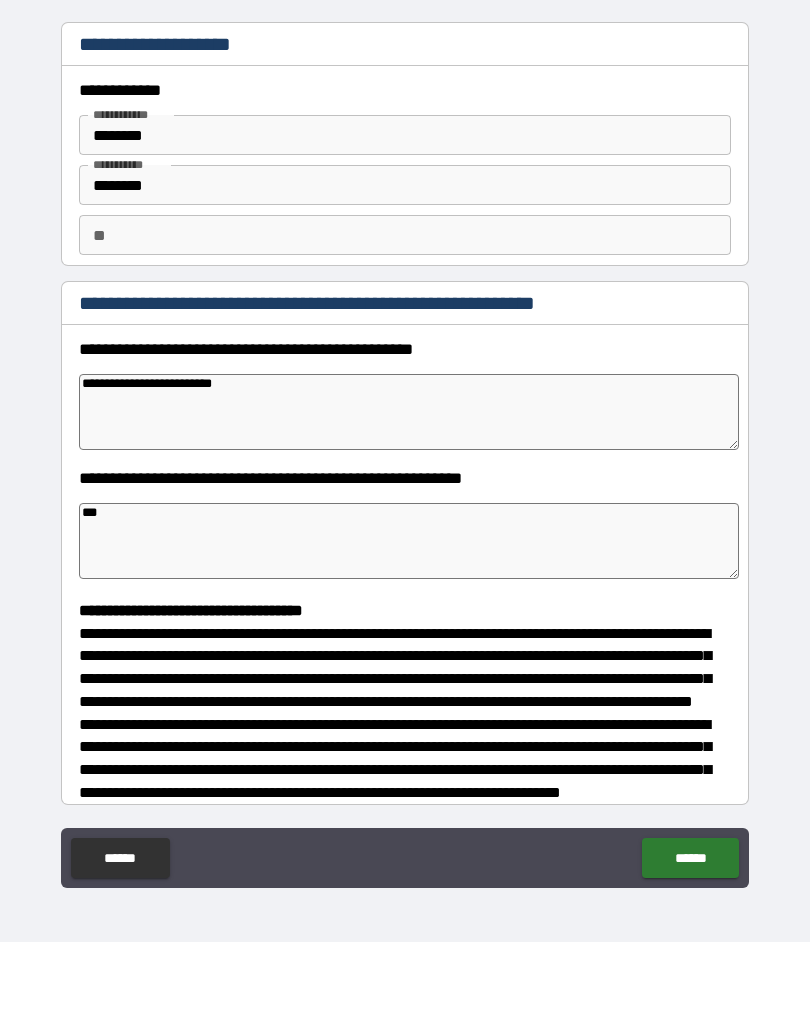type on "*" 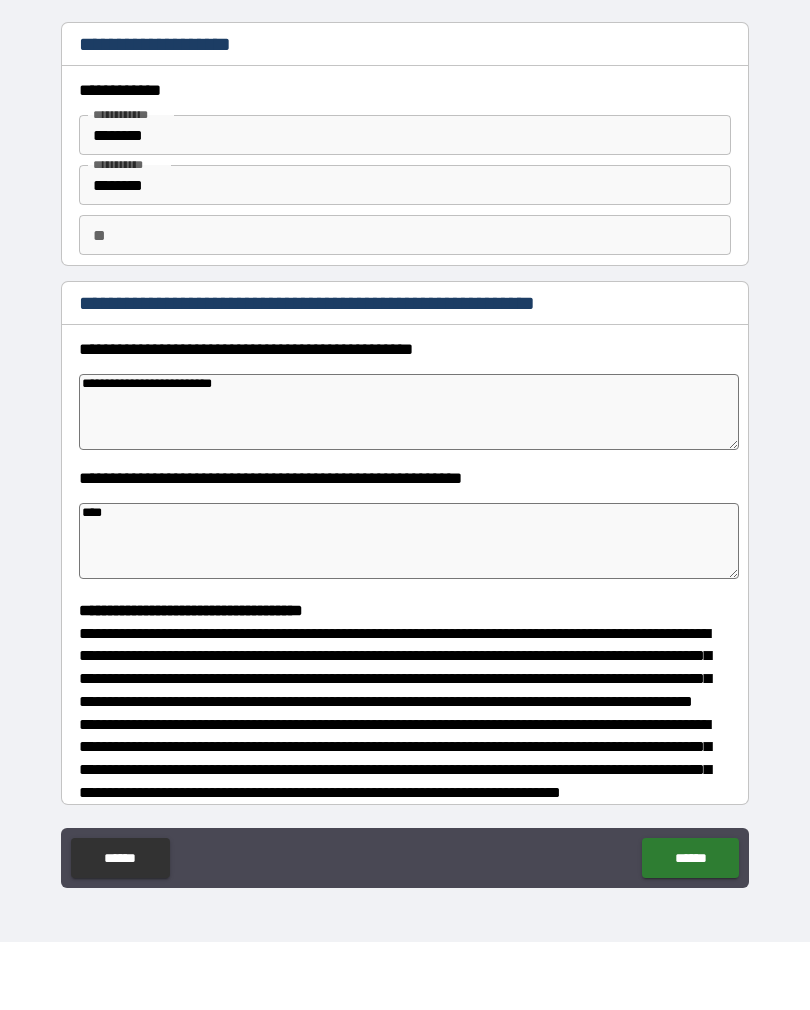 type on "*" 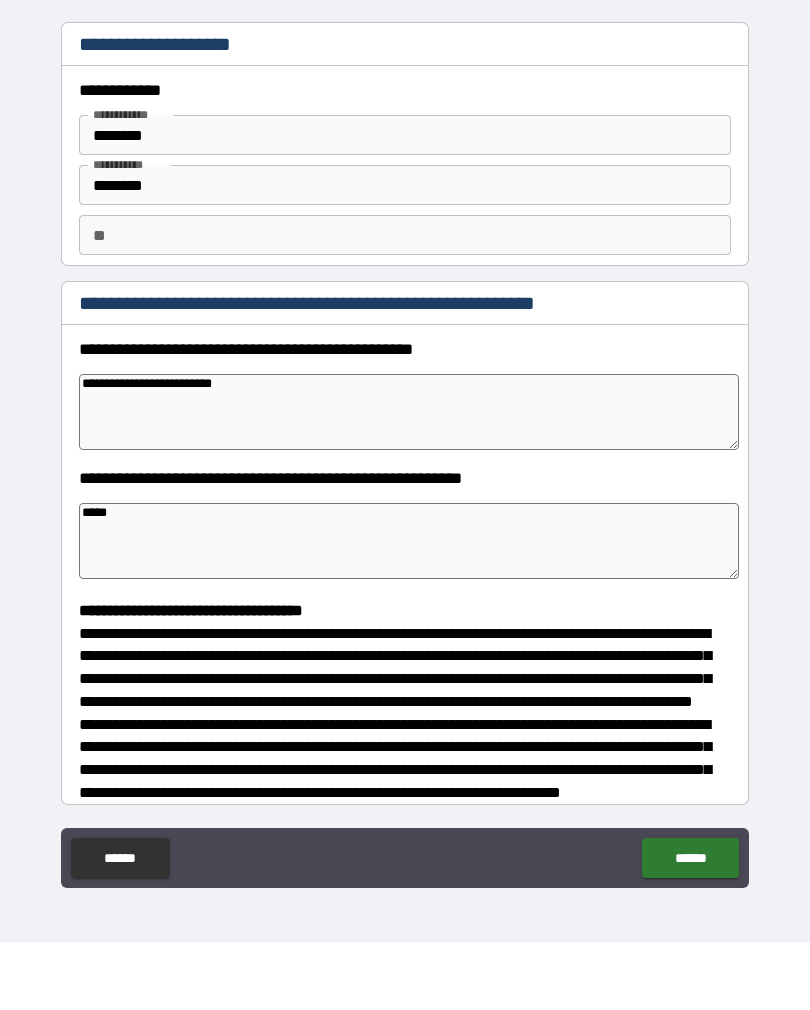 type on "*****" 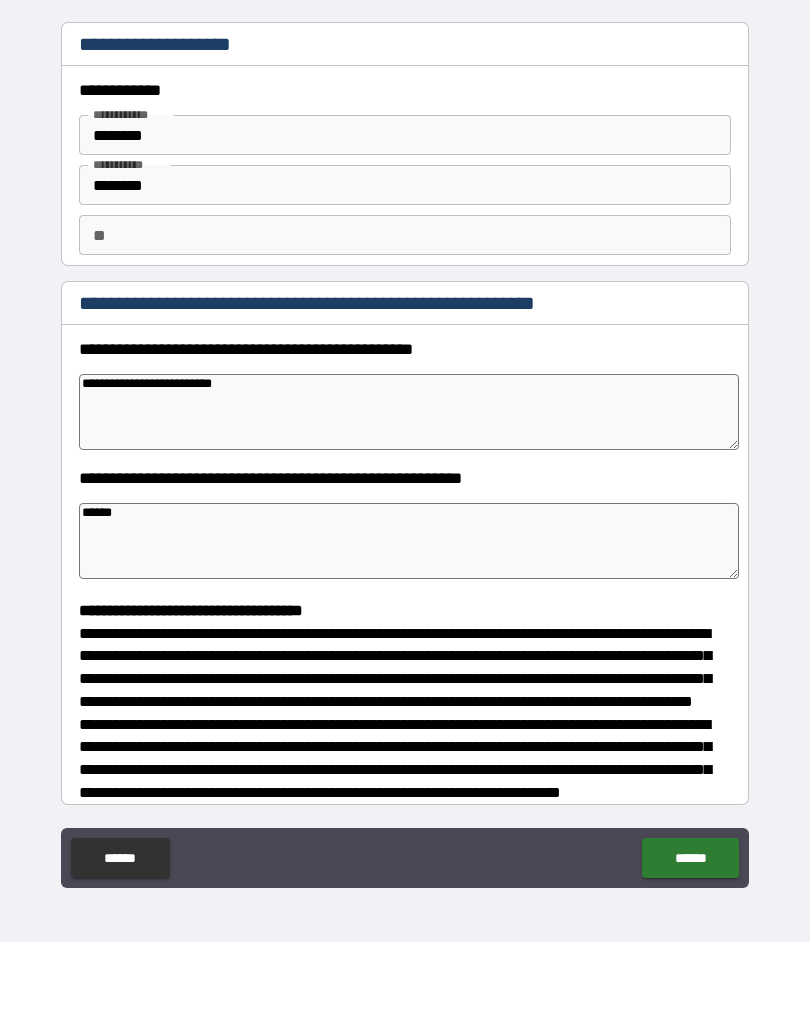 type on "*" 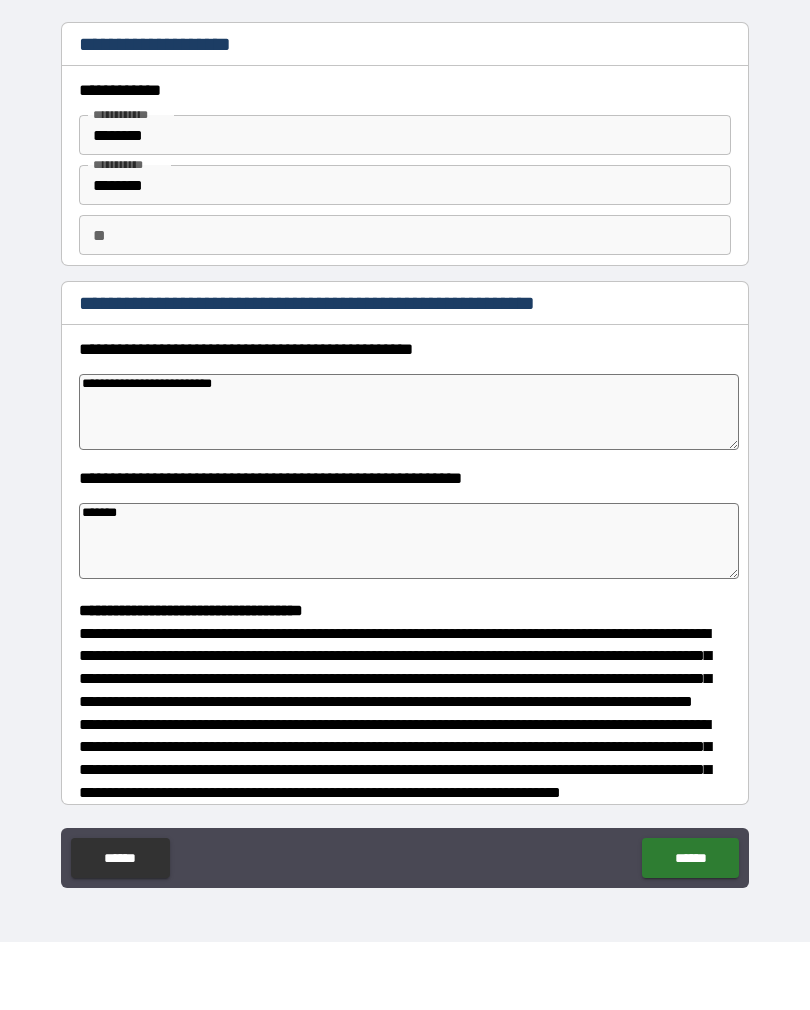 type on "*" 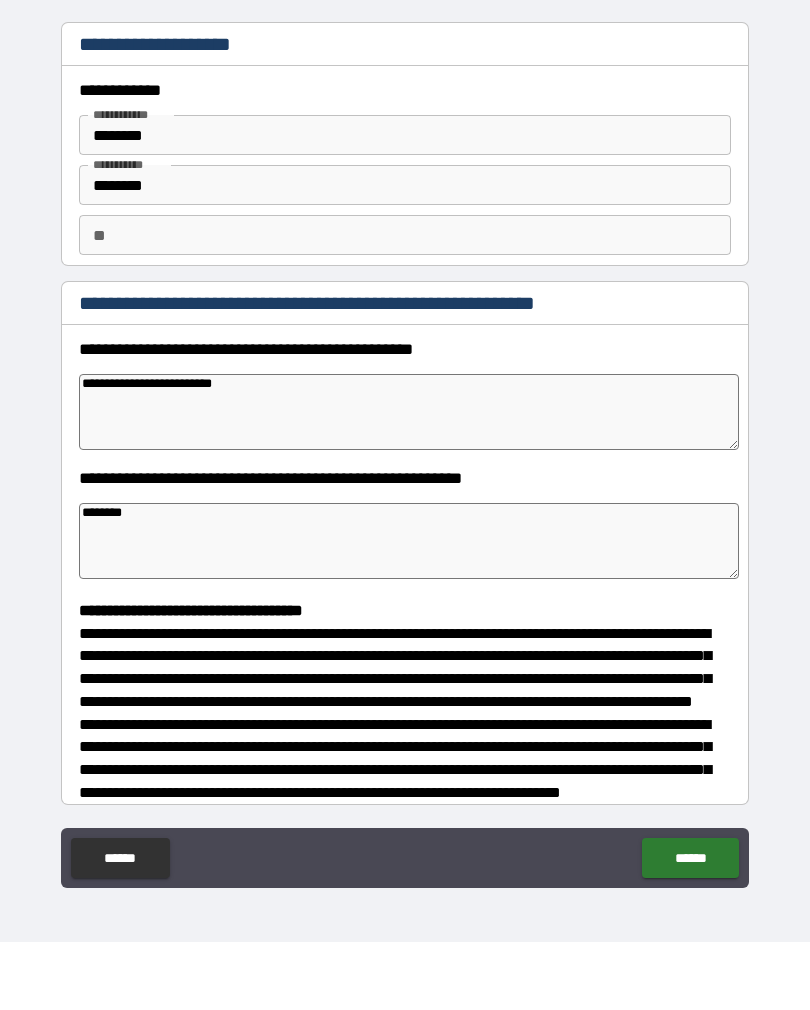 type on "*" 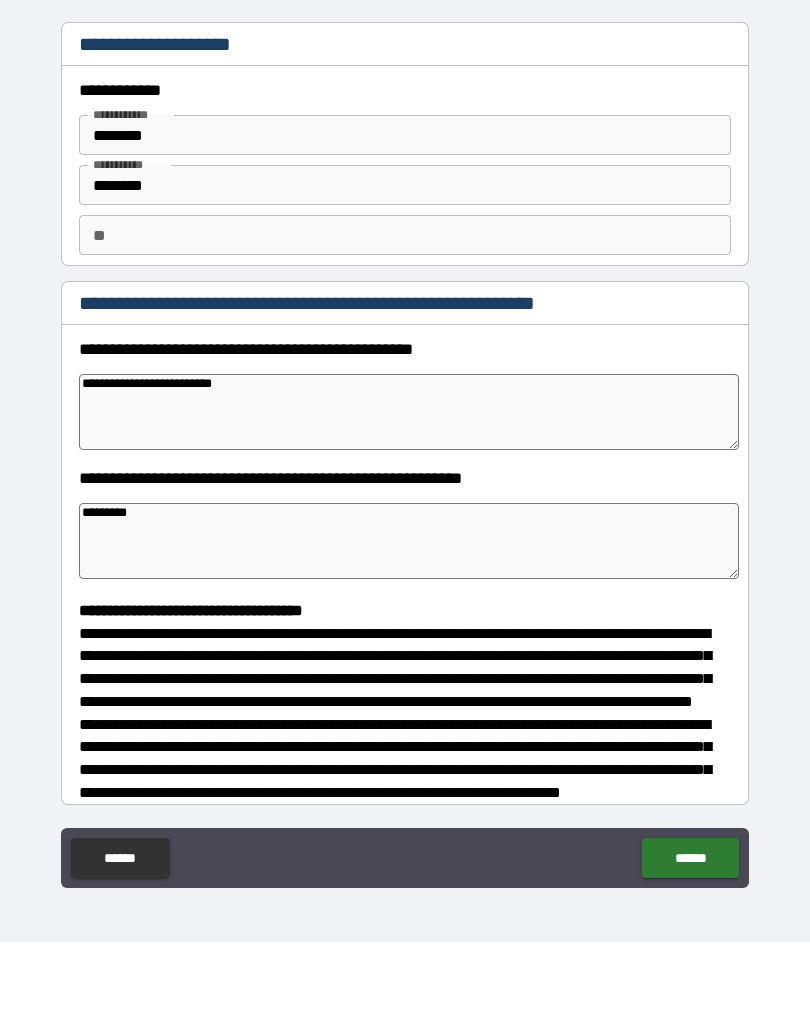 type on "*" 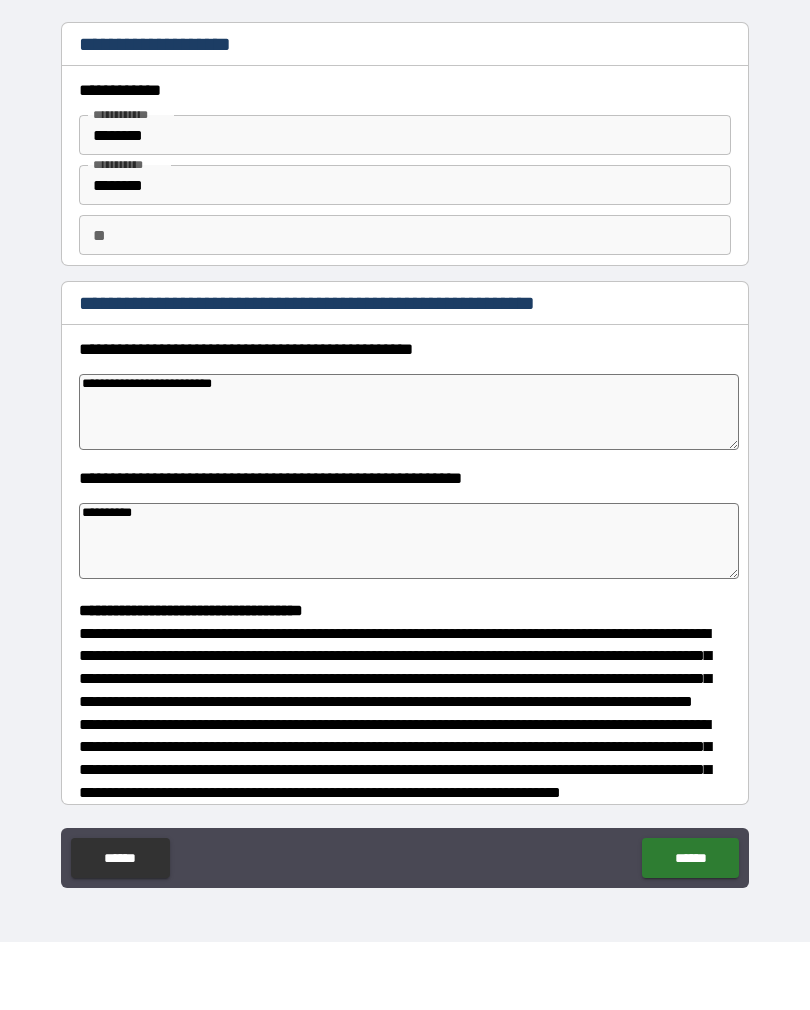type on "*" 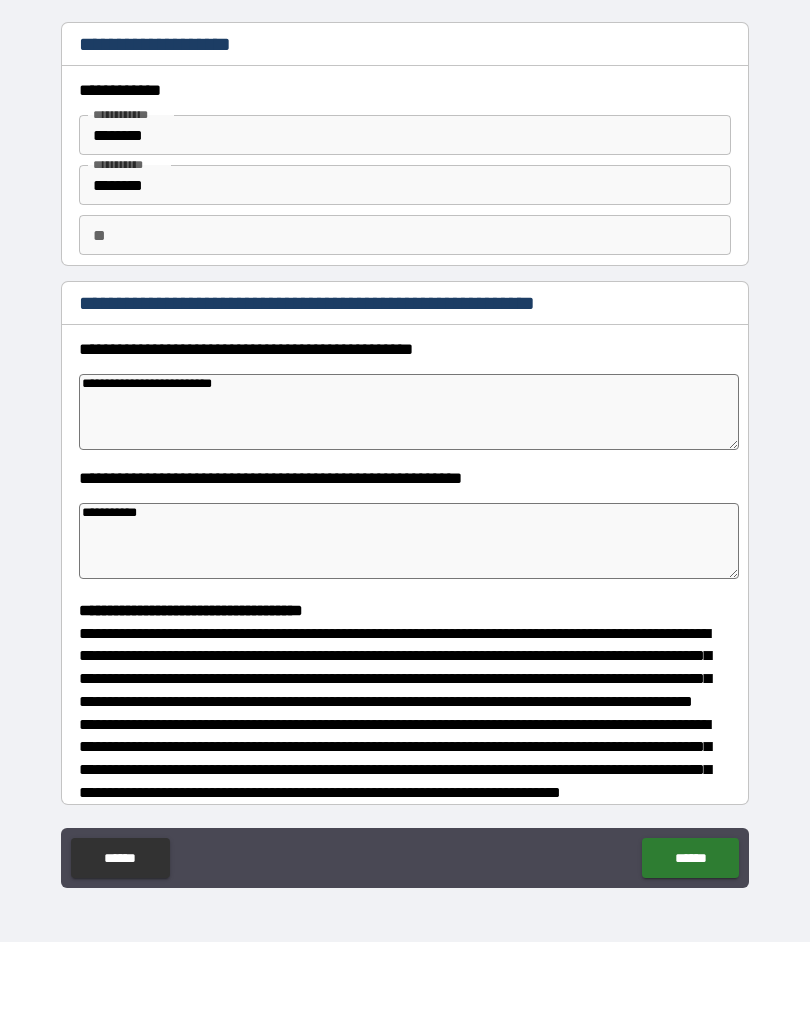 type on "*" 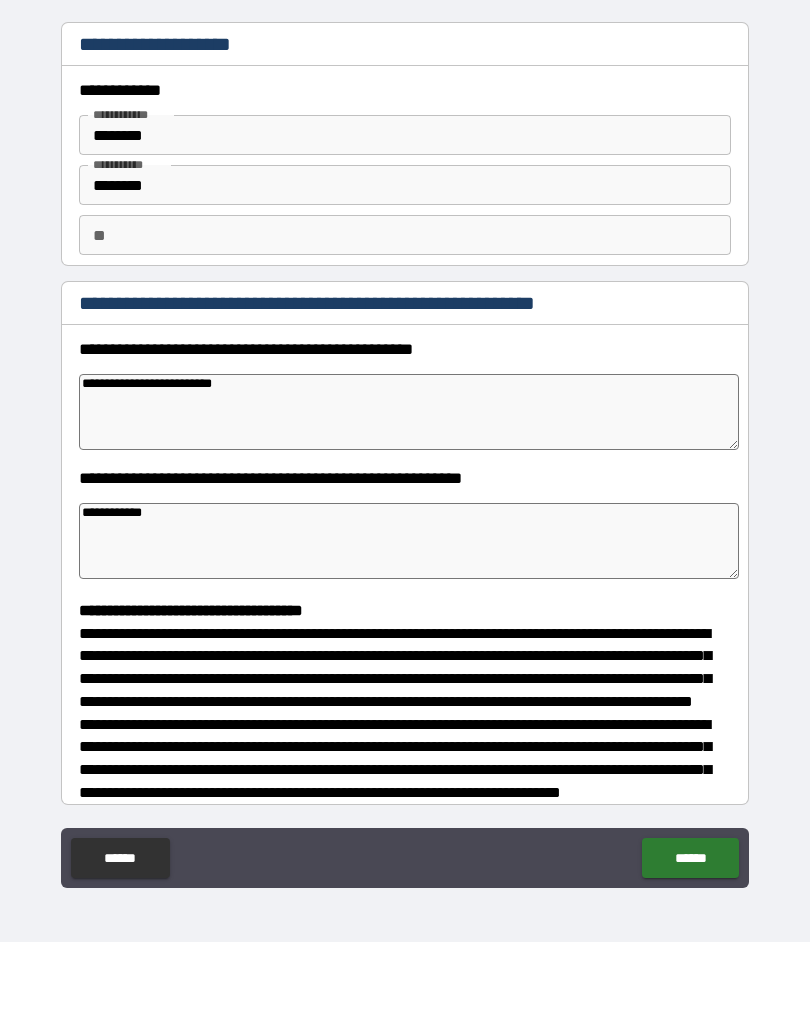 type on "*" 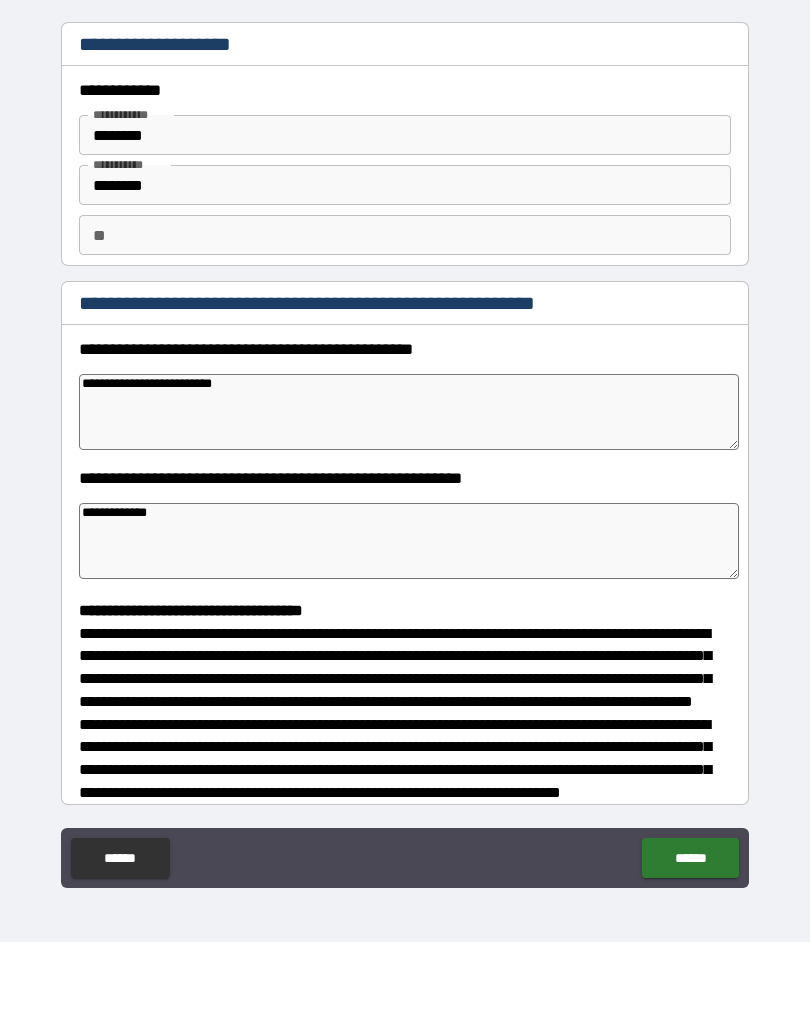 type on "*" 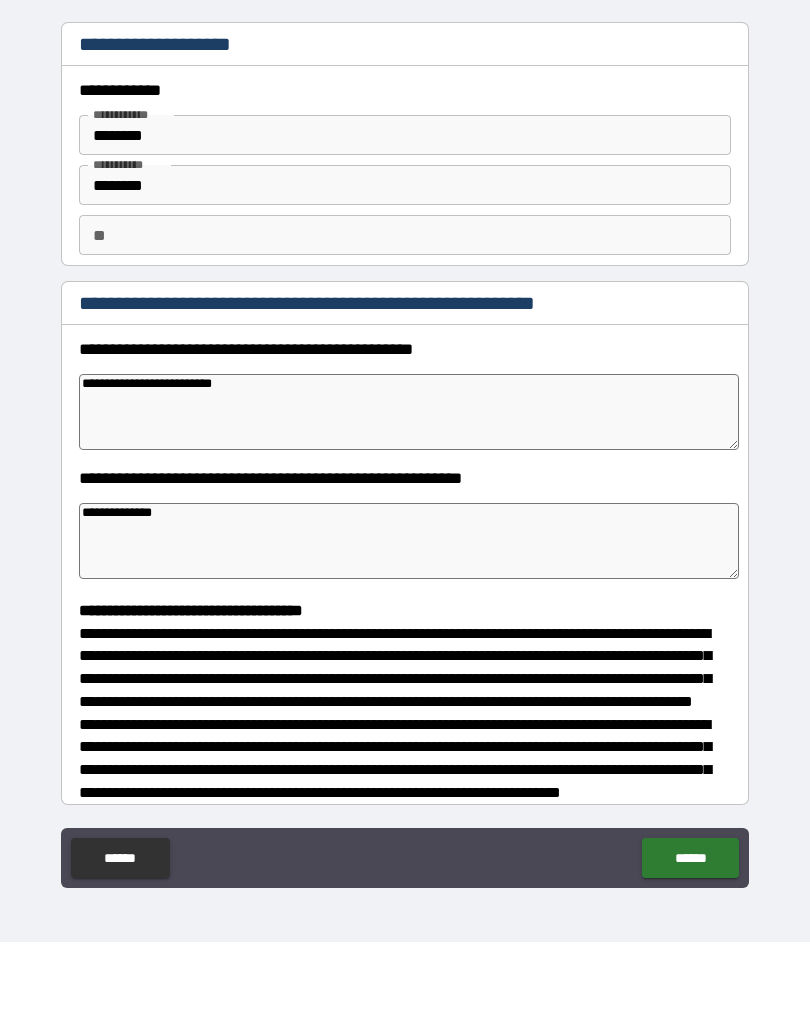 type on "*" 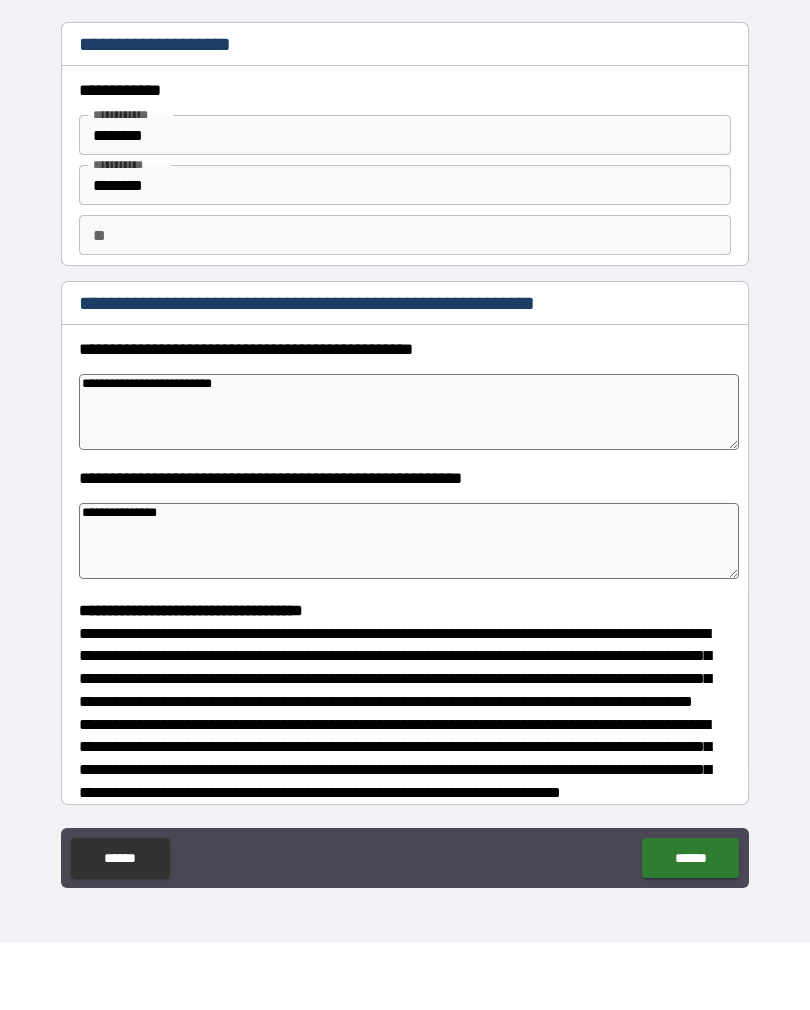 type on "*" 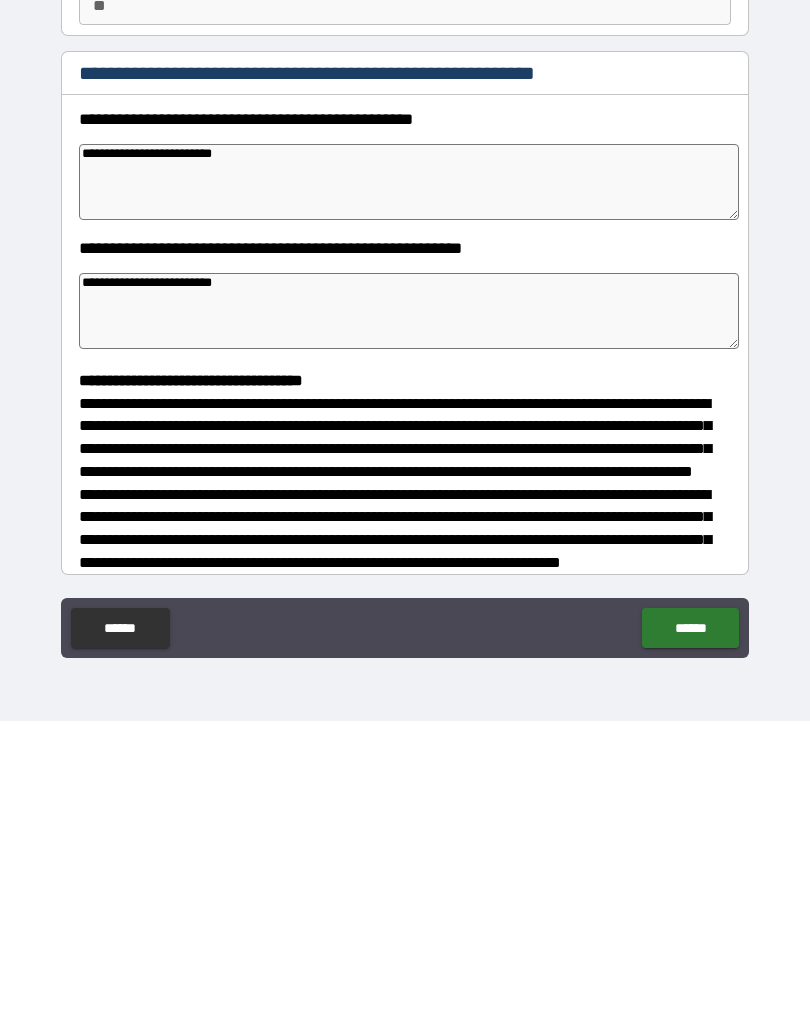 scroll, scrollTop: 31, scrollLeft: 0, axis: vertical 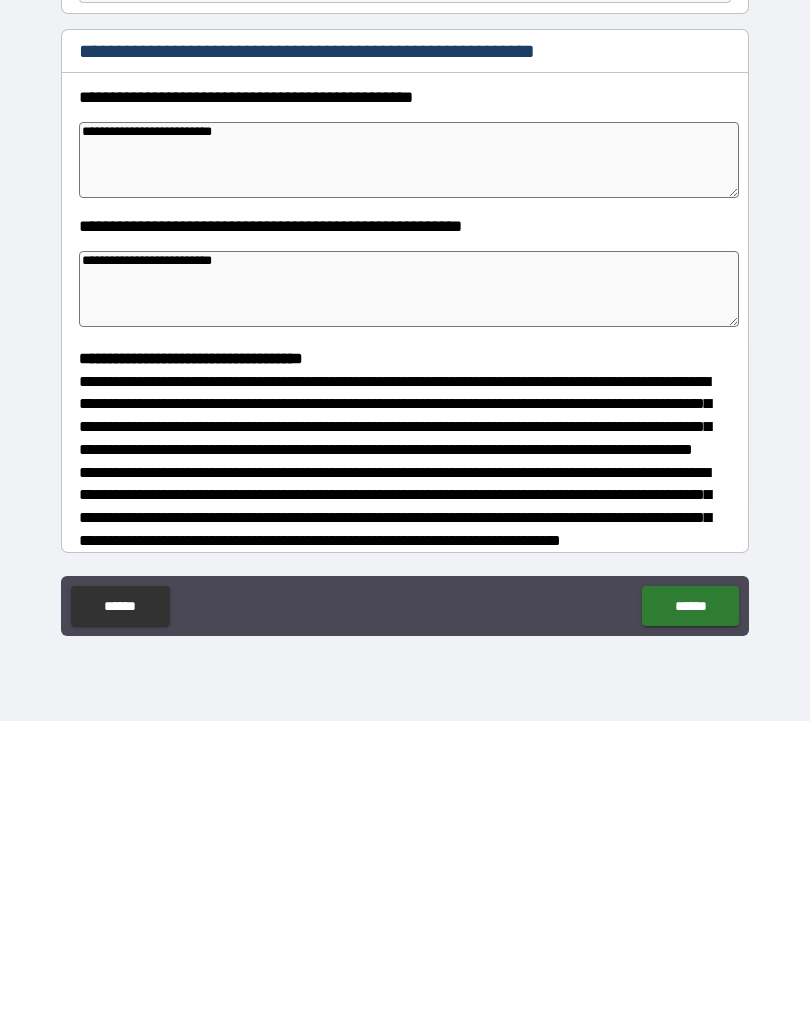 click on "**********" at bounding box center [409, 449] 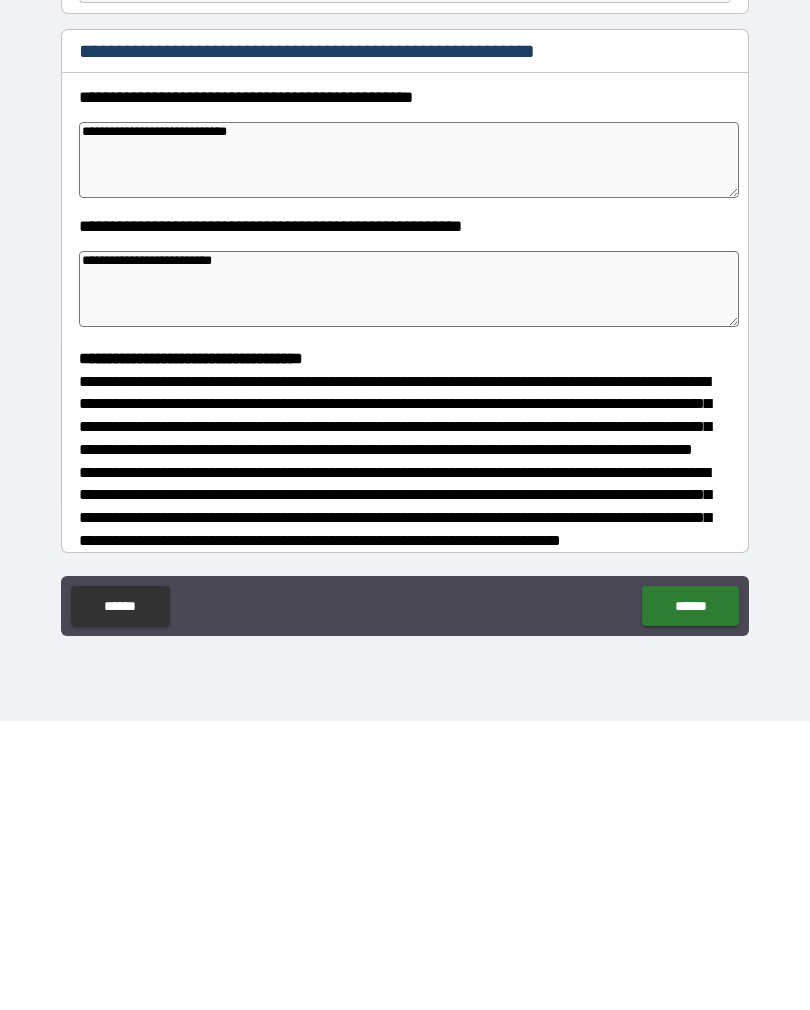 click on "**********" at bounding box center (409, 449) 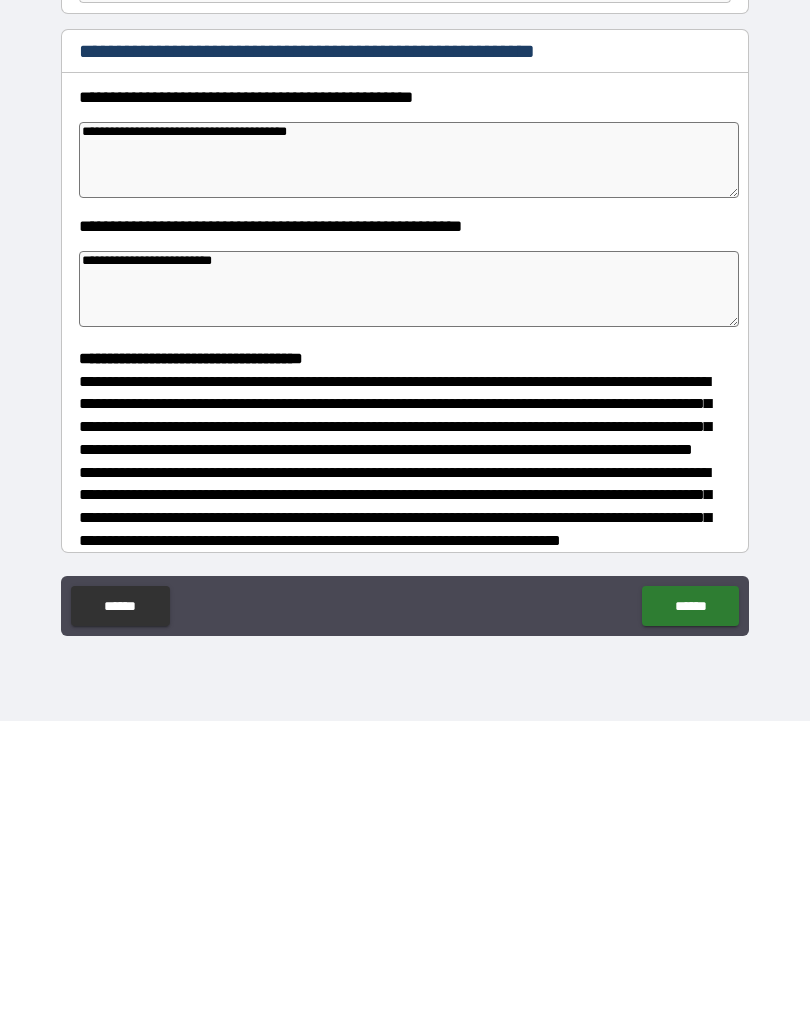 click on "**********" at bounding box center (409, 578) 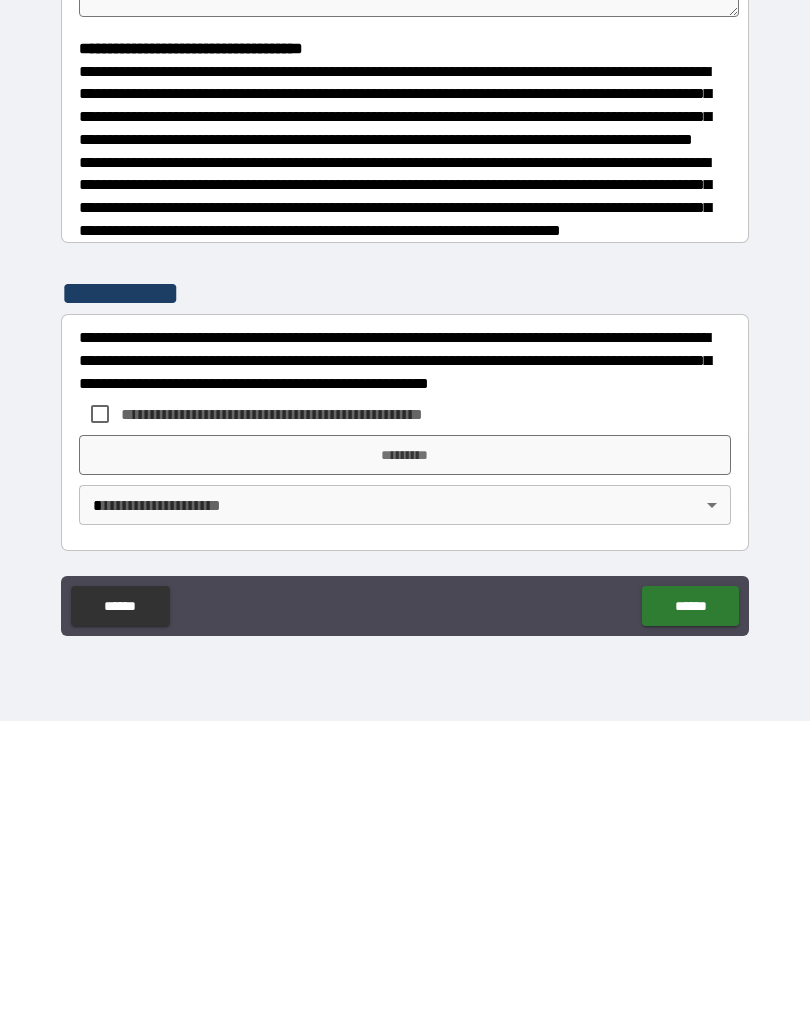 scroll, scrollTop: 348, scrollLeft: 0, axis: vertical 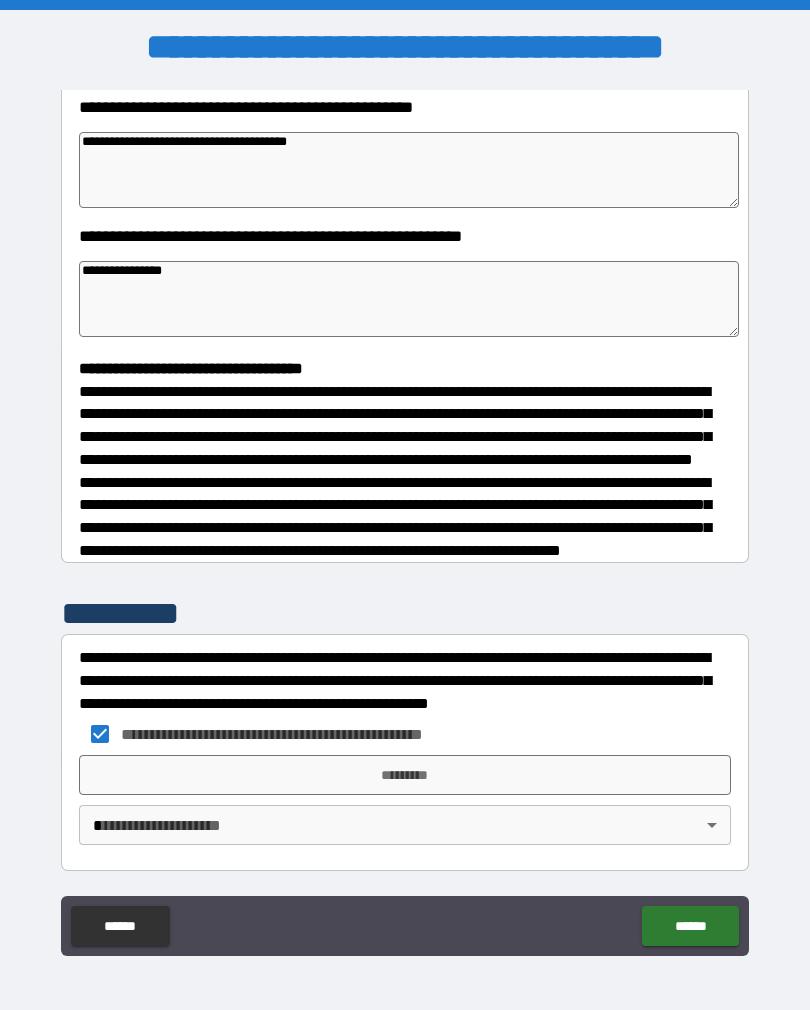 click on "*********" at bounding box center [405, 775] 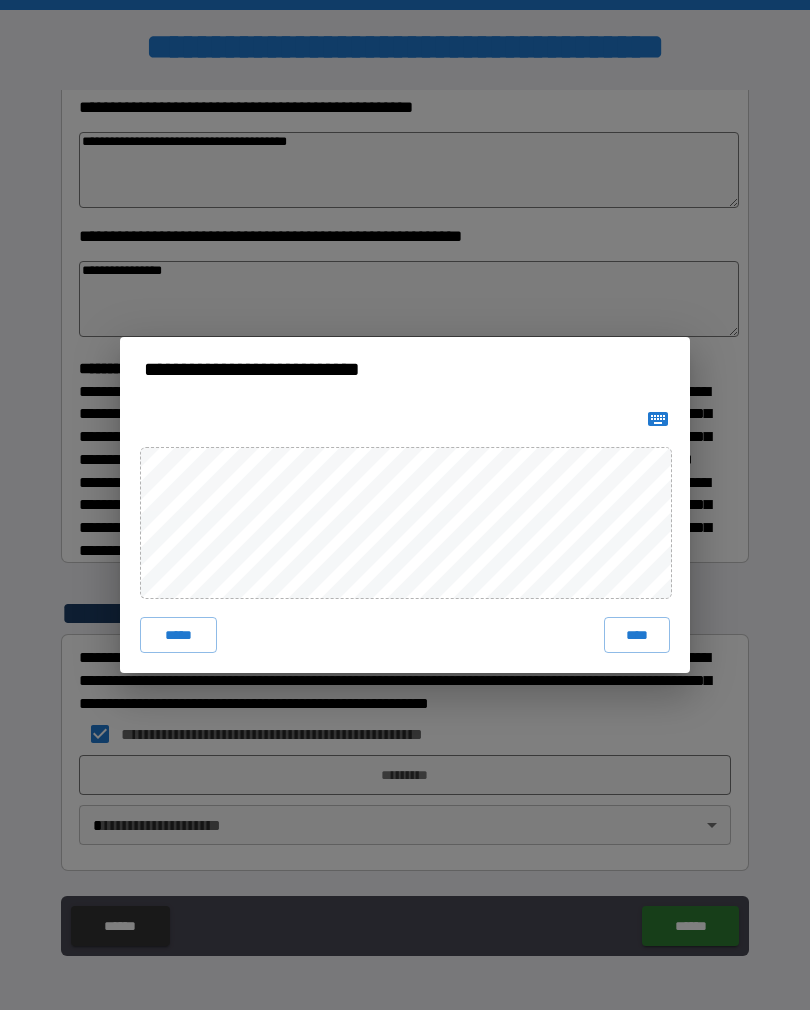 click on "****" at bounding box center [637, 635] 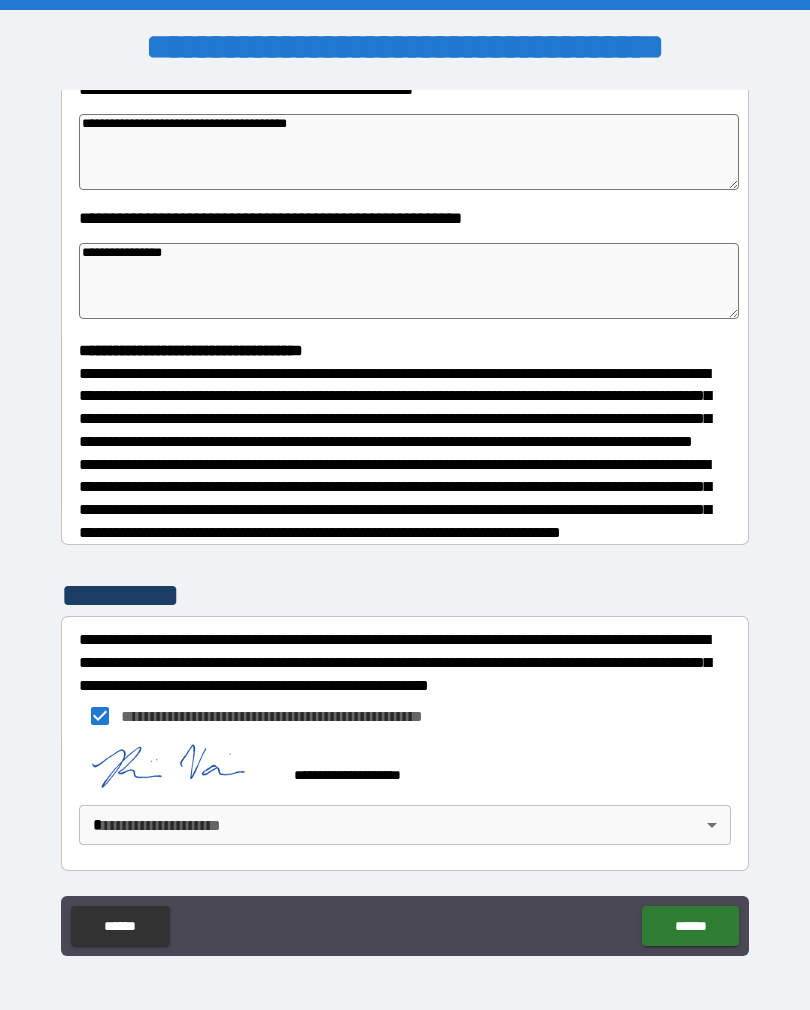 click on "**********" at bounding box center [405, 520] 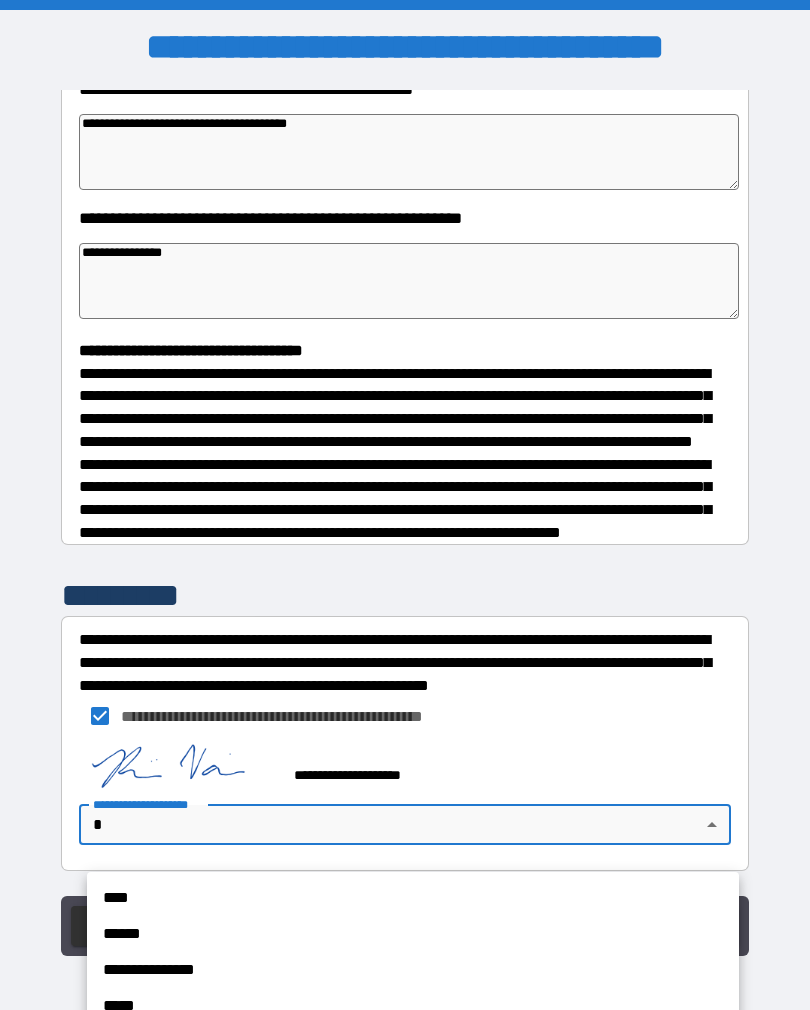 click on "****" at bounding box center [413, 898] 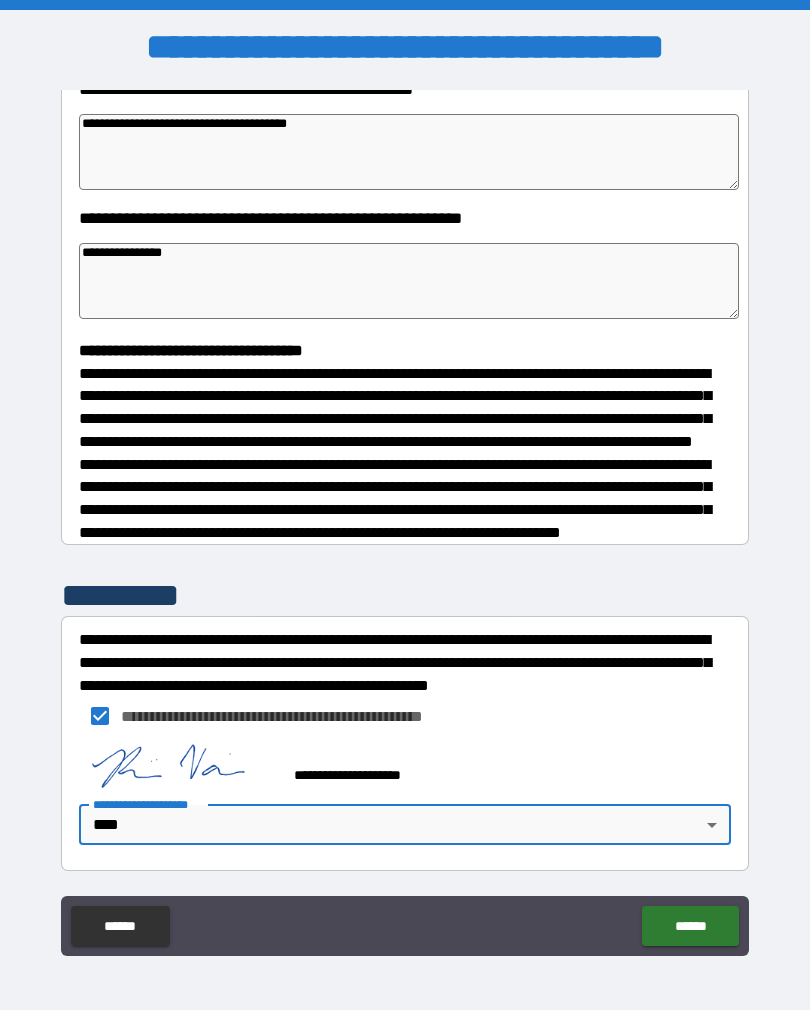 click on "******" at bounding box center [690, 926] 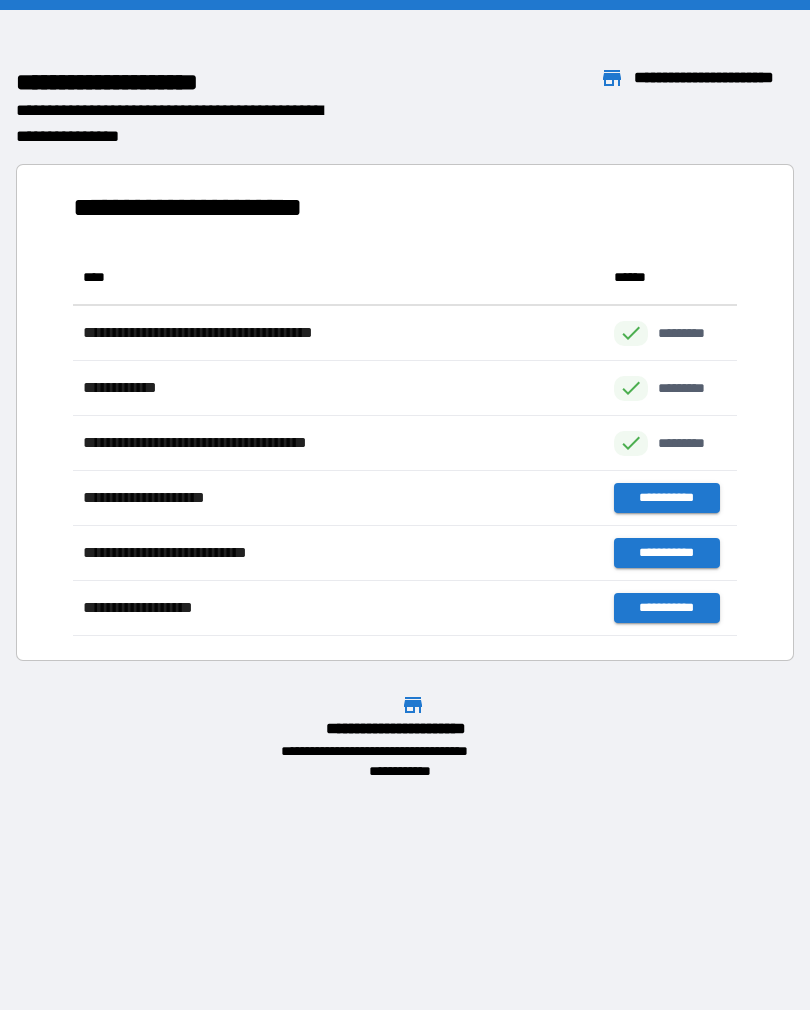 scroll, scrollTop: 386, scrollLeft: 664, axis: both 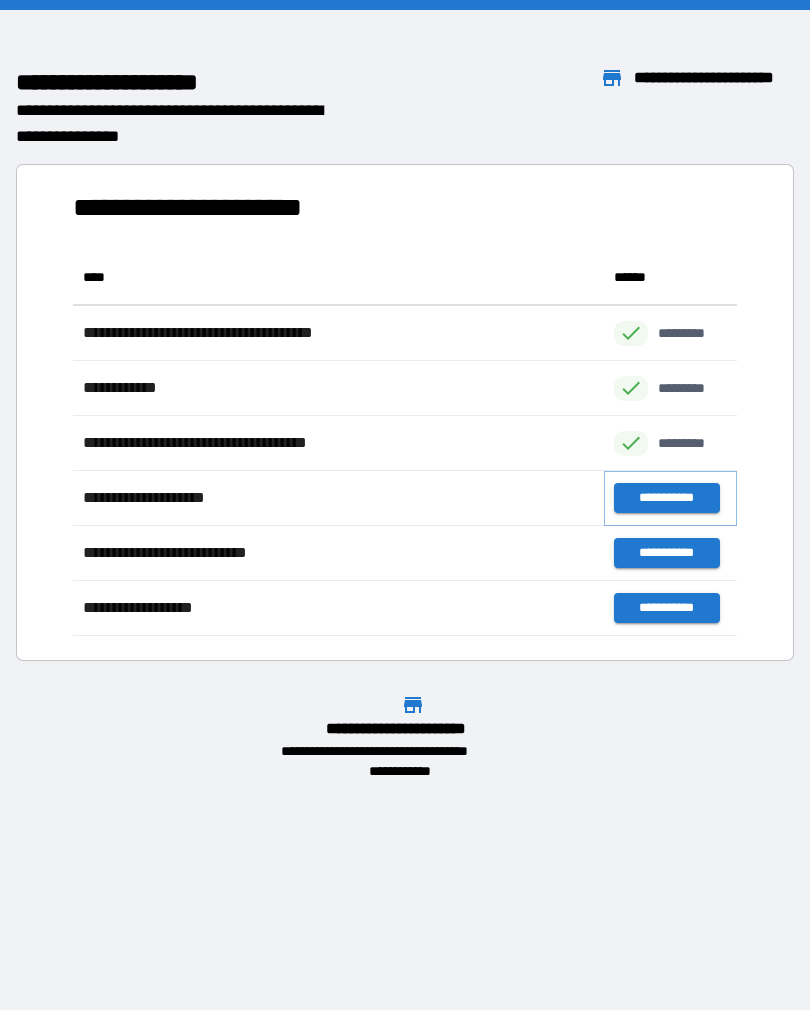 click on "**********" at bounding box center (666, 498) 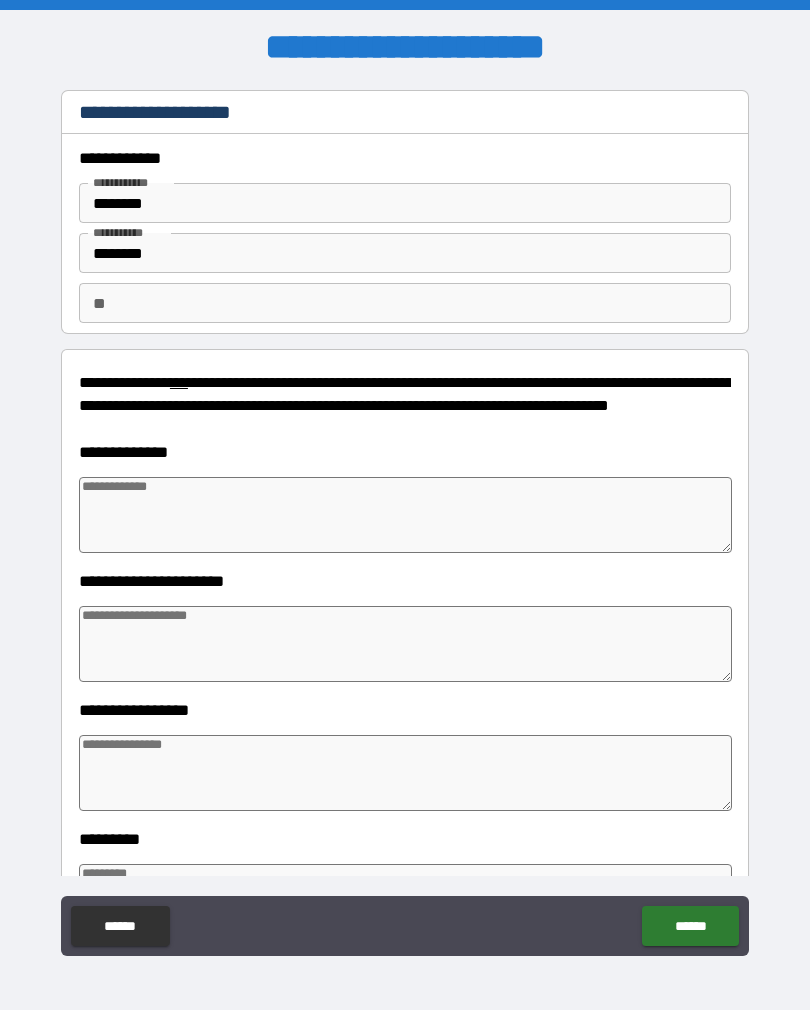click at bounding box center [405, 515] 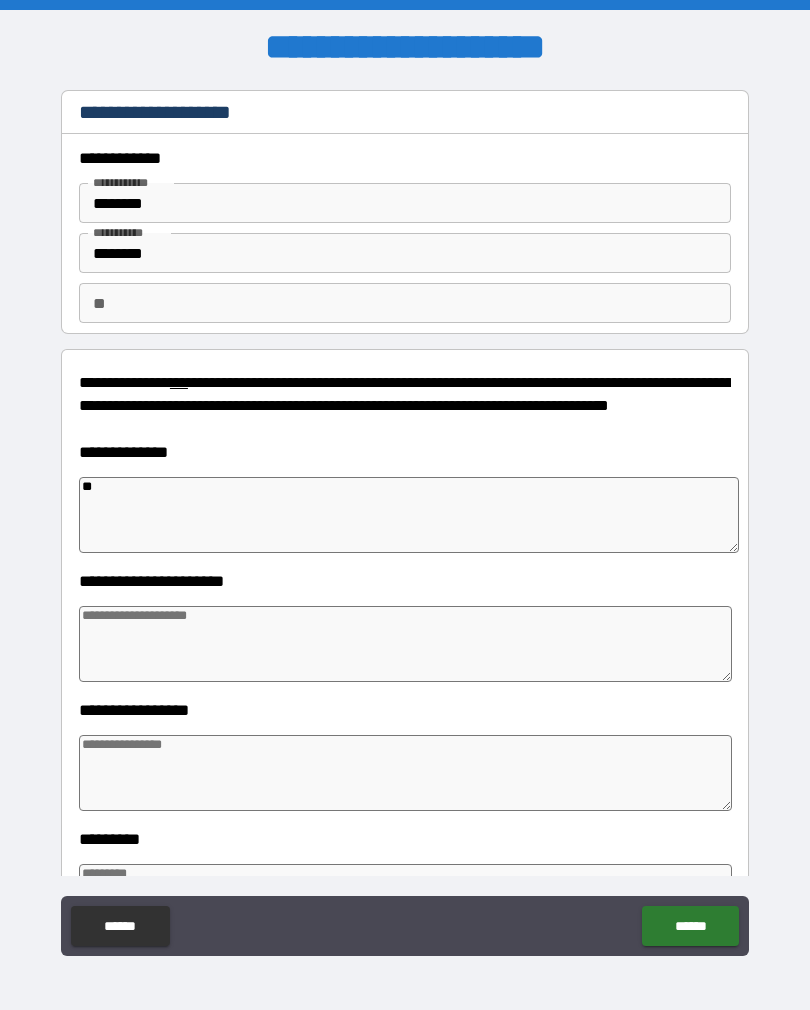 click on "**" at bounding box center [405, 303] 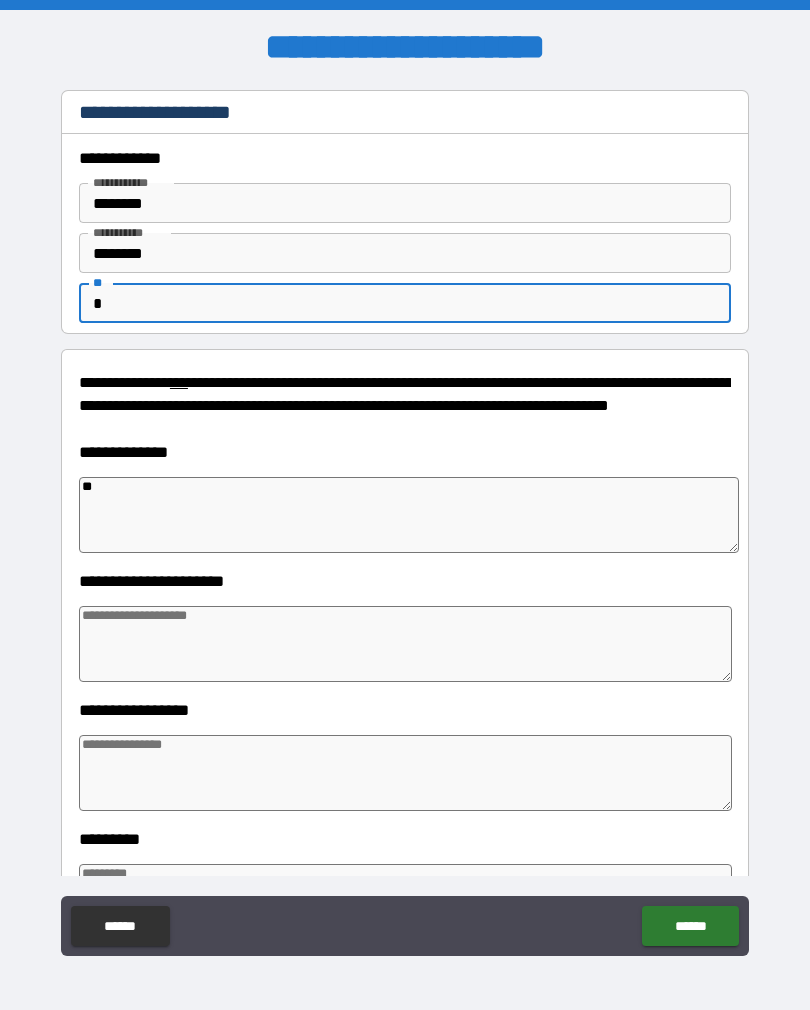 click on "**" at bounding box center [409, 515] 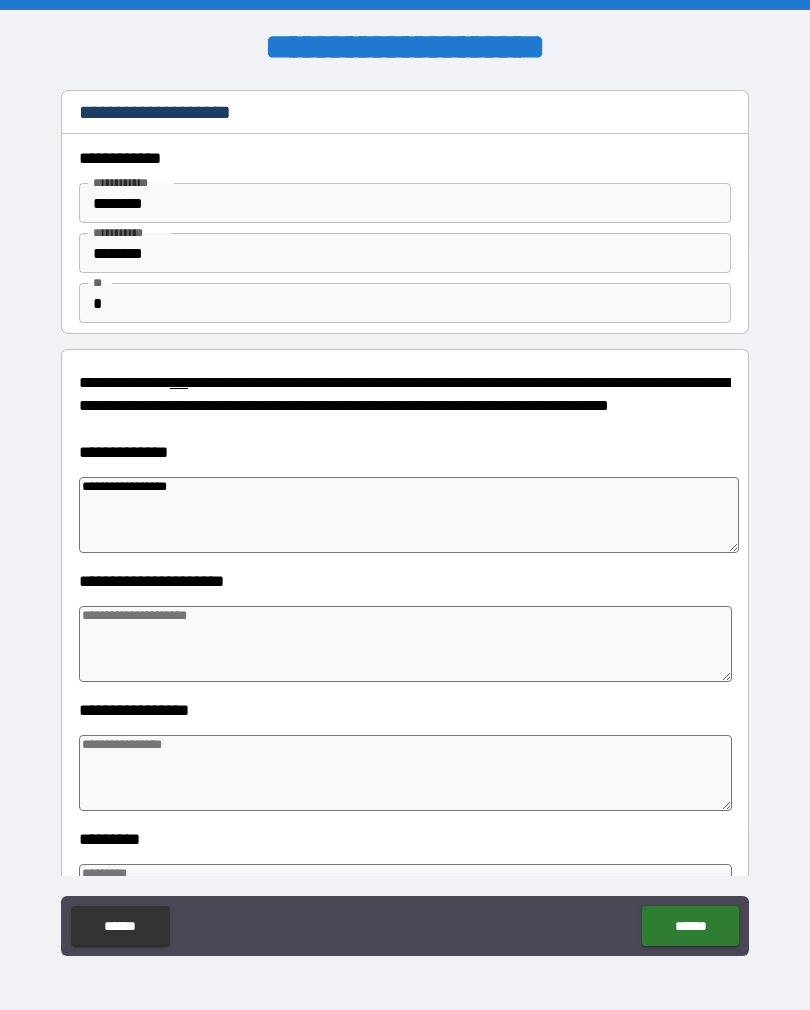click at bounding box center (405, 644) 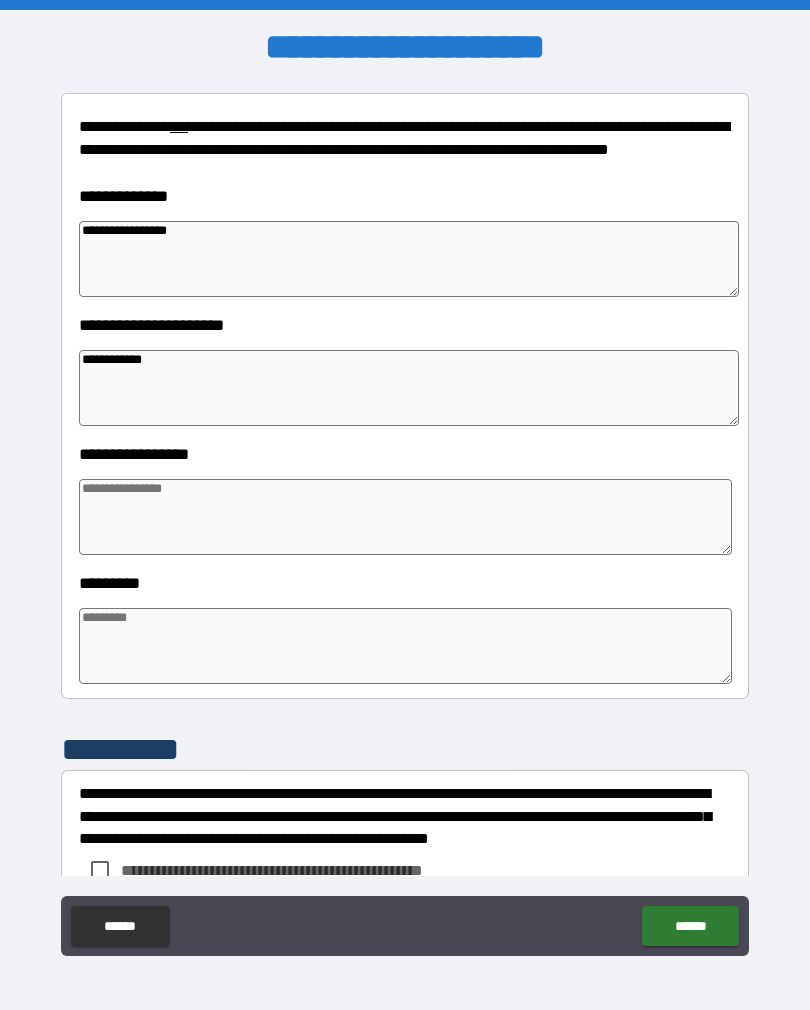 scroll, scrollTop: 301, scrollLeft: 0, axis: vertical 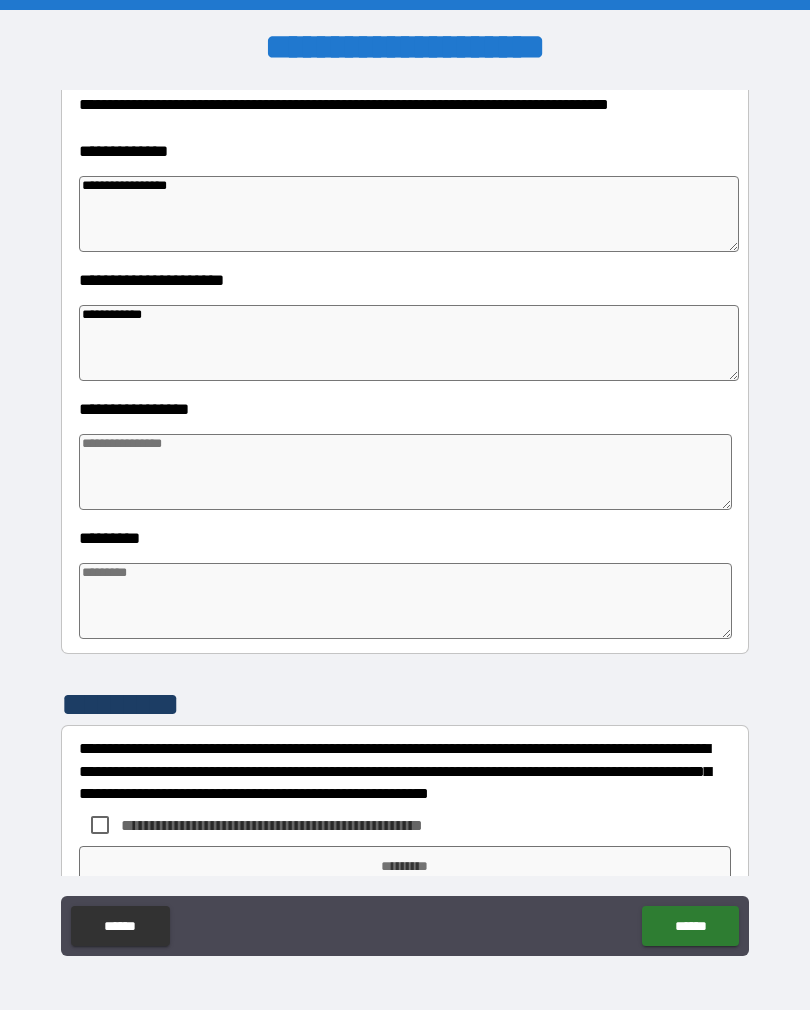 click at bounding box center (405, 472) 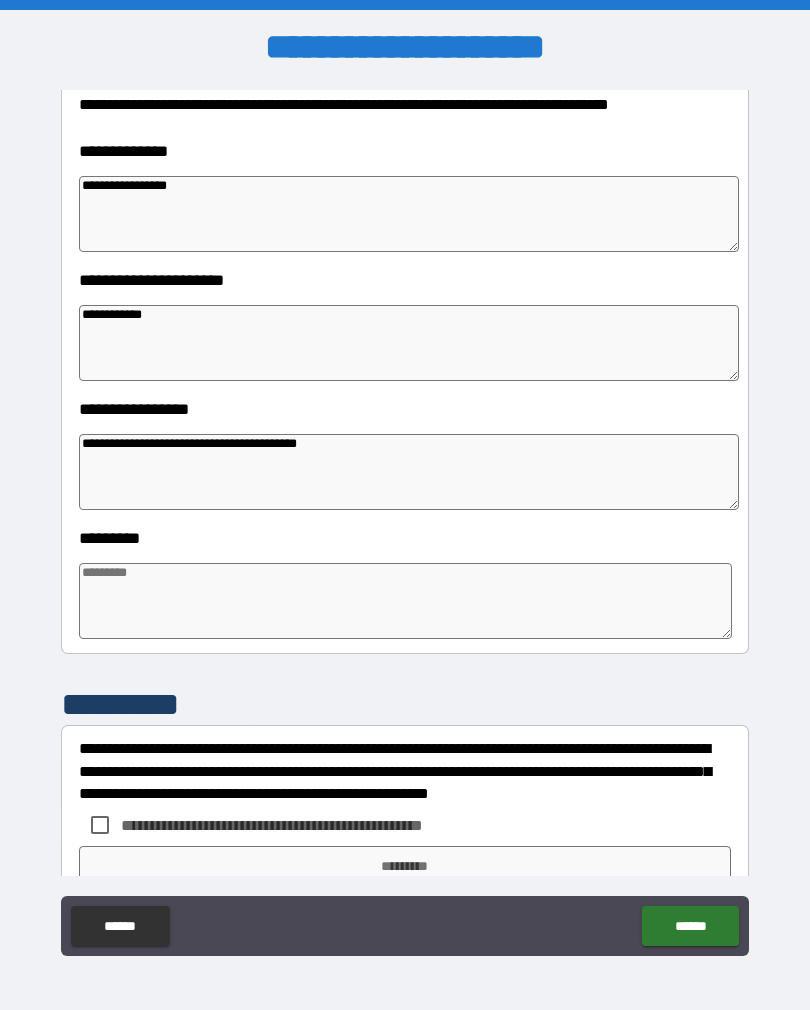 click at bounding box center [405, 601] 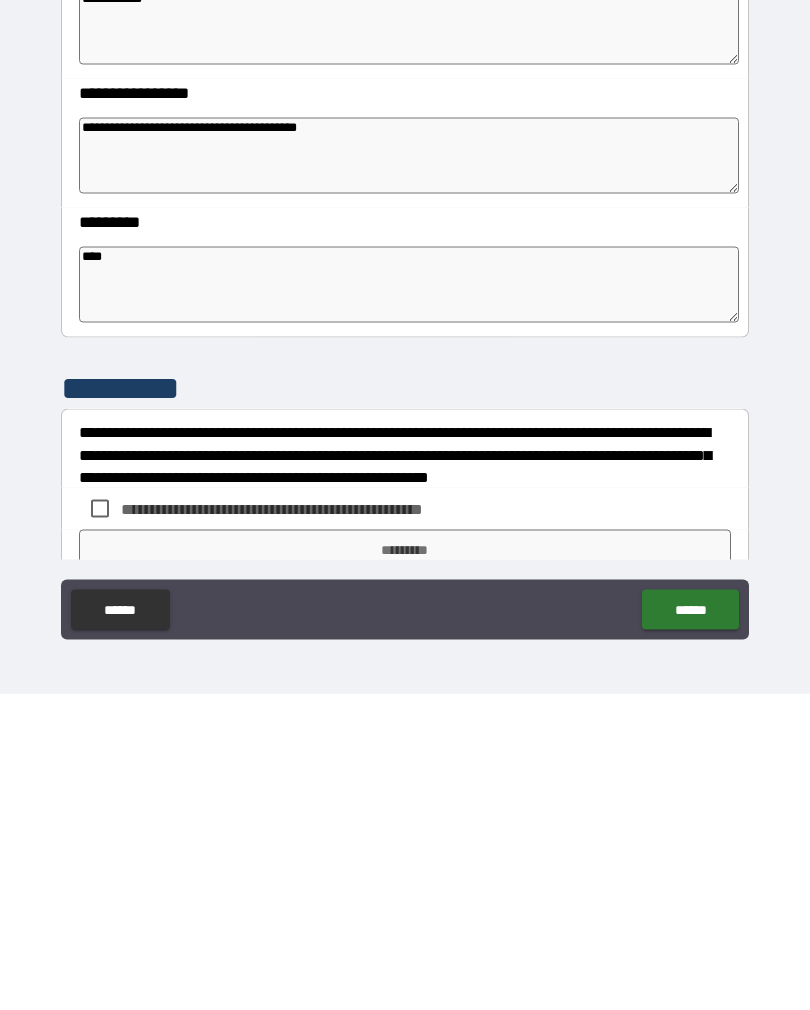 scroll, scrollTop: 31, scrollLeft: 0, axis: vertical 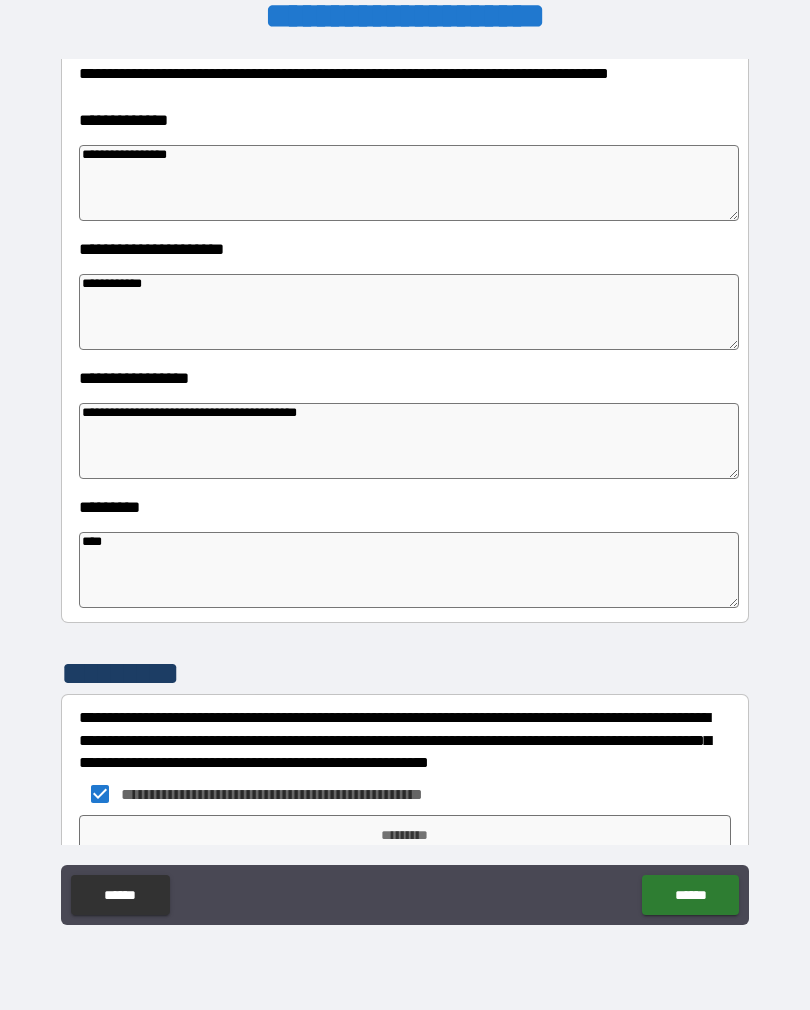 click on "*********" at bounding box center (405, 835) 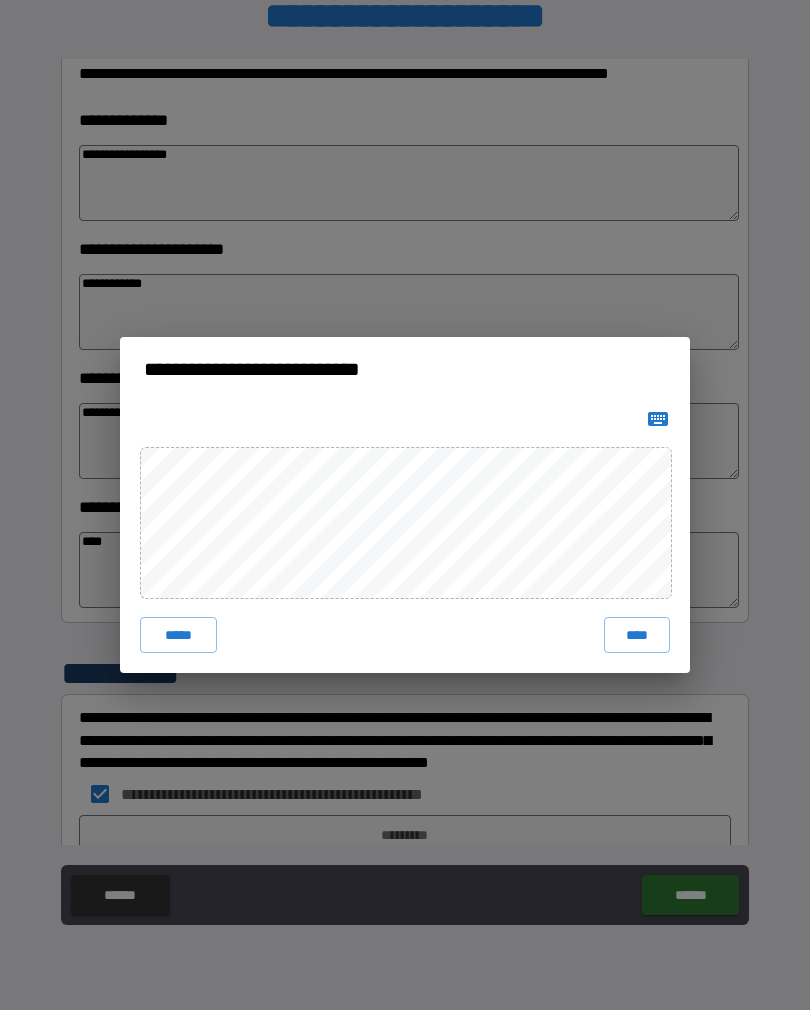 click on "****" at bounding box center (637, 635) 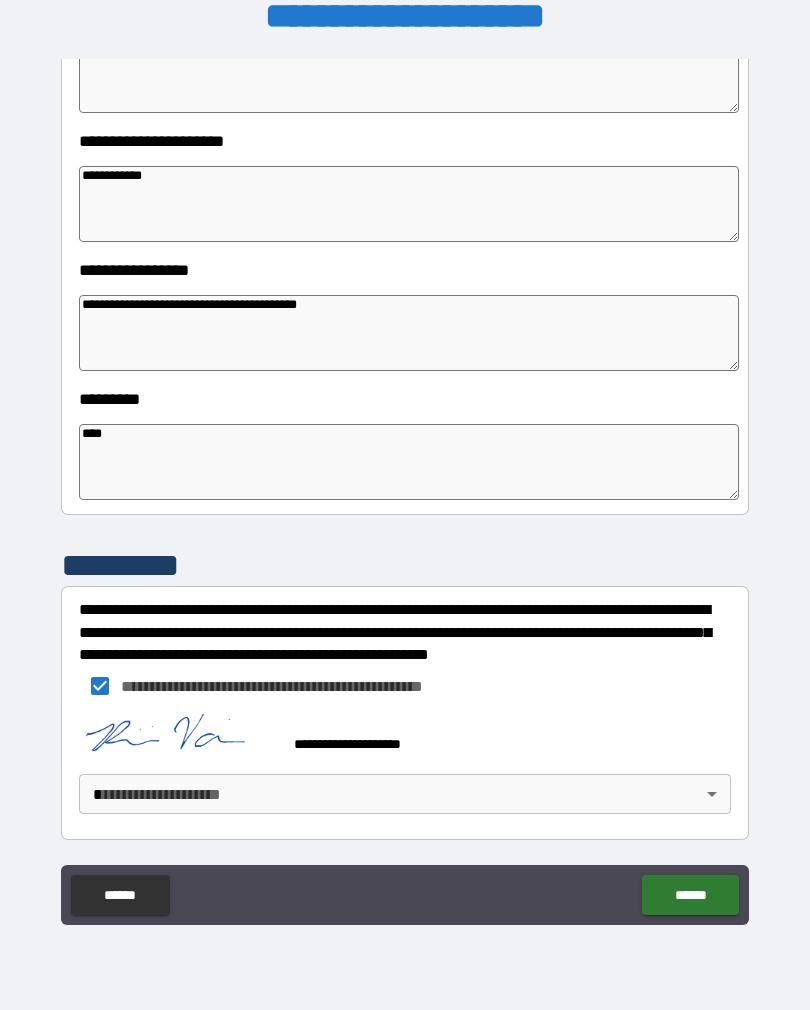 scroll, scrollTop: 409, scrollLeft: 0, axis: vertical 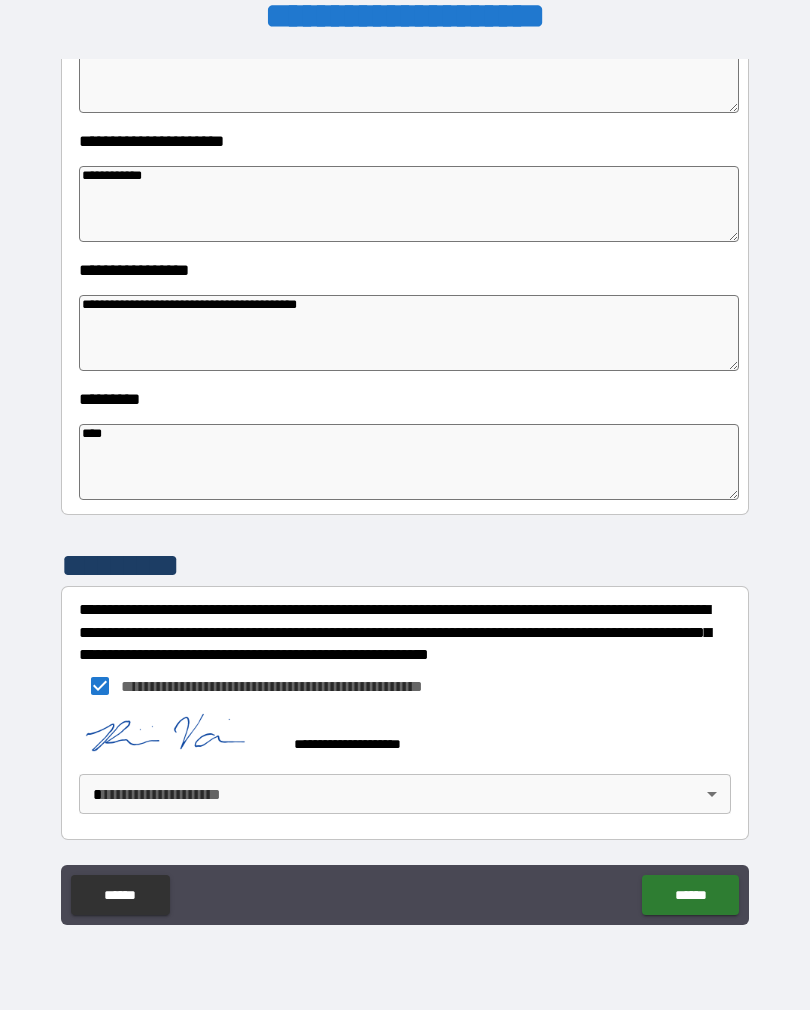 click on "**********" at bounding box center [405, 489] 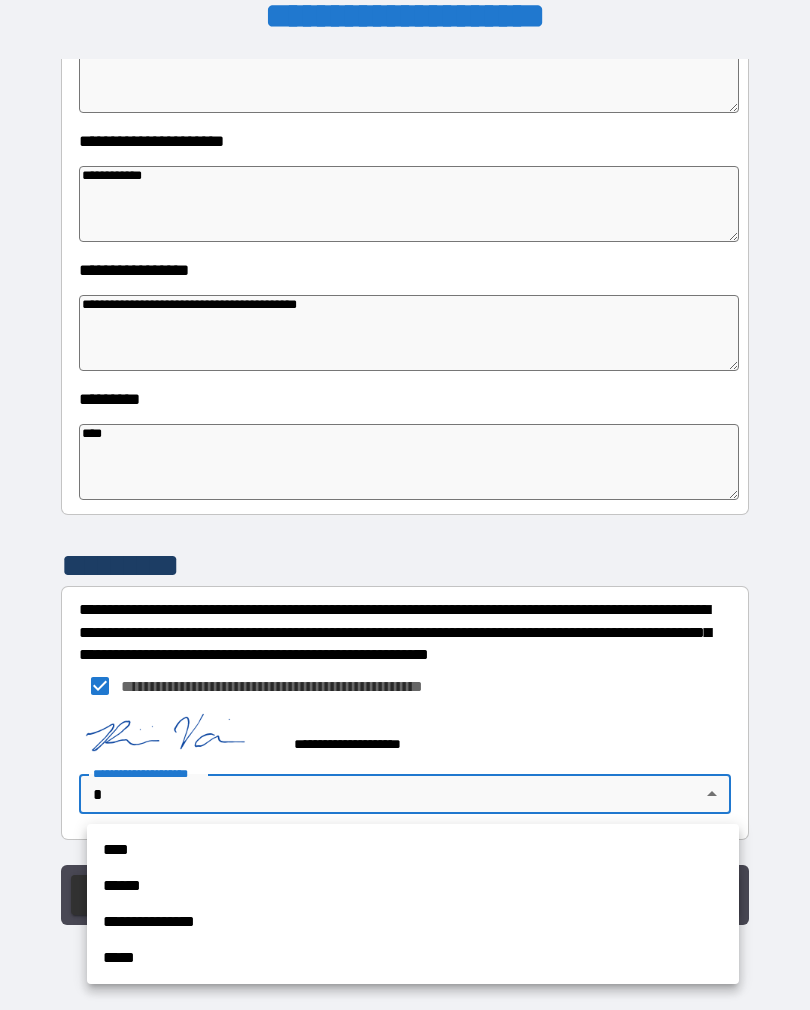 click at bounding box center [405, 505] 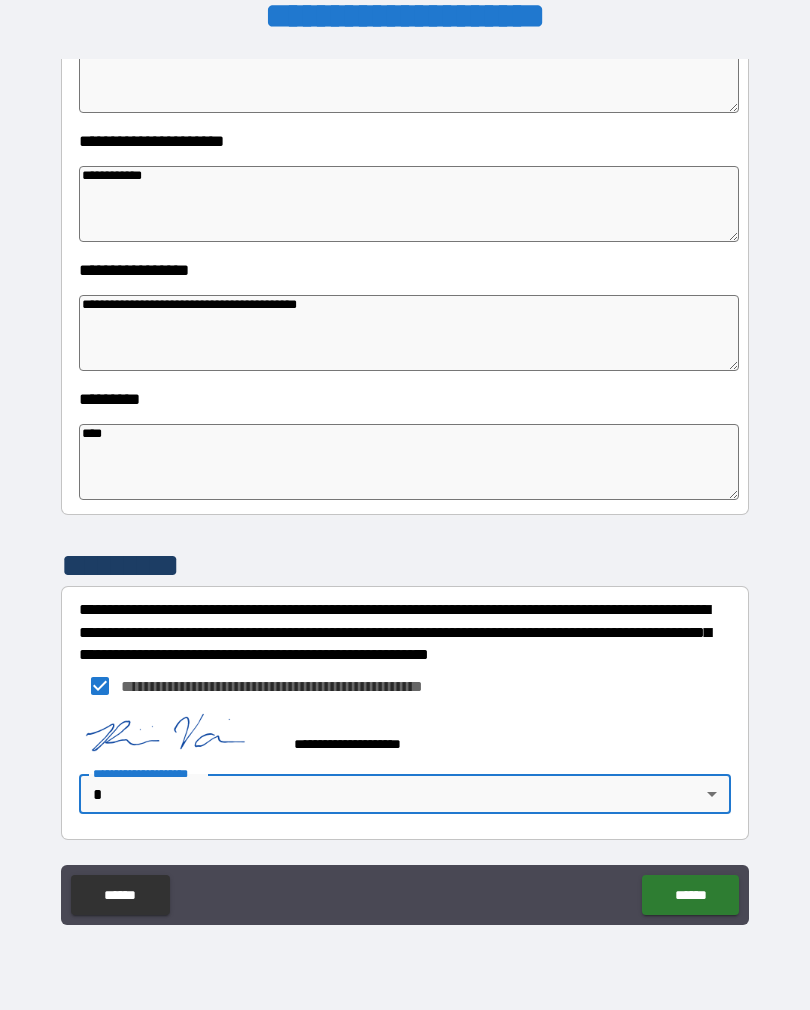 click on "**********" at bounding box center (405, 489) 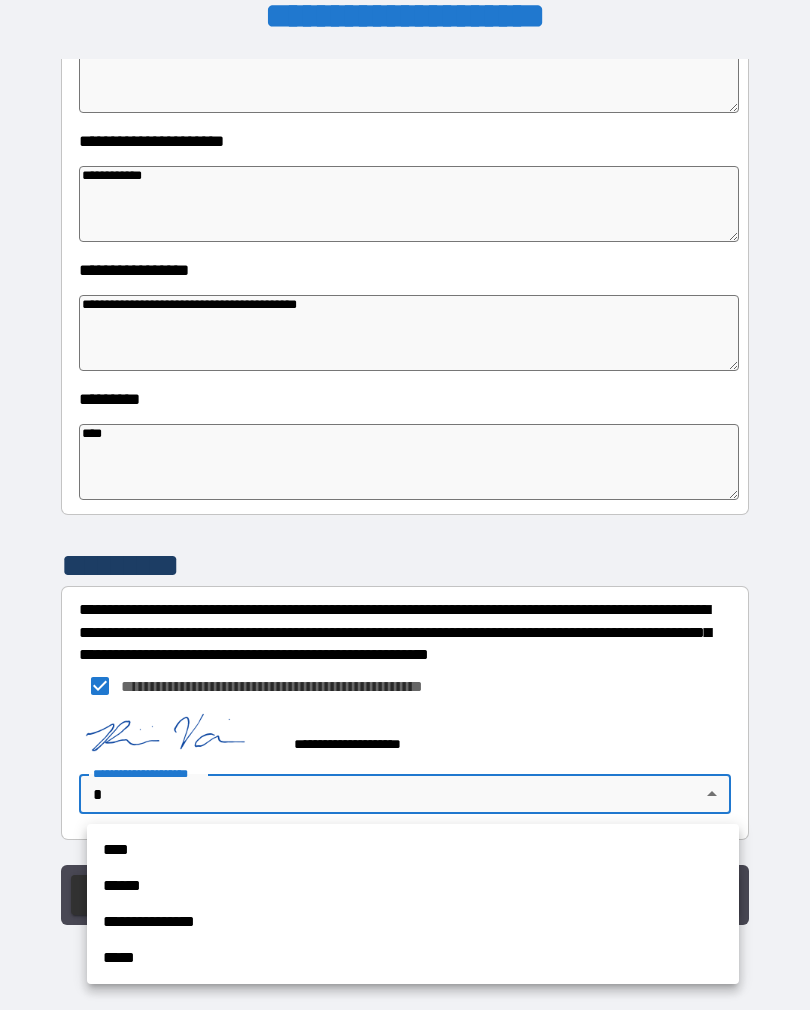 click on "****" at bounding box center [413, 850] 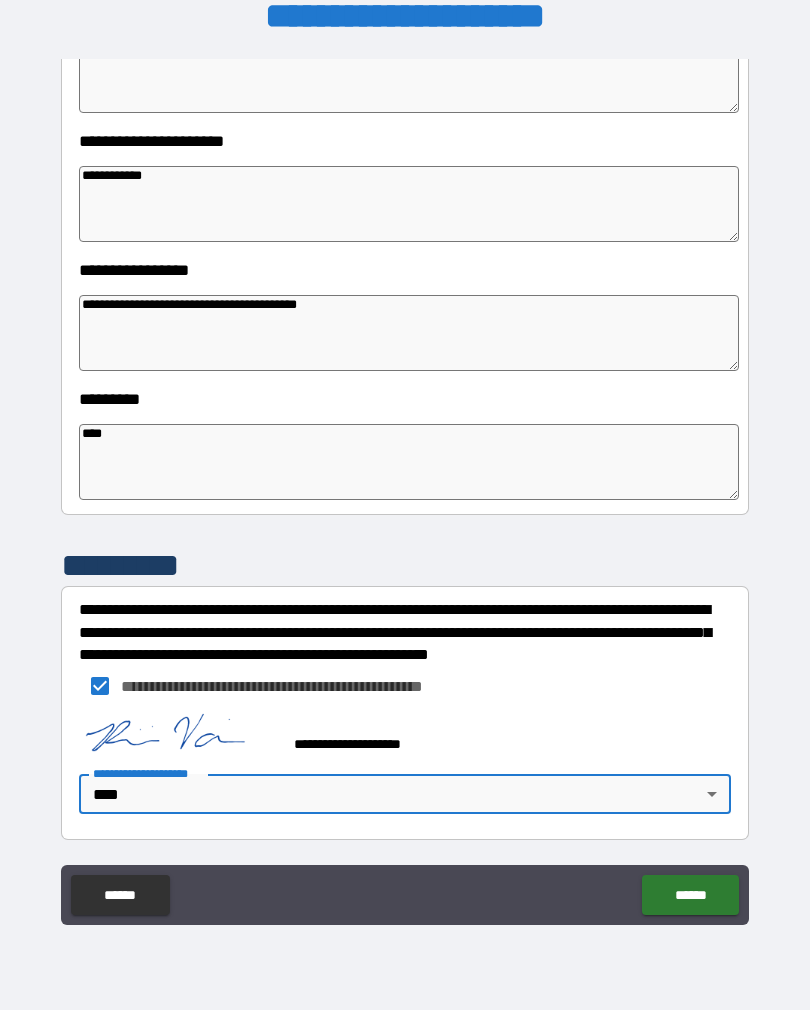 click on "******" at bounding box center (690, 895) 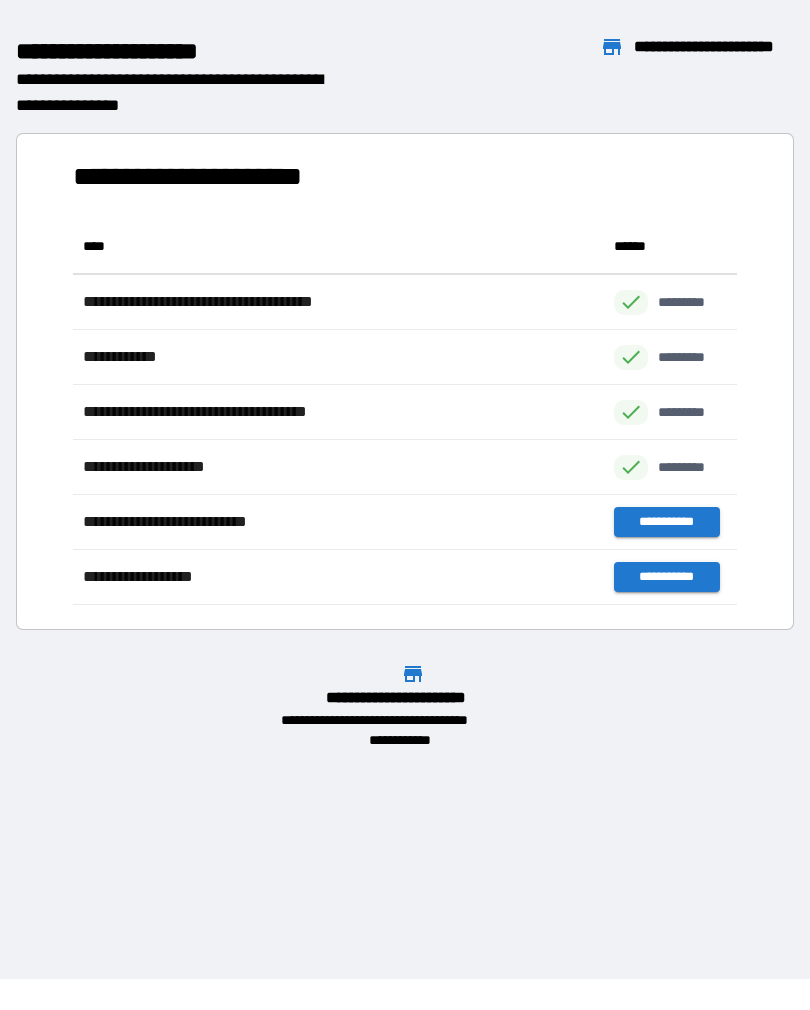 scroll, scrollTop: 1, scrollLeft: 1, axis: both 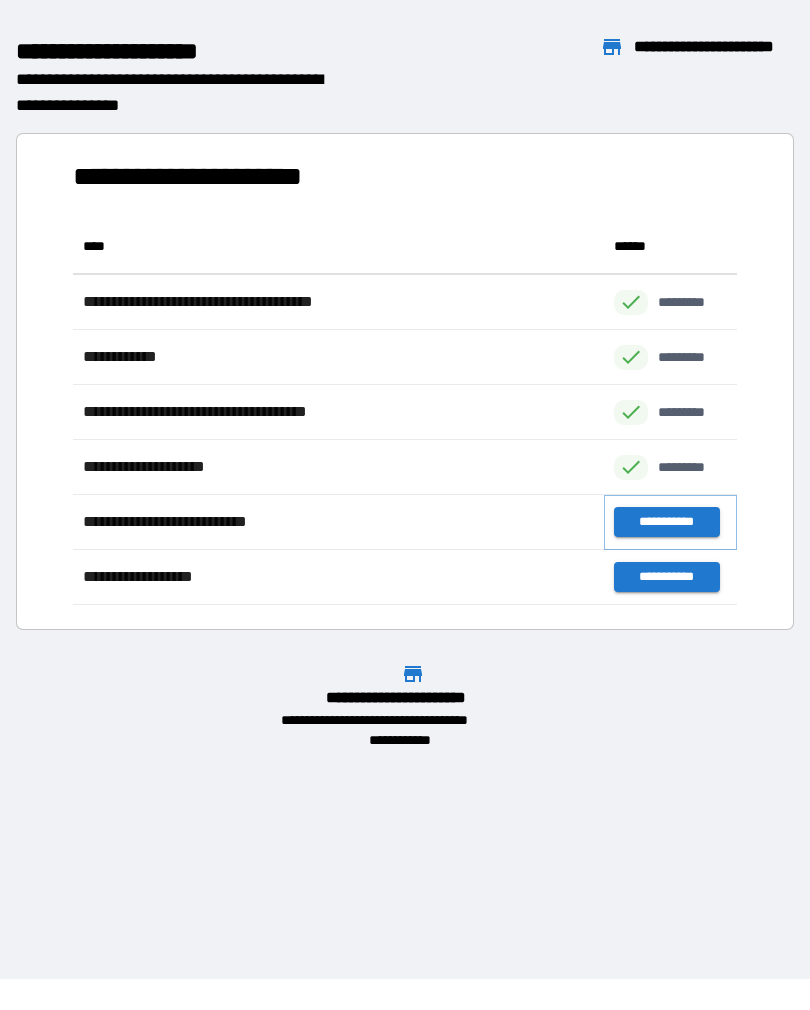 click on "**********" at bounding box center (666, 522) 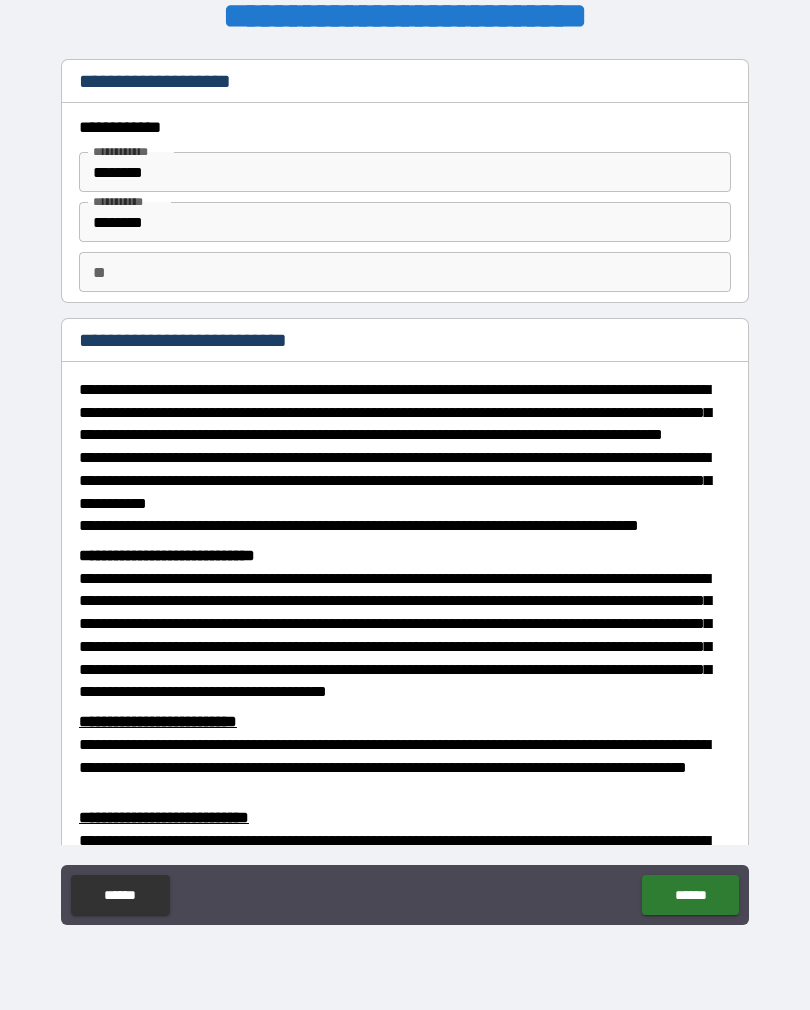 click on "**" at bounding box center (405, 272) 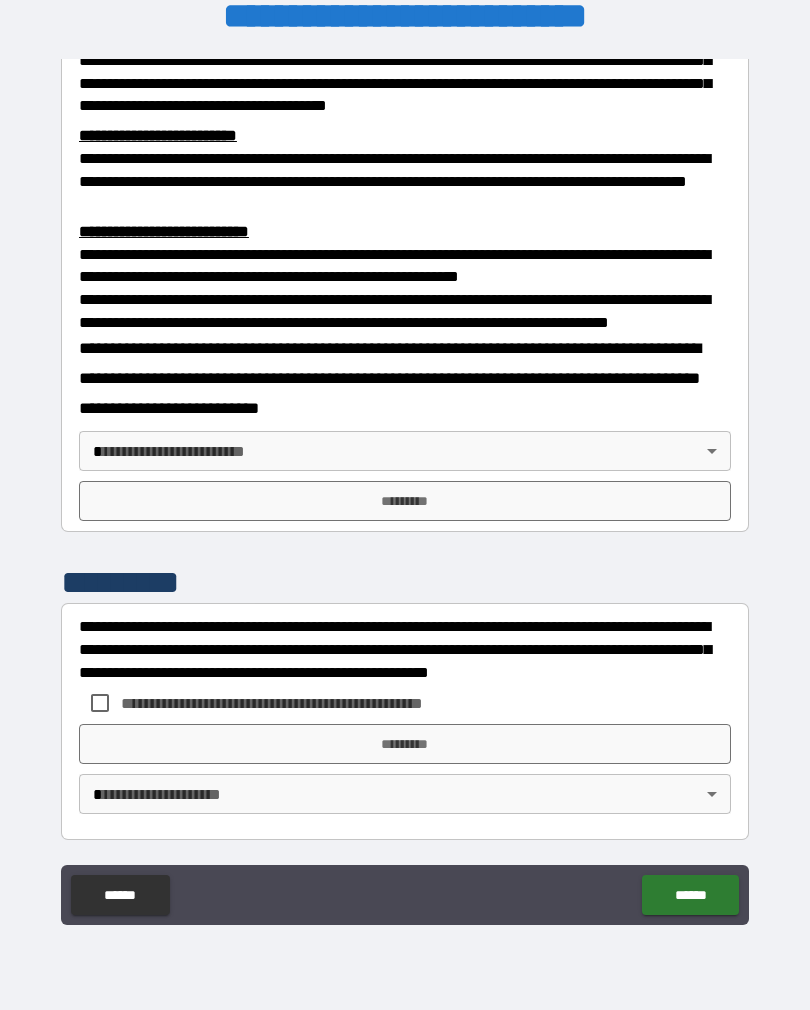 scroll, scrollTop: 657, scrollLeft: 0, axis: vertical 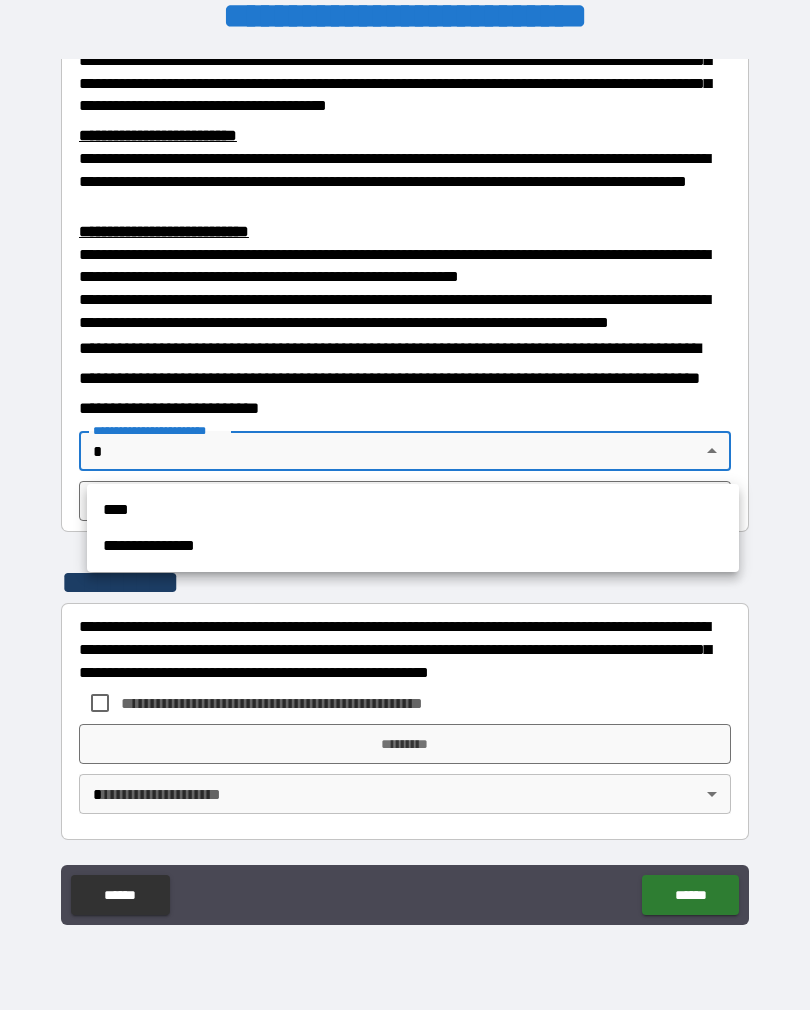 click on "****" at bounding box center (413, 510) 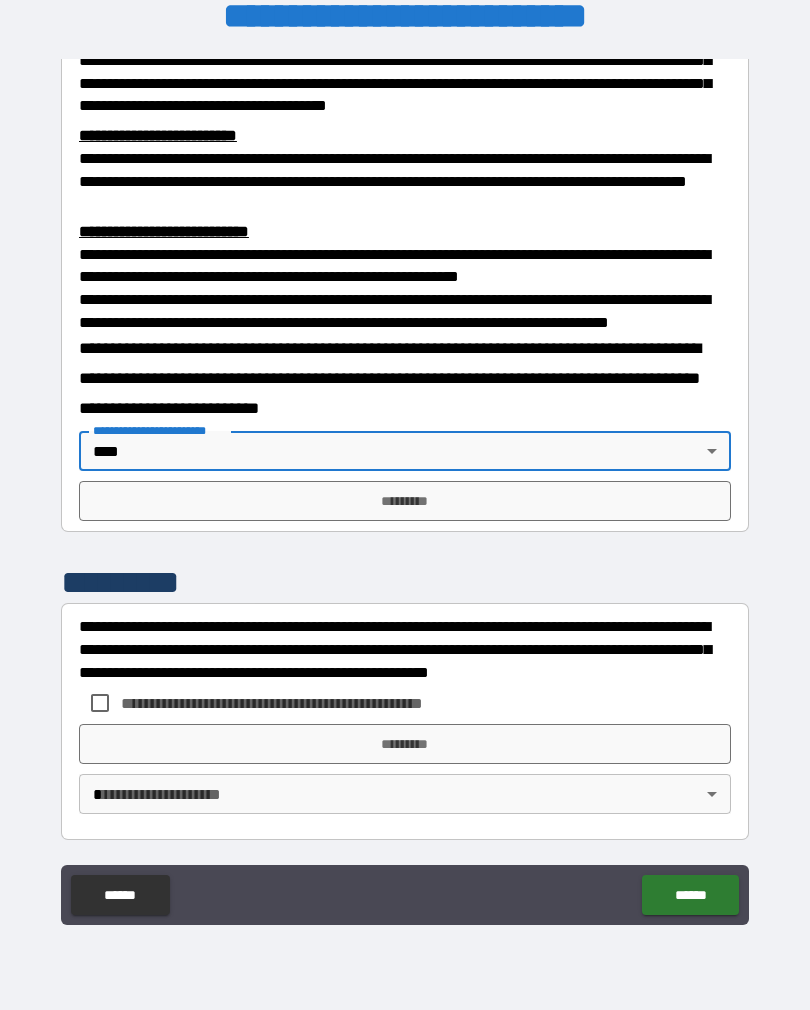 click on "*********" at bounding box center (405, 501) 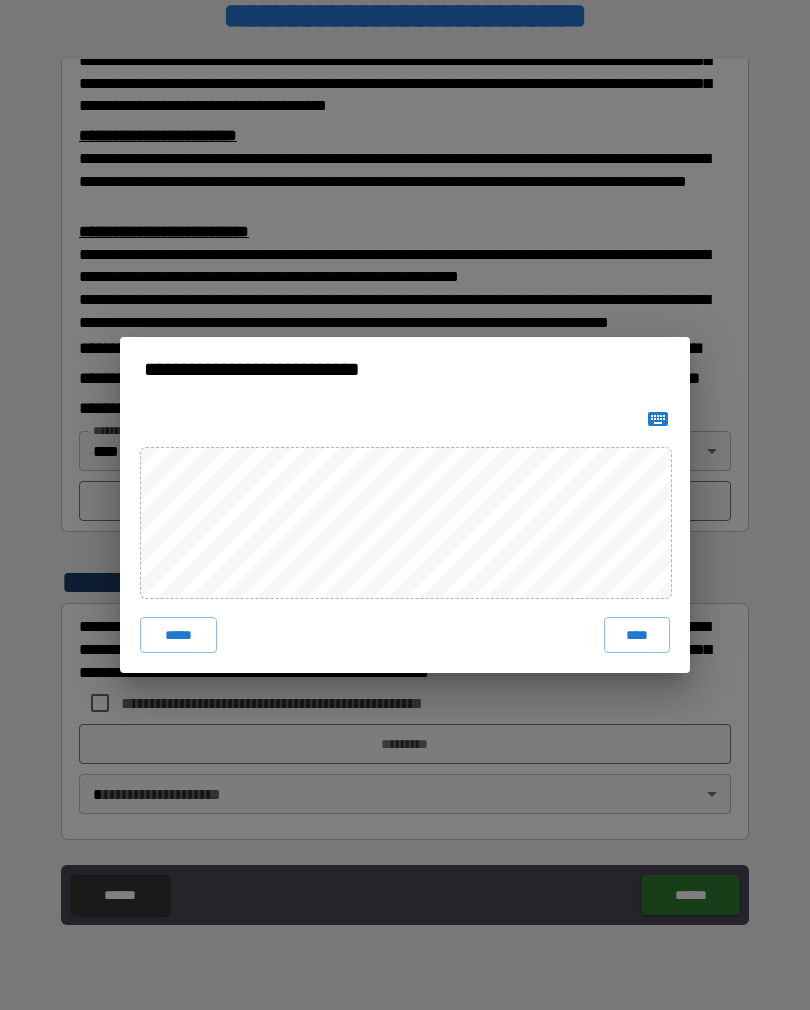 click on "****" at bounding box center [637, 635] 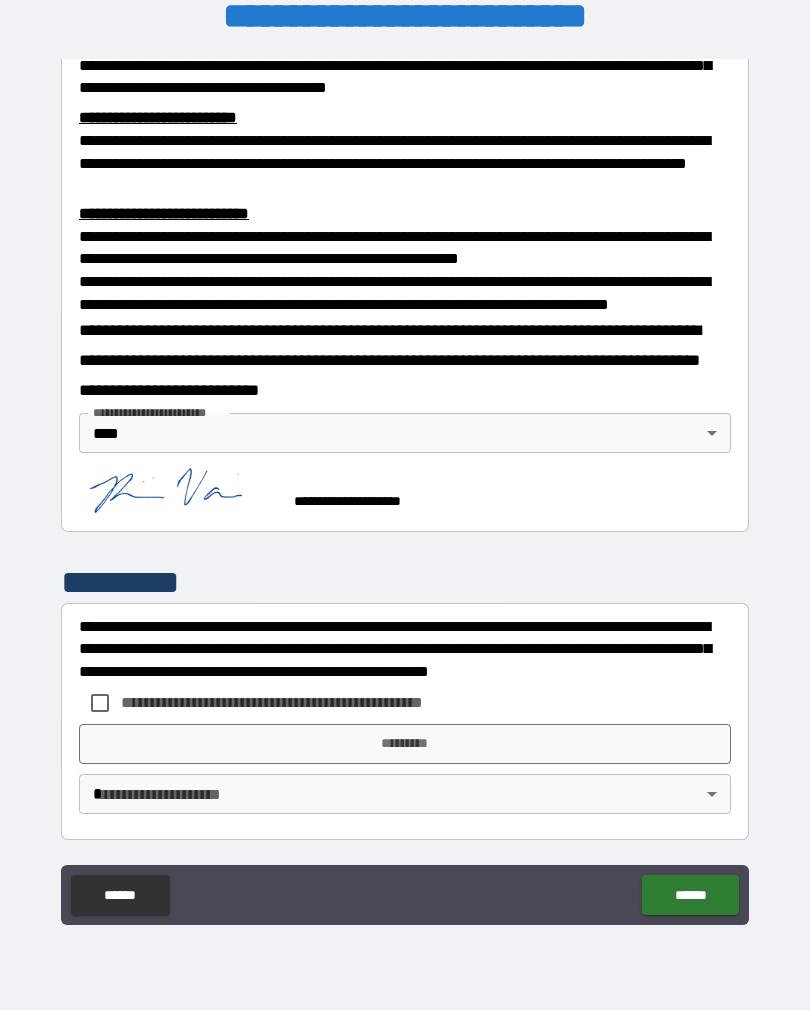 scroll, scrollTop: 677, scrollLeft: 0, axis: vertical 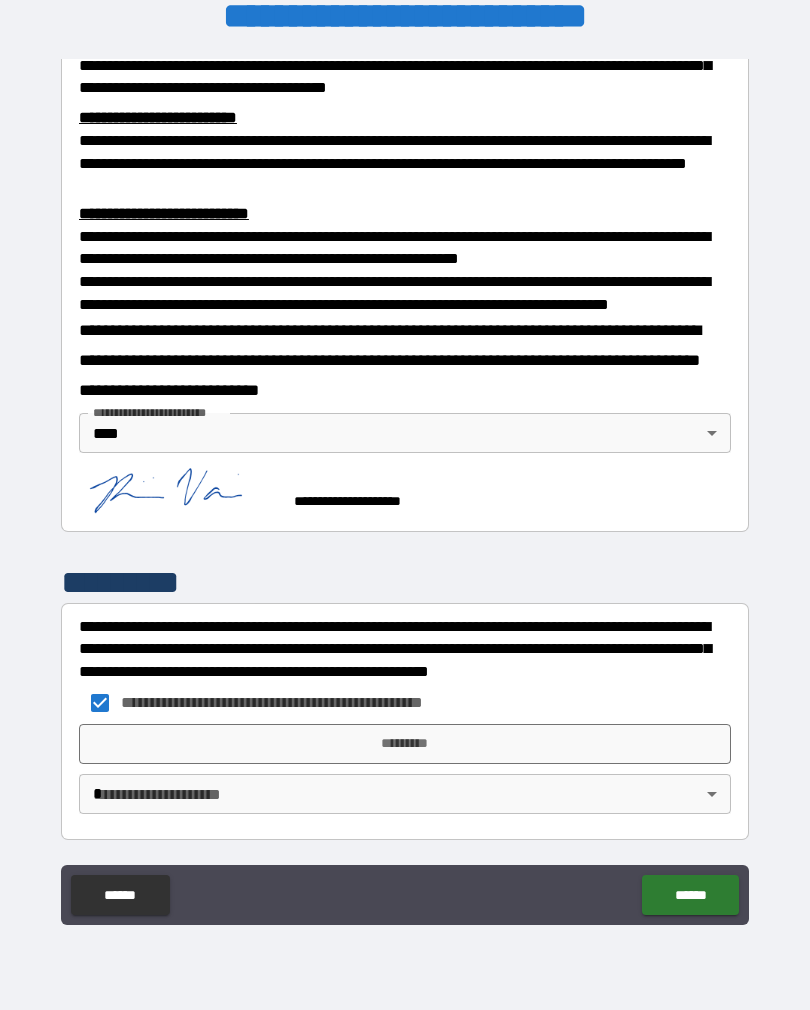 click on "*********" at bounding box center [405, 744] 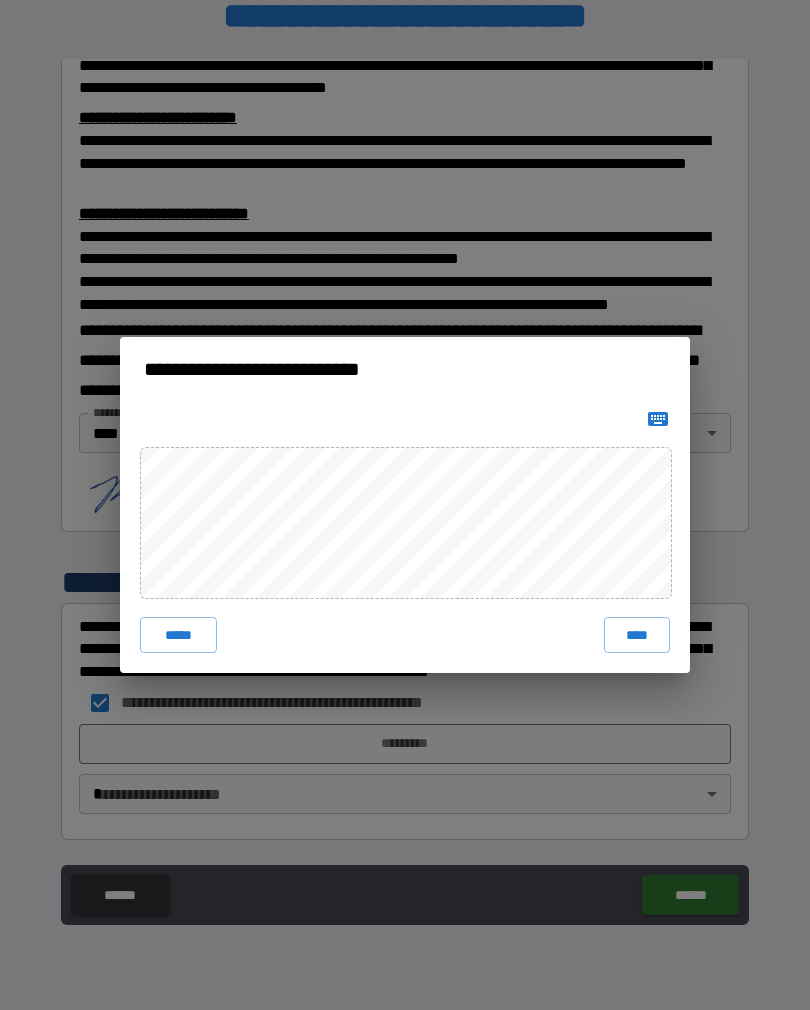 click on "****" at bounding box center [637, 635] 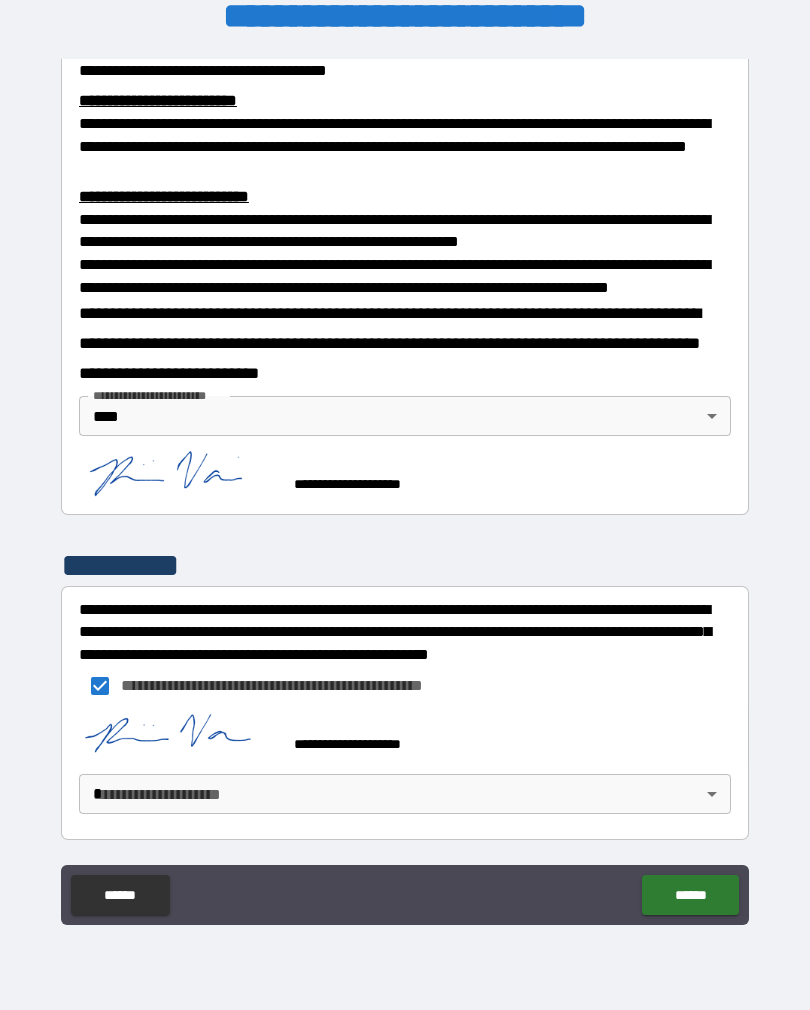 scroll, scrollTop: 667, scrollLeft: 0, axis: vertical 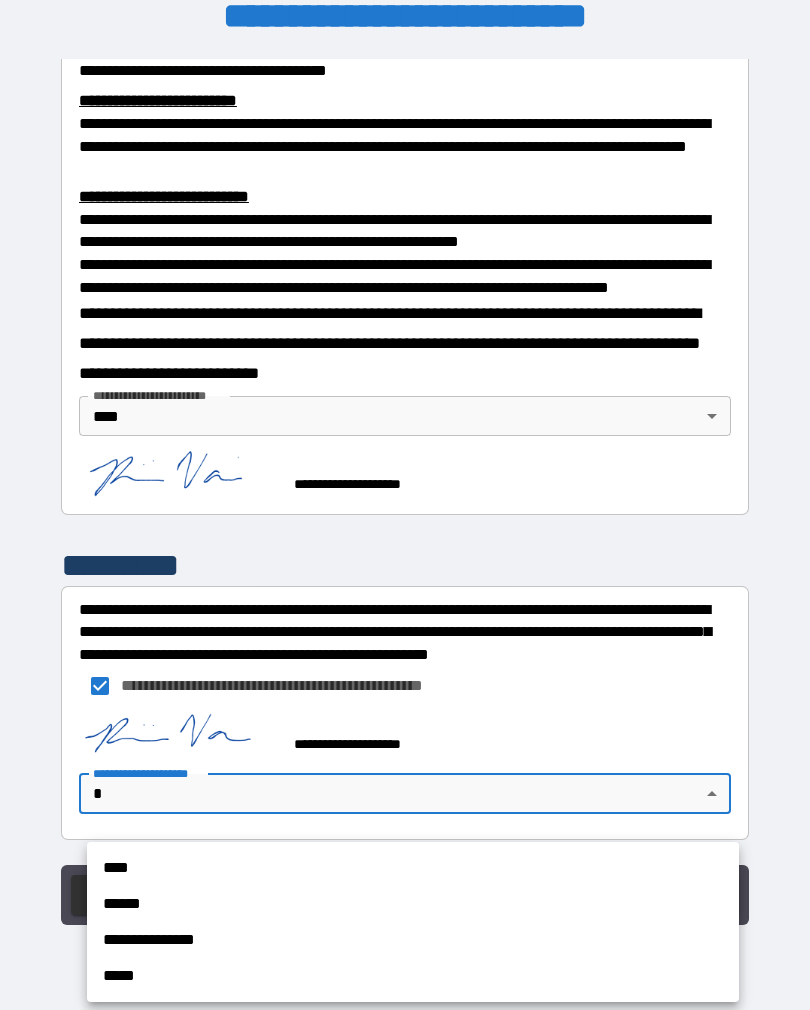 click on "****" at bounding box center (413, 868) 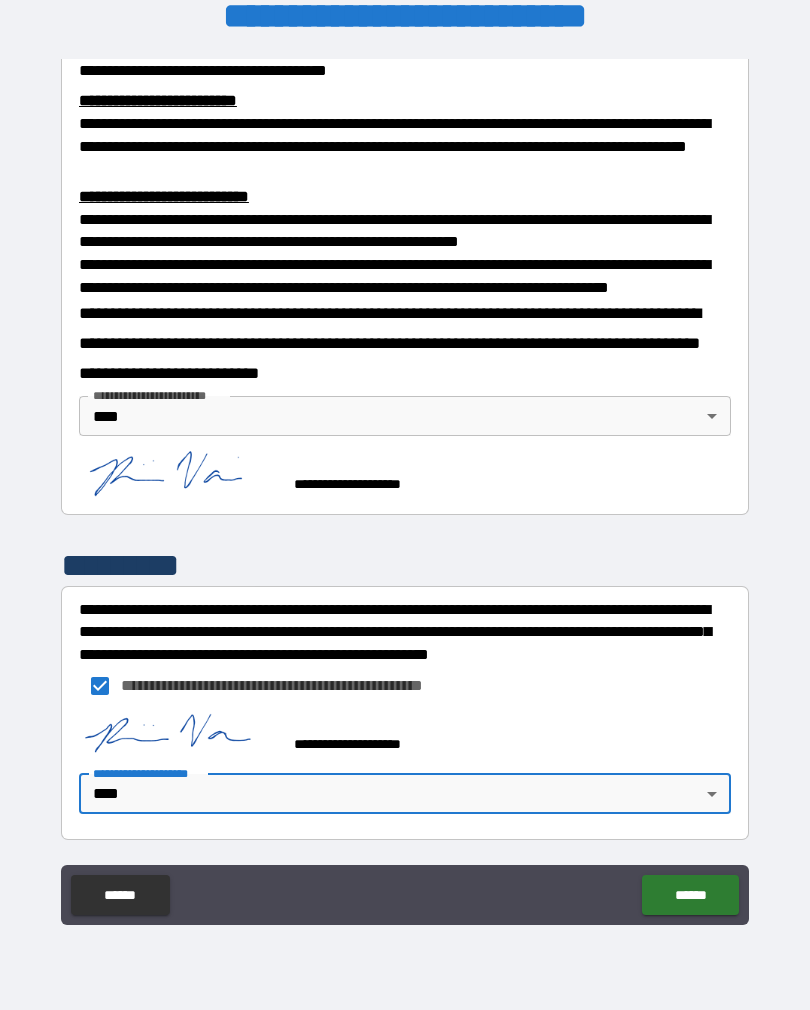 scroll, scrollTop: 694, scrollLeft: 0, axis: vertical 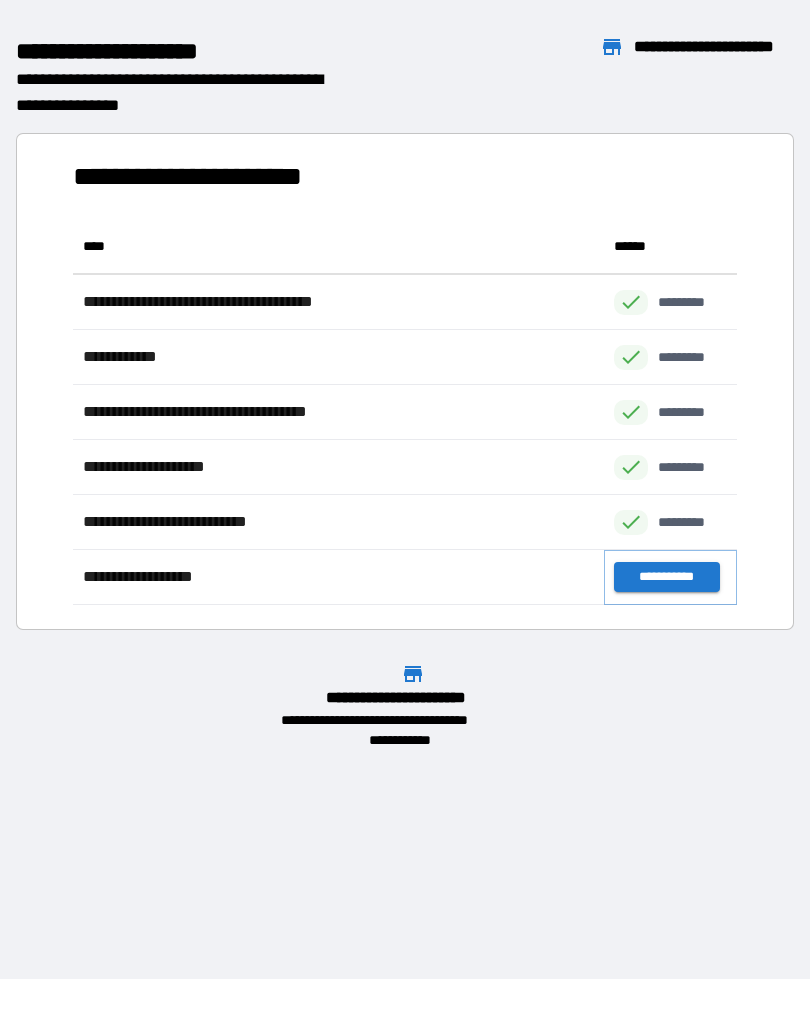 click on "**********" at bounding box center (666, 577) 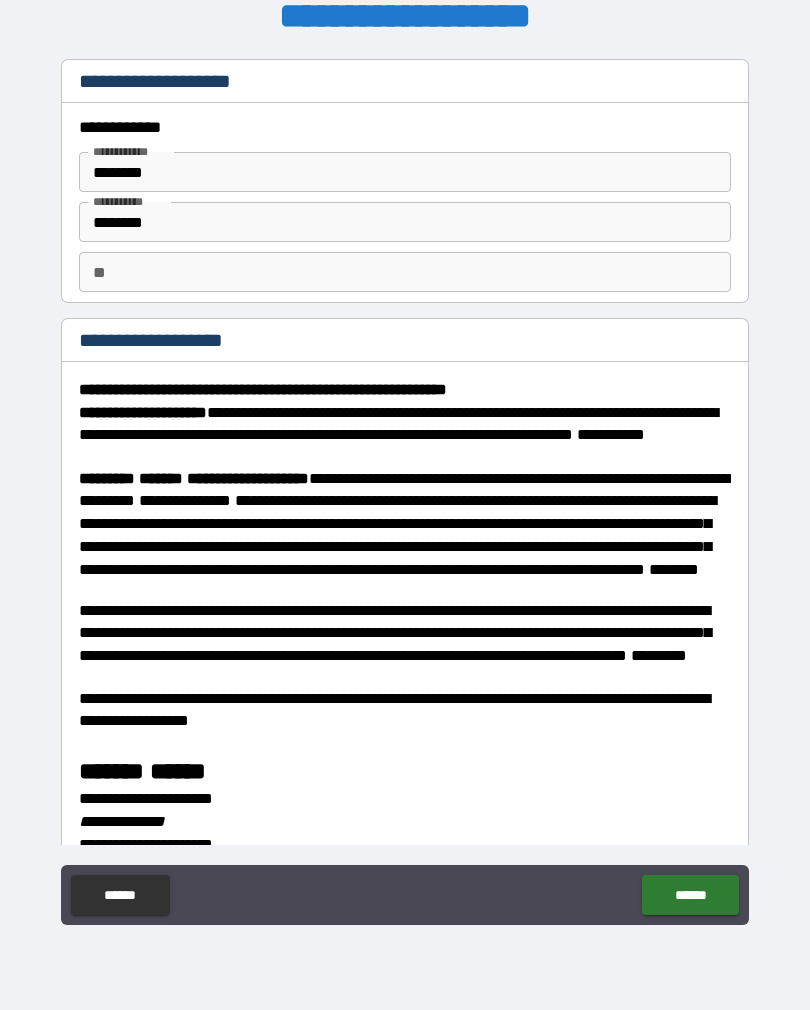 click on "**" at bounding box center (405, 272) 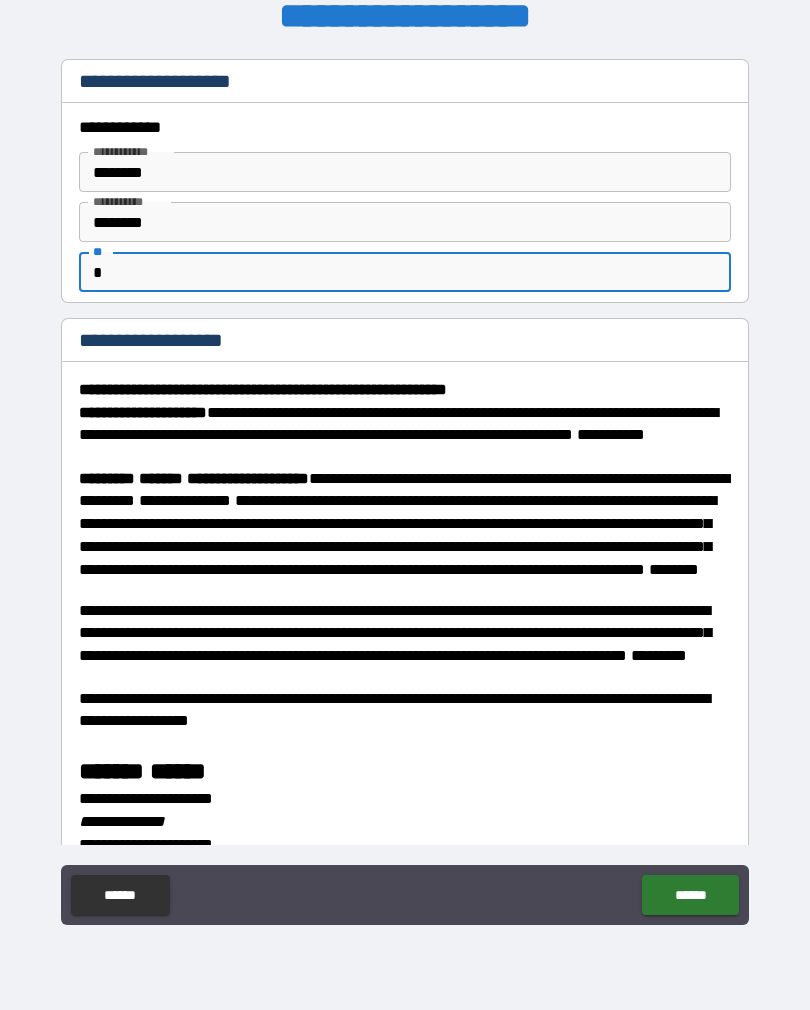 click on "**********" at bounding box center [405, 492] 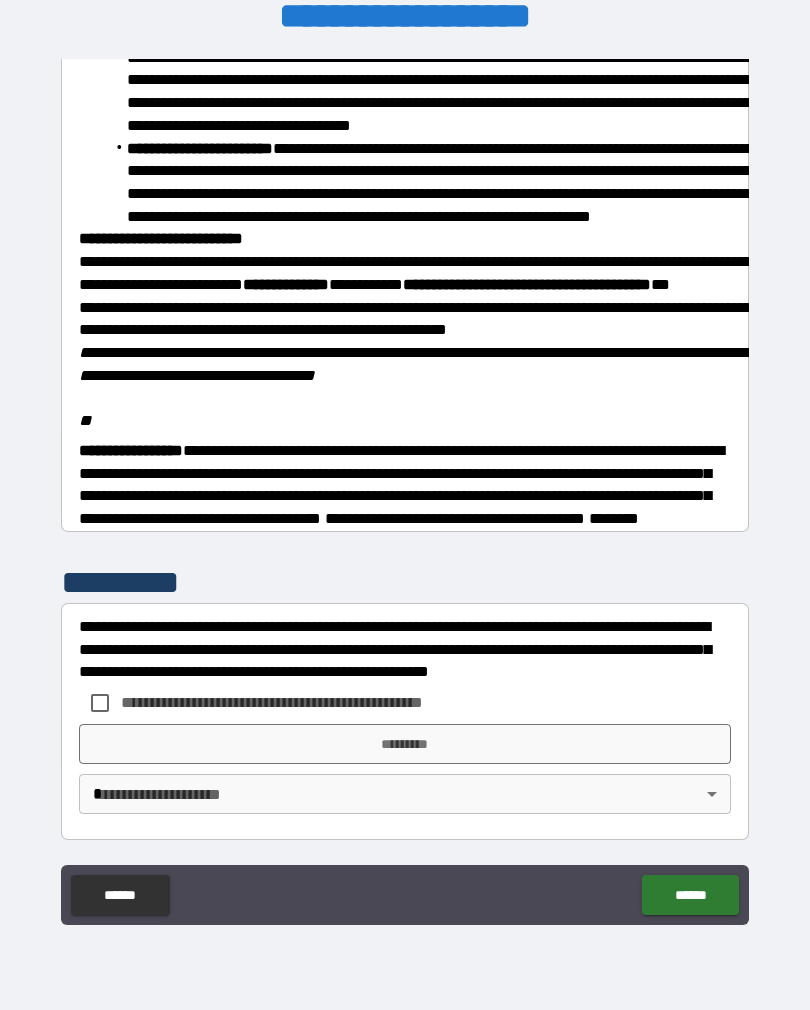 scroll, scrollTop: 2206, scrollLeft: 0, axis: vertical 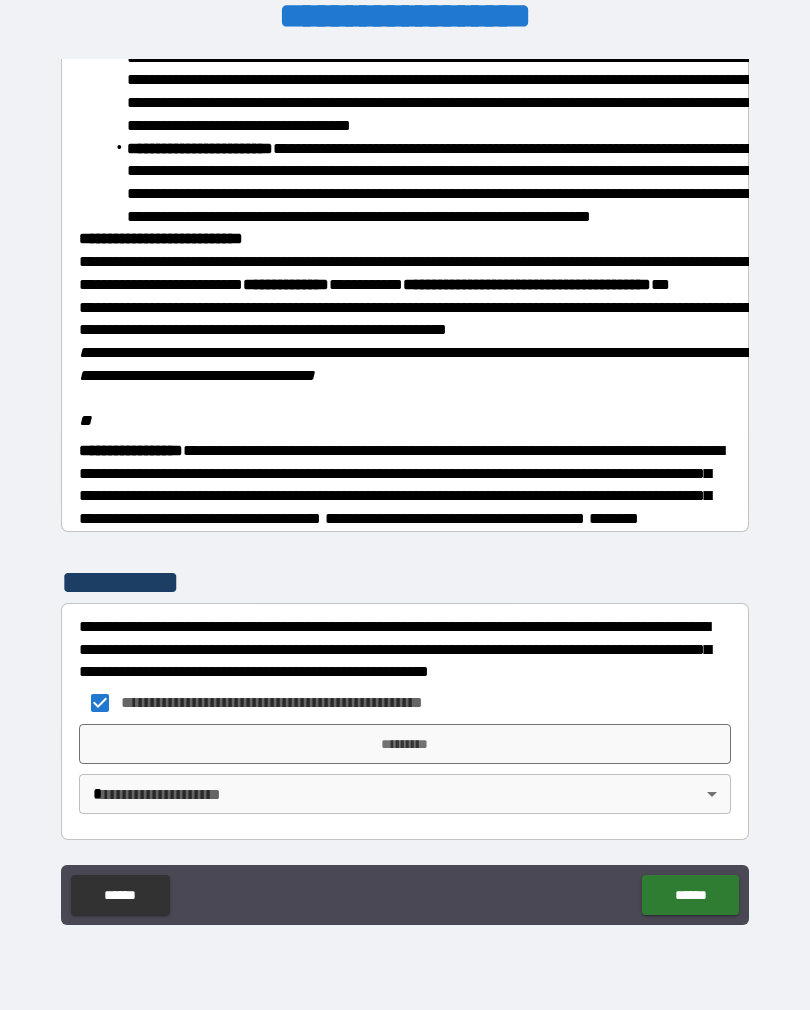 click on "*********" at bounding box center [405, 744] 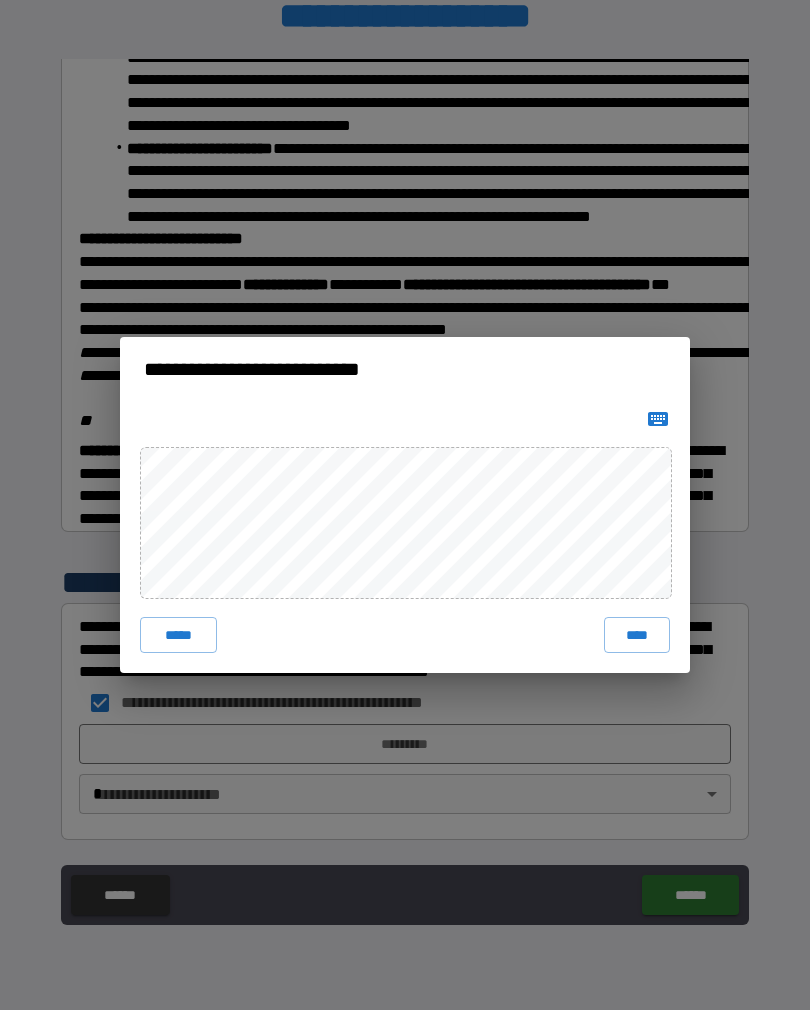 click on "****" at bounding box center [637, 635] 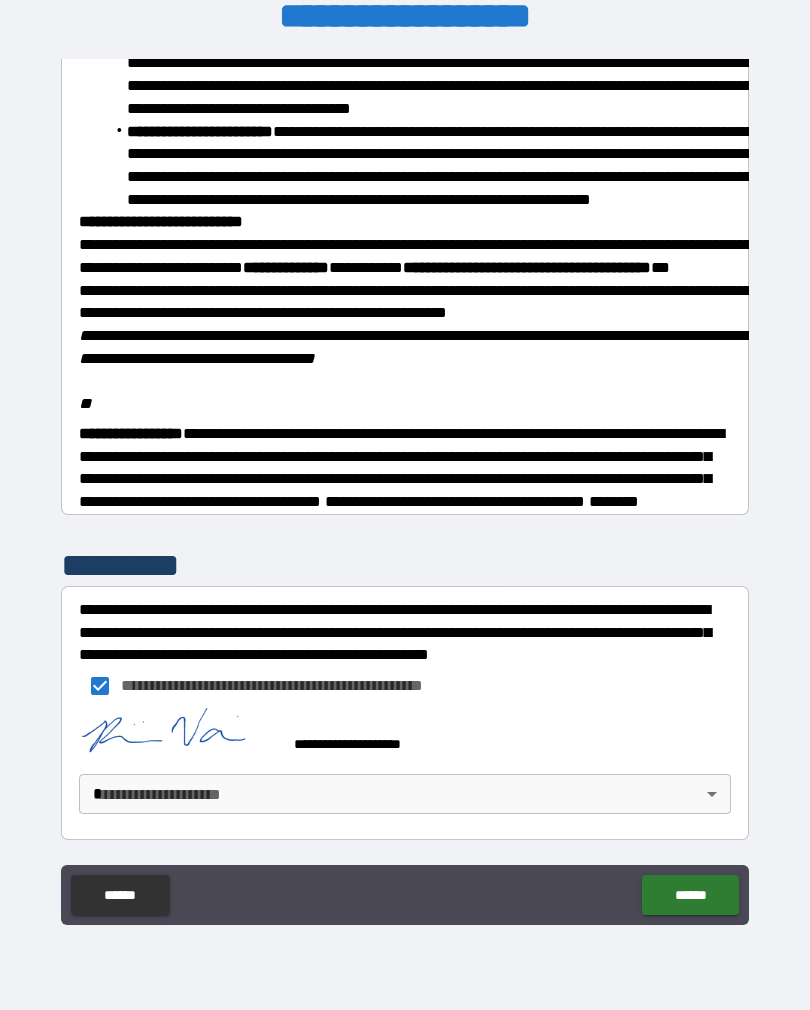 scroll, scrollTop: 2196, scrollLeft: 0, axis: vertical 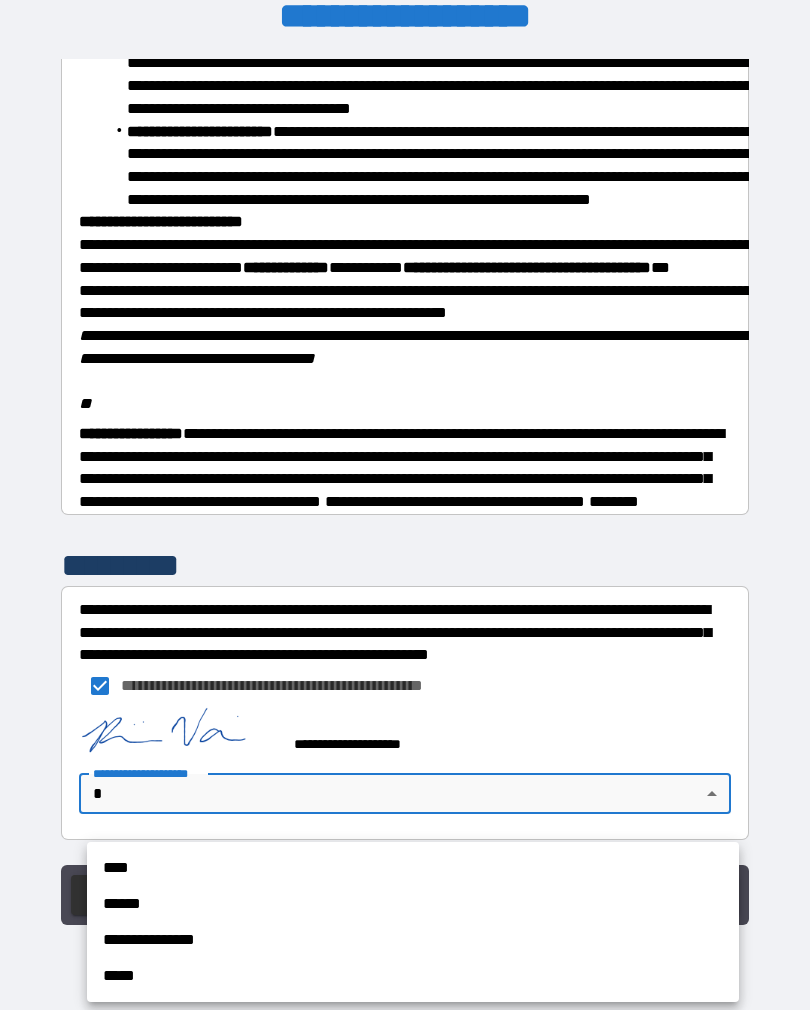 click on "****" at bounding box center [413, 868] 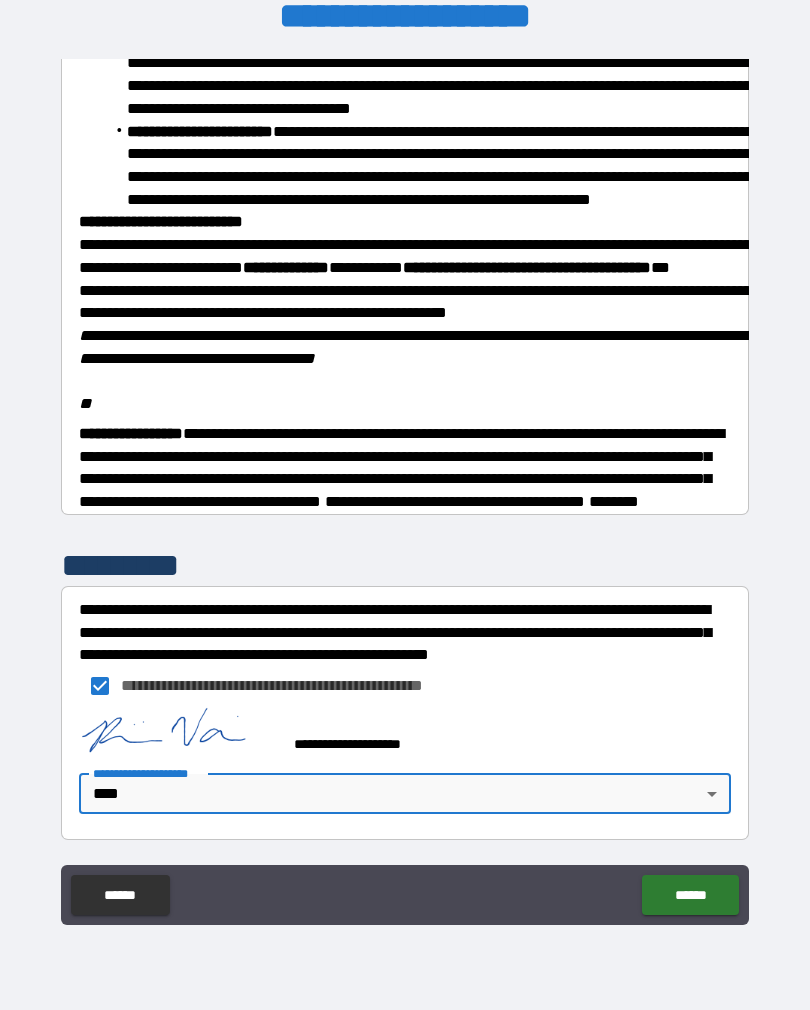 click on "******" at bounding box center [690, 895] 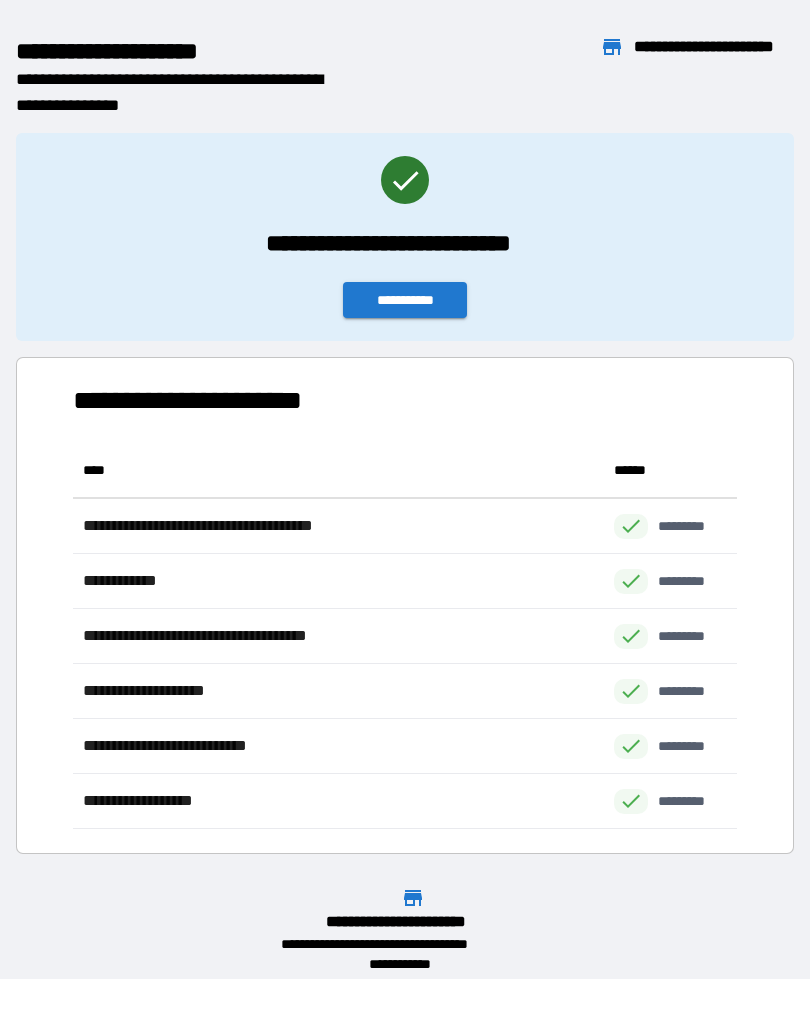 scroll, scrollTop: 1, scrollLeft: 1, axis: both 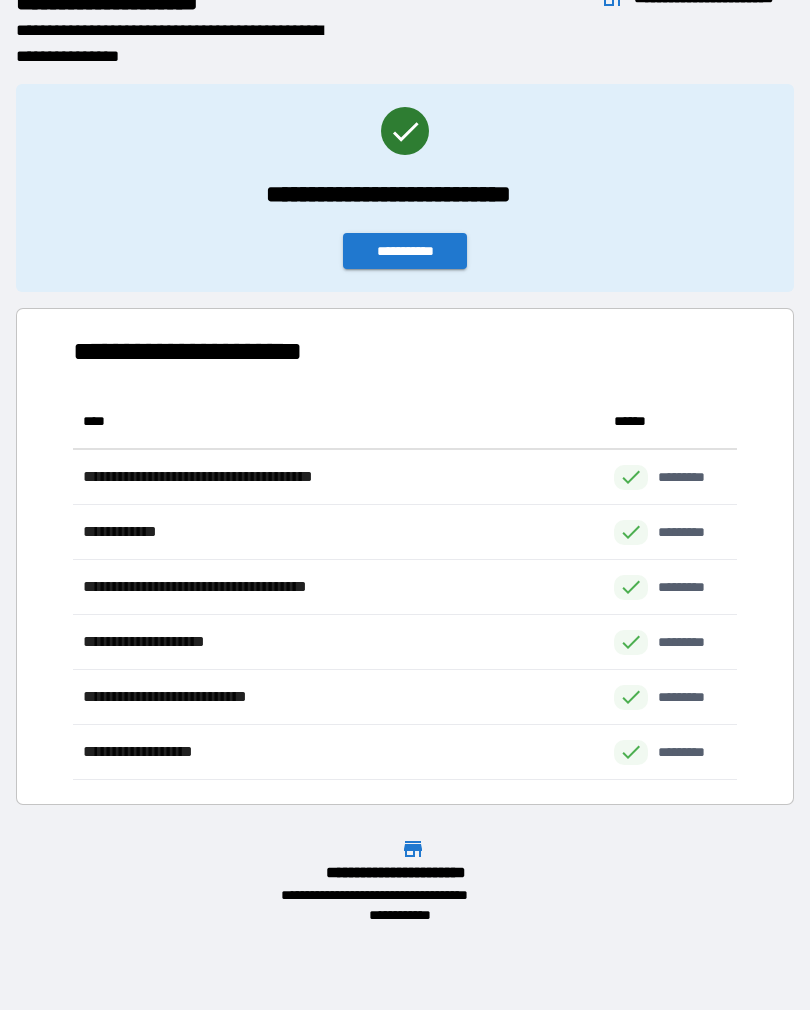 click on "**********" at bounding box center [405, 251] 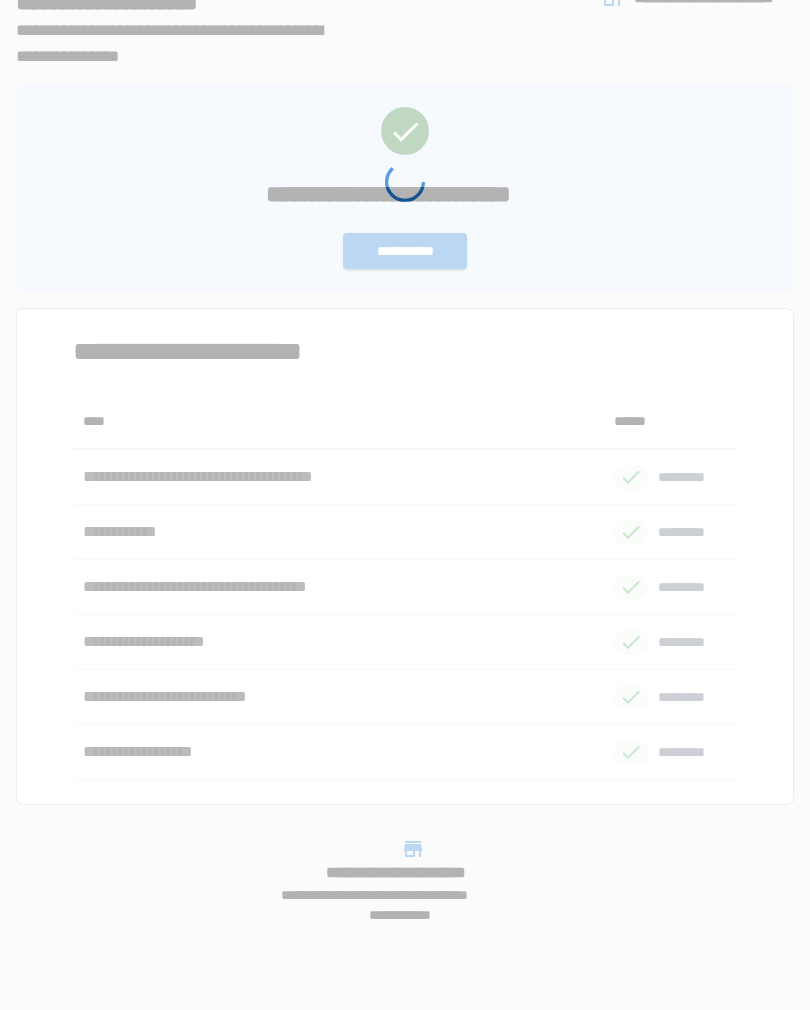 scroll, scrollTop: 0, scrollLeft: 0, axis: both 